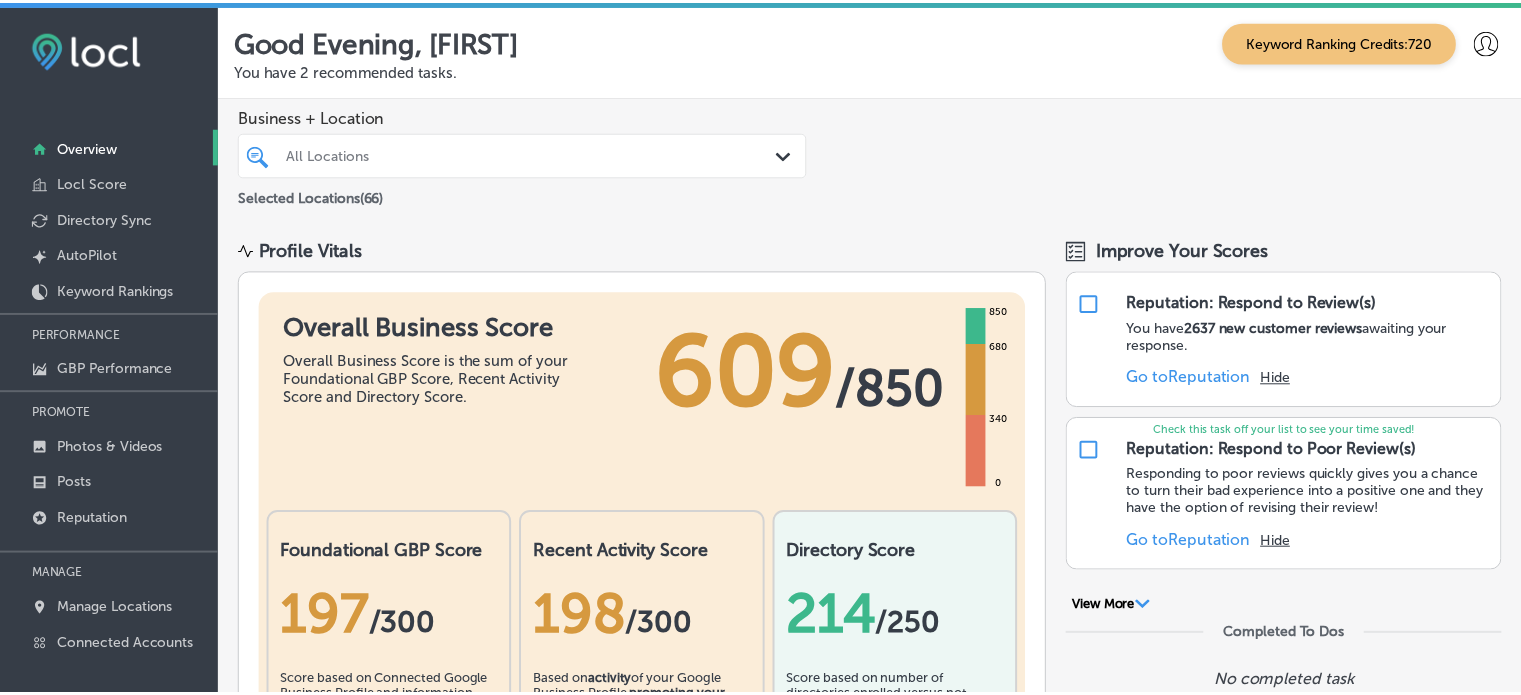 scroll, scrollTop: 0, scrollLeft: 0, axis: both 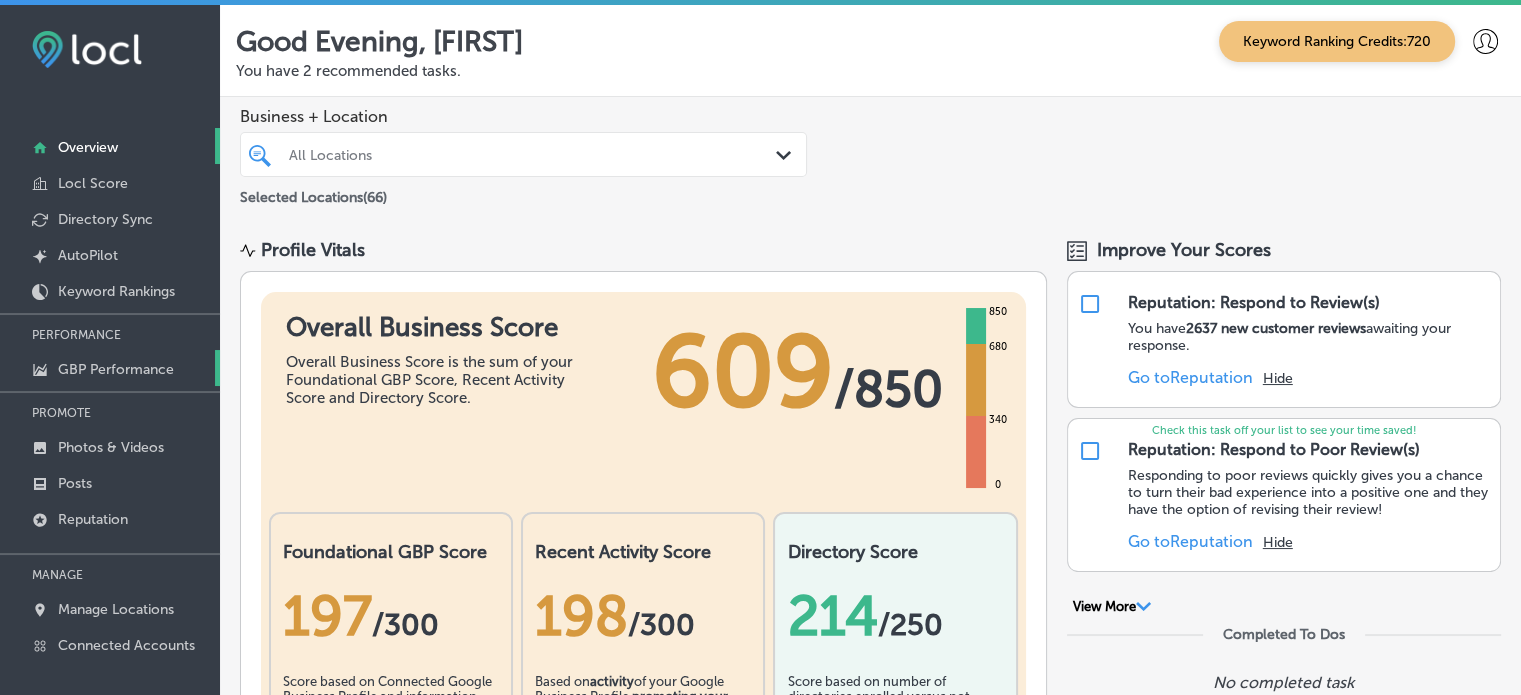 click on "GBP Performance" at bounding box center [116, 369] 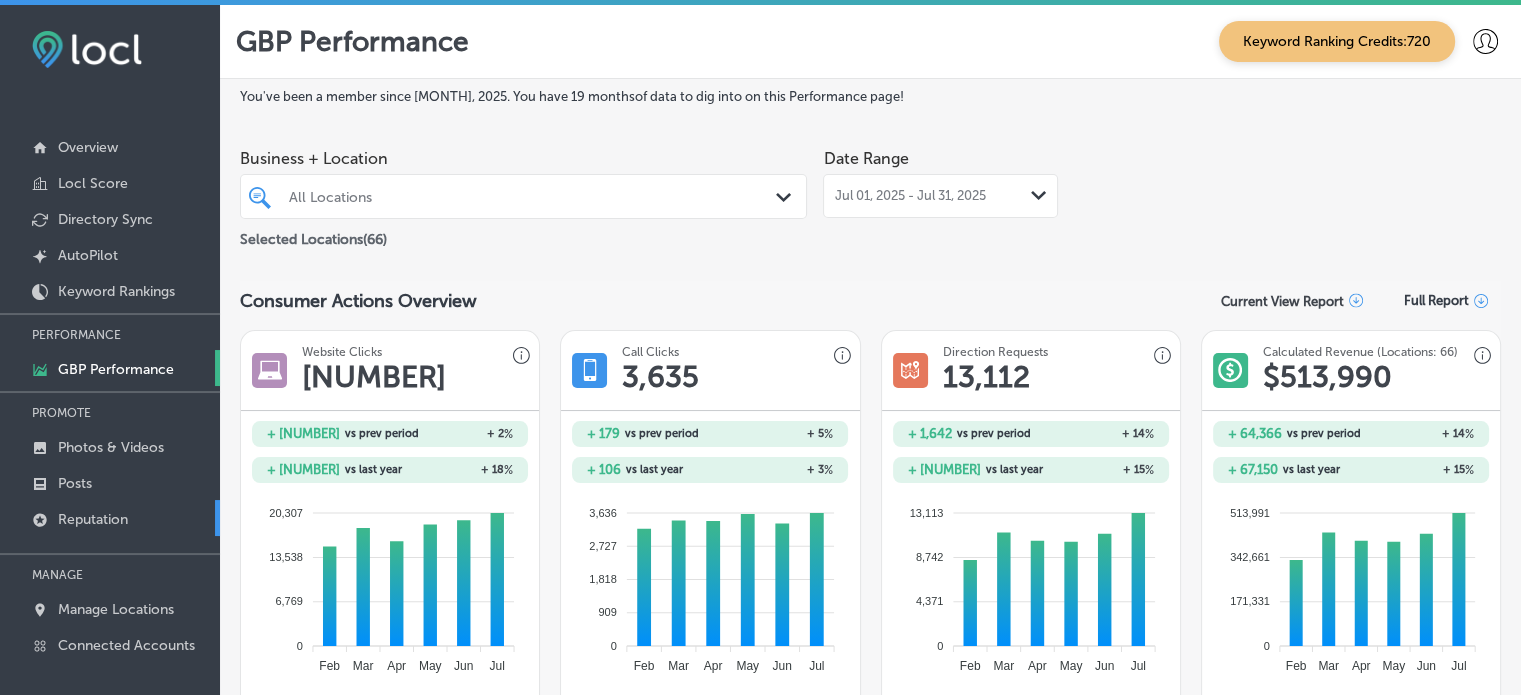 click on "Reputation" at bounding box center [110, 518] 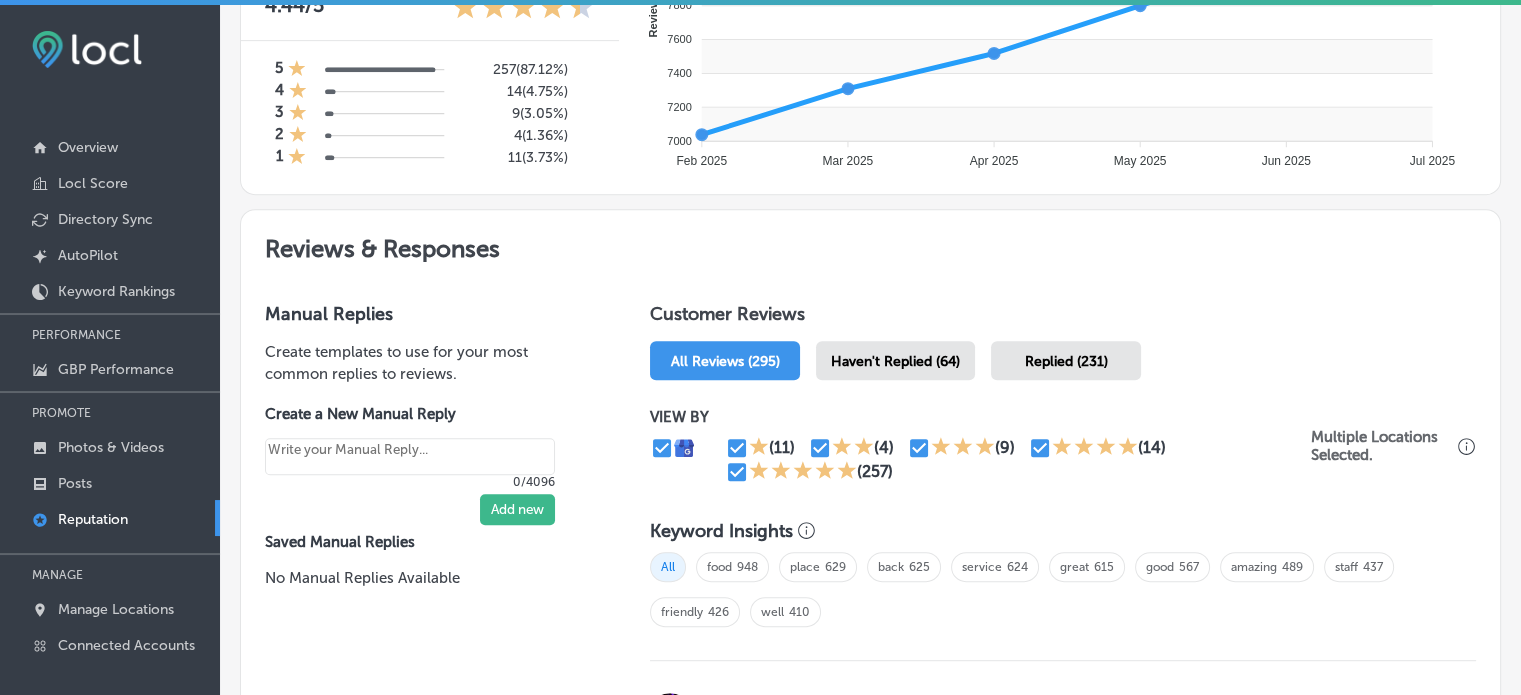 scroll, scrollTop: 844, scrollLeft: 0, axis: vertical 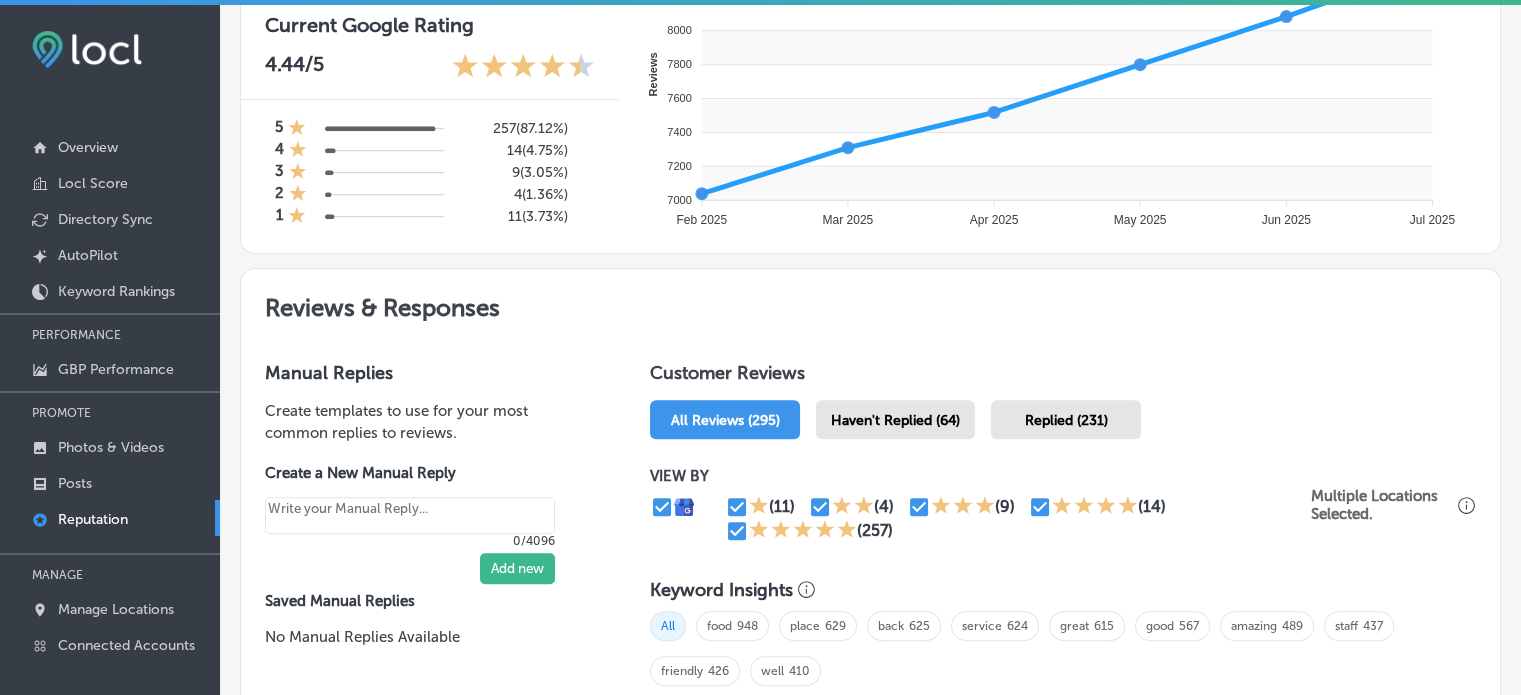 click on "Haven't Replied (64)" at bounding box center (895, 420) 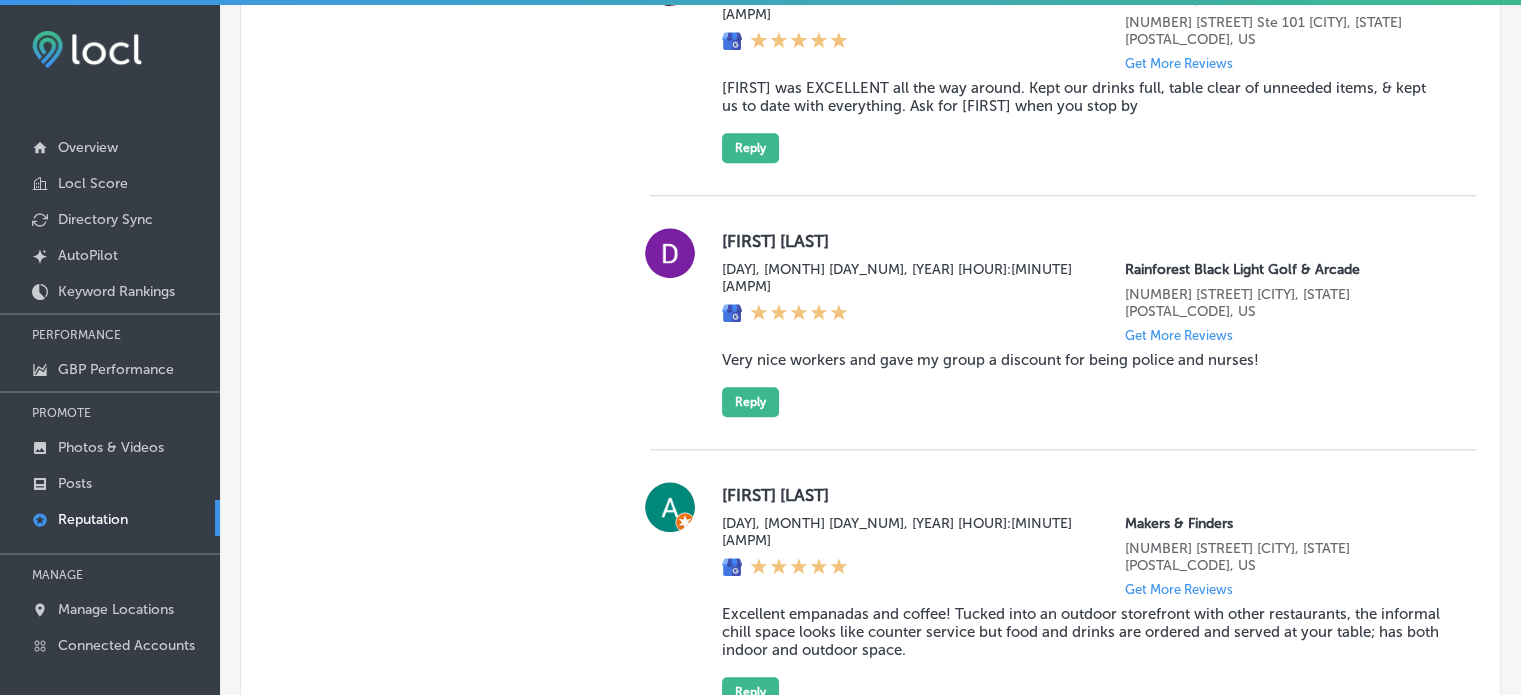 scroll, scrollTop: 1282, scrollLeft: 0, axis: vertical 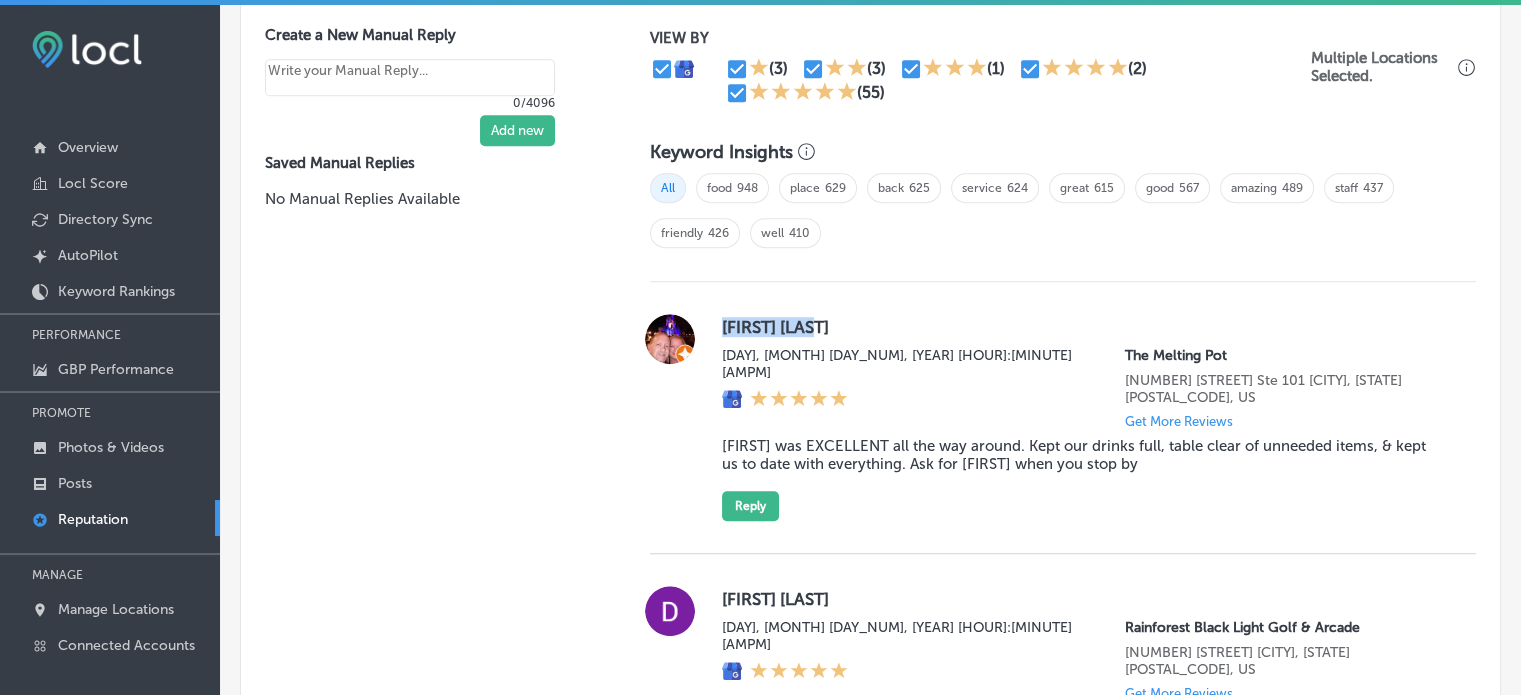 drag, startPoint x: 720, startPoint y: 323, endPoint x: 823, endPoint y: 319, distance: 103.077644 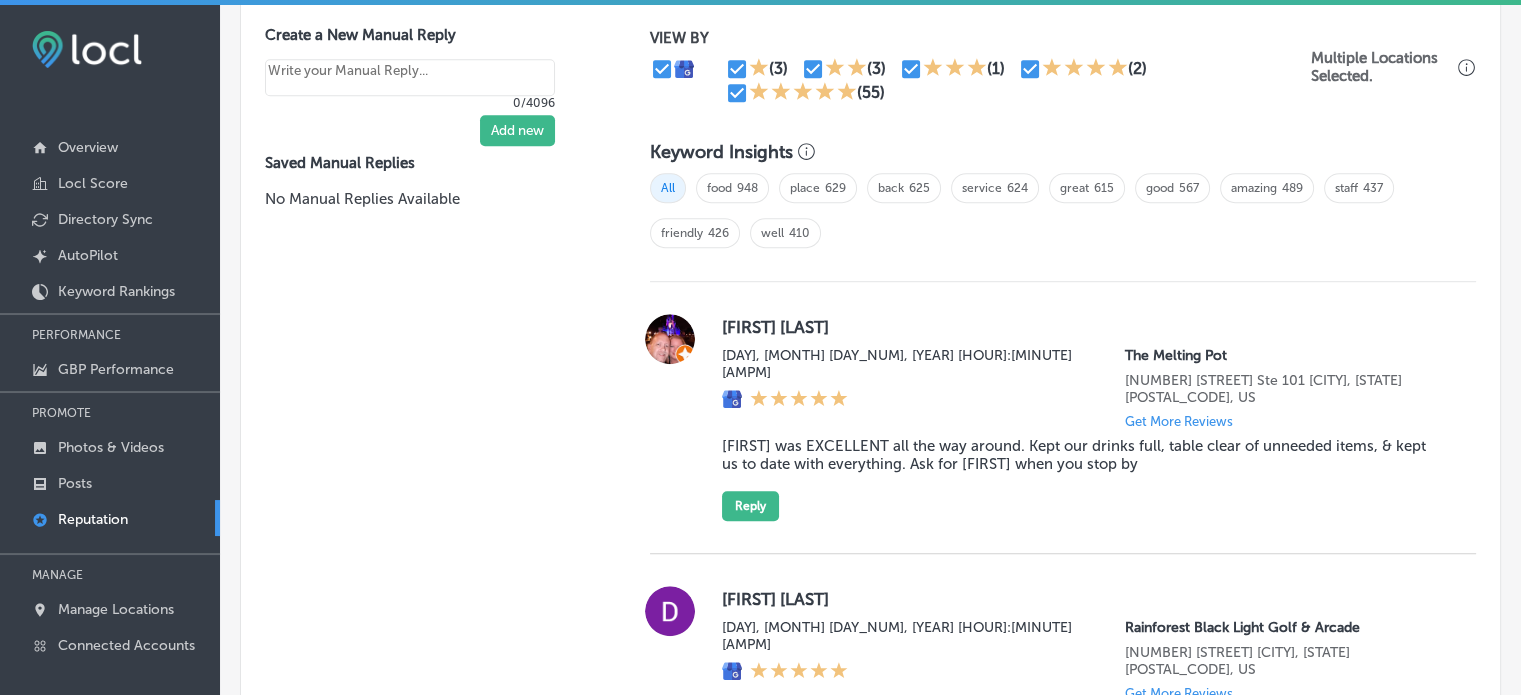 click on "Kat was EXCELLENT all the way around. Kept our drinks full, table clear of unneeded items, & kept us to date with everything. Ask for Kat when you stop by" at bounding box center (1083, 455) 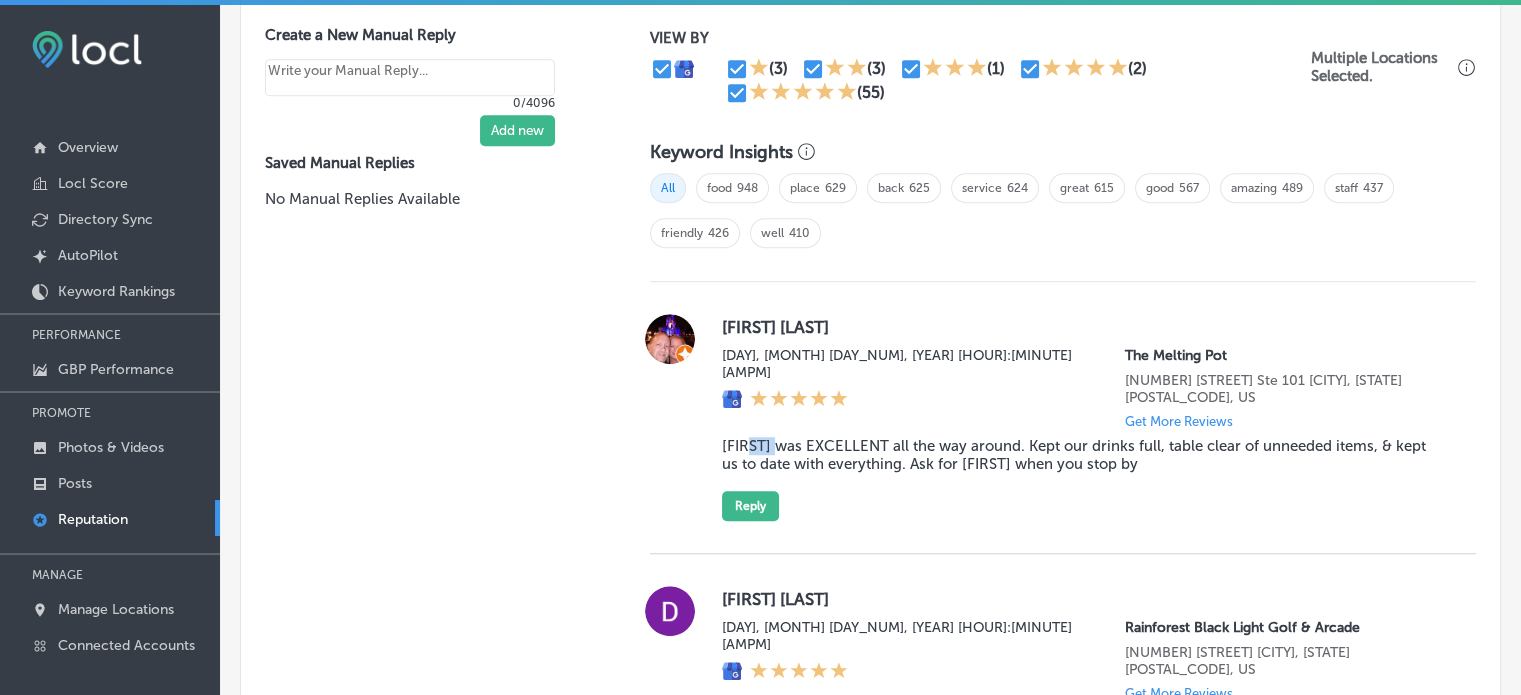 click on "Kat was EXCELLENT all the way around. Kept our drinks full, table clear of unneeded items, & kept us to date with everything. Ask for Kat when you stop by" at bounding box center (1083, 455) 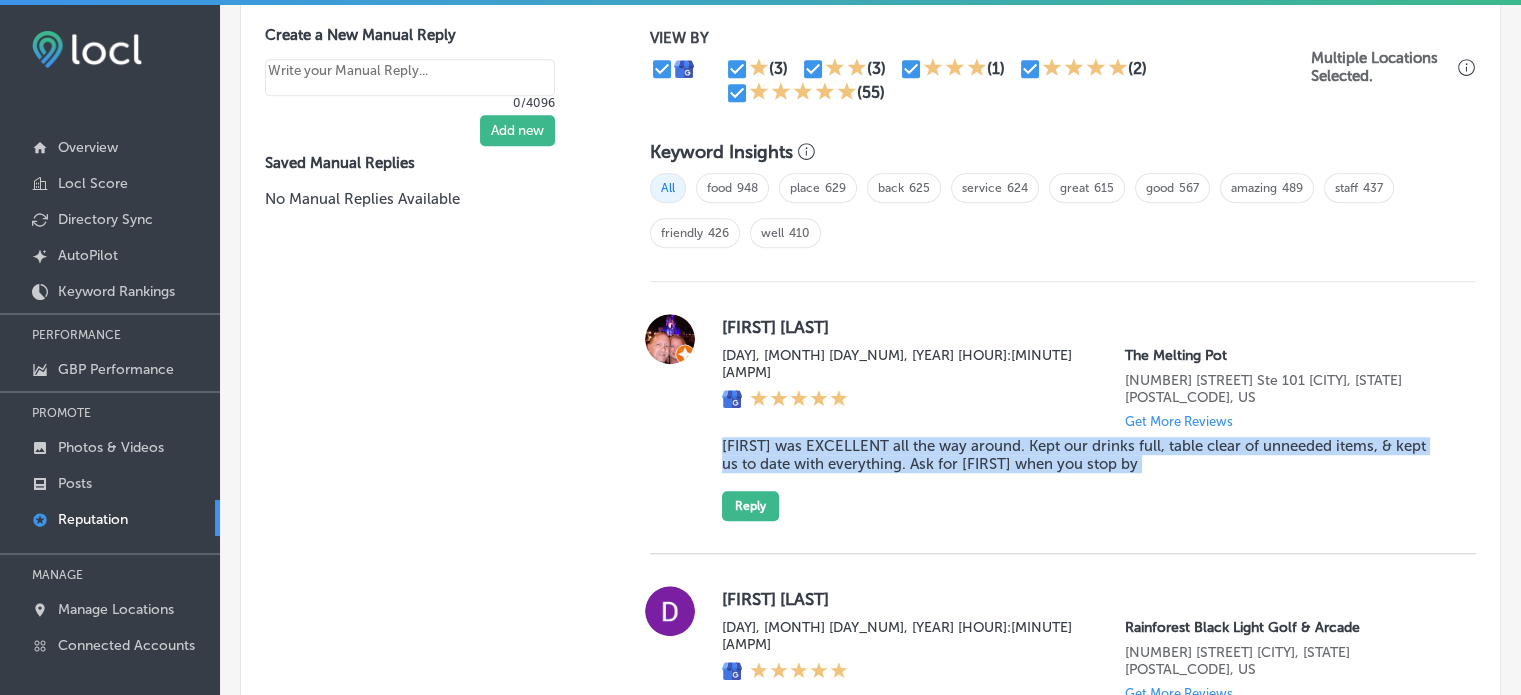 click on "Kat was EXCELLENT all the way around. Kept our drinks full, table clear of unneeded items, & kept us to date with everything. Ask for Kat when you stop by" at bounding box center (1083, 455) 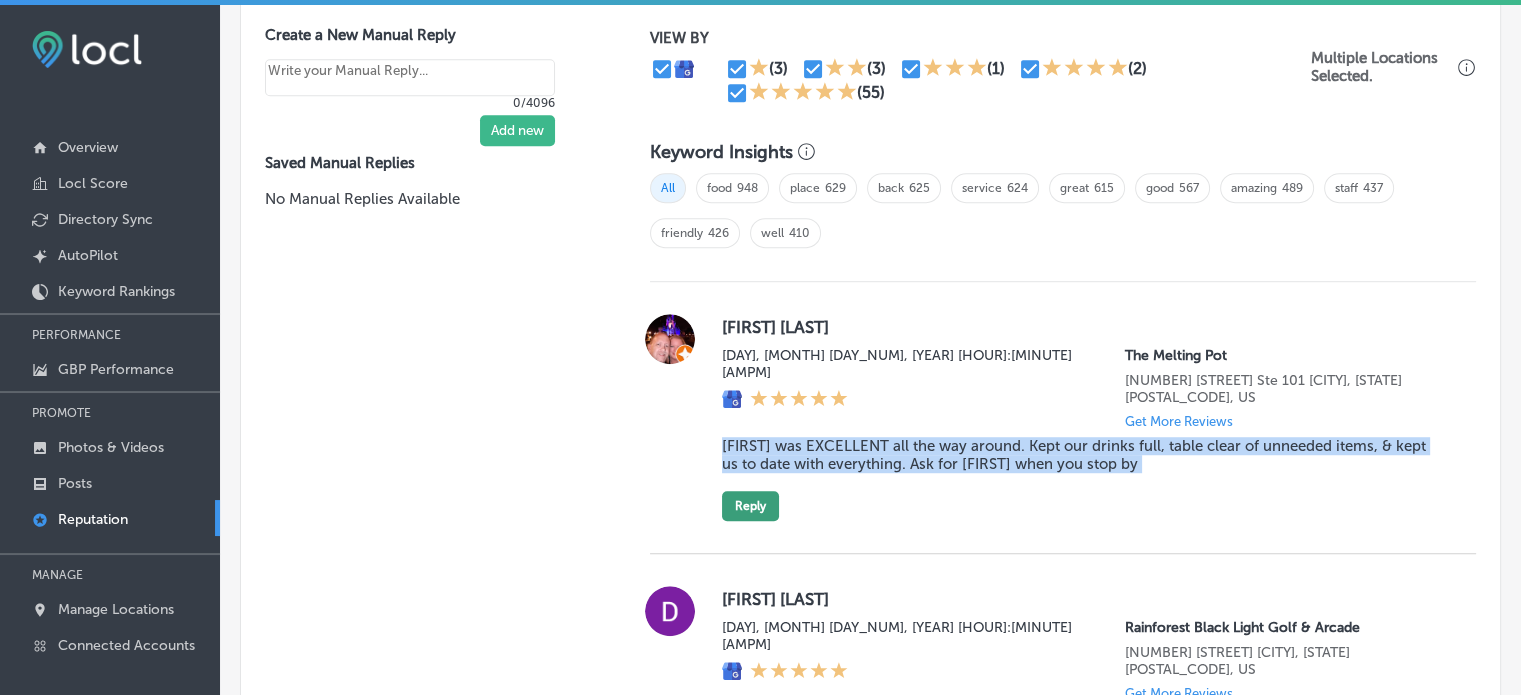click on "Reply" at bounding box center (750, 506) 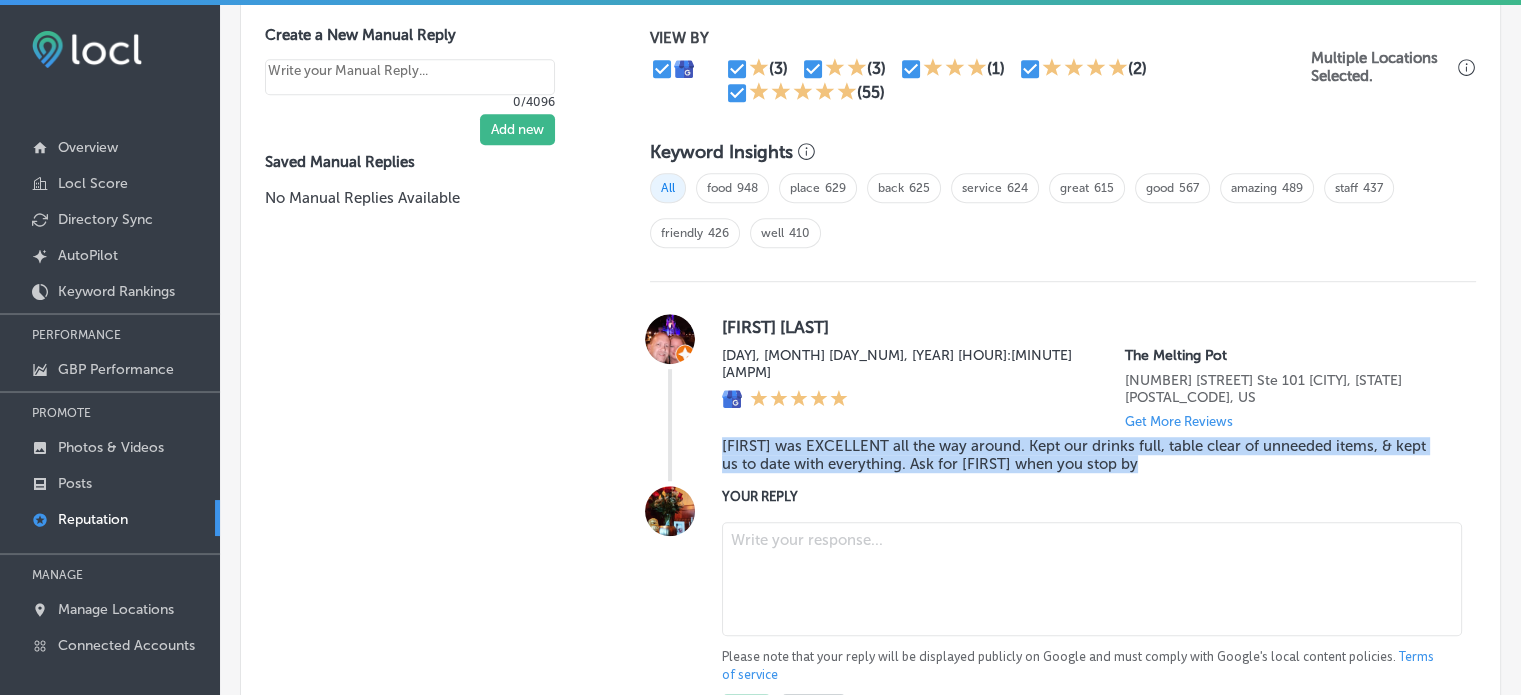 click at bounding box center (1092, 579) 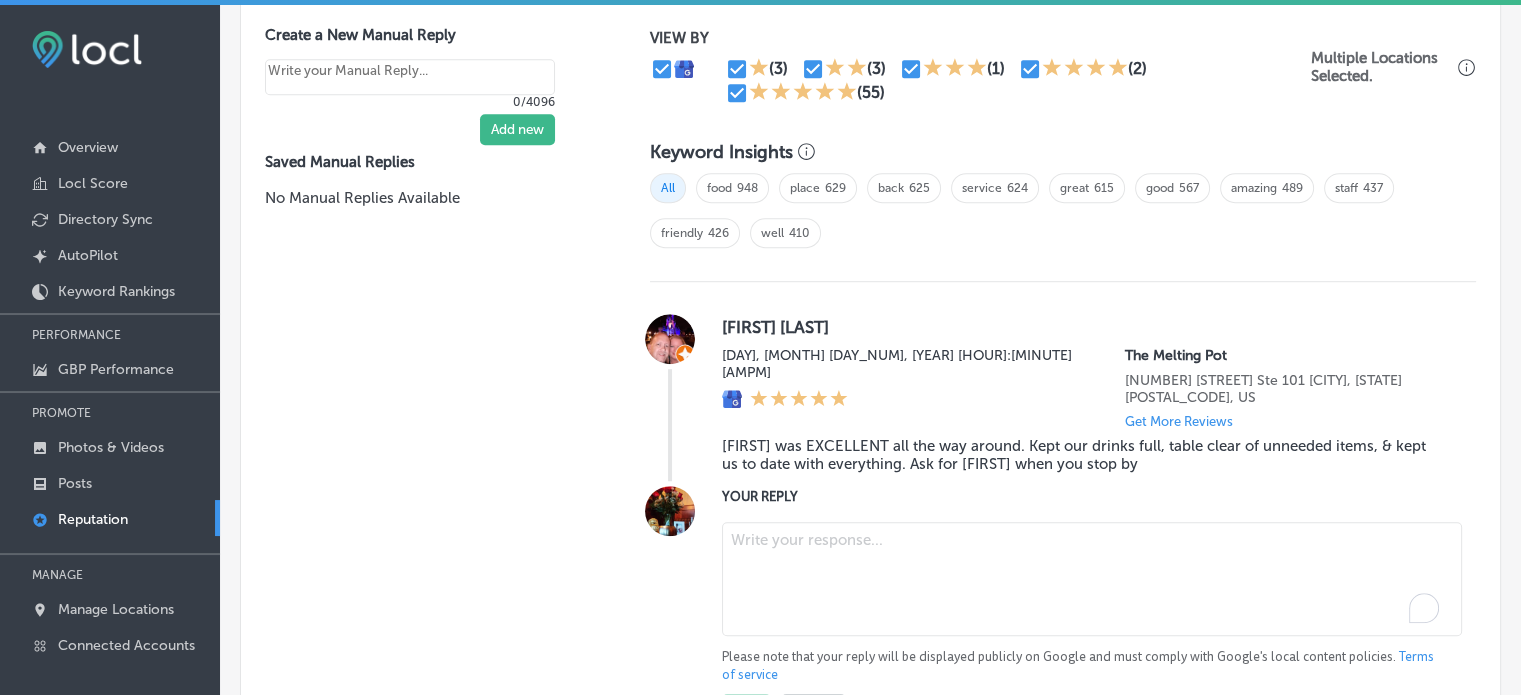 type on "x" 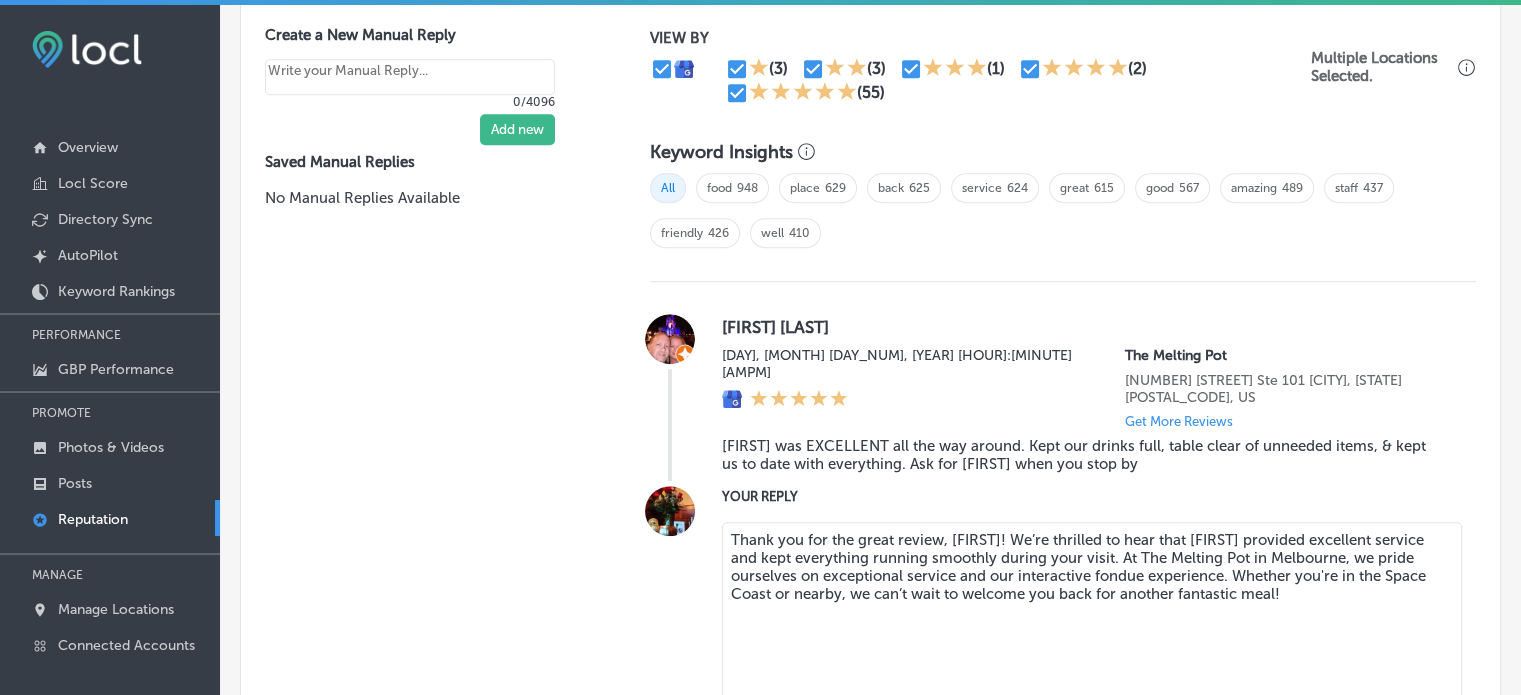scroll, scrollTop: 4, scrollLeft: 0, axis: vertical 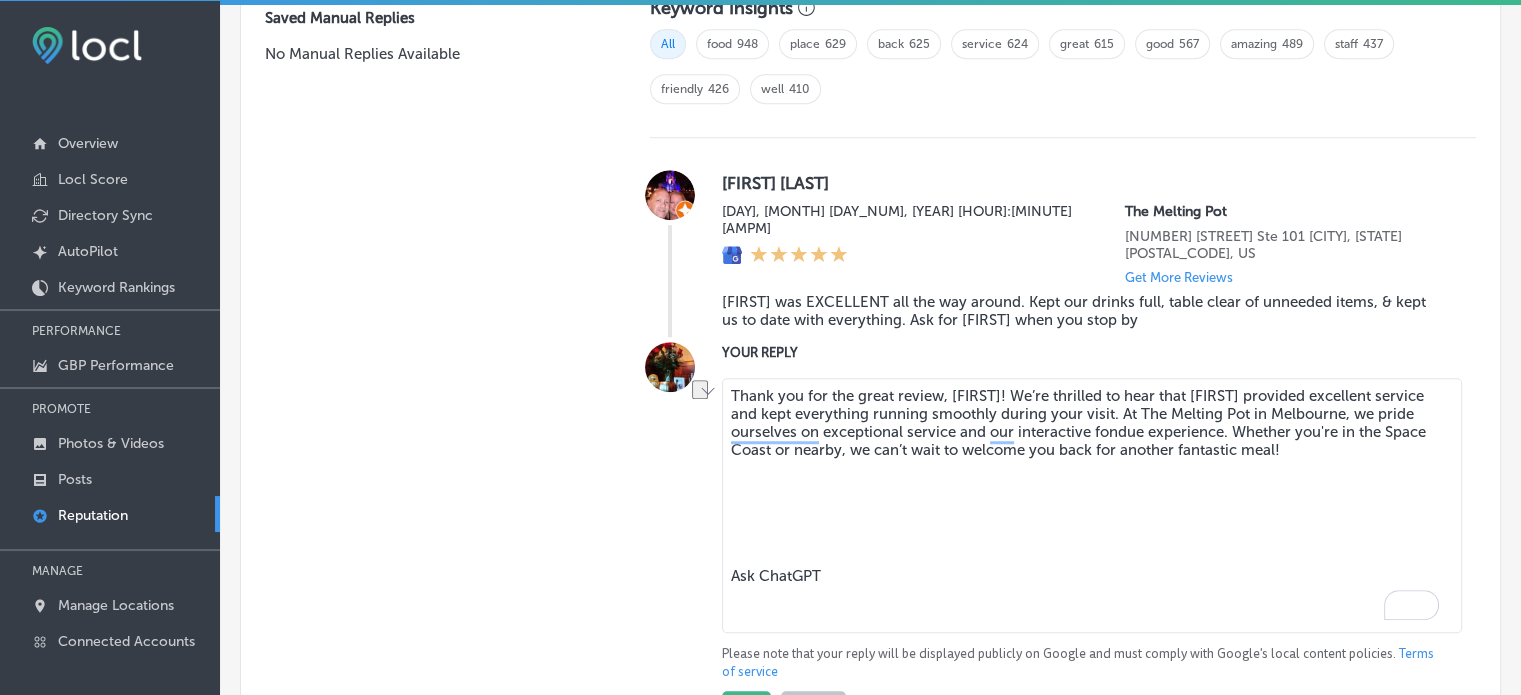 drag, startPoint x: 756, startPoint y: 608, endPoint x: 718, endPoint y: 491, distance: 123.01626 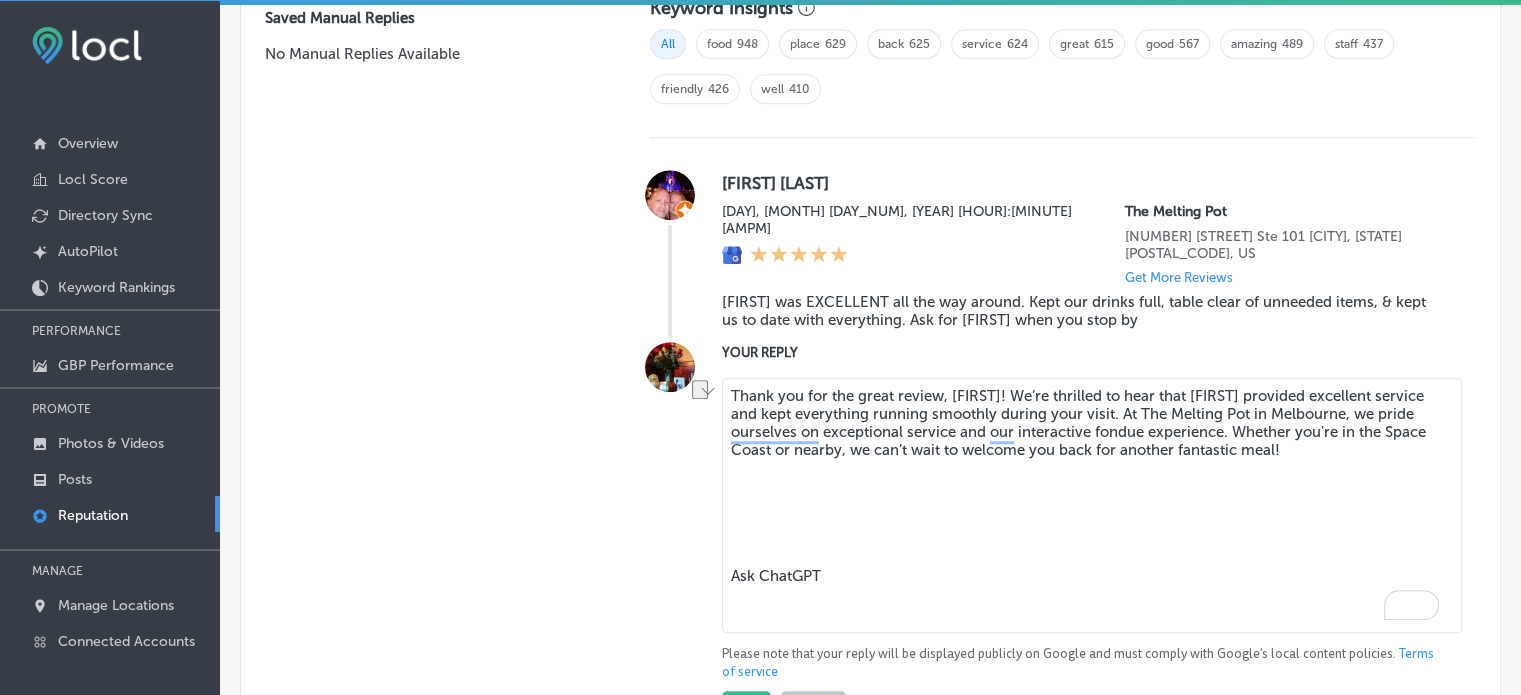 click on "Thank you for the great review, Terisa! We’re thrilled to hear that Kat provided excellent service and kept everything running smoothly during your visit. At The Melting Pot in Melbourne, we pride ourselves on exceptional service and our interactive fondue experience. Whether you're in the Space Coast or nearby, we can’t wait to welcome you back for another fantastic meal!
Ask ChatGPT" at bounding box center (1092, 505) 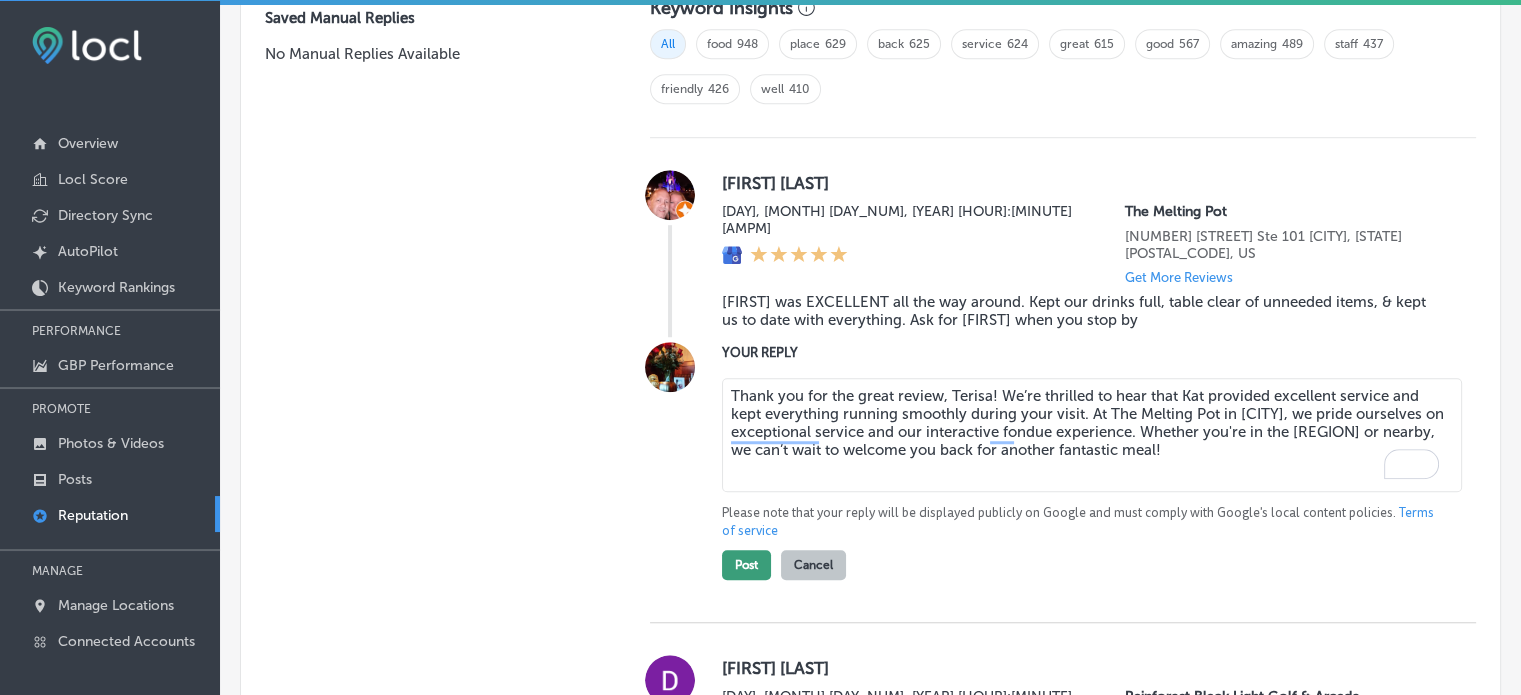 type on "Thank you for the great review, Terisa! We’re thrilled to hear that Kat provided excellent service and kept everything running smoothly during your visit. At The Melting Pot in Melbourne, we pride ourselves on exceptional service and our interactive fondue experience. Whether you're in the Space Coast or nearby, we can’t wait to welcome you back for another fantastic meal!" 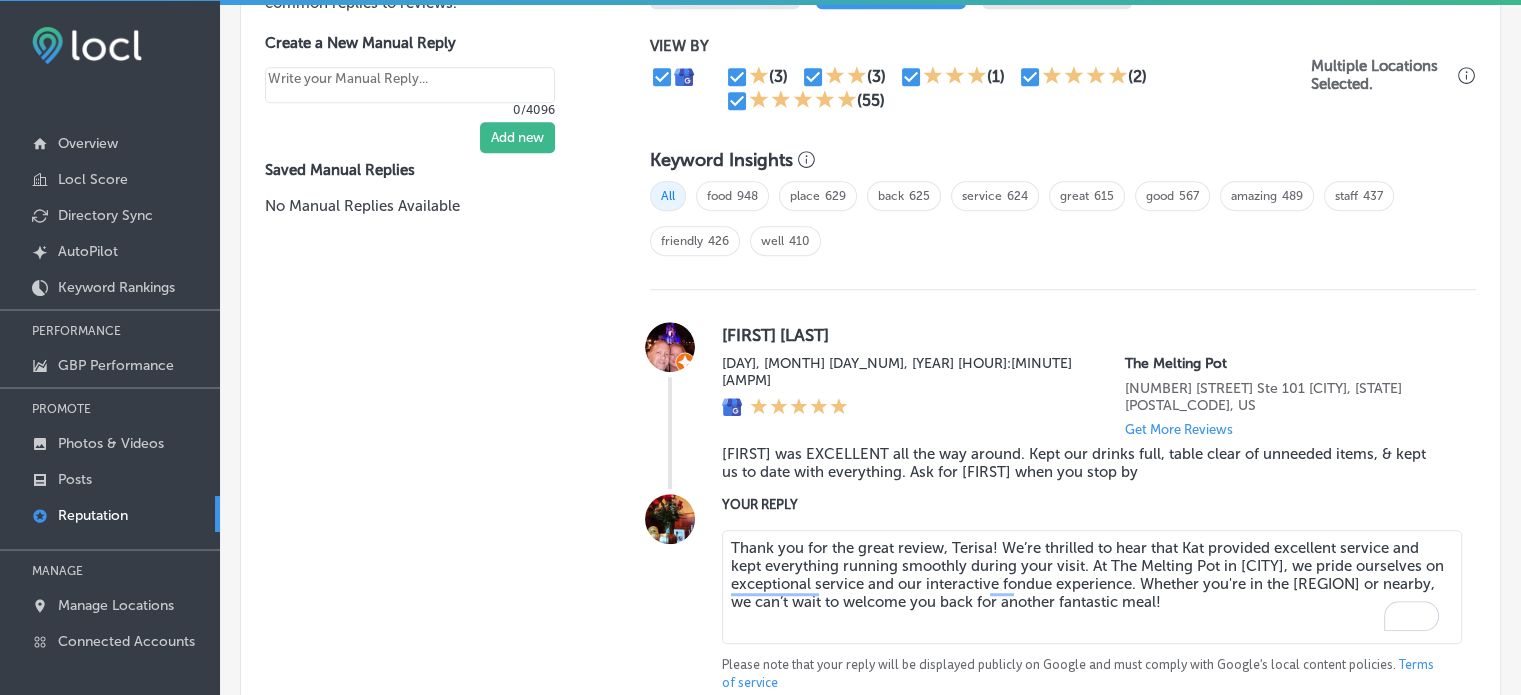 scroll, scrollTop: 1268, scrollLeft: 0, axis: vertical 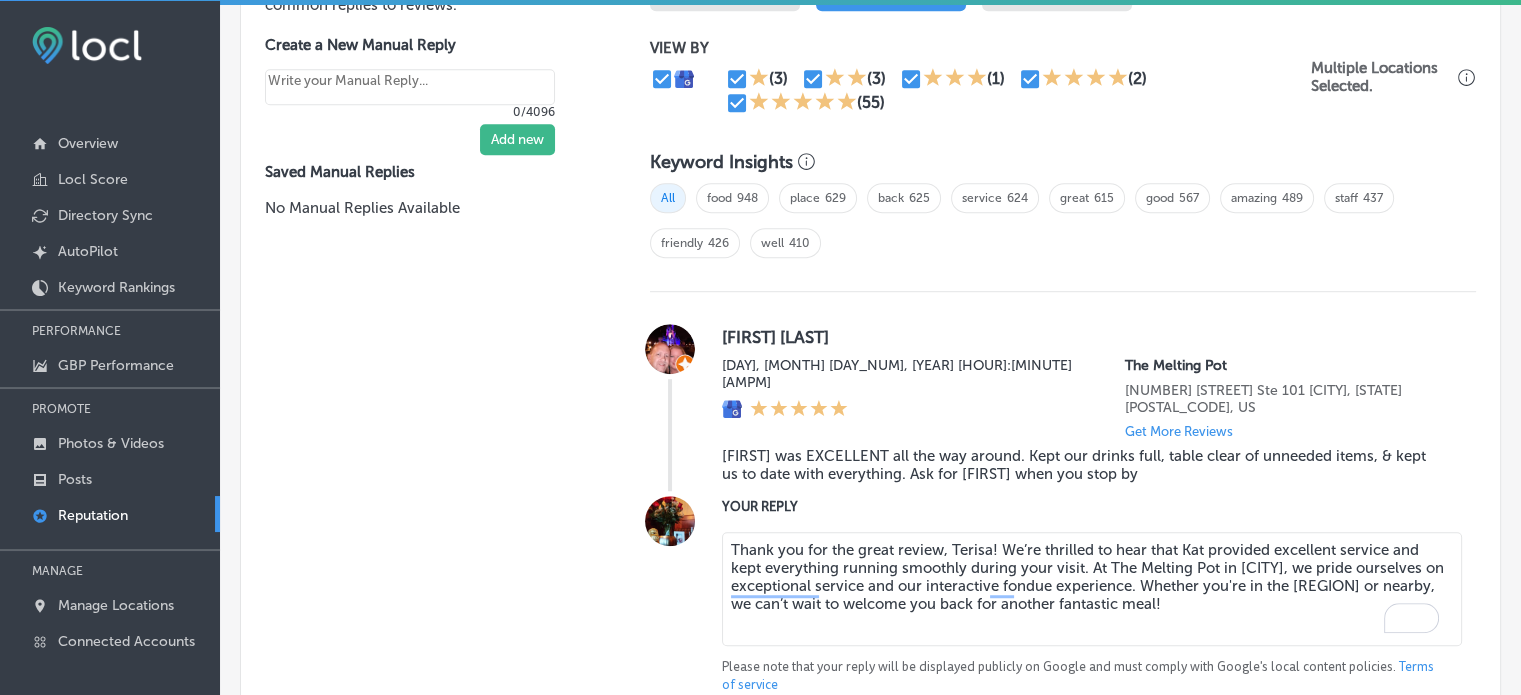 type on "x" 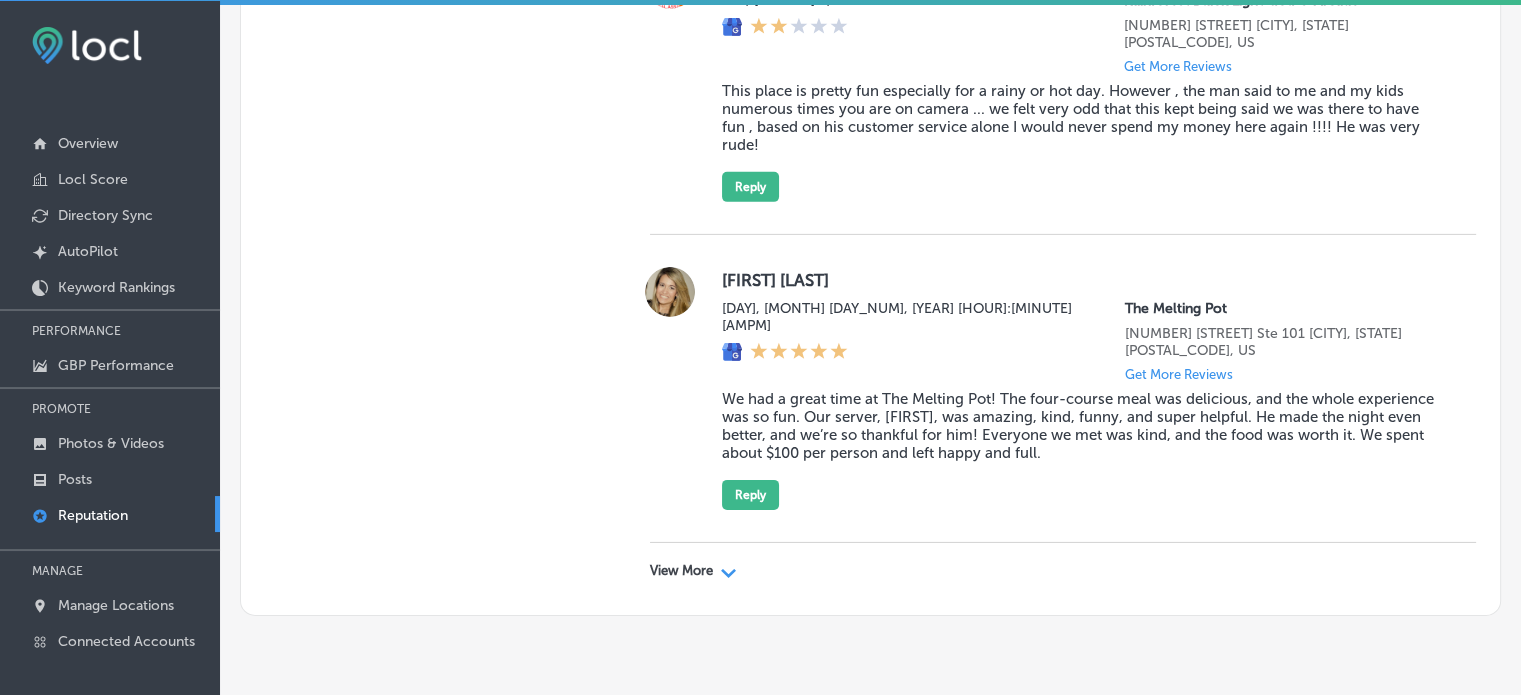 scroll, scrollTop: 6393, scrollLeft: 0, axis: vertical 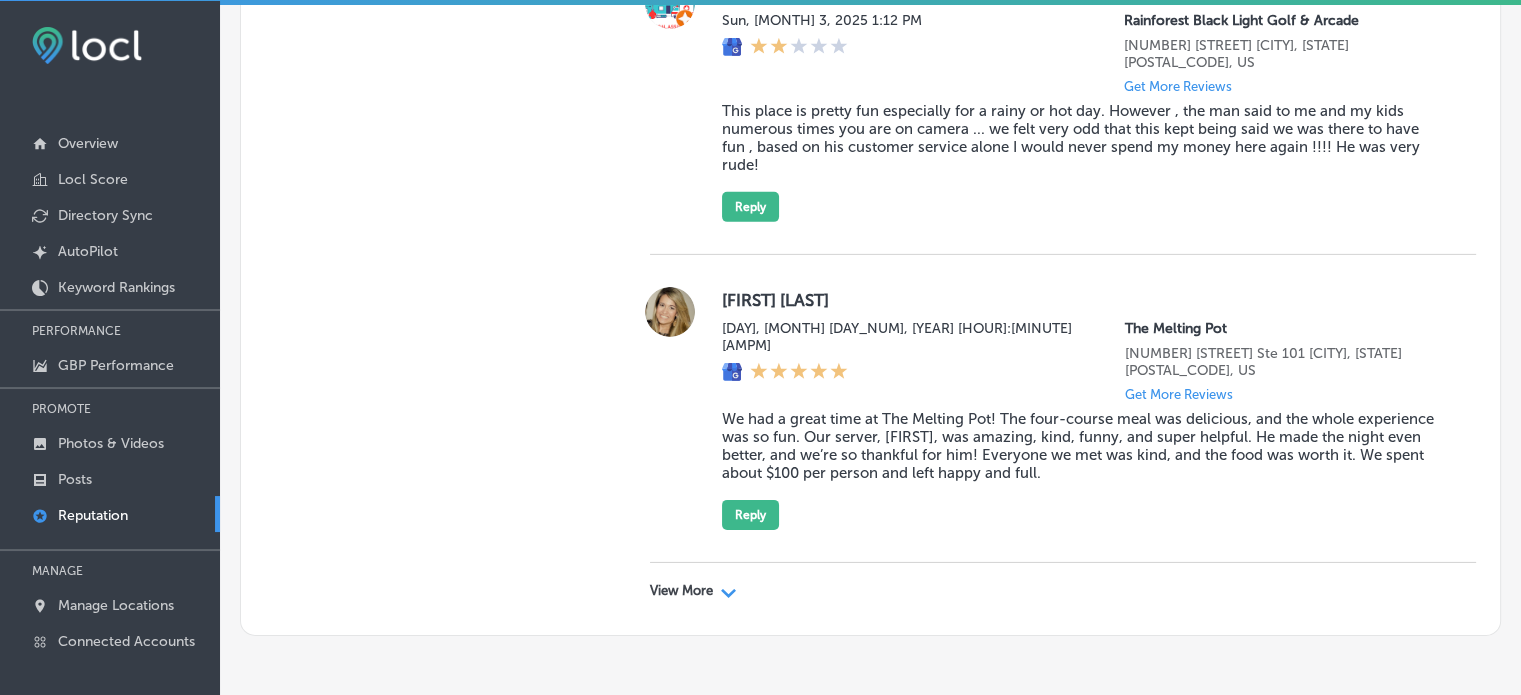 click on "Clarissa Crouch" at bounding box center [1083, 300] 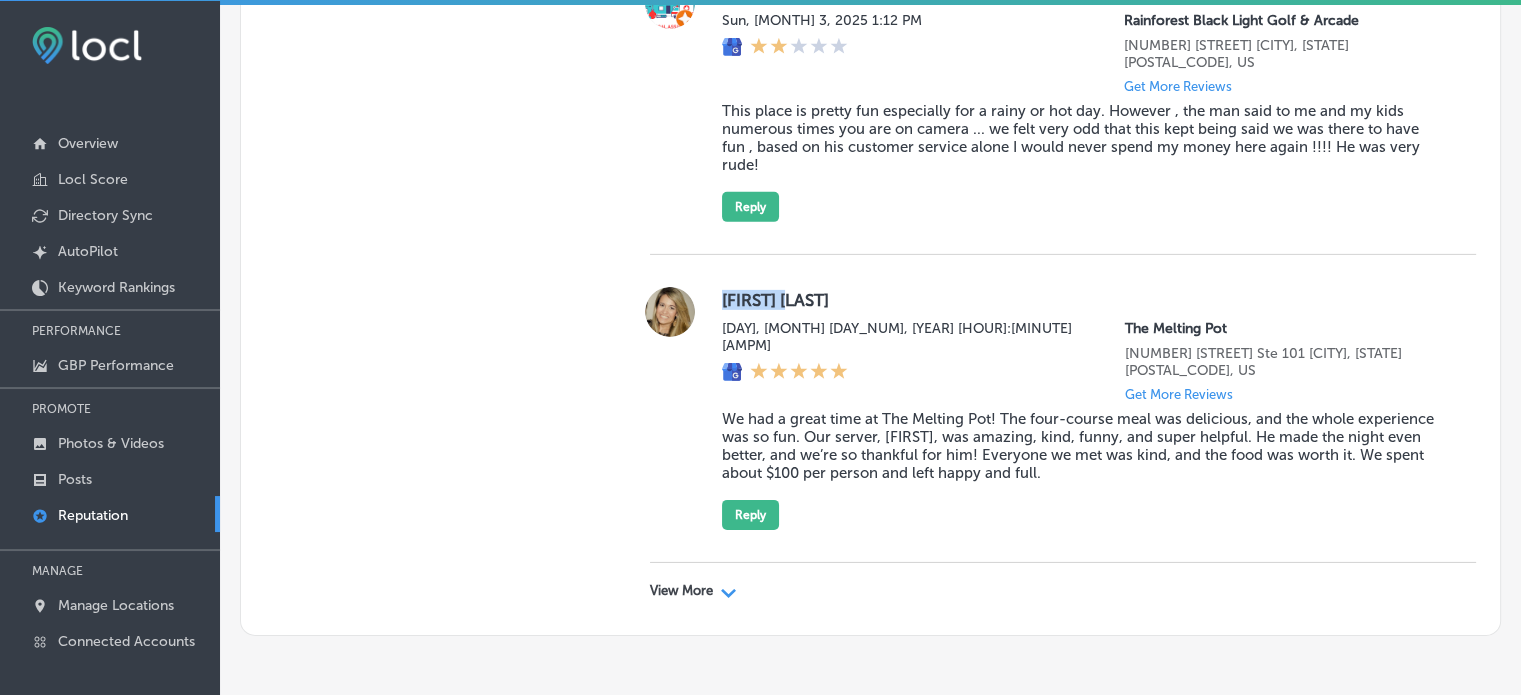 click on "Clarissa Crouch" at bounding box center (1083, 300) 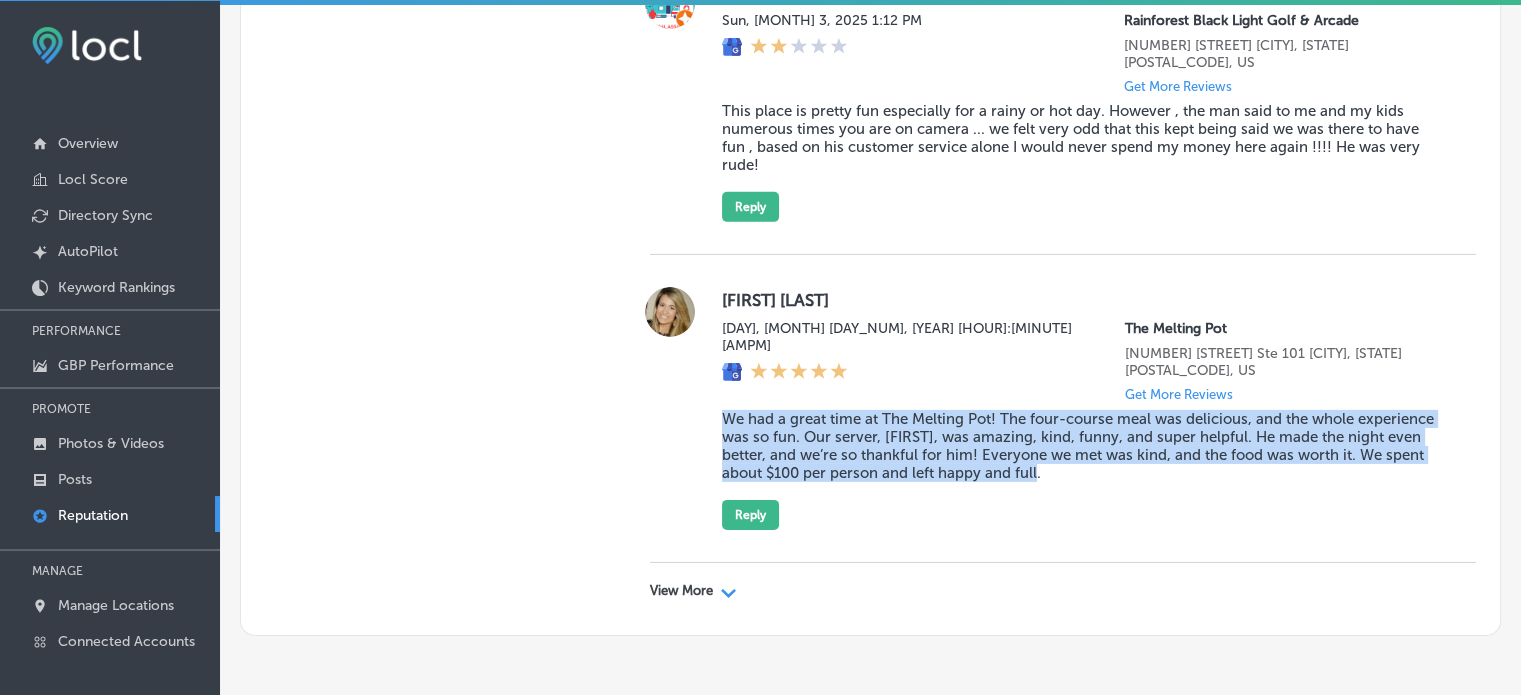 drag, startPoint x: 714, startPoint y: 369, endPoint x: 1164, endPoint y: 436, distance: 454.96045 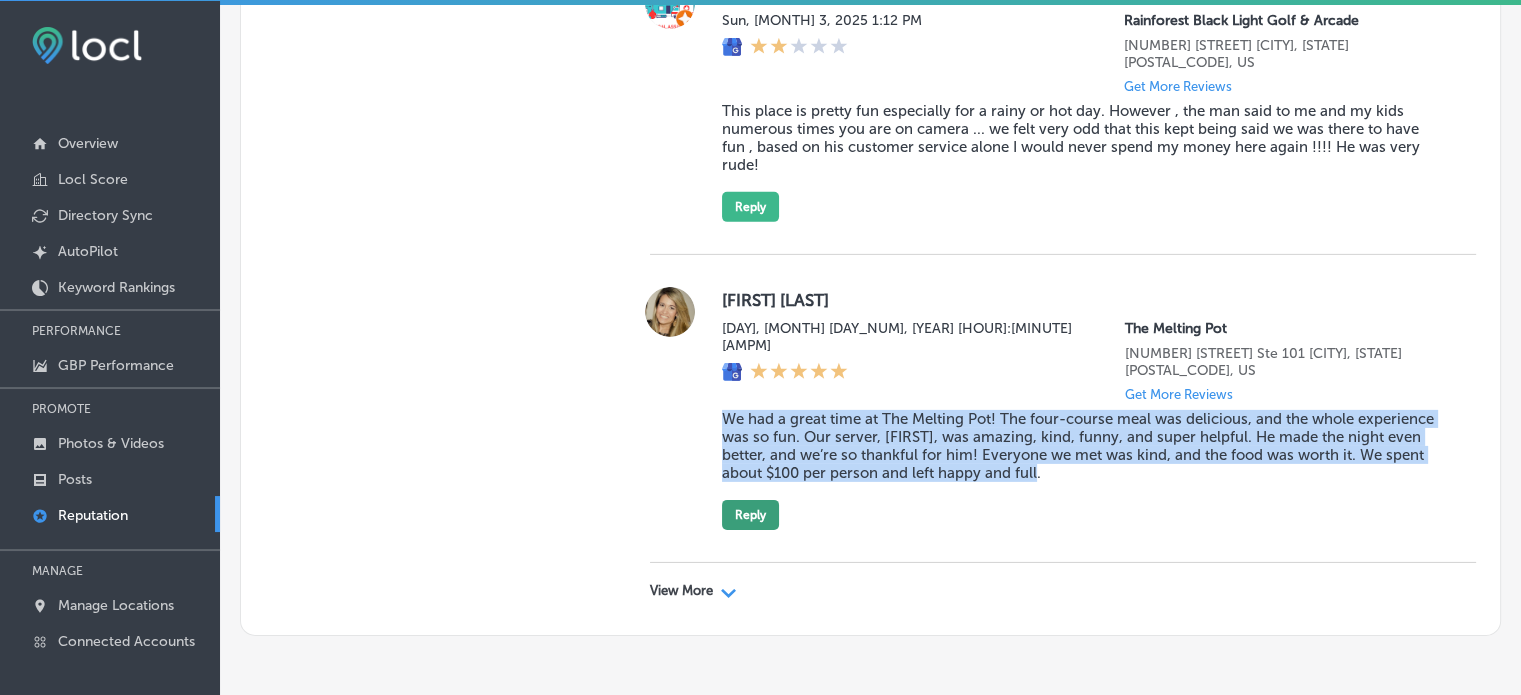 click on "Reply" at bounding box center (750, 515) 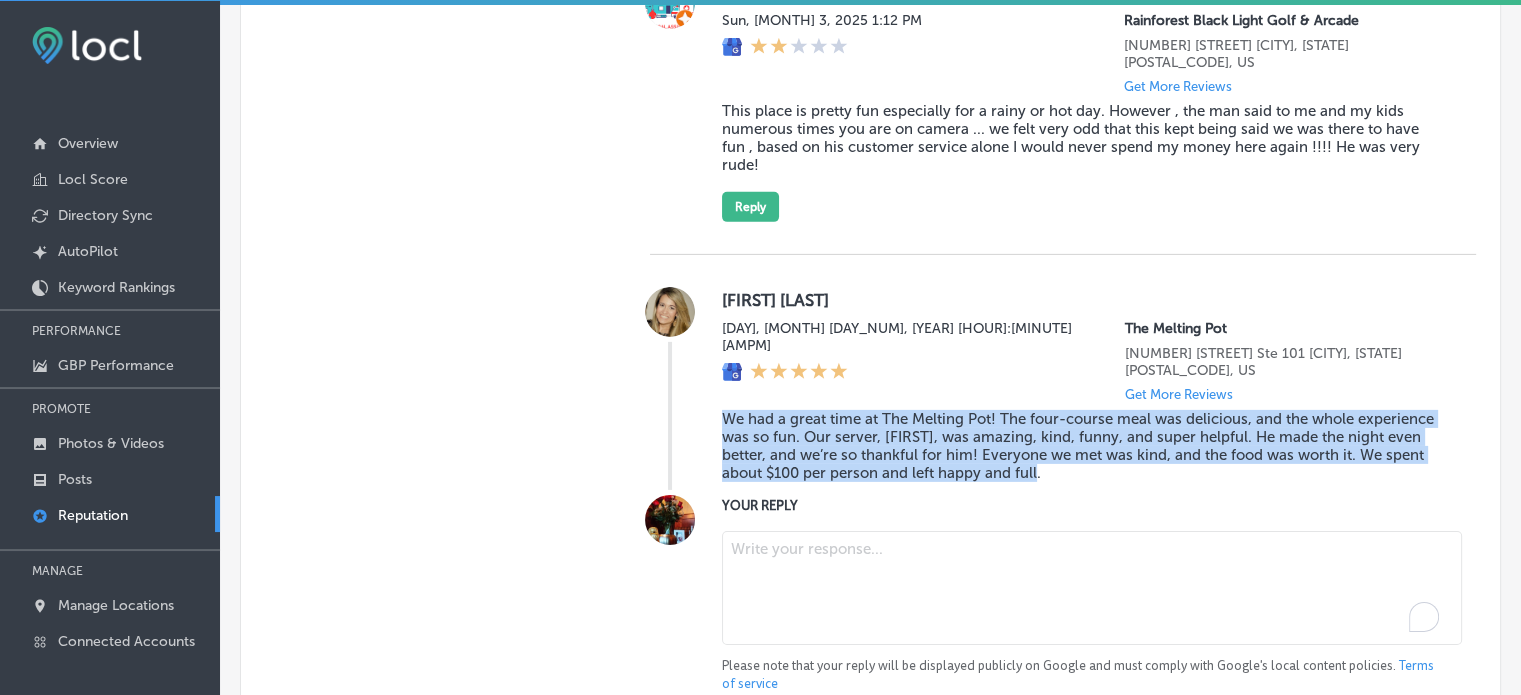 click at bounding box center (1092, 588) 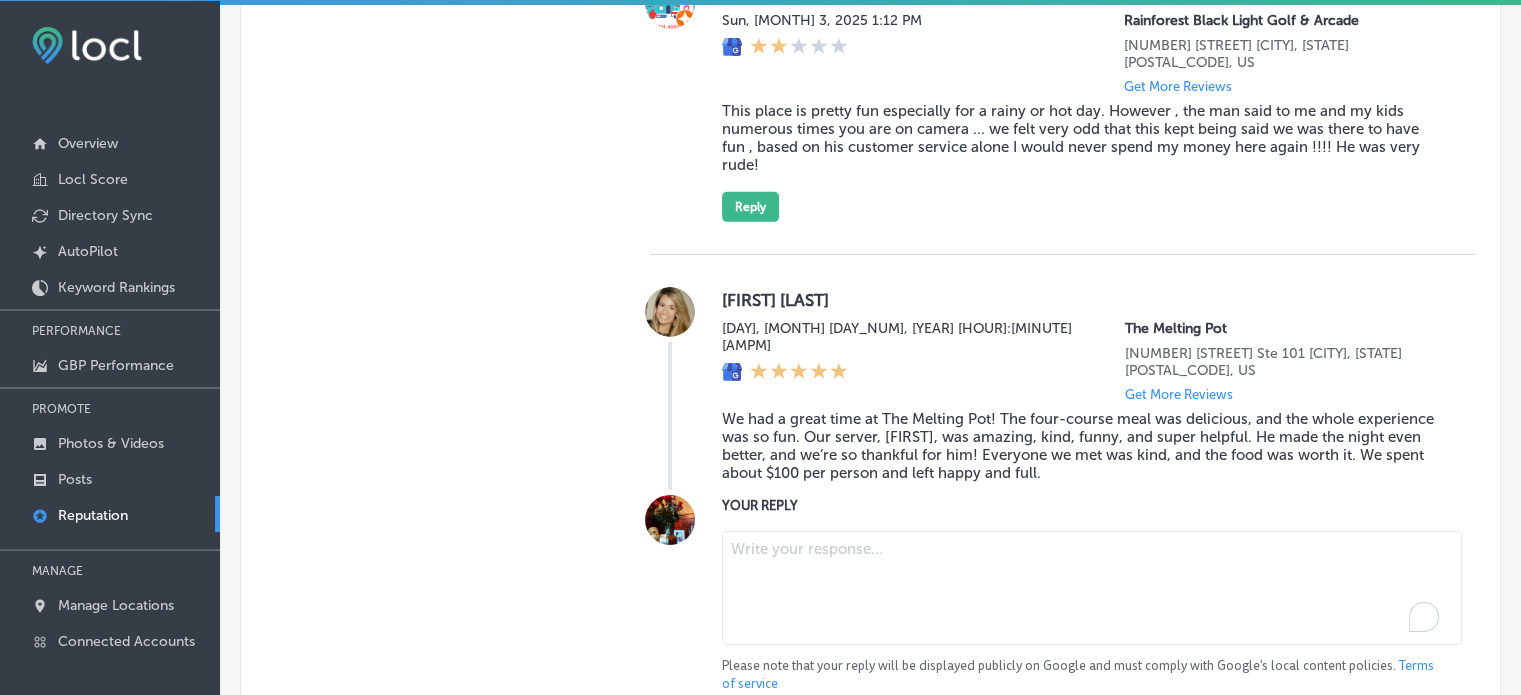 paste on "Thank you for the wonderful review, Clarissa! We’re so glad to hear that you had a great time at The Melting Pot in Melbourne. It’s fantastic that George made your experience even more enjoyable with his amazing service. Whether you're in Cocoa Beach, Viera, or anywhere nearby, we look forward to welcoming you back for another unforgettable fondue experience!
Ask ChatGPT" 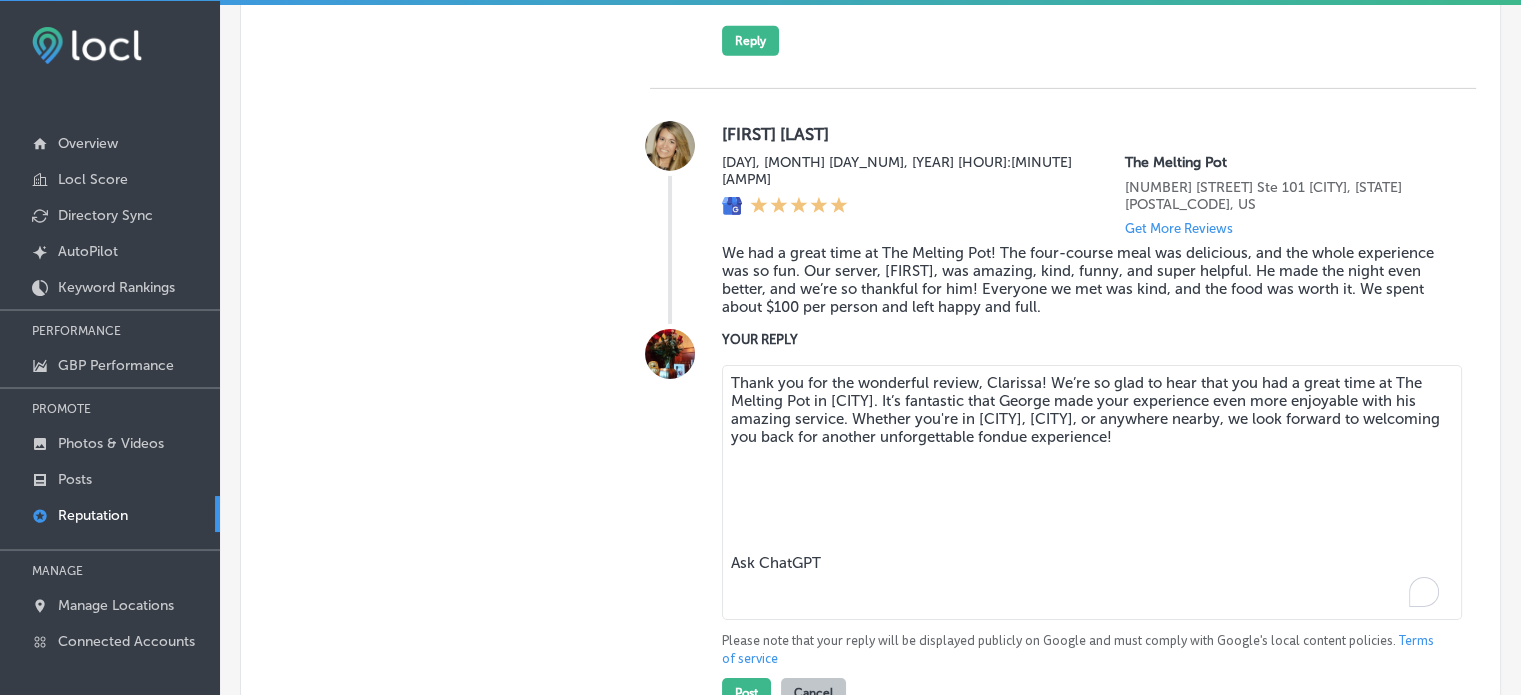 scroll, scrollTop: 6562, scrollLeft: 0, axis: vertical 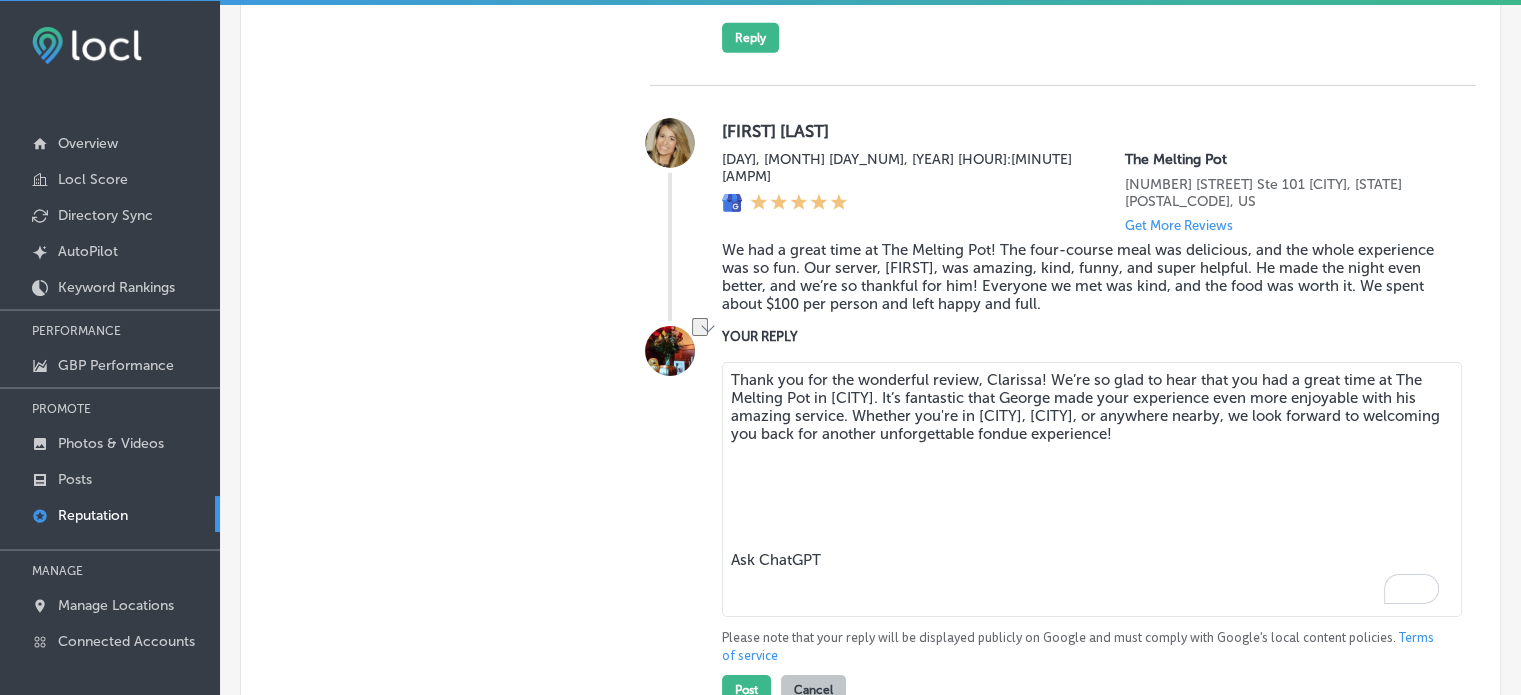 drag, startPoint x: 787, startPoint y: 554, endPoint x: 716, endPoint y: 408, distance: 162.34839 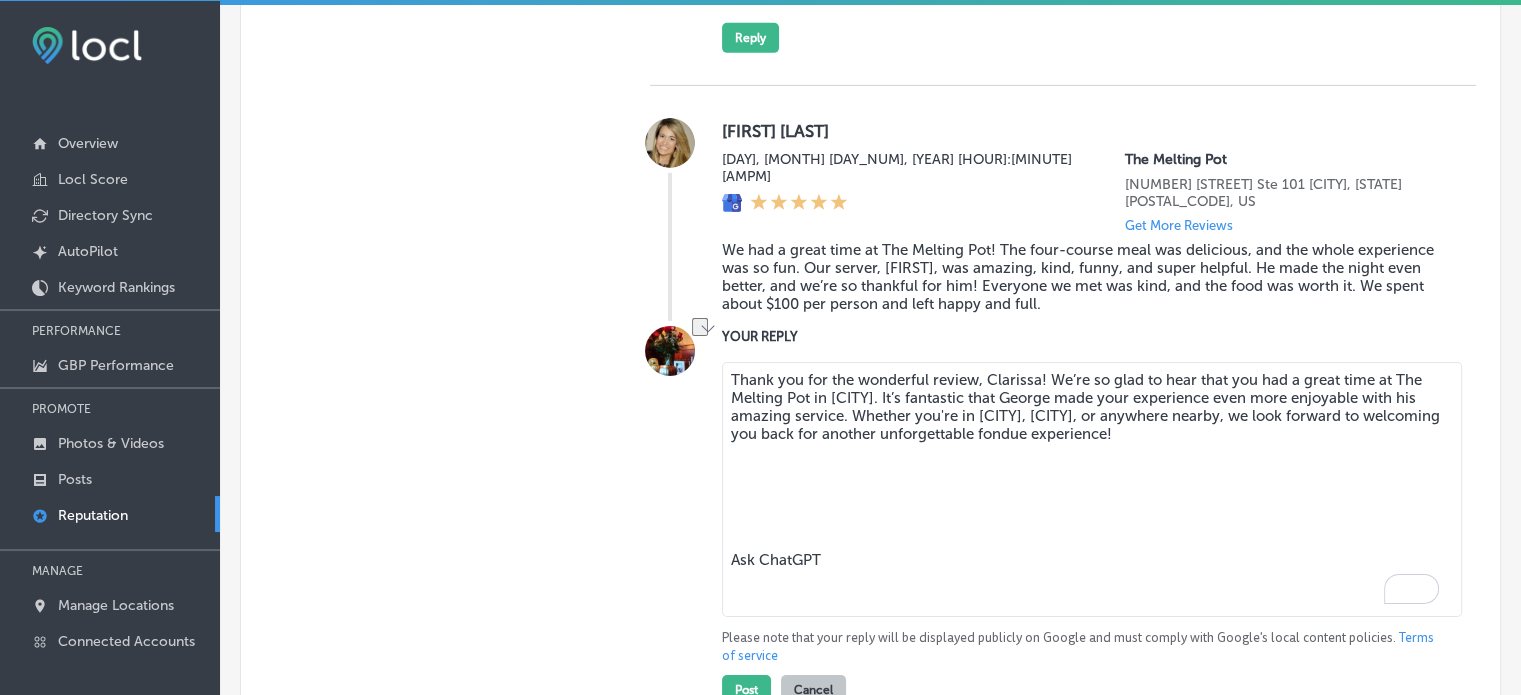 click on "Thank you for the wonderful review, Clarissa! We’re so glad to hear that you had a great time at The Melting Pot in Melbourne. It’s fantastic that George made your experience even more enjoyable with his amazing service. Whether you're in Cocoa Beach, Viera, or anywhere nearby, we look forward to welcoming you back for another unforgettable fondue experience!
Ask ChatGPT" at bounding box center [1092, 489] 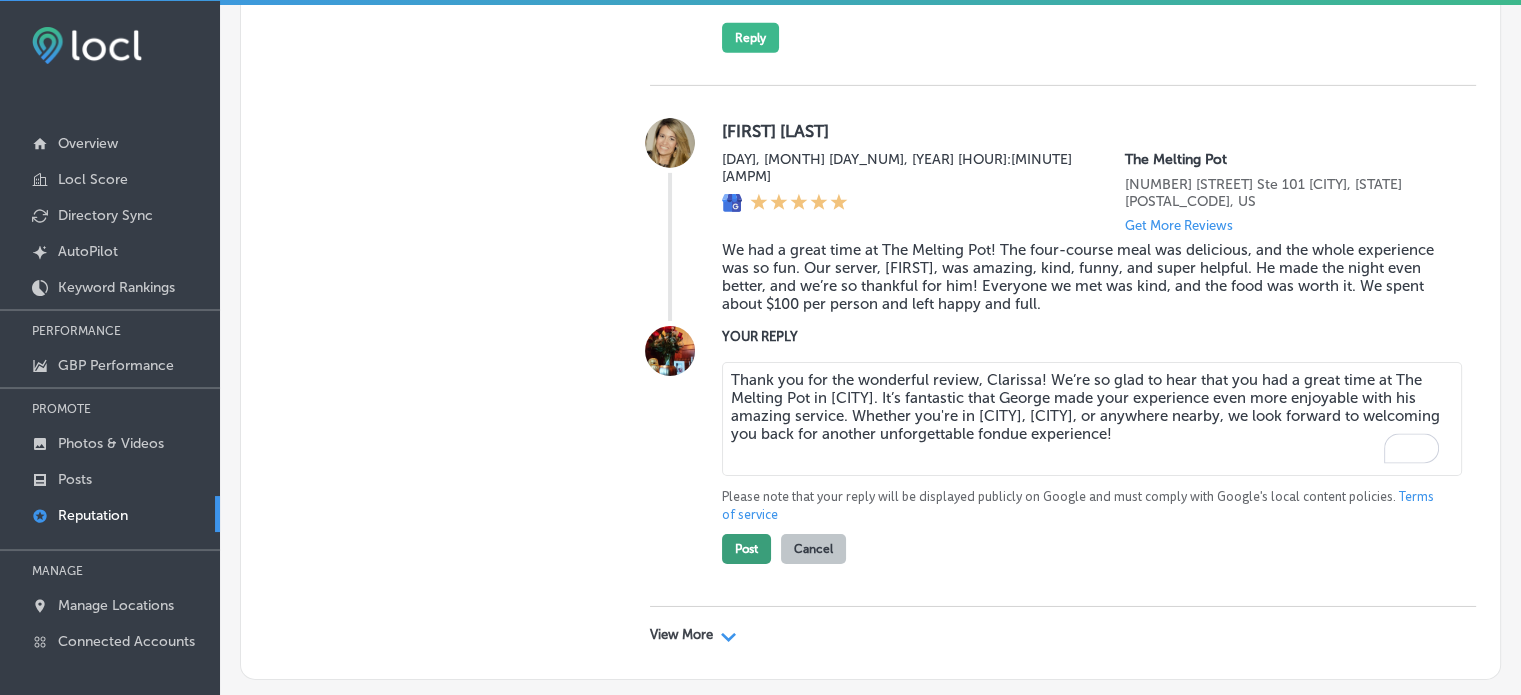 type on "Thank you for the wonderful review, Clarissa! We’re so glad to hear that you had a great time at The Melting Pot in Melbourne. It’s fantastic that George made your experience even more enjoyable with his amazing service. Whether you're in Cocoa Beach, Viera, or anywhere nearby, we look forward to welcoming you back for another unforgettable fondue experience!" 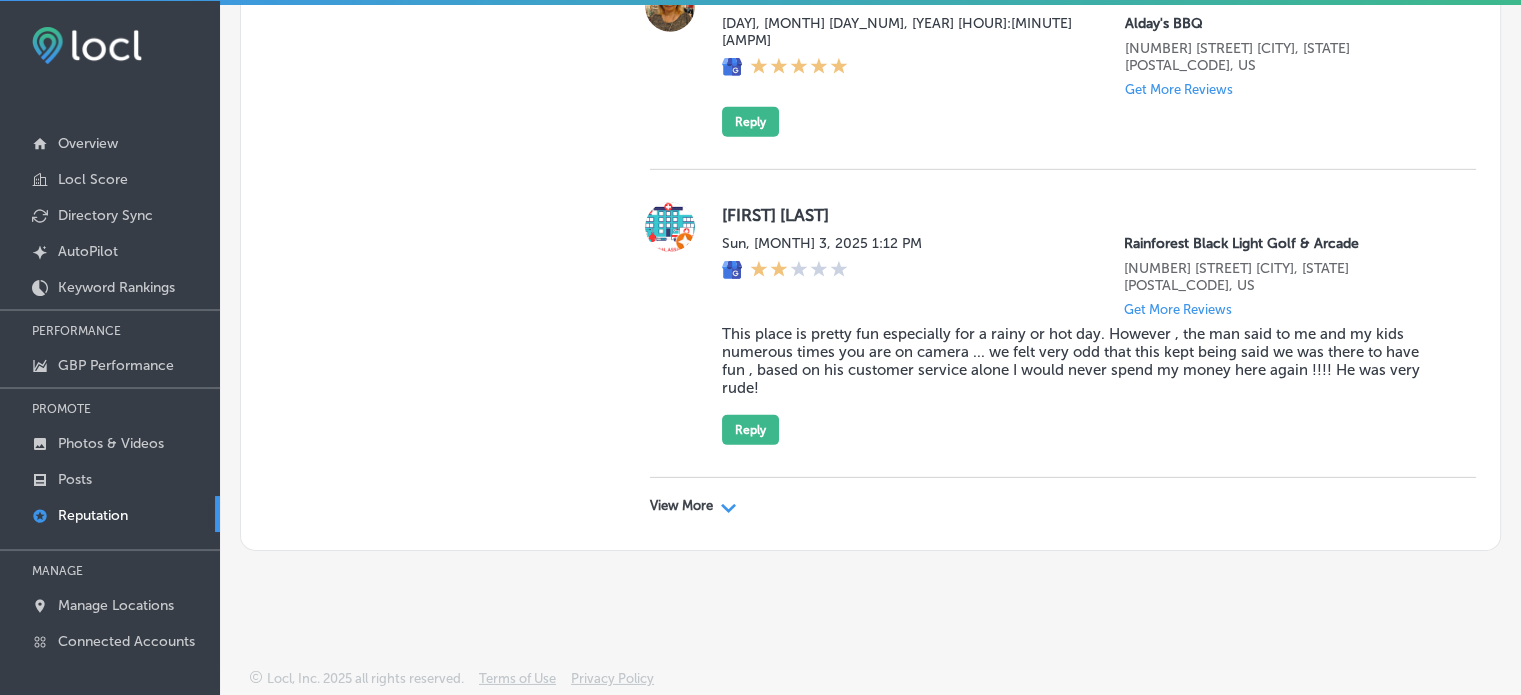 scroll, scrollTop: 6118, scrollLeft: 0, axis: vertical 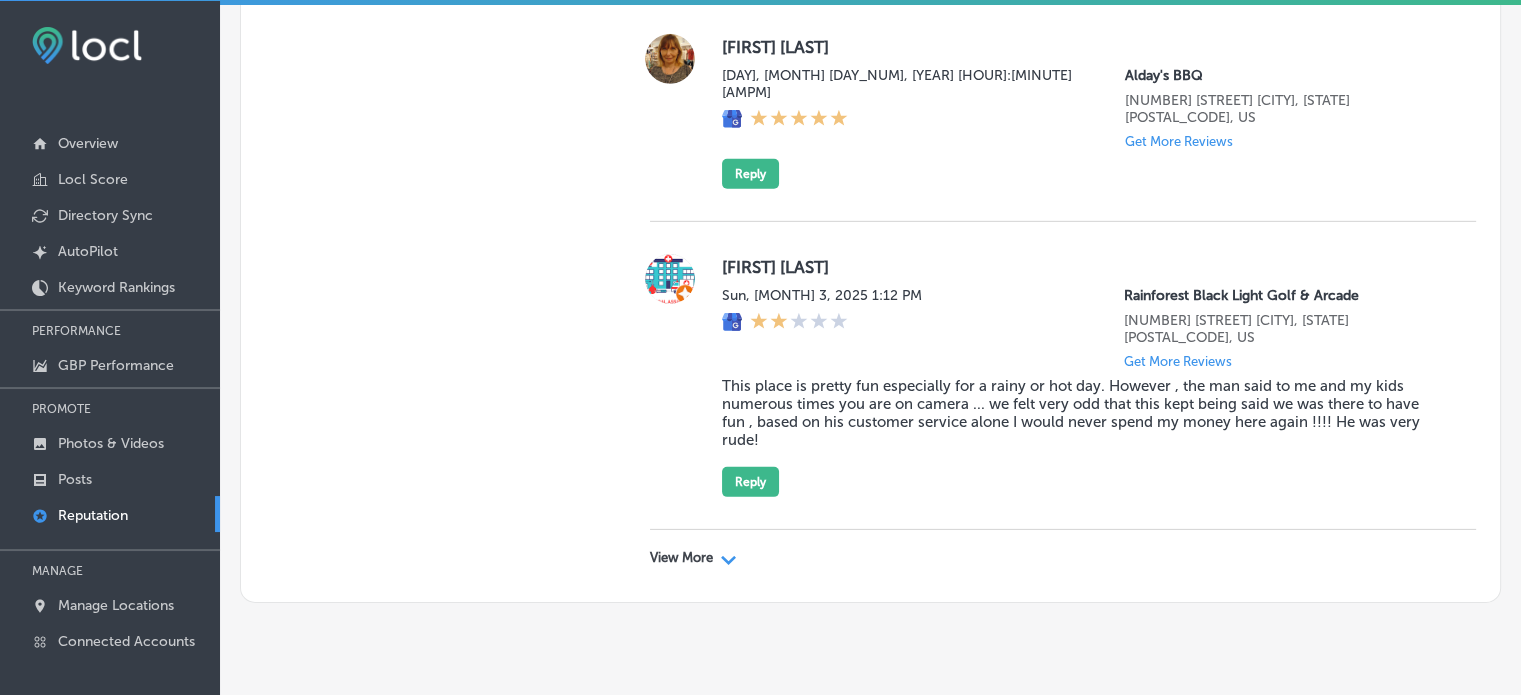 click on "View More
Path
Created with Sketch." 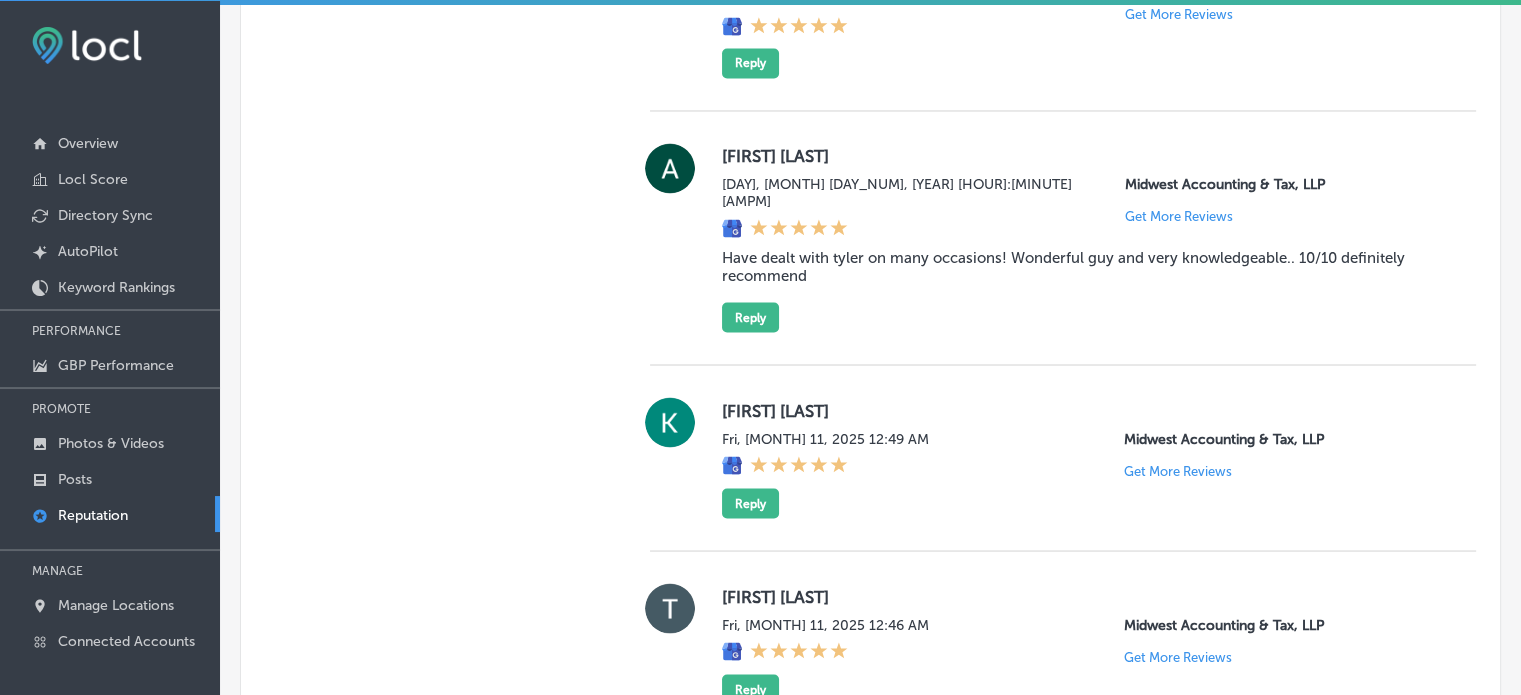 scroll, scrollTop: 11233, scrollLeft: 0, axis: vertical 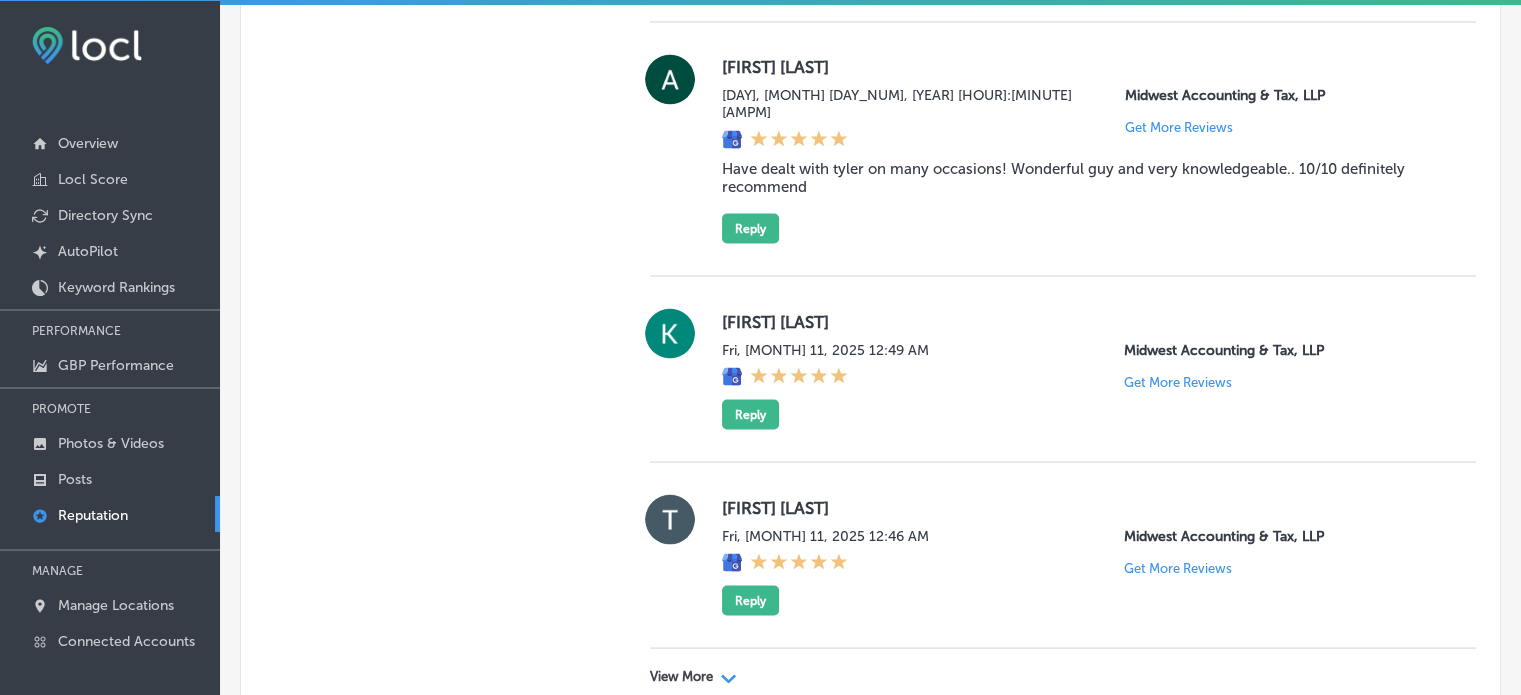 click on "View More
Path
Created with Sketch." 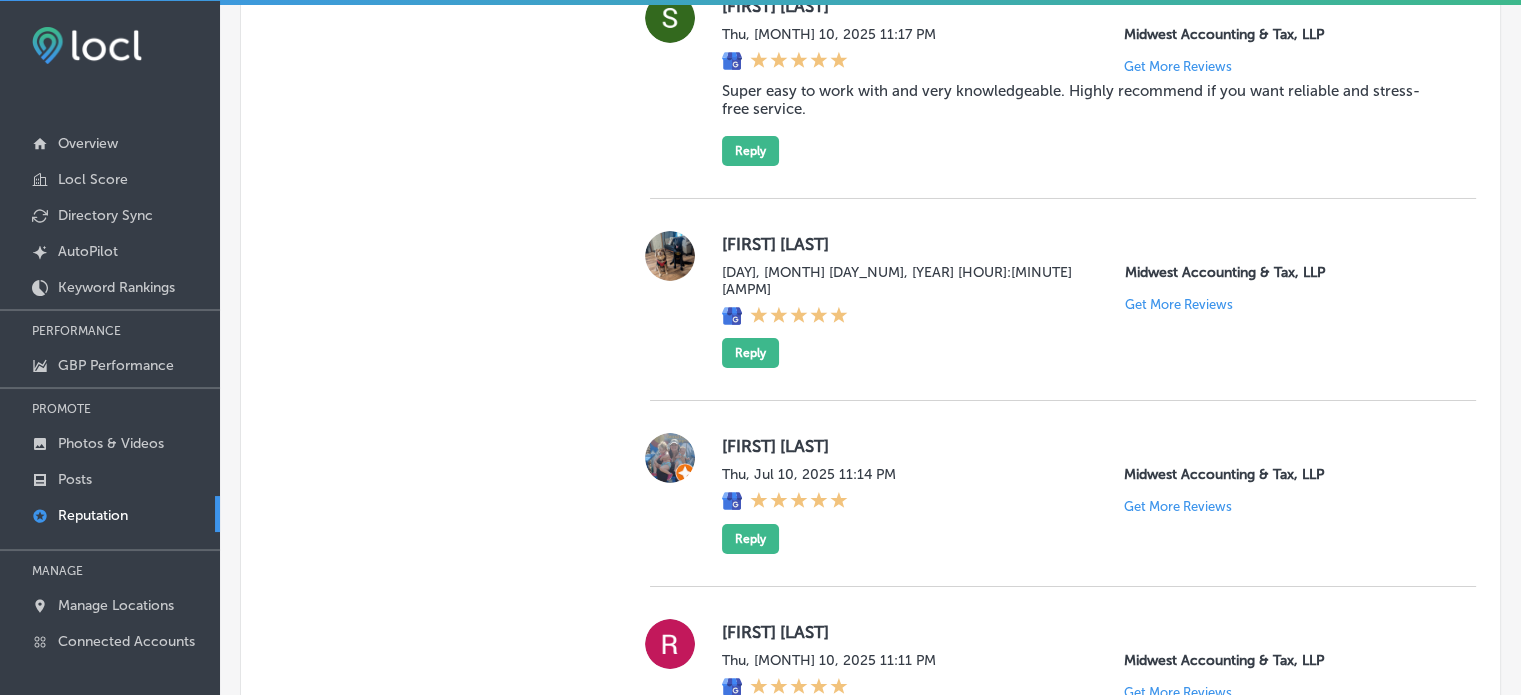 scroll, scrollTop: 15639, scrollLeft: 0, axis: vertical 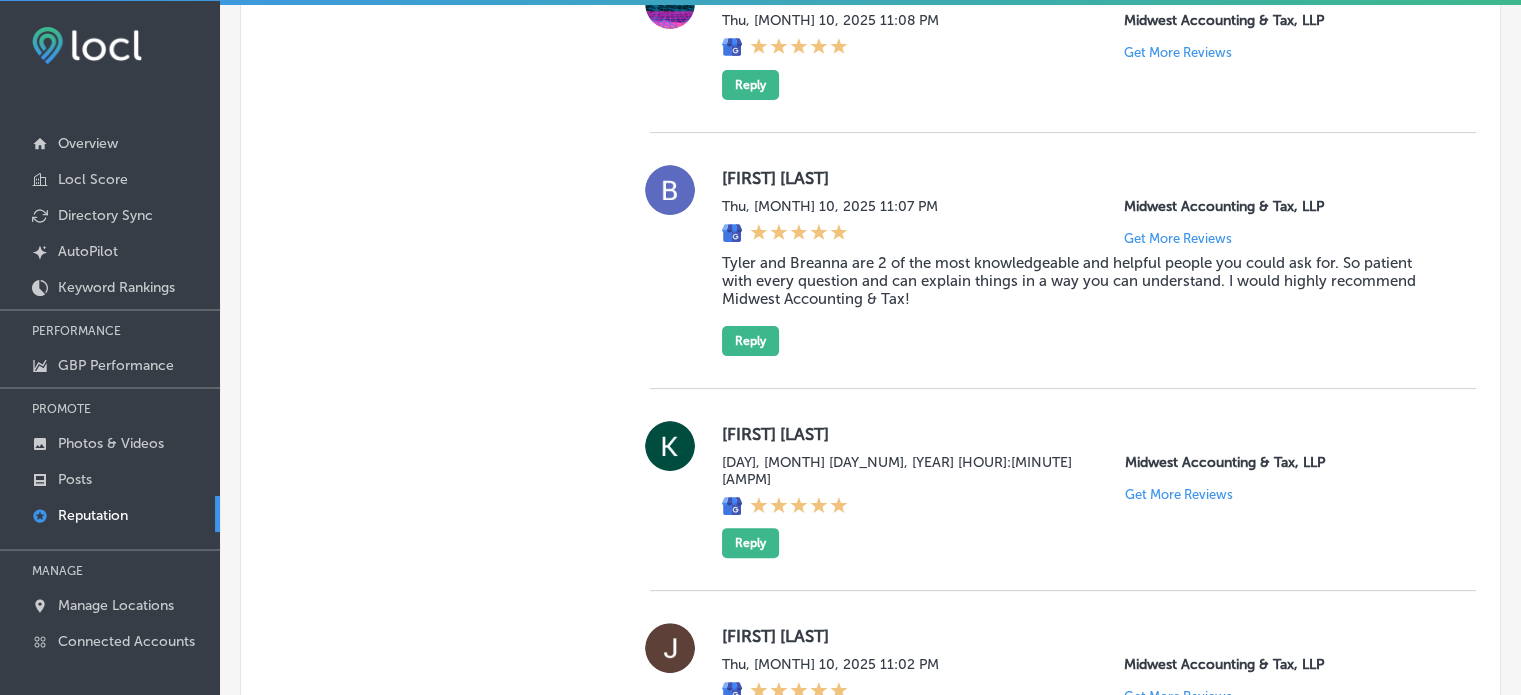 click on "View More" at bounding box center (681, 805) 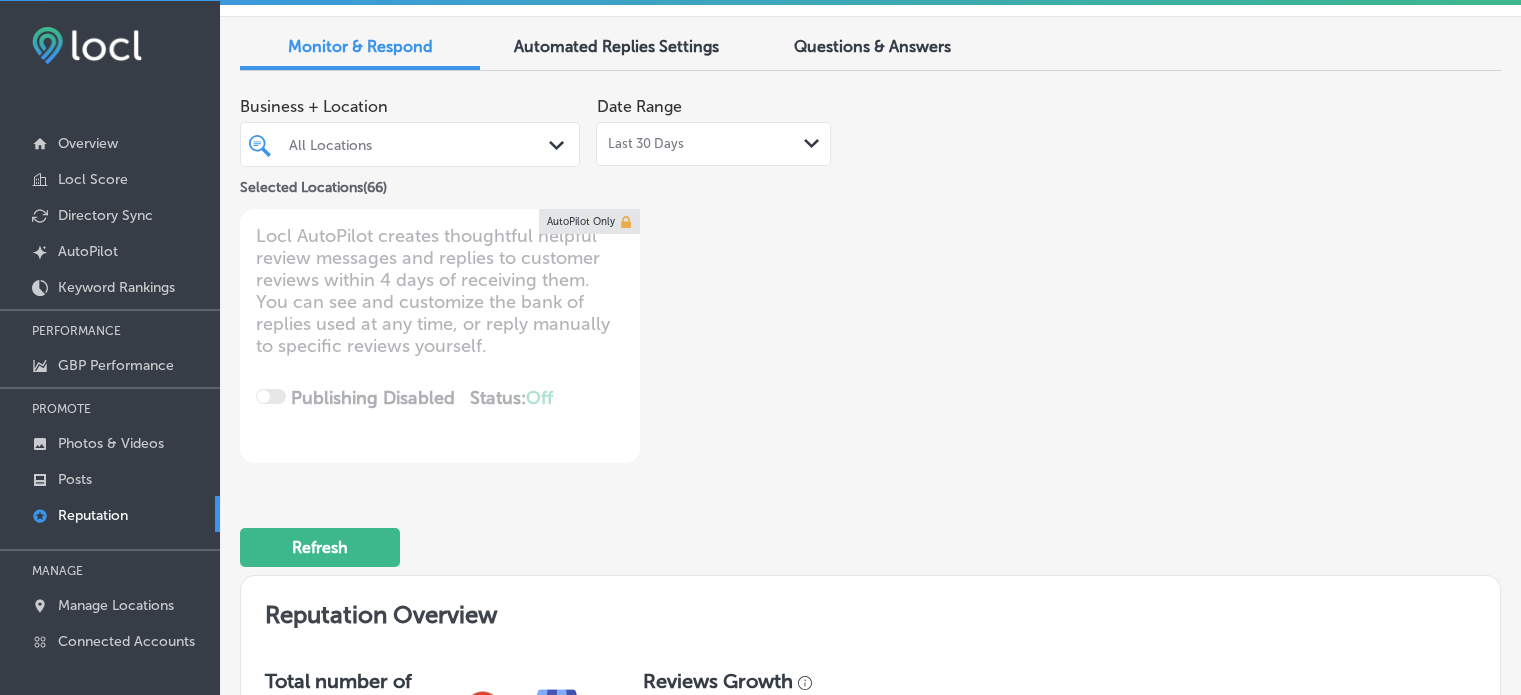 scroll, scrollTop: 0, scrollLeft: 0, axis: both 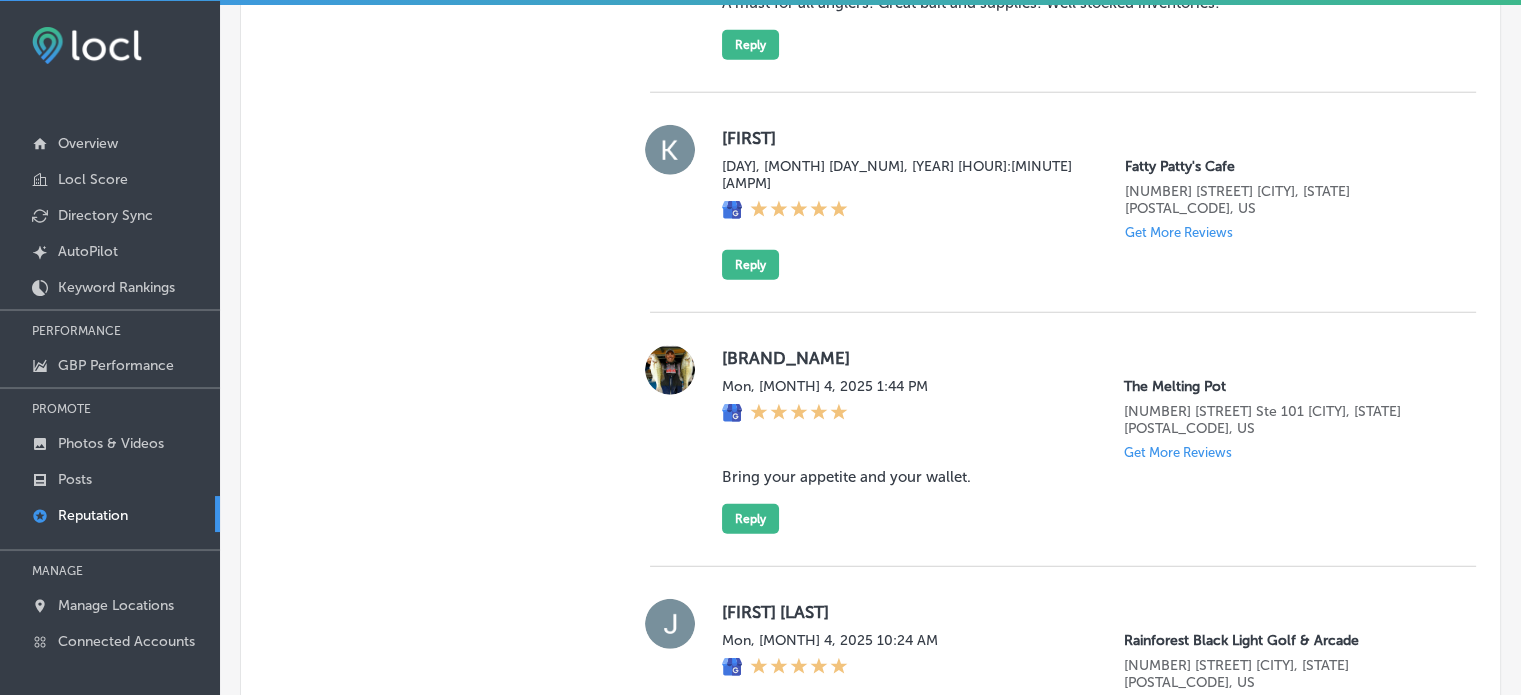 click on "Bring your appetite and your wallet." at bounding box center (1083, 477) 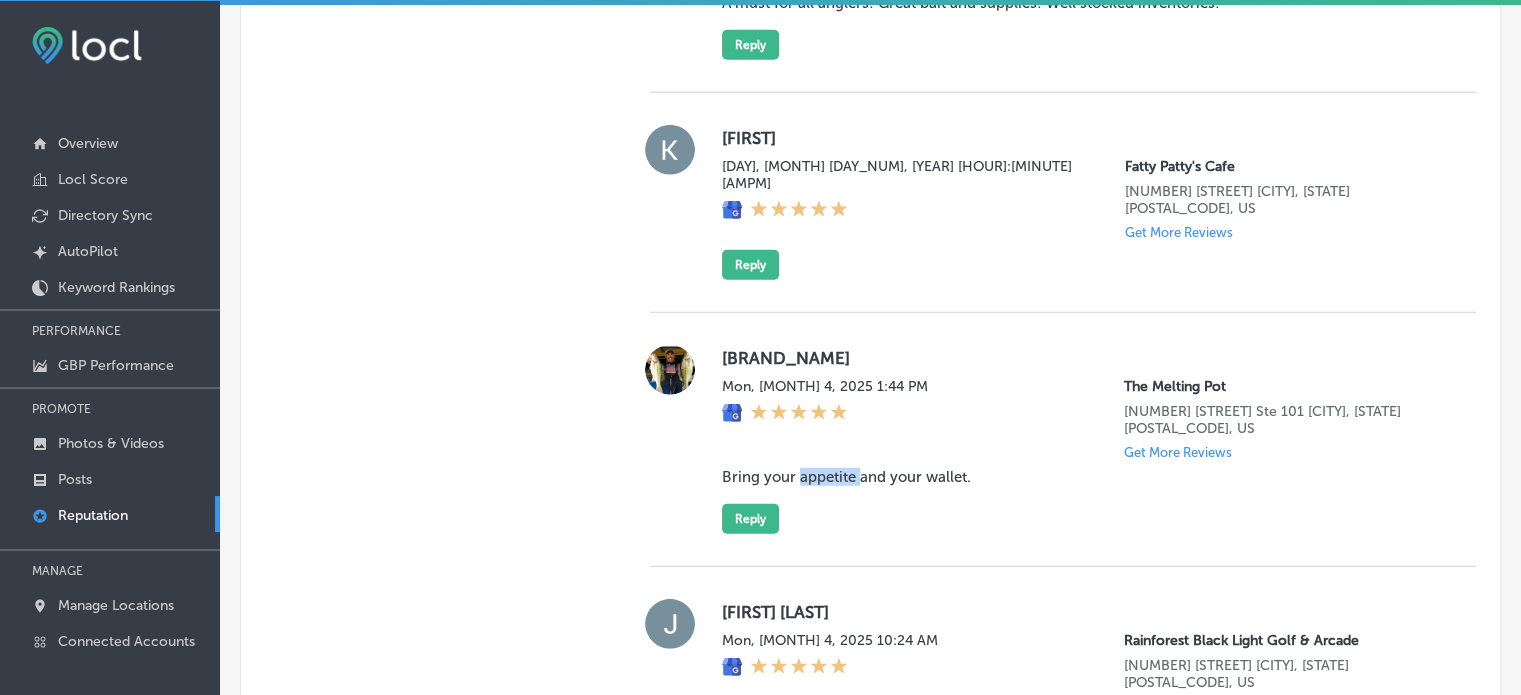 click on "Bring your appetite and your wallet." at bounding box center [1083, 477] 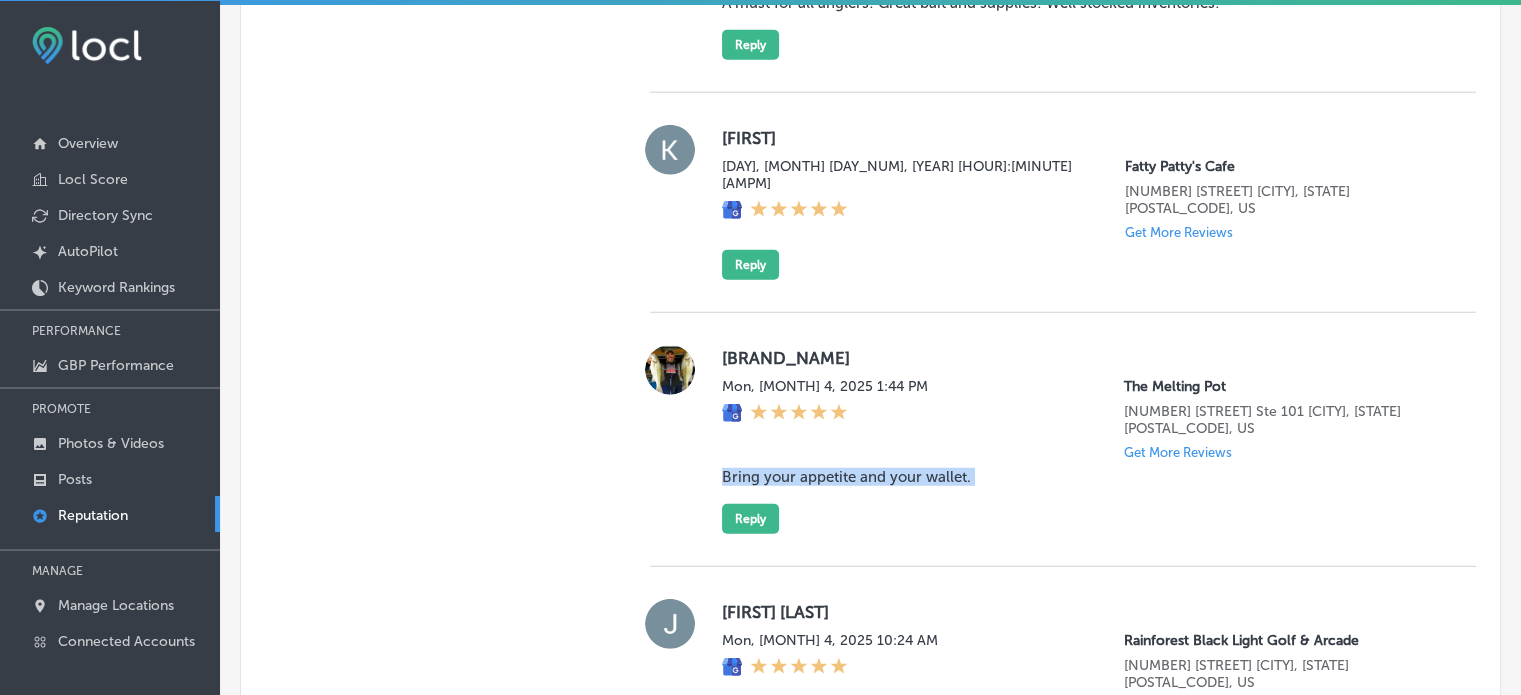 click on "Bring your appetite and your wallet." at bounding box center [1083, 477] 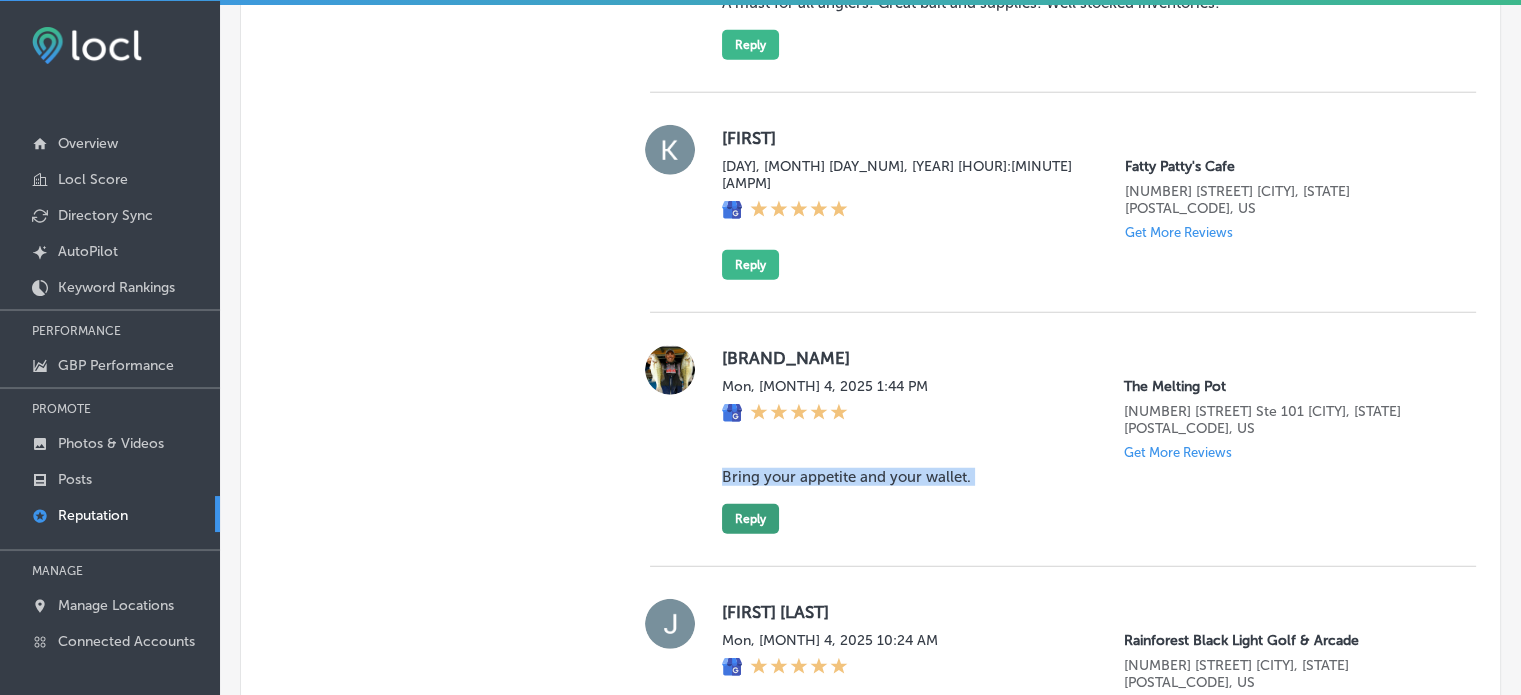 click on "Reply" at bounding box center [750, 519] 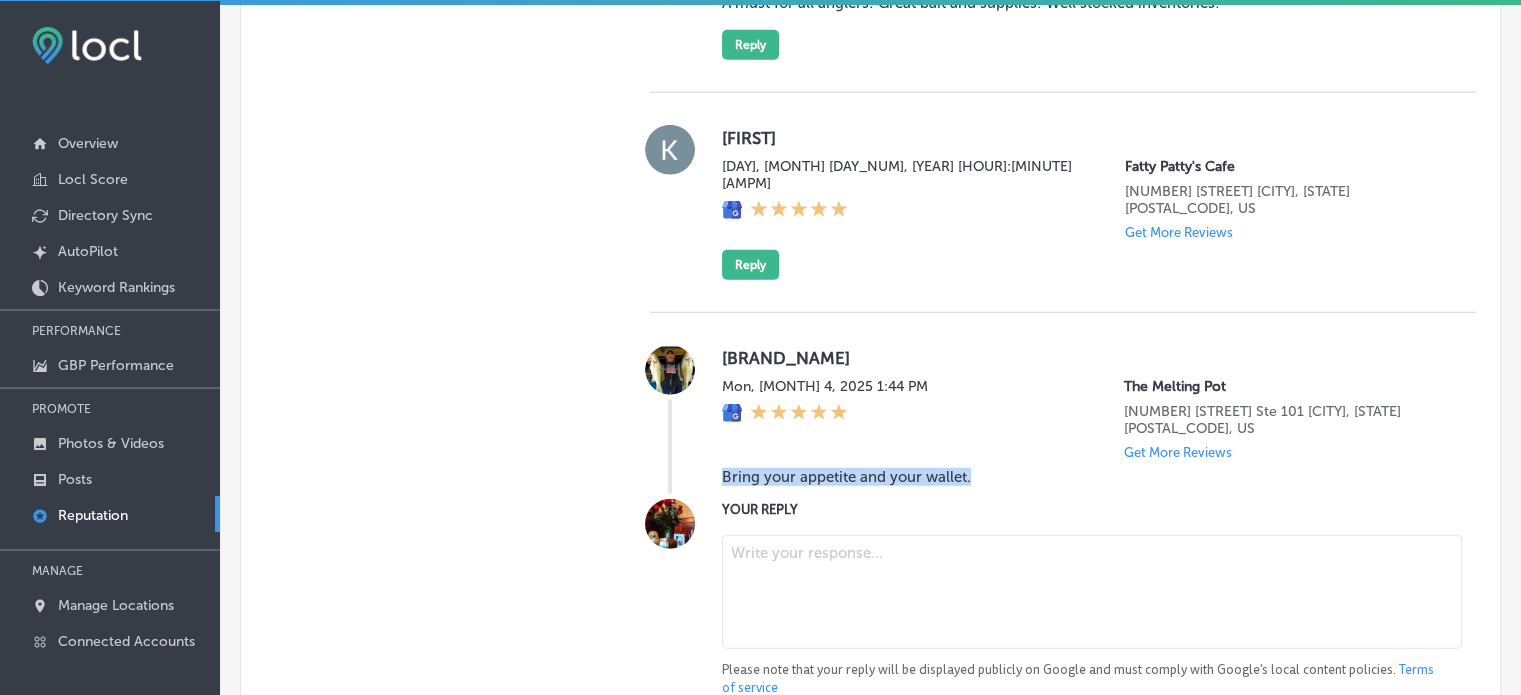 click at bounding box center (1092, 592) 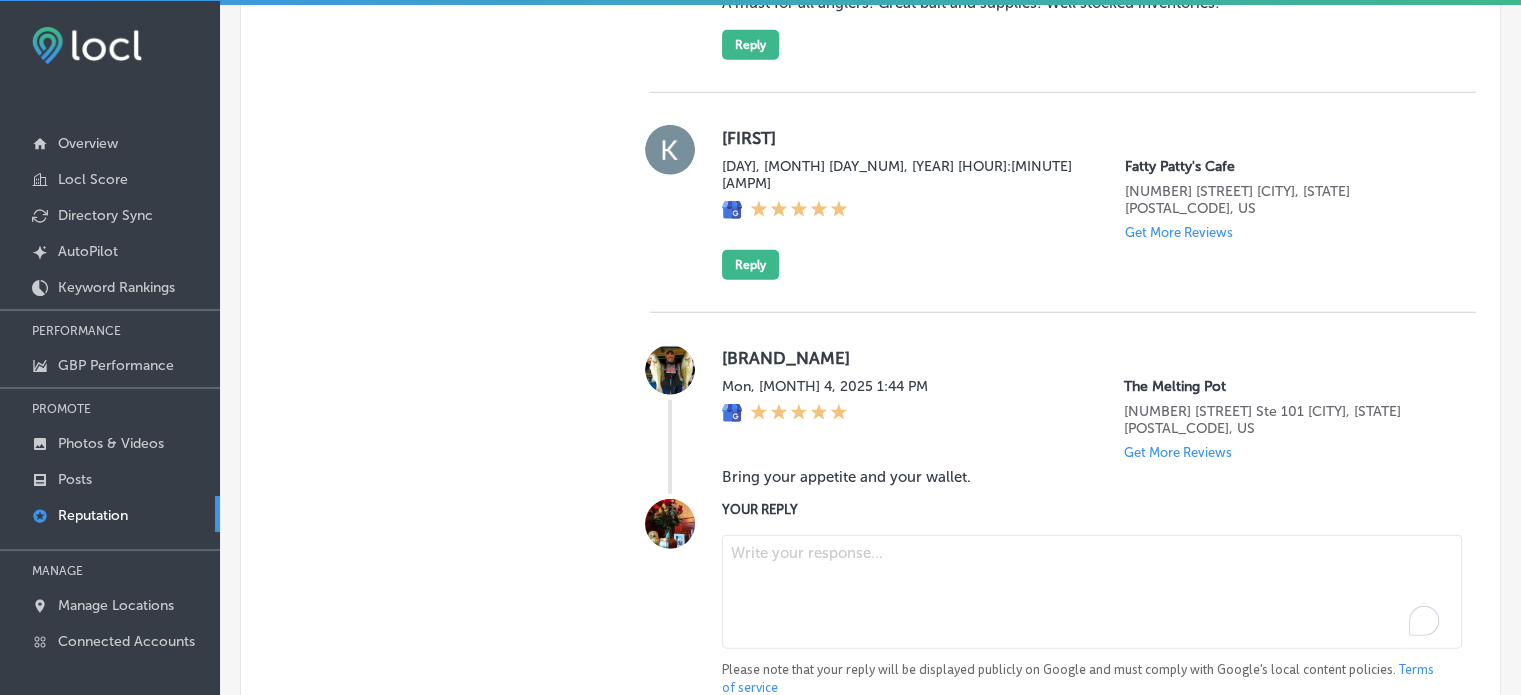 paste on "Thank you for the great review, Feesh! We’re glad you enjoyed your experience at The Melting Pot in Melbourne. Our four-course fondue meals are always a filling and fun experience, perfect for a special night out. Whether you're in Palm Bay or Rockledge, we look forward to welcoming you back for another unforgettable fondue adventure!" 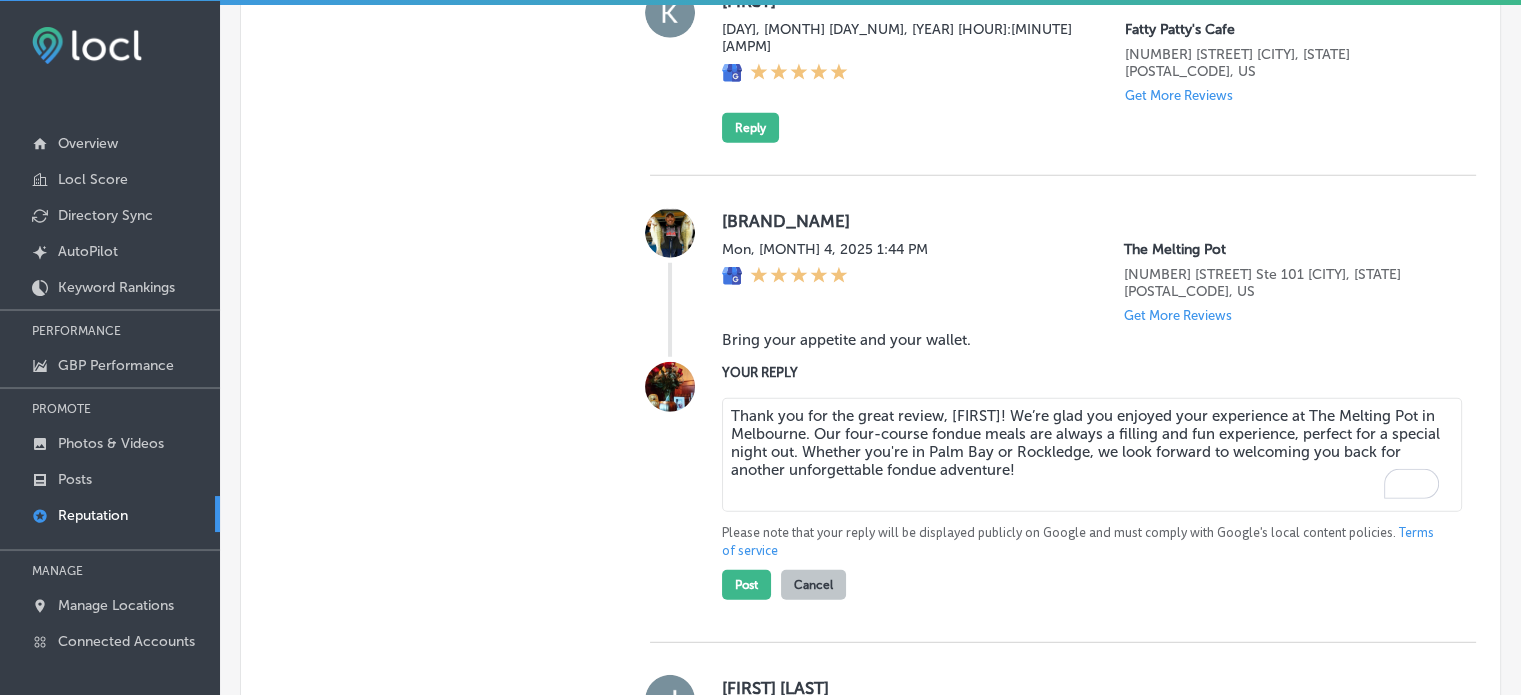 scroll, scrollTop: 5472, scrollLeft: 0, axis: vertical 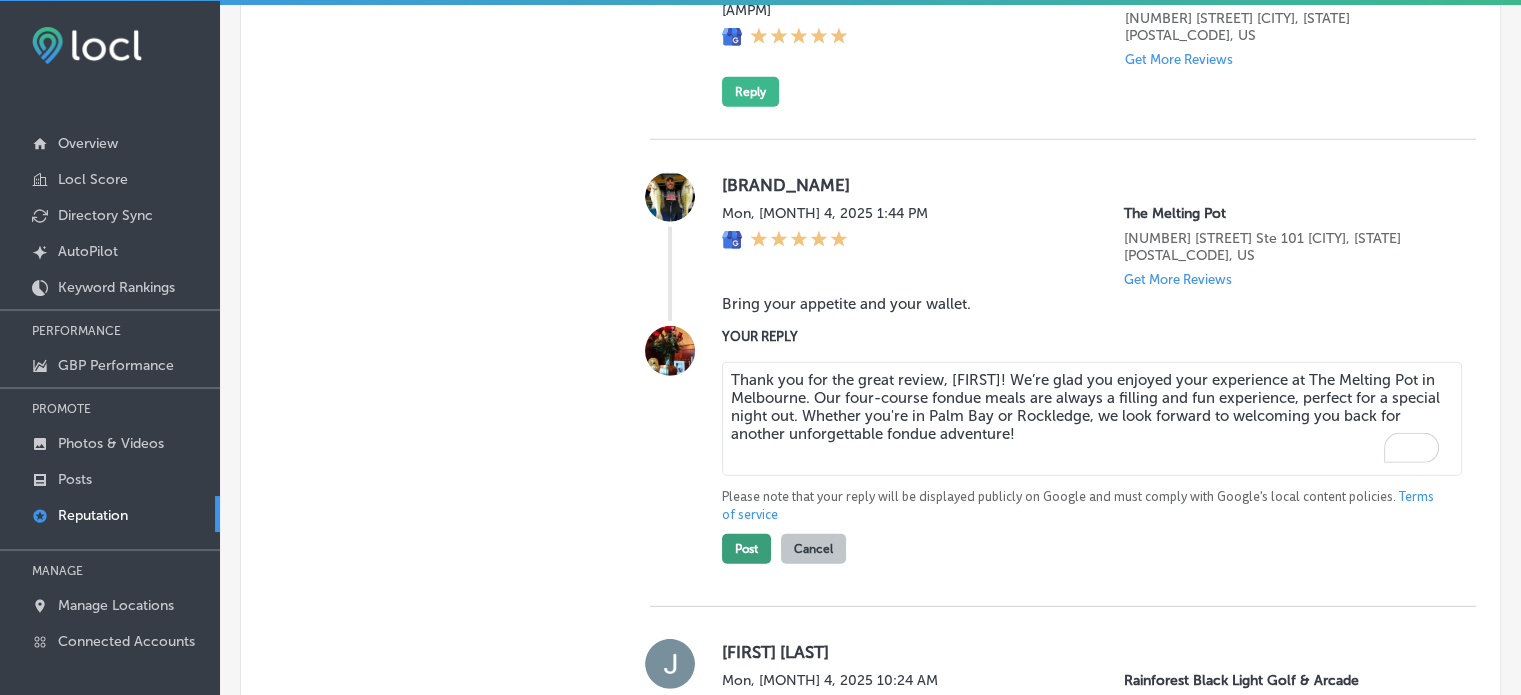 type on "Thank you for the great review, Feesh! We’re glad you enjoyed your experience at The Melting Pot in Melbourne. Our four-course fondue meals are always a filling and fun experience, perfect for a special night out. Whether you're in Palm Bay or Rockledge, we look forward to welcoming you back for another unforgettable fondue adventure!" 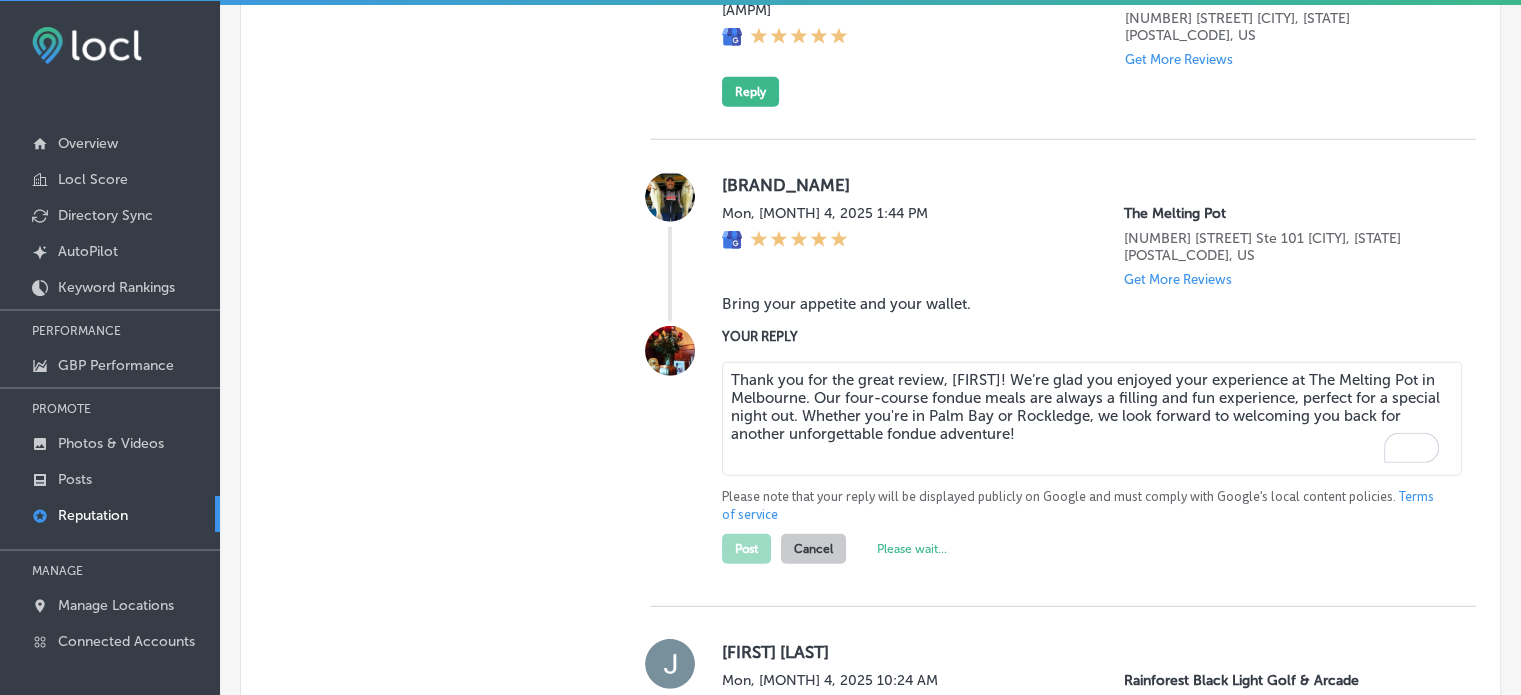 type on "x" 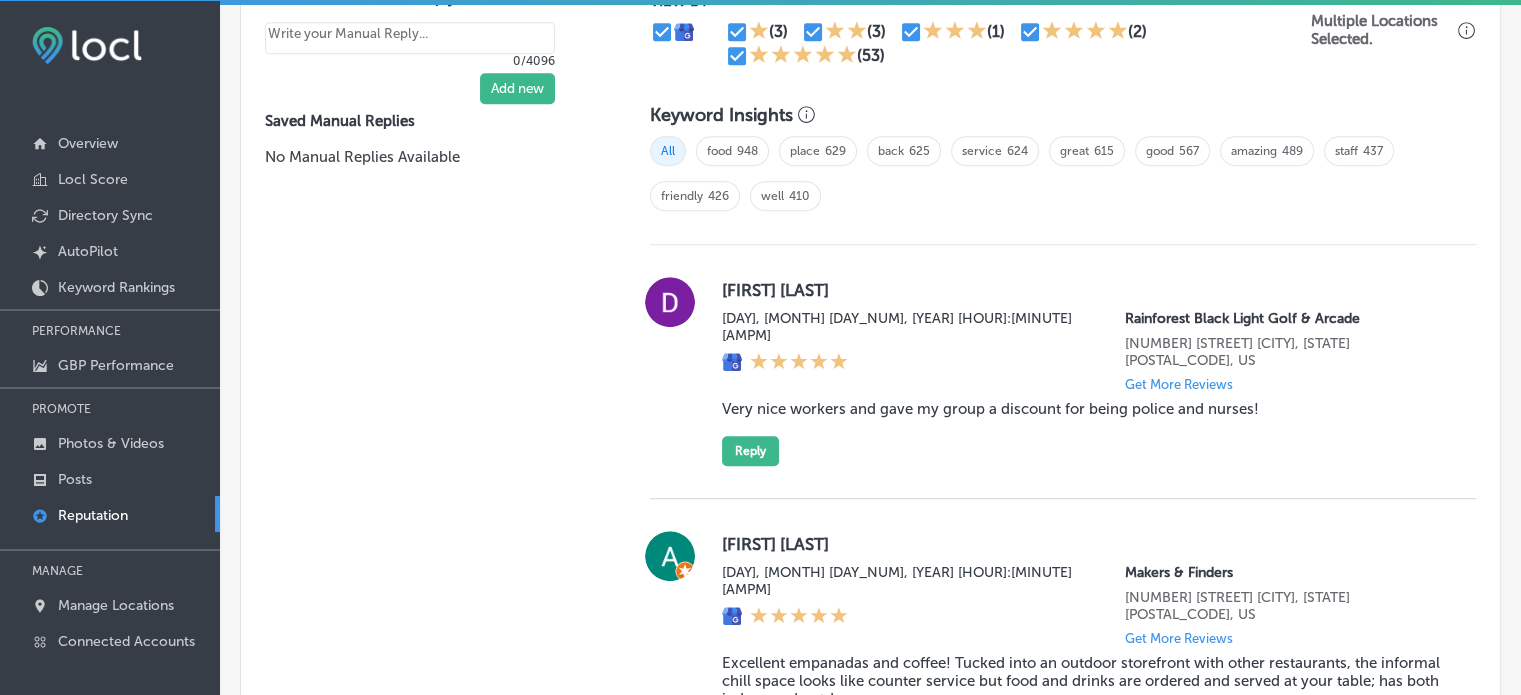 scroll, scrollTop: 1316, scrollLeft: 0, axis: vertical 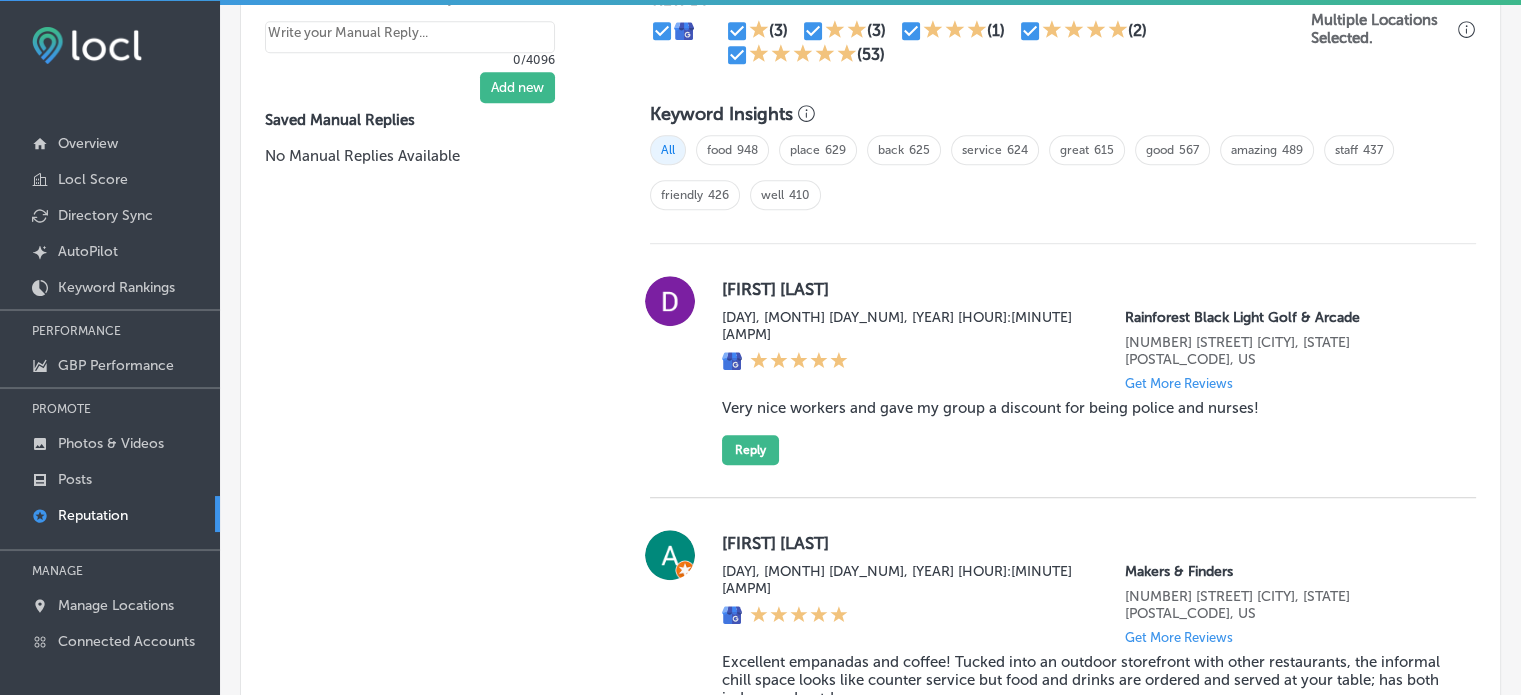 click on "Very nice workers and gave my group a discount for being police and nurses!" at bounding box center (1083, 408) 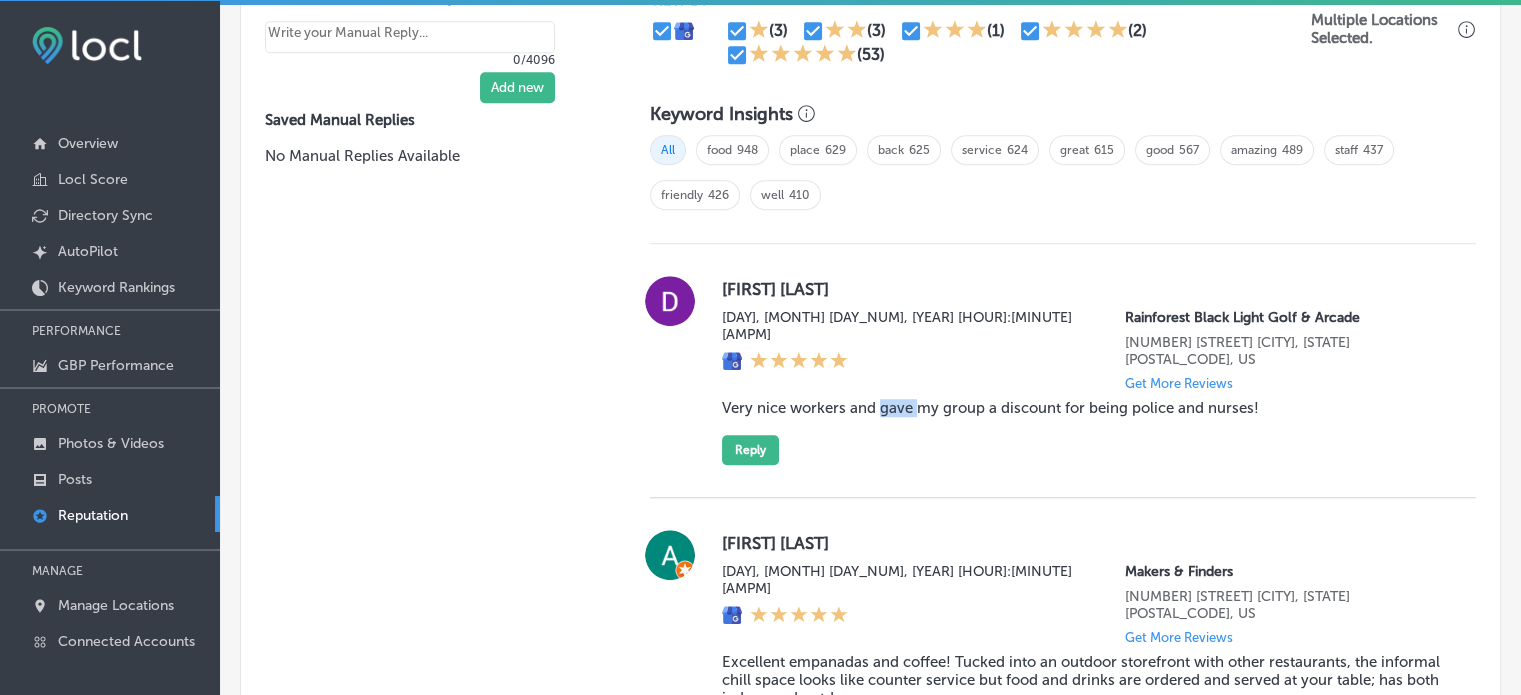 click on "Very nice workers and gave my group a discount for being police and nurses!" at bounding box center [1083, 408] 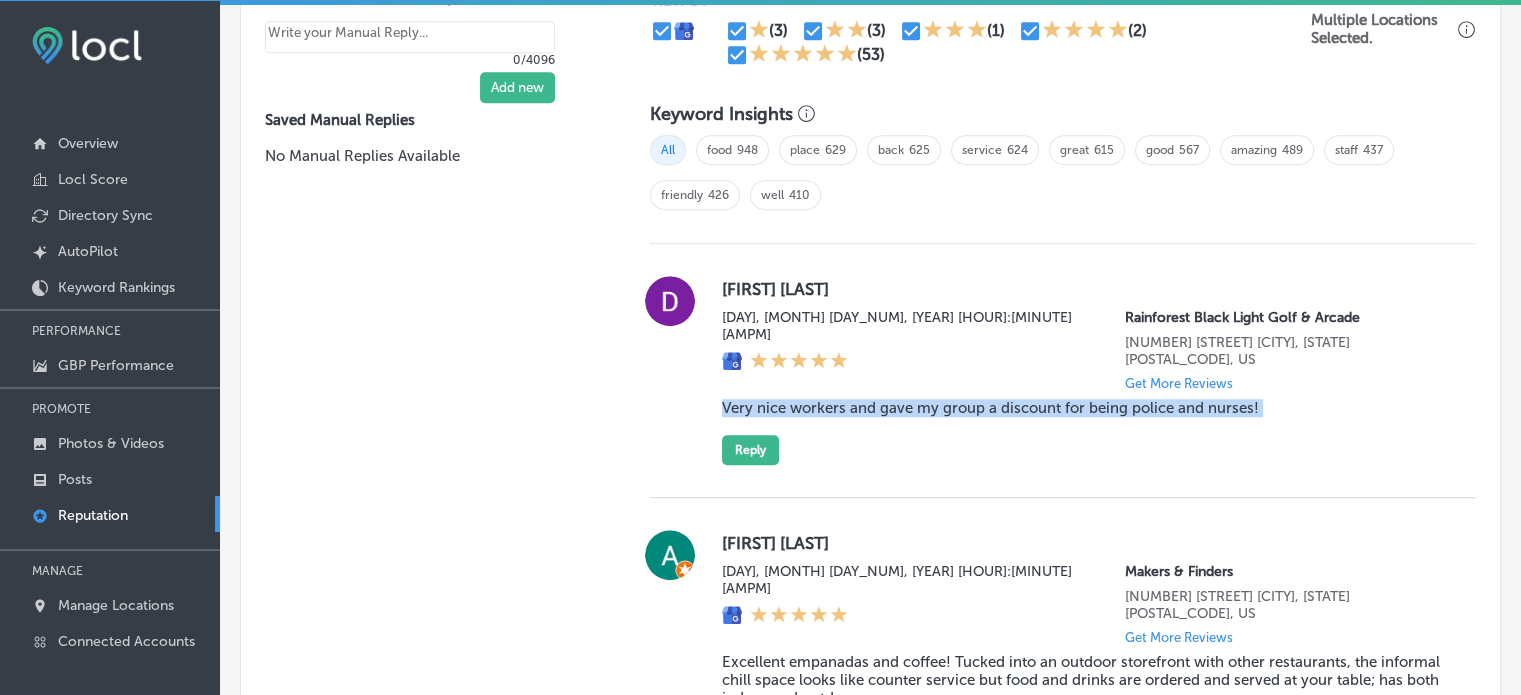 click on "Very nice workers and gave my group a discount for being police and nurses!" at bounding box center [1083, 408] 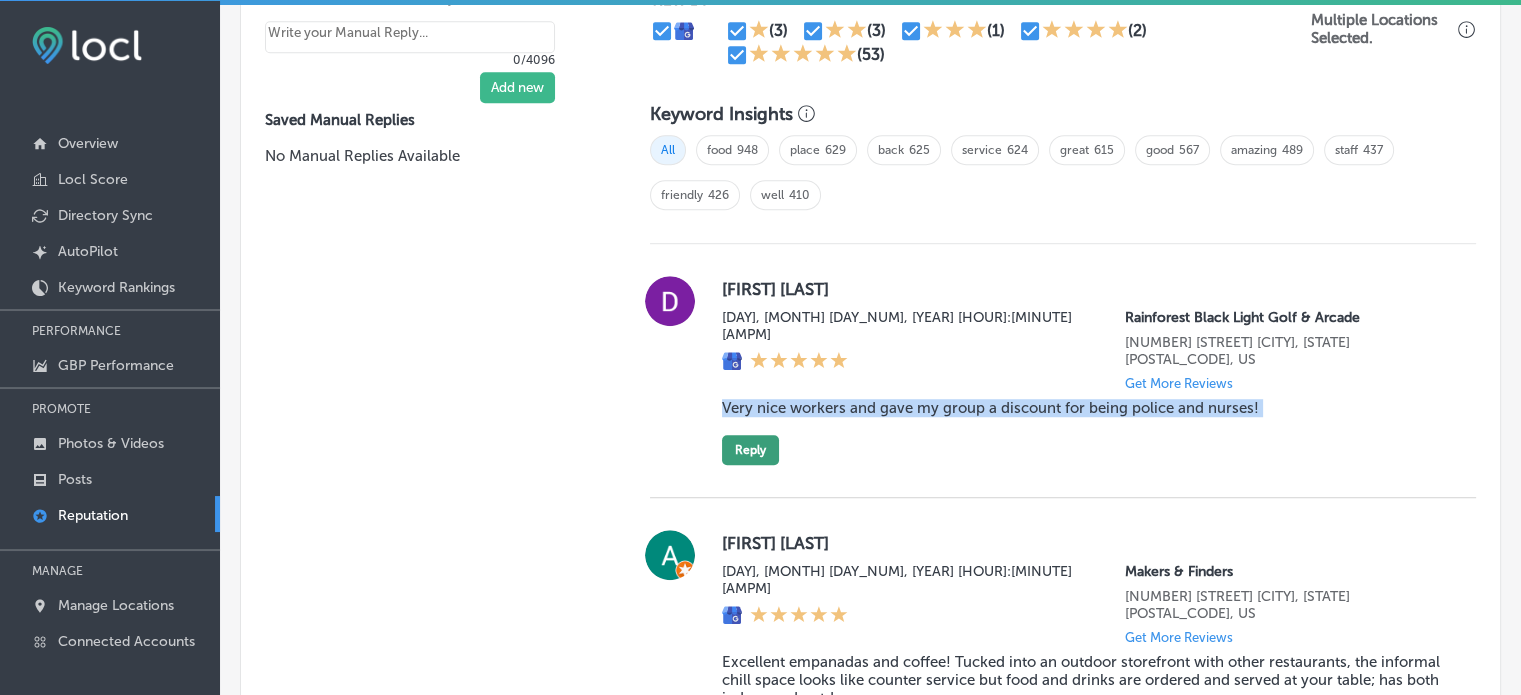 click on "Reply" at bounding box center (750, 450) 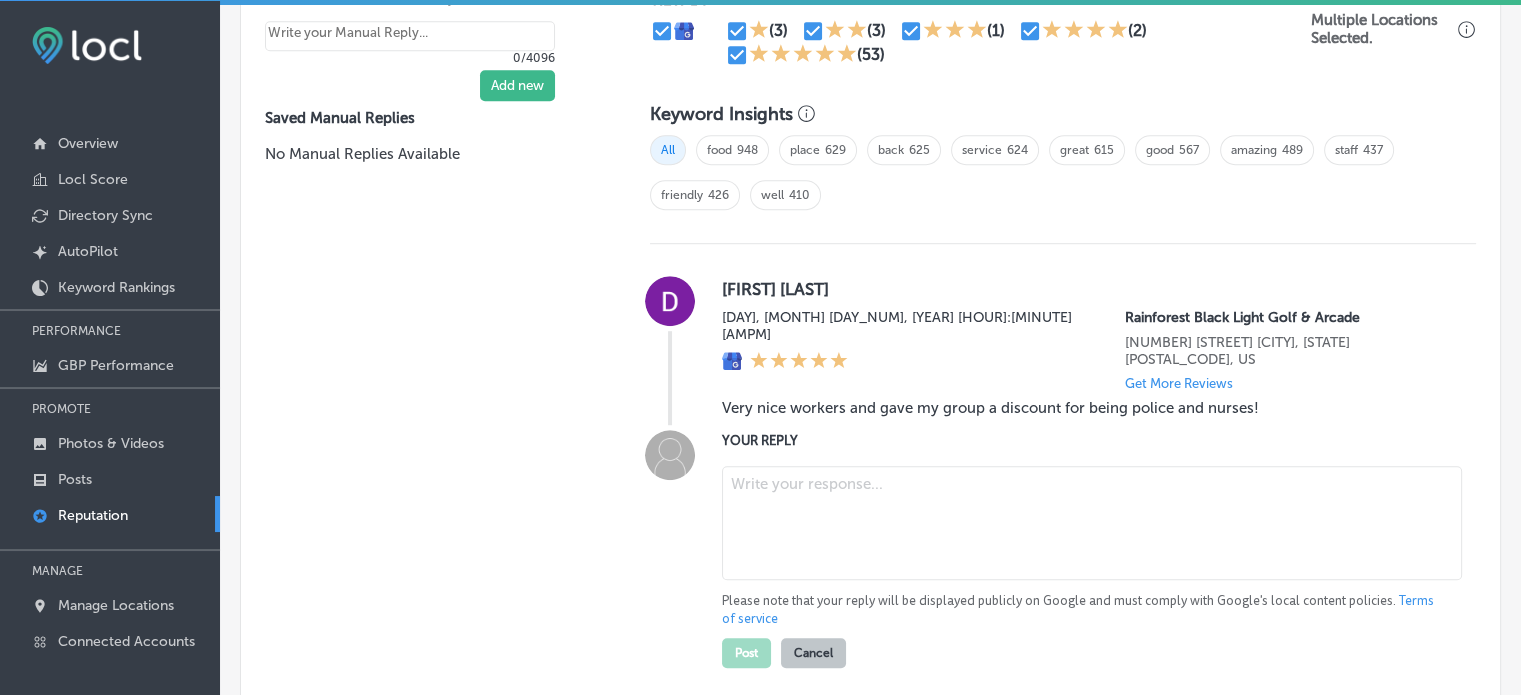 click at bounding box center (1092, 523) 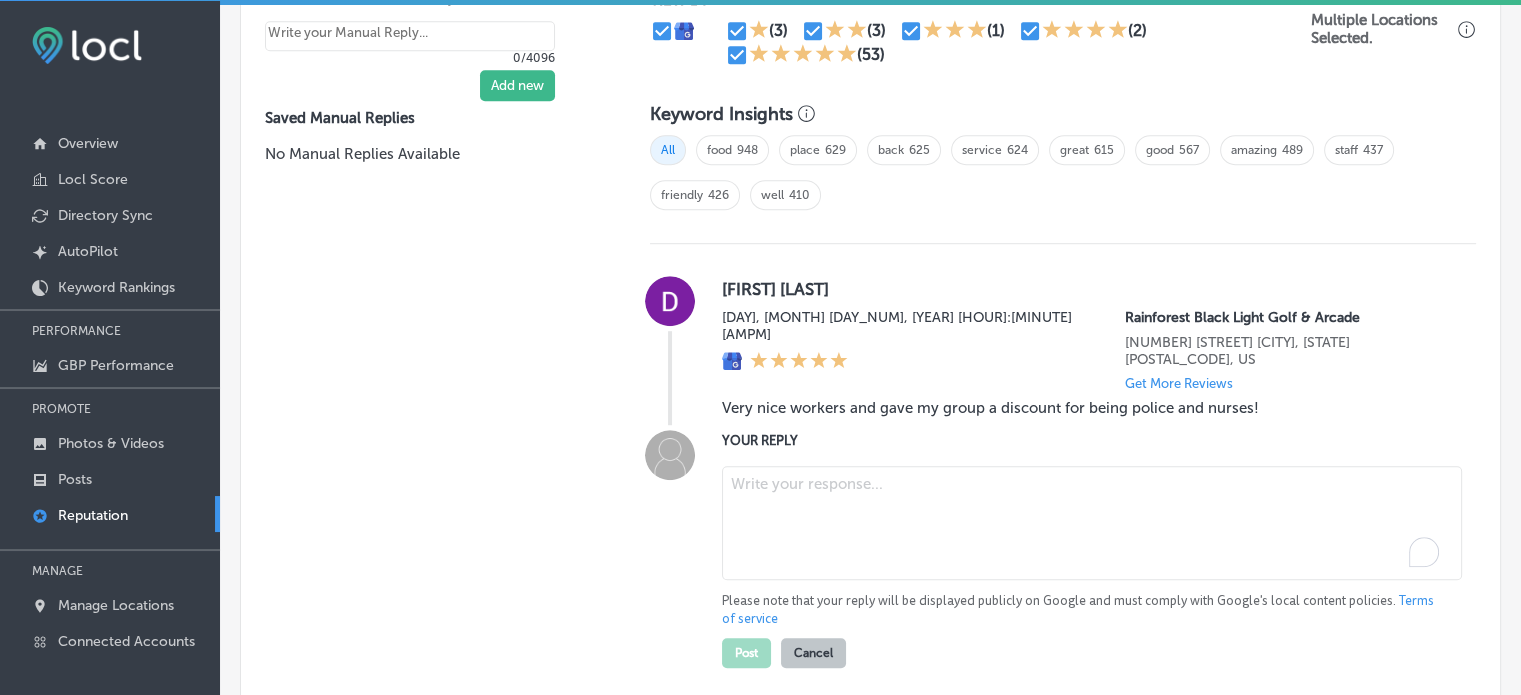 paste on "Thank you for the wonderful review, Dexter! We’re so glad to hear that you and your group enjoyed your time at Rainforest Black Light Golf & Arcade in Panama City Beach. We’re proud to offer discounts to our local heroes, like police and nurses, and are thrilled you had a great experience. We’re proud to serve Panama City Beach, Callaway, and Southport, and we look forward to welcoming you back soon for more mini golf and arcade fun!" 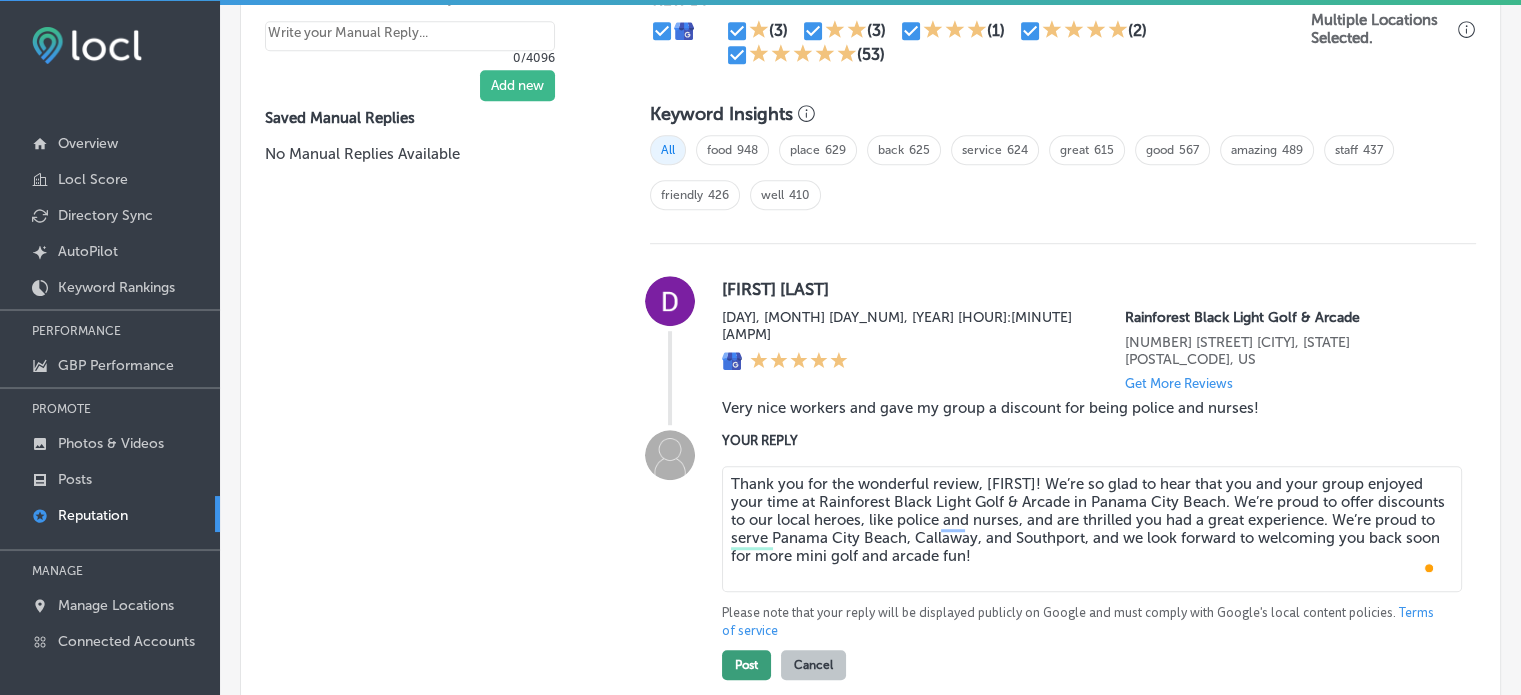 type on "Thank you for the wonderful review, Dexter! We’re so glad to hear that you and your group enjoyed your time at Rainforest Black Light Golf & Arcade in Panama City Beach. We’re proud to offer discounts to our local heroes, like police and nurses, and are thrilled you had a great experience. We’re proud to serve Panama City Beach, Callaway, and Southport, and we look forward to welcoming you back soon for more mini golf and arcade fun!" 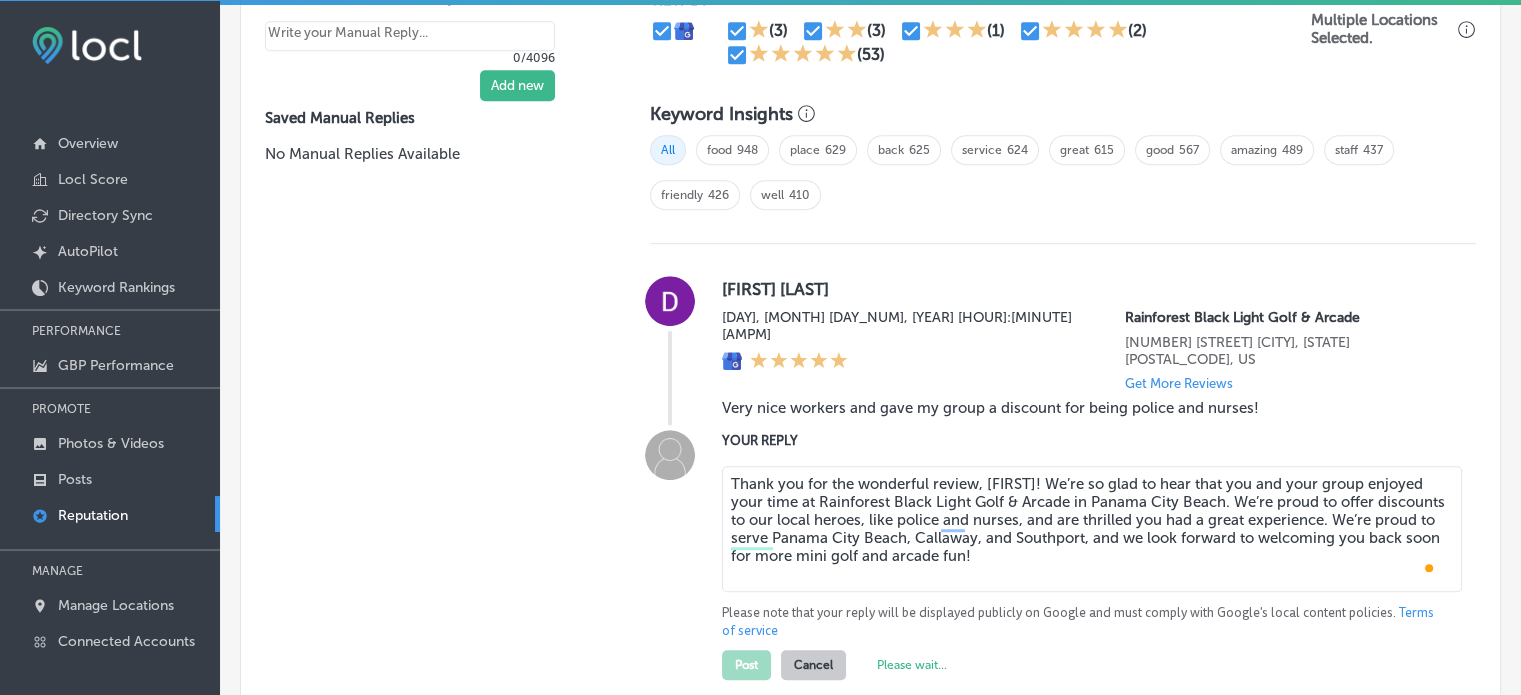 type on "x" 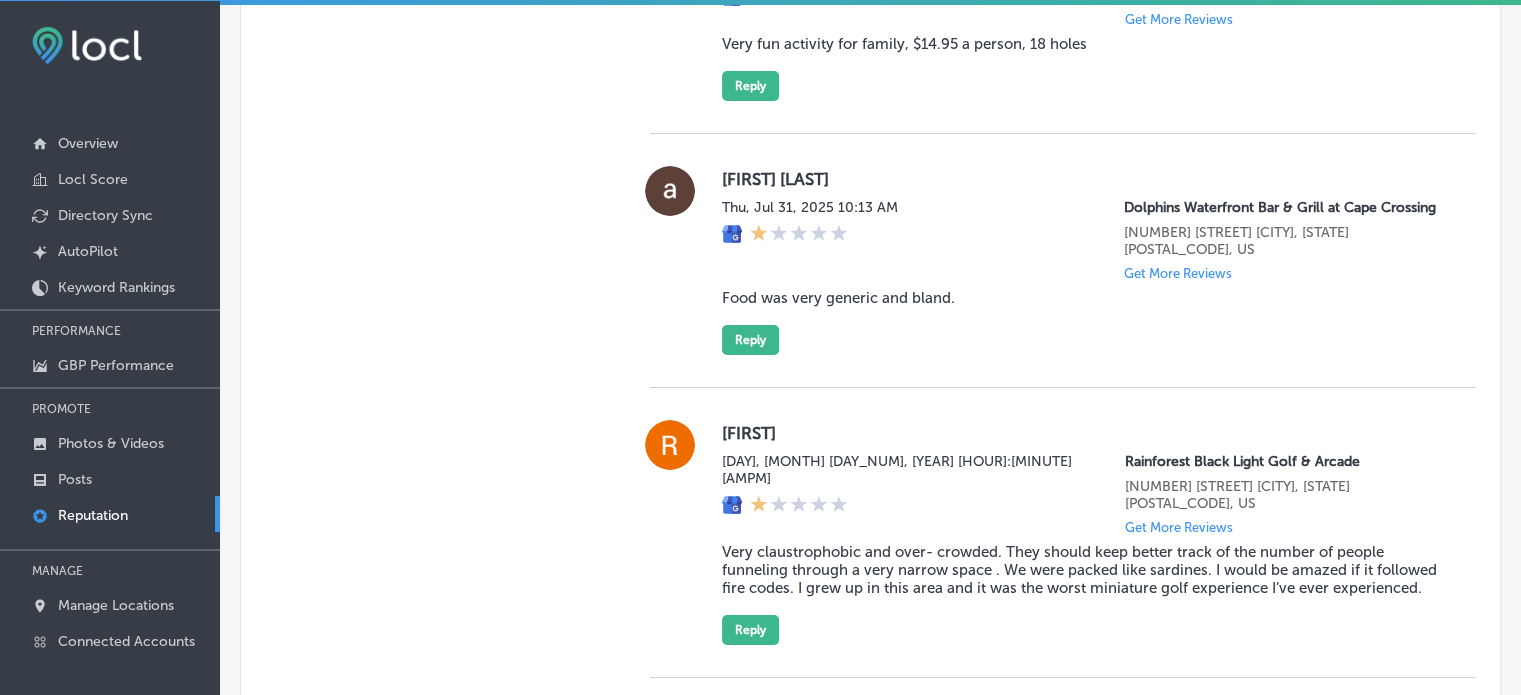 scroll, scrollTop: 6800, scrollLeft: 0, axis: vertical 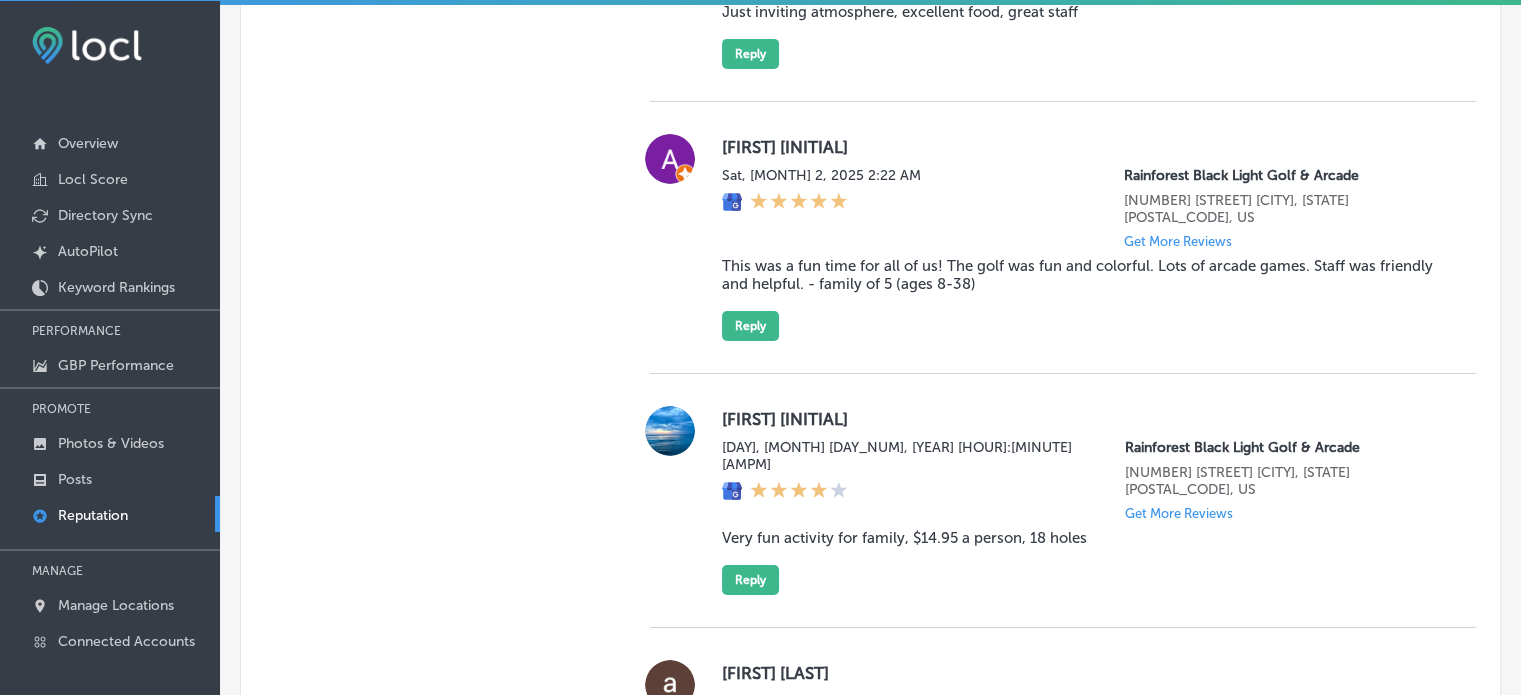 click on "Very fun activity for family, $14.95 a person, 18 holes" at bounding box center [1083, 538] 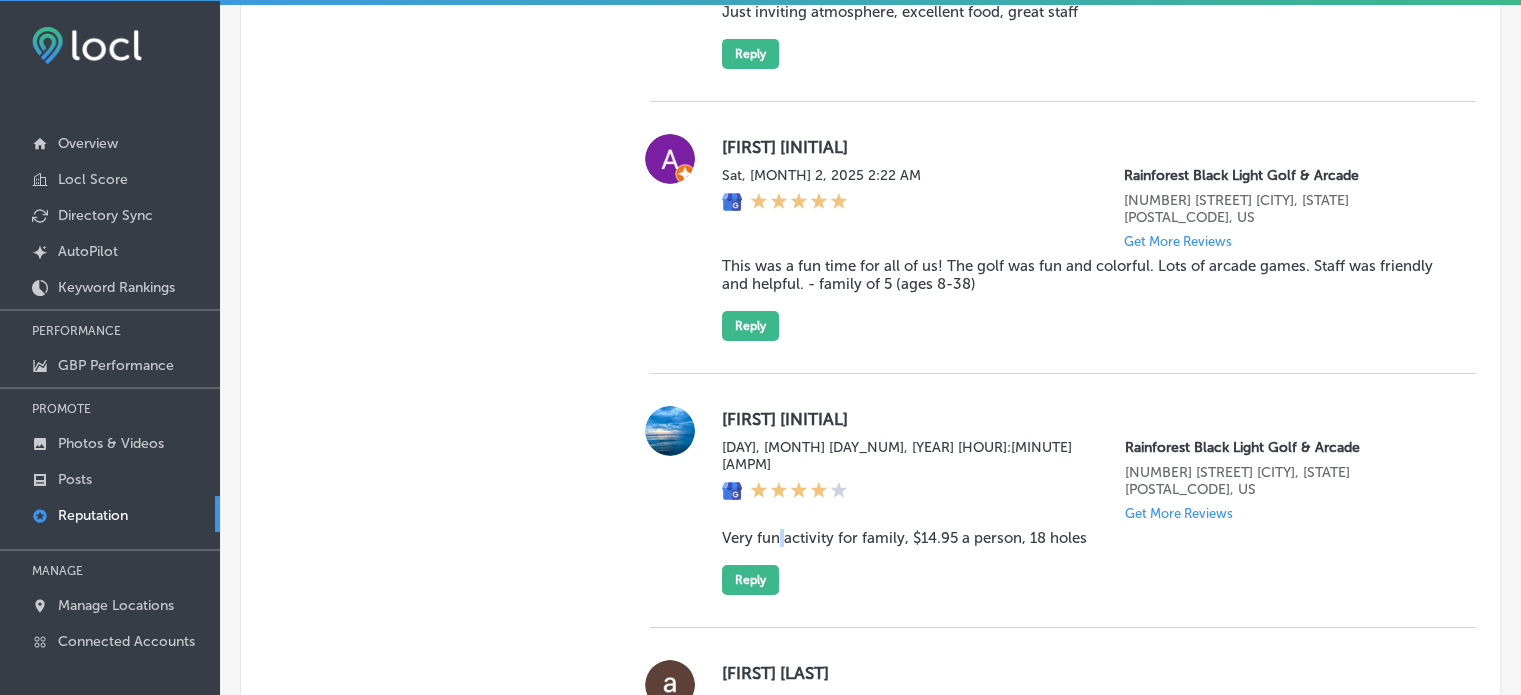 click on "Very fun activity for family, $14.95 a person, 18 holes" at bounding box center [1083, 538] 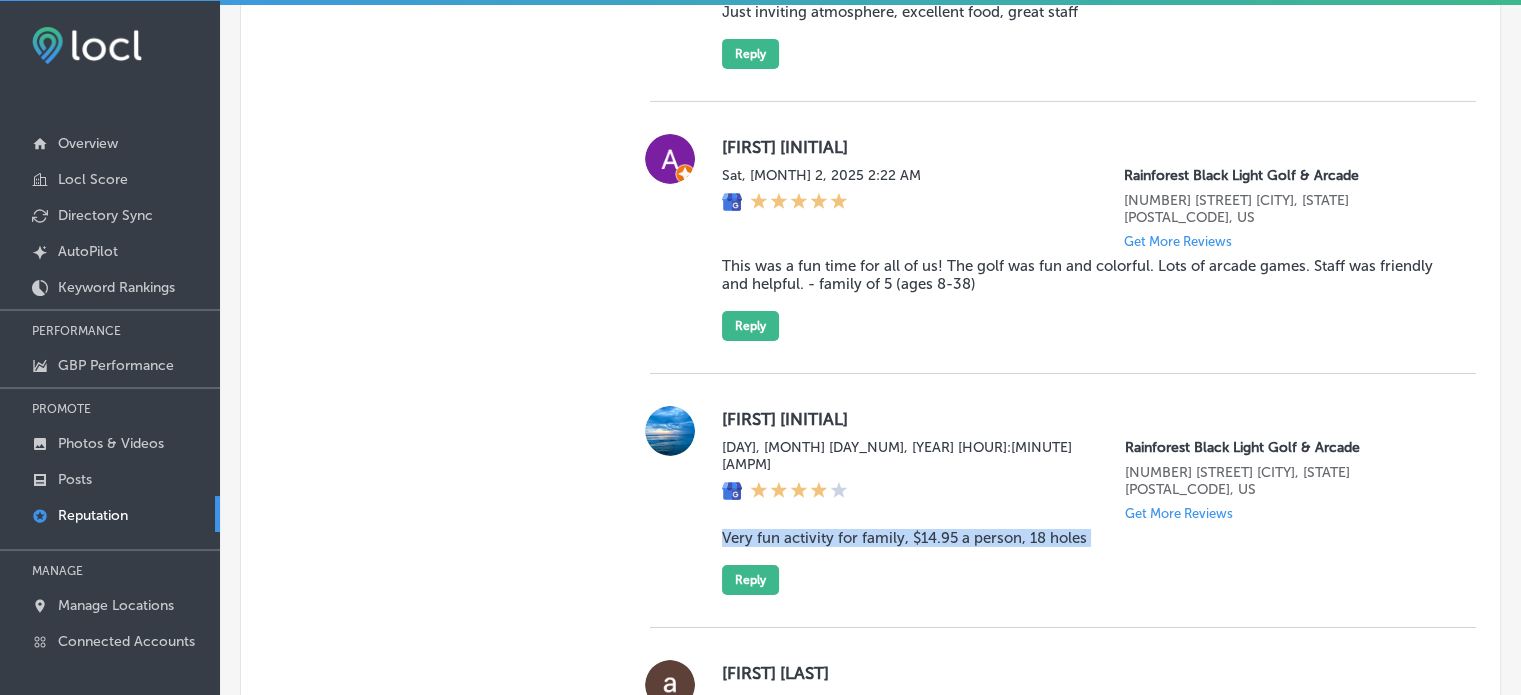 click on "Very fun activity for family, $14.95 a person, 18 holes" at bounding box center [1083, 538] 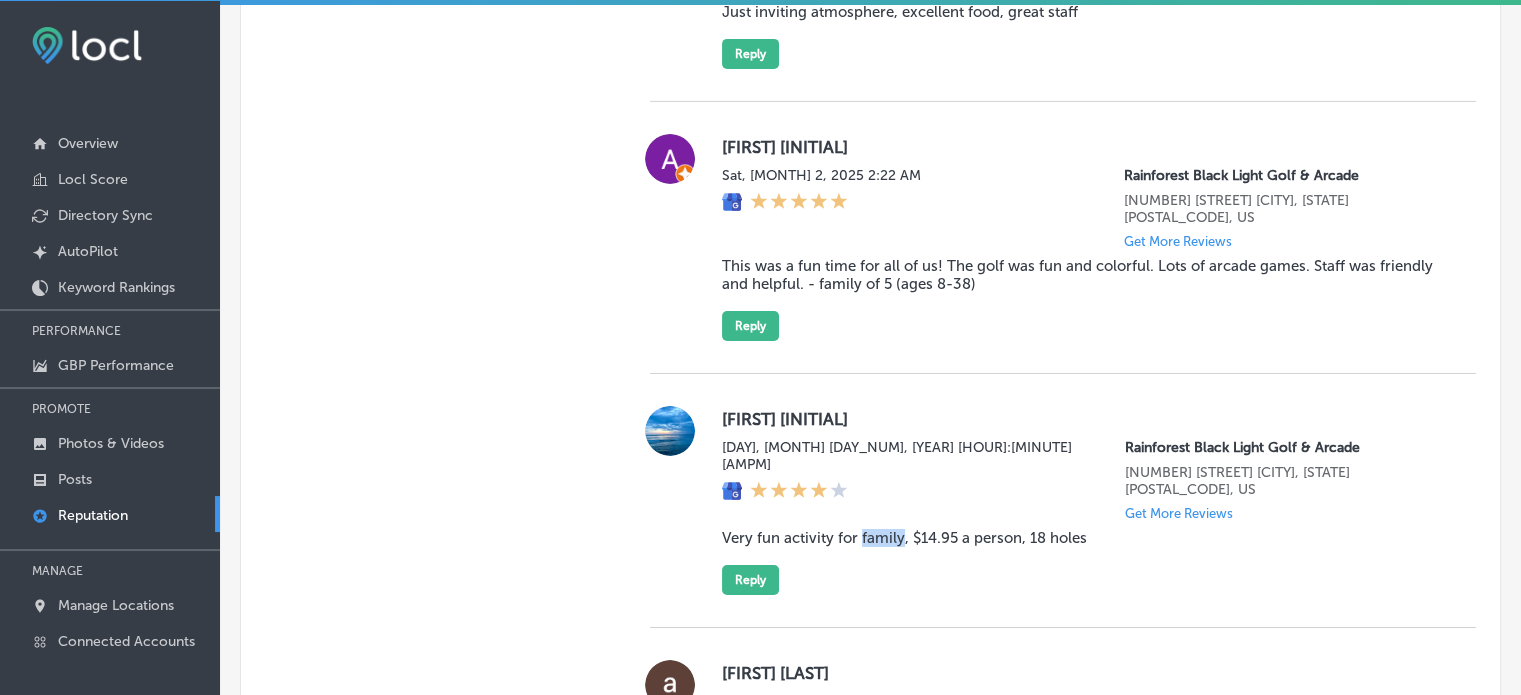 click on "Very fun activity for family, $14.95 a person, 18 holes" at bounding box center (1083, 538) 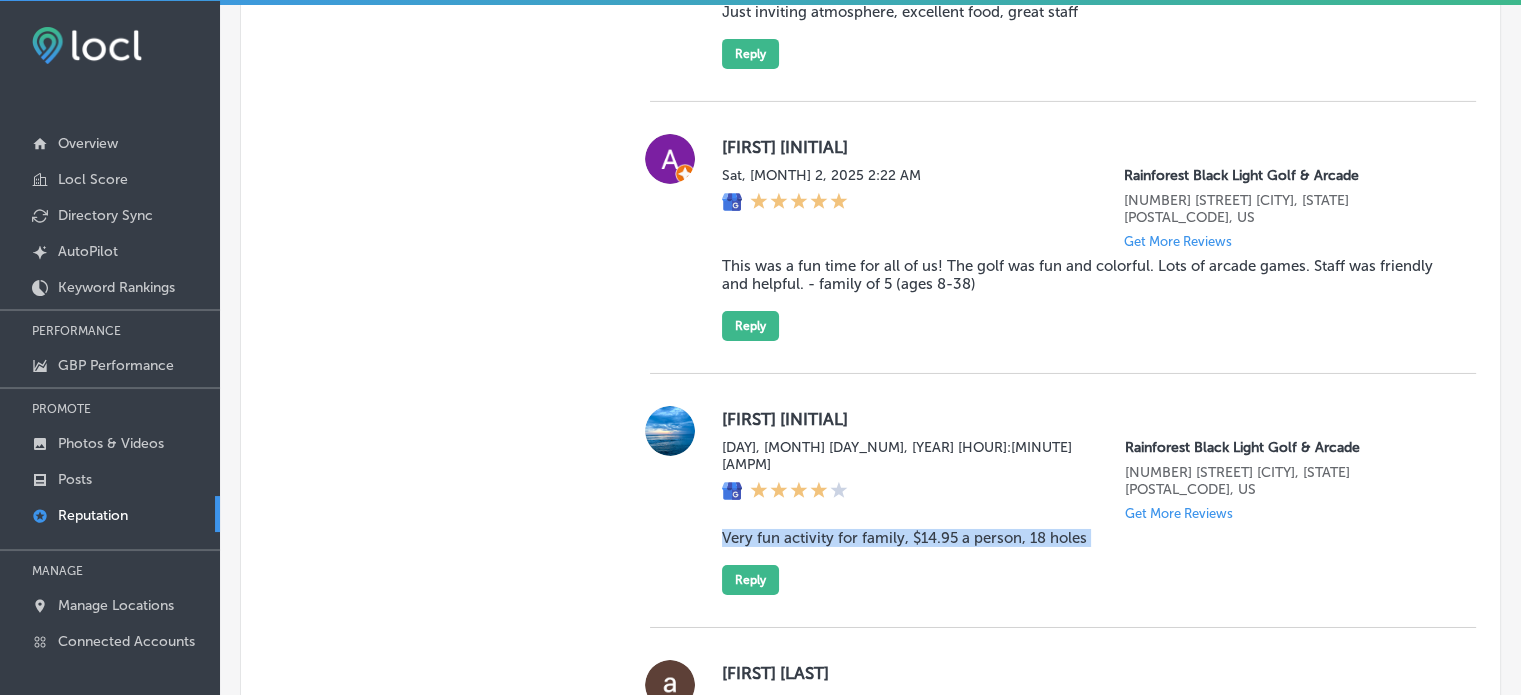click on "Very fun activity for family, $14.95 a person, 18 holes" at bounding box center [1083, 538] 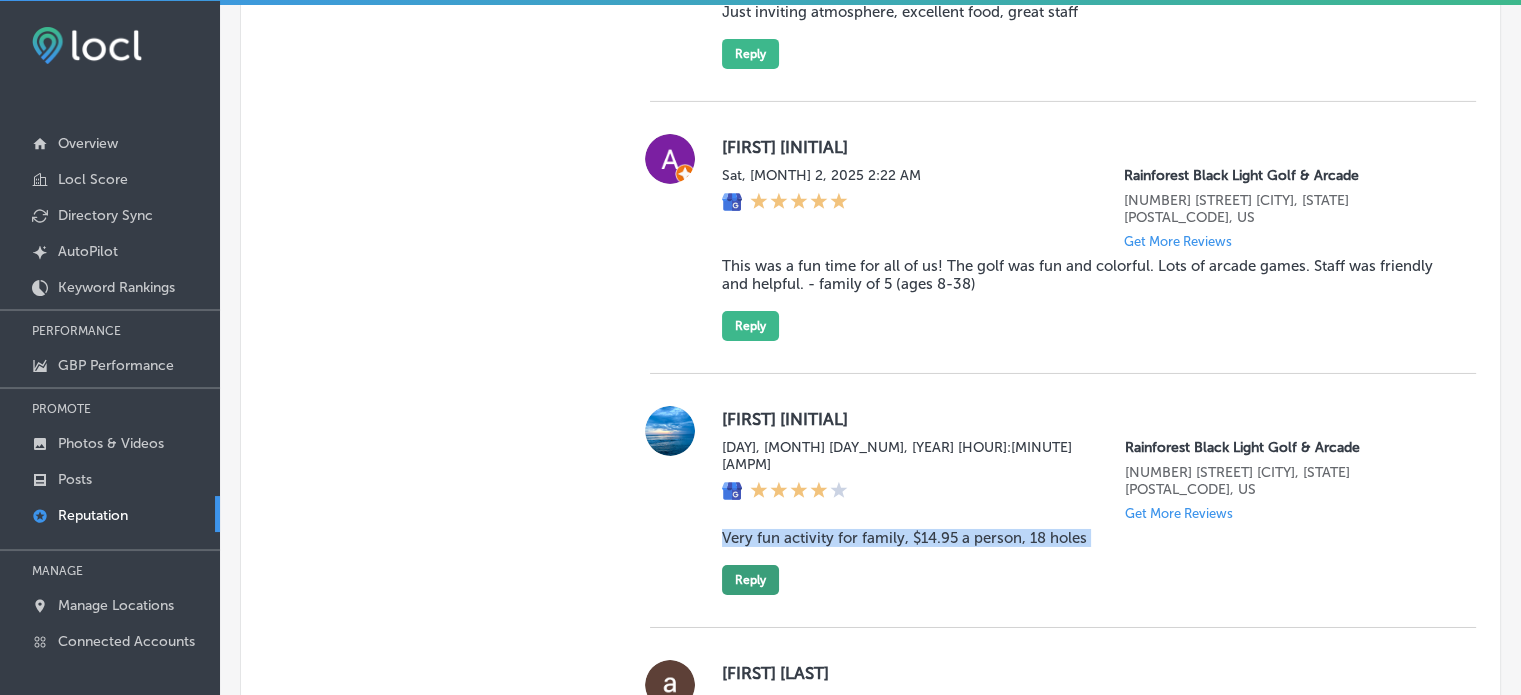 click on "Reply" at bounding box center [750, 580] 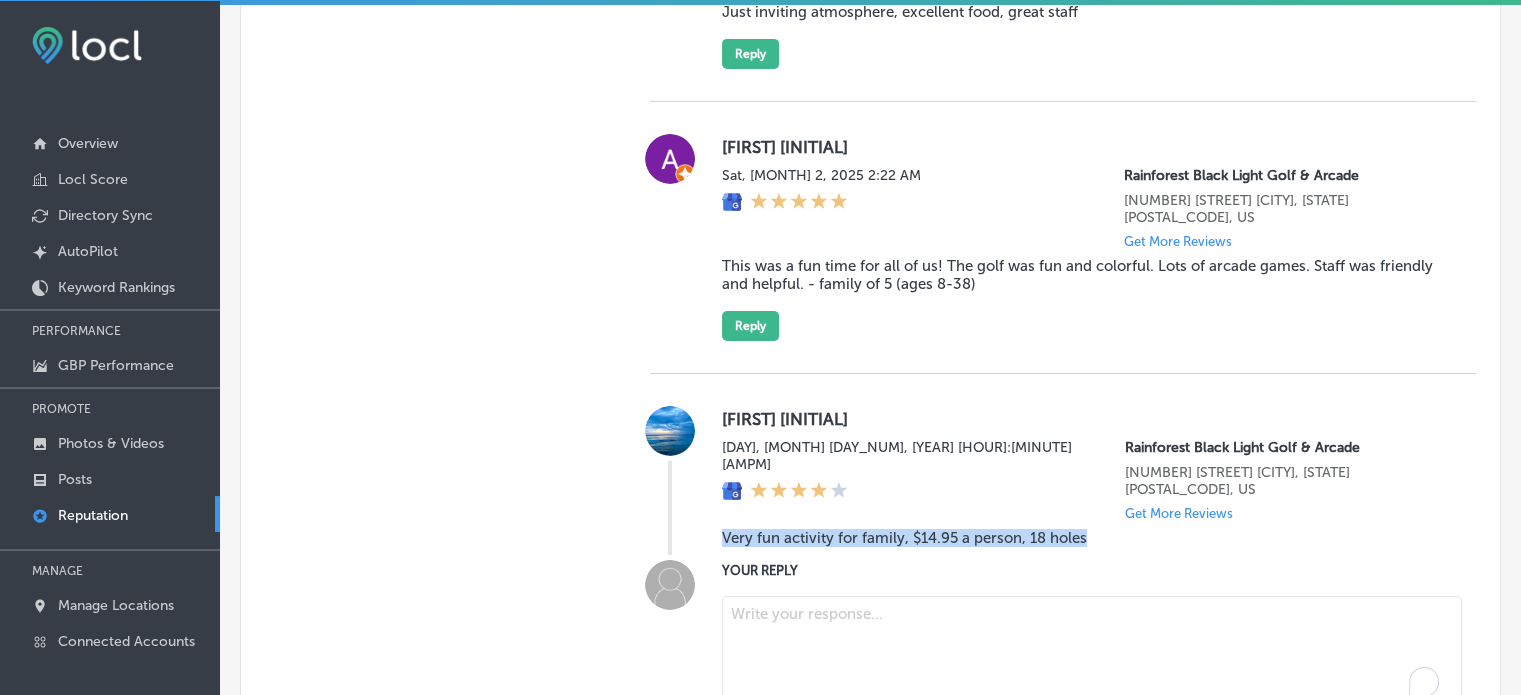click at bounding box center [1092, 653] 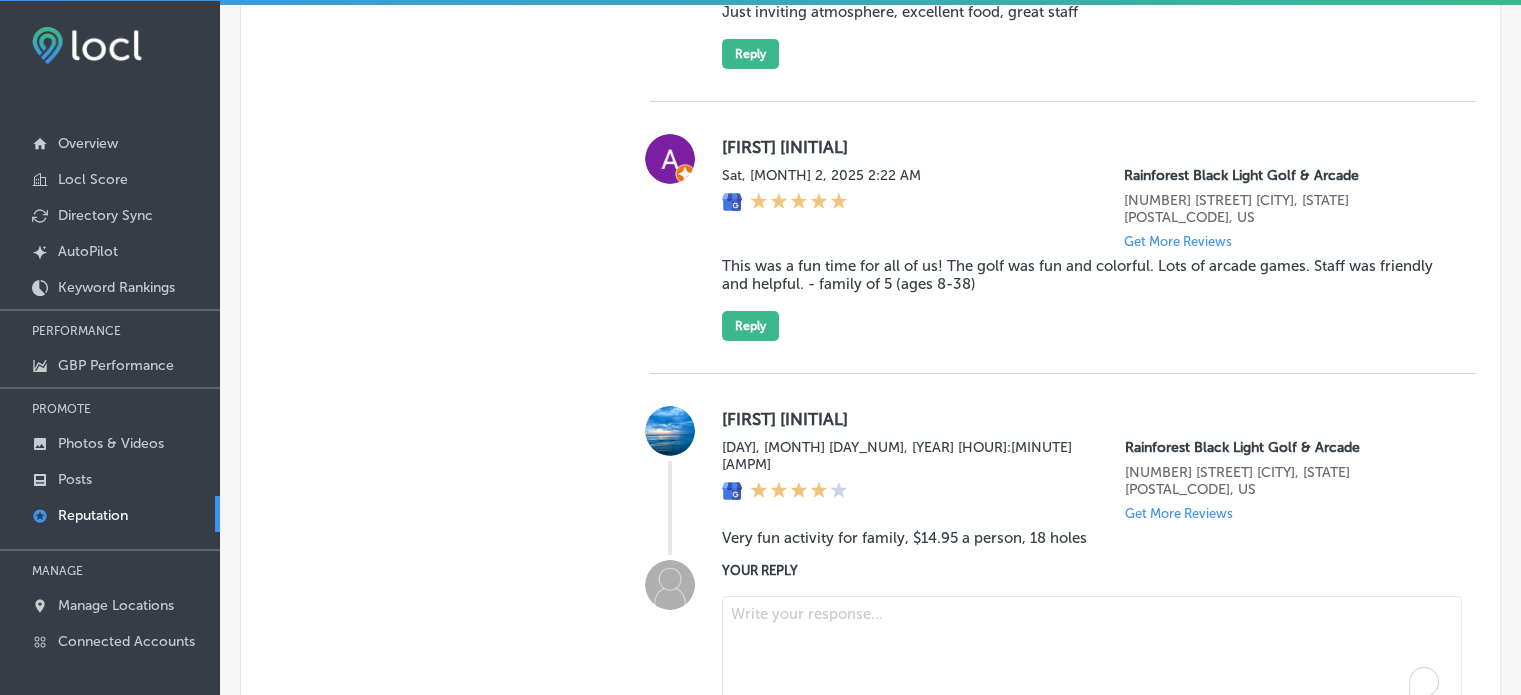 paste on "Thank you for the great review! We’re so glad to hear that you enjoyed the 18-hole black light mini golf course at Rainforest Black Light Golf & Arcade in Panama City Beach. At just $14.95 per person, it’s a fun and affordable family activity. We’re proud to serve Panama City Beach, Callaway, Southport, and Lynn Haven, and we look forward to welcoming you back soon!
Ask ChatGPT" 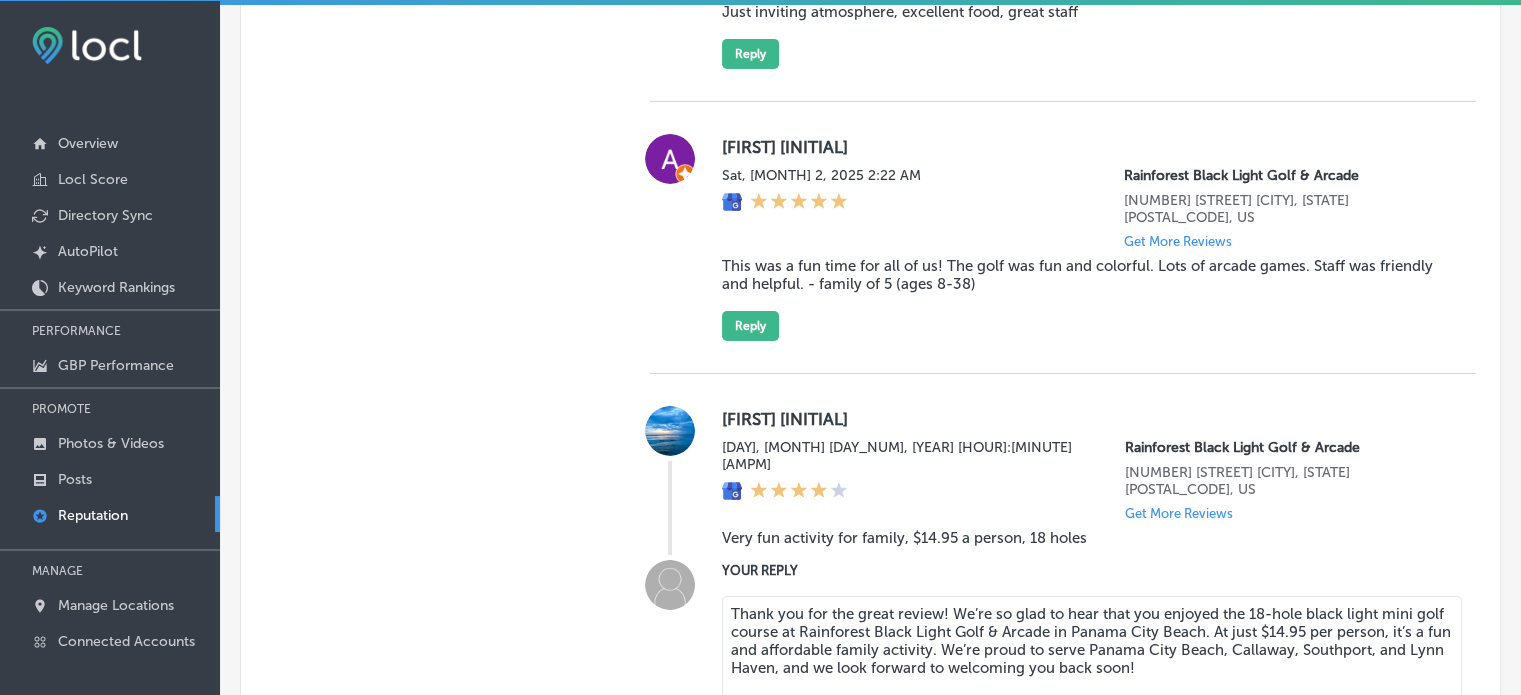scroll, scrollTop: 6832, scrollLeft: 0, axis: vertical 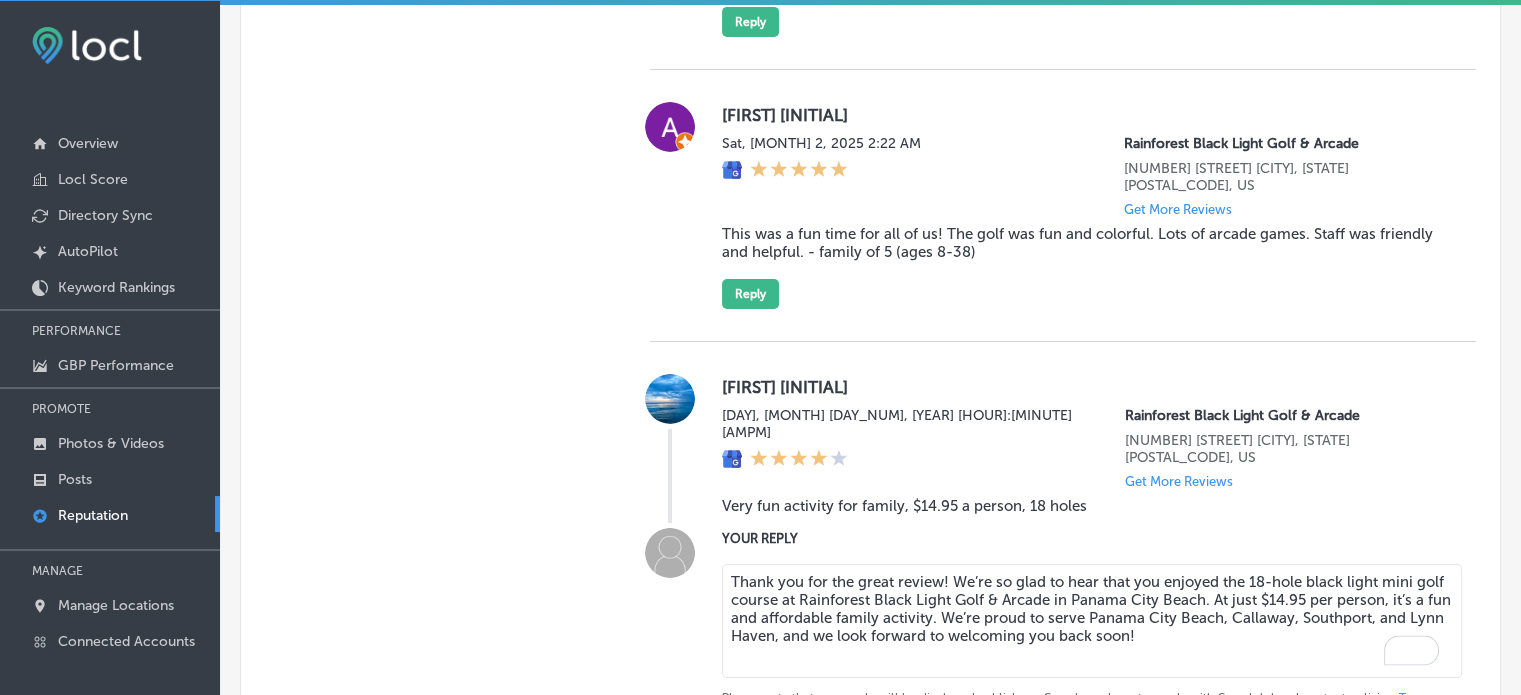 type on "Thank you for the great review! We’re so glad to hear that you enjoyed the 18-hole black light mini golf course at Rainforest Black Light Golf & Arcade in Panama City Beach. At just $14.95 per person, it’s a fun and affordable family activity. We’re proud to serve Panama City Beach, Callaway, Southport, and Lynn Haven, and we look forward to welcoming you back soon!" 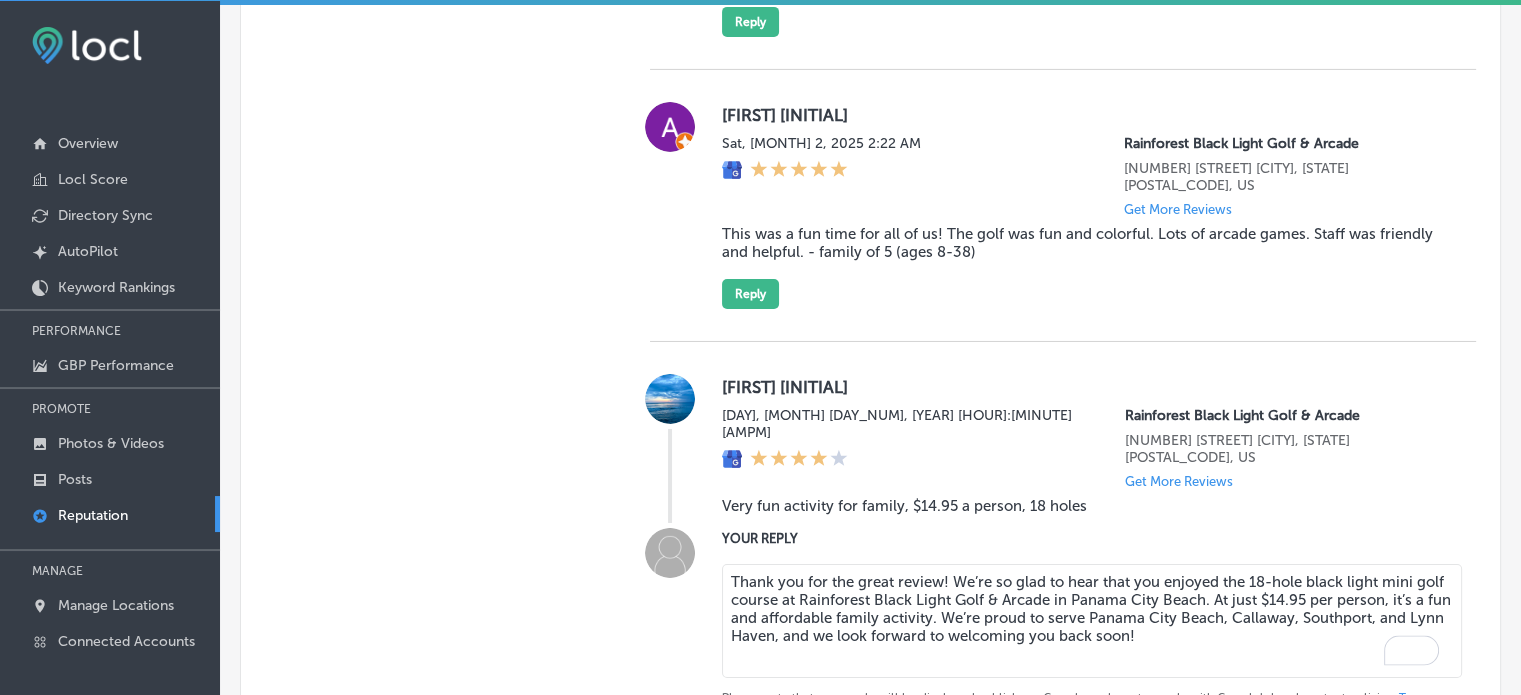 type on "x" 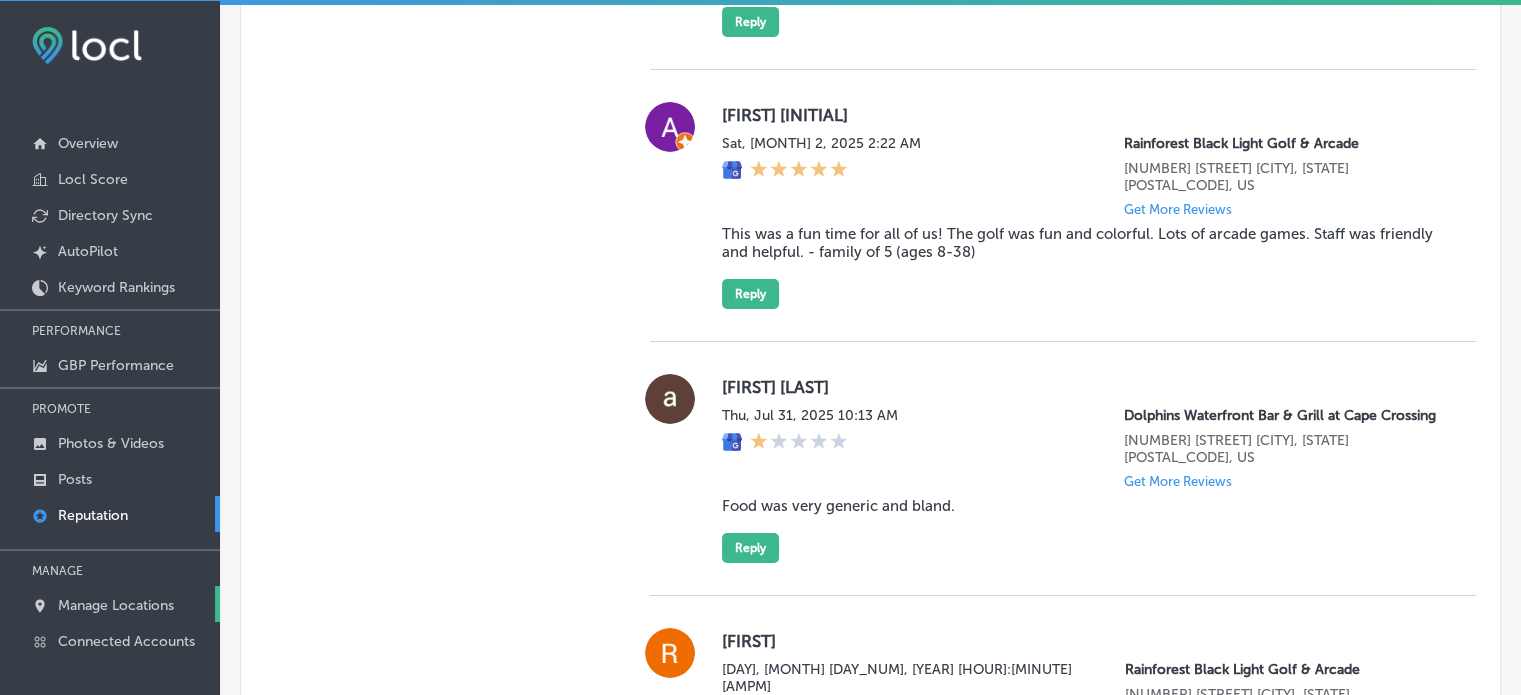 click on "Manage Locations" at bounding box center [110, 604] 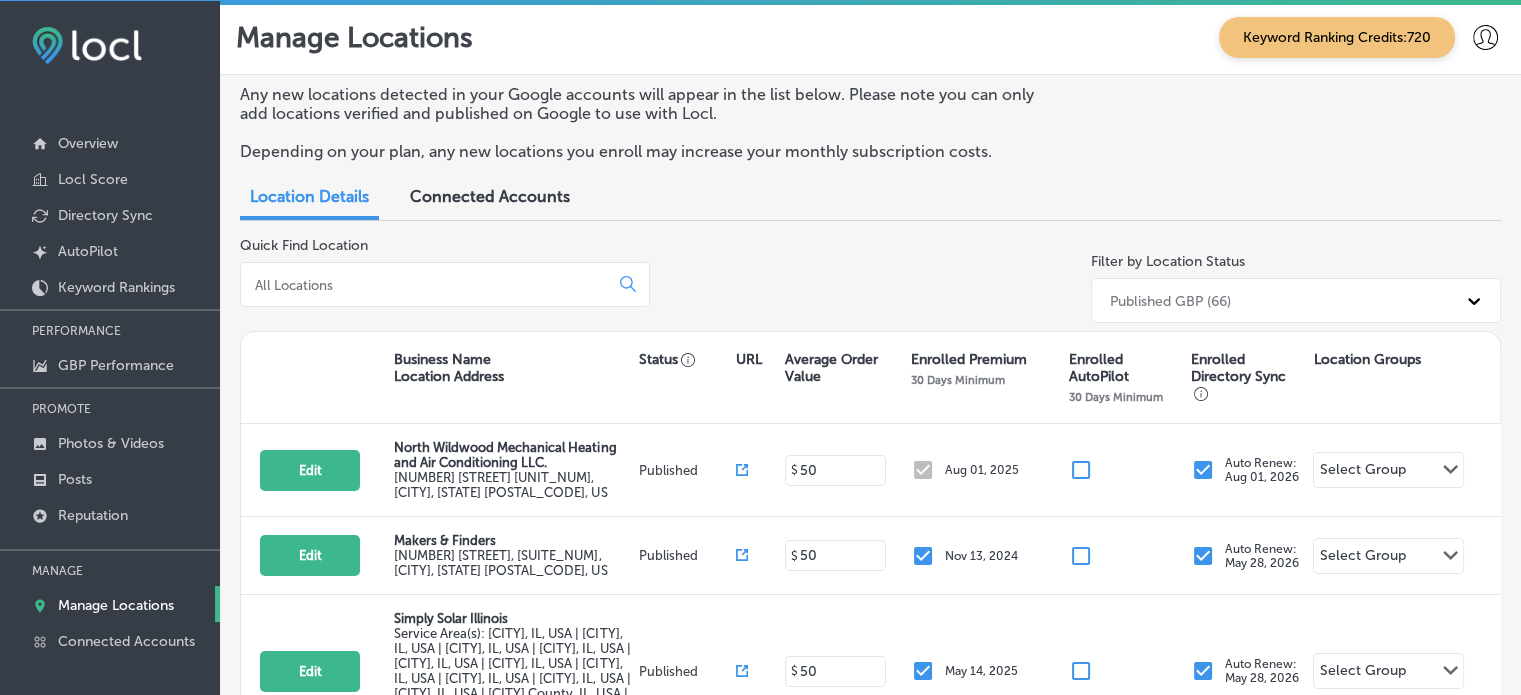 click at bounding box center [428, 285] 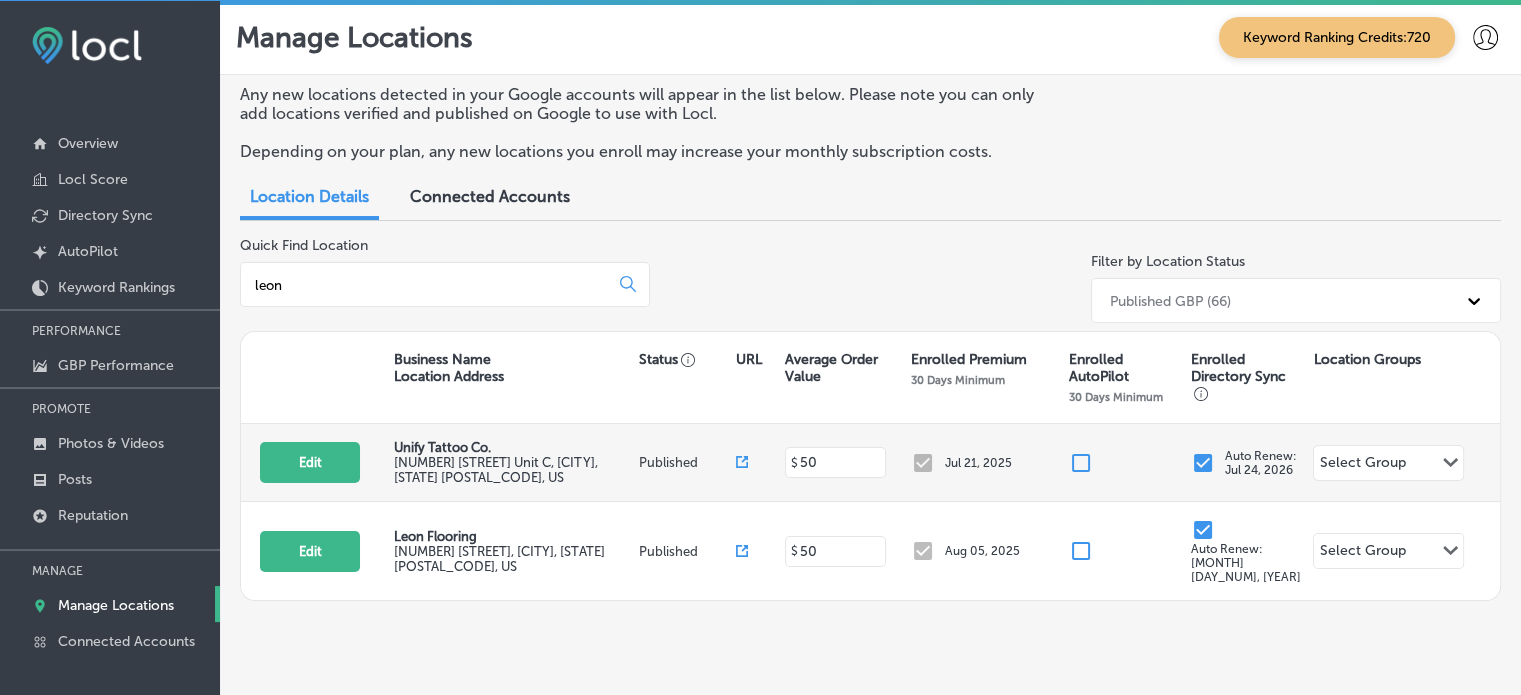 scroll, scrollTop: 15, scrollLeft: 0, axis: vertical 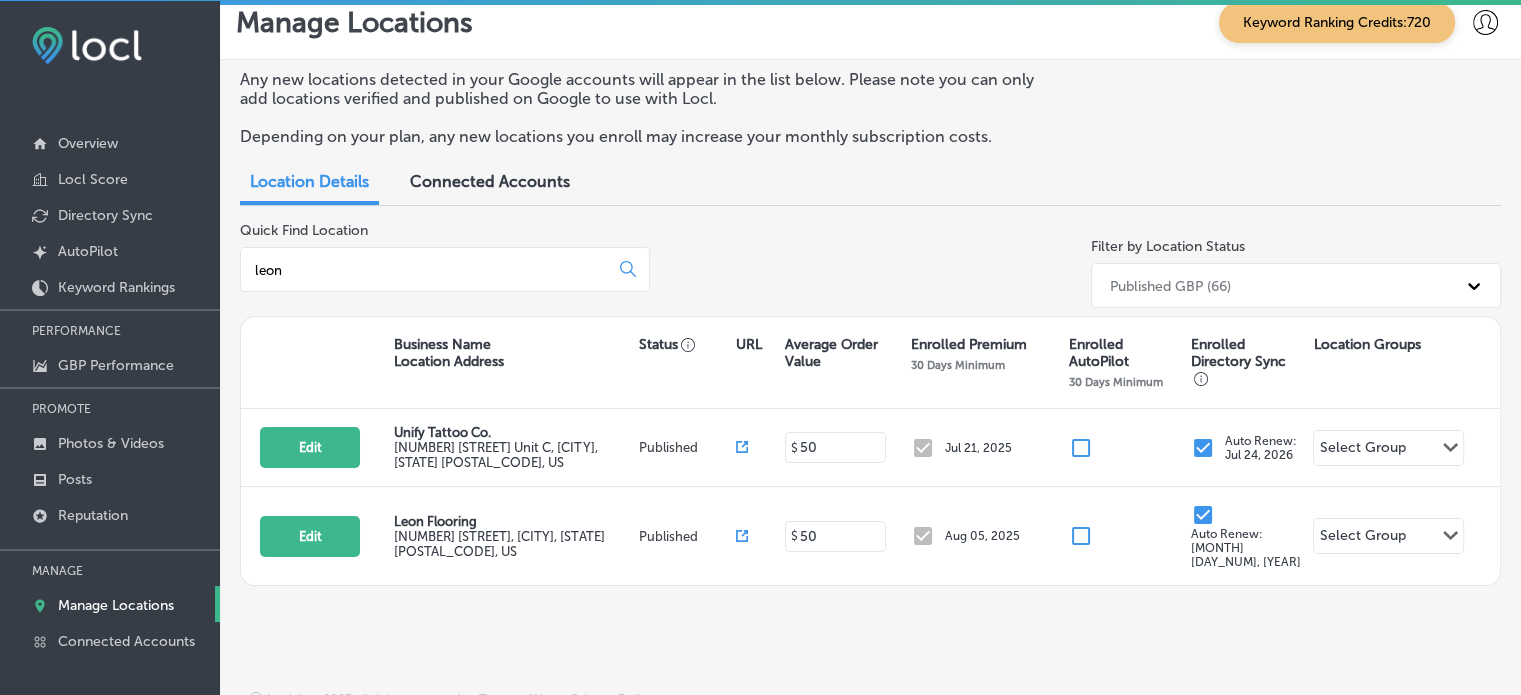 type on "leon" 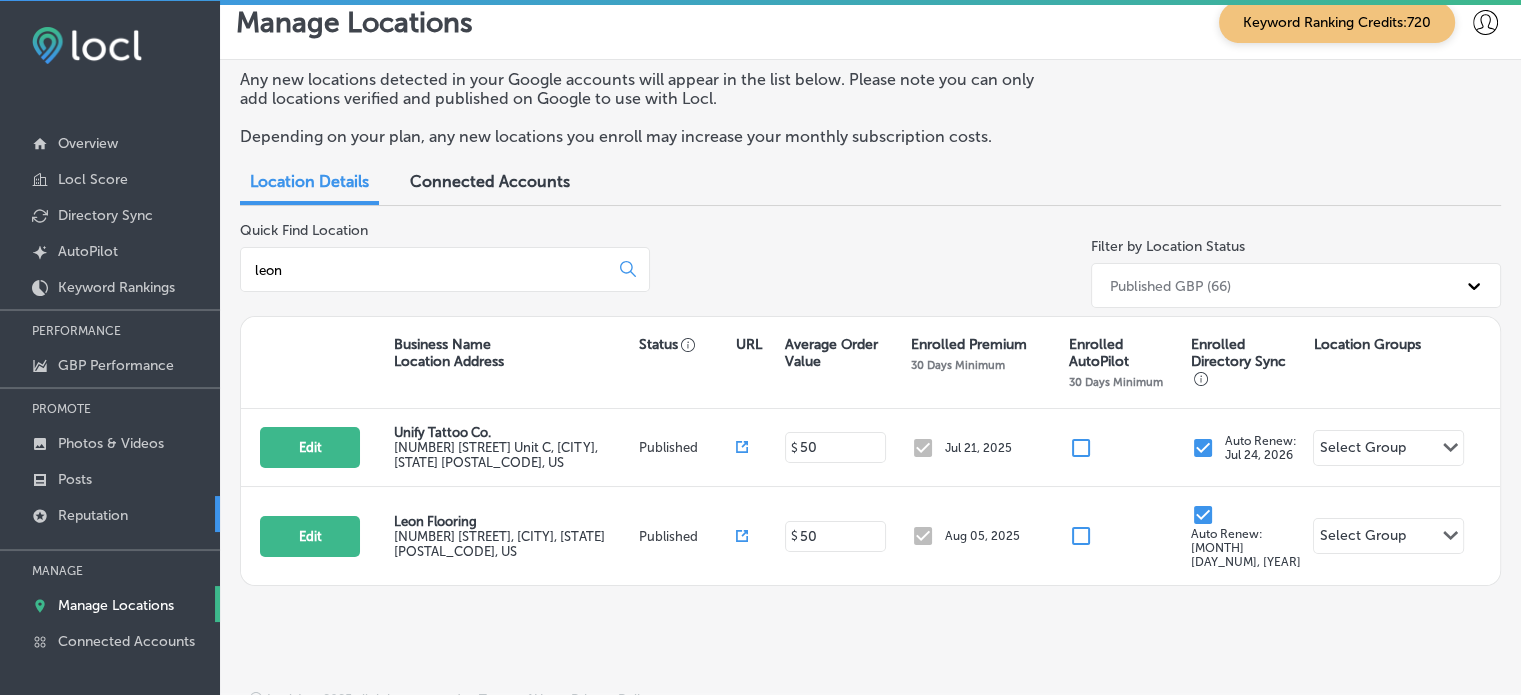 click on "Reputation" at bounding box center [93, 515] 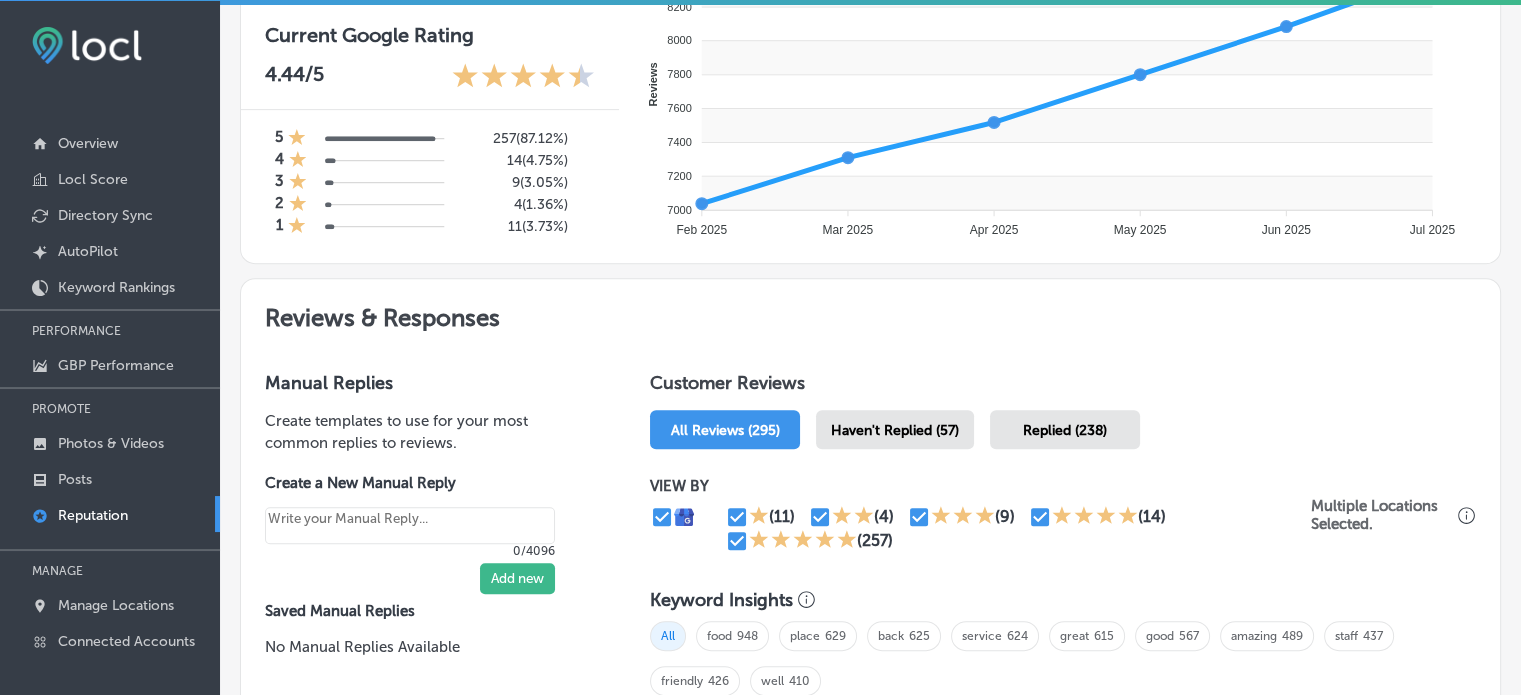 scroll, scrollTop: 832, scrollLeft: 0, axis: vertical 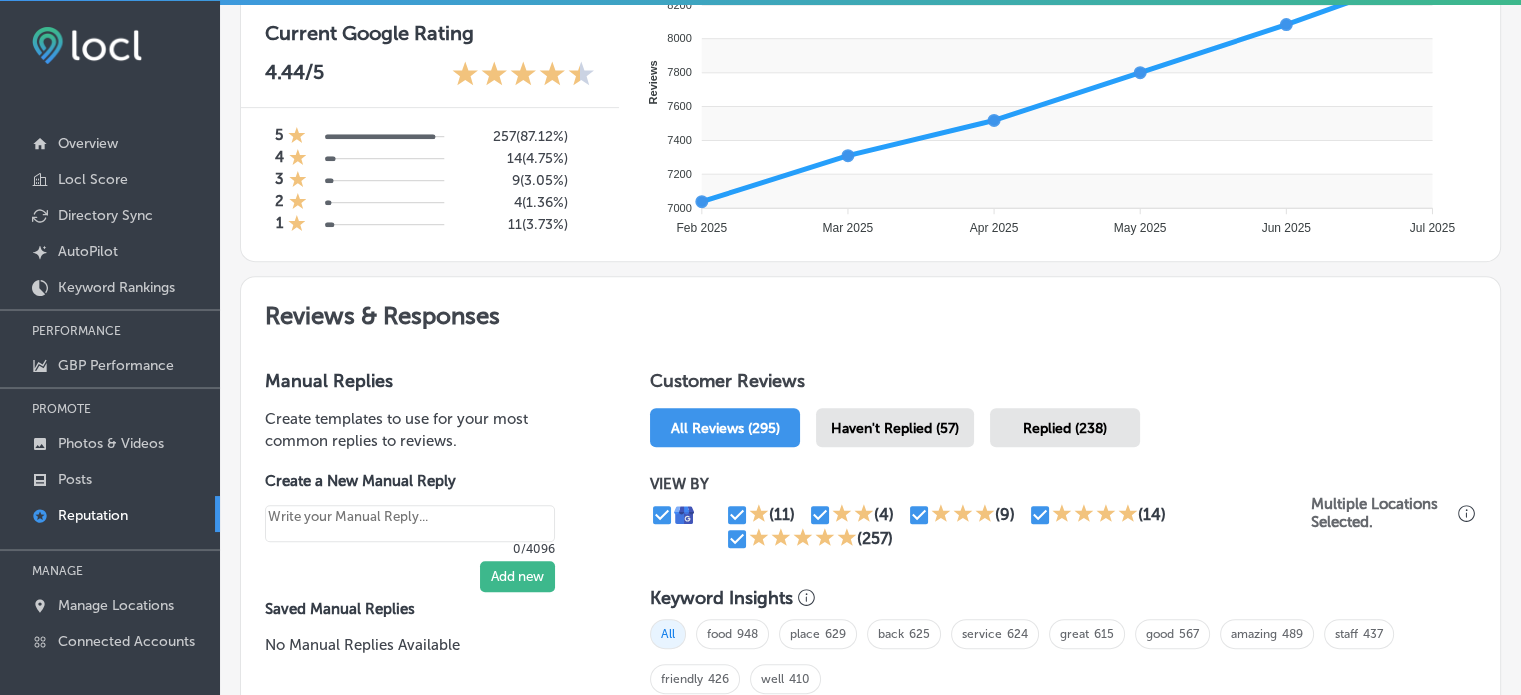 click on "Haven't Replied (57)" at bounding box center (895, 428) 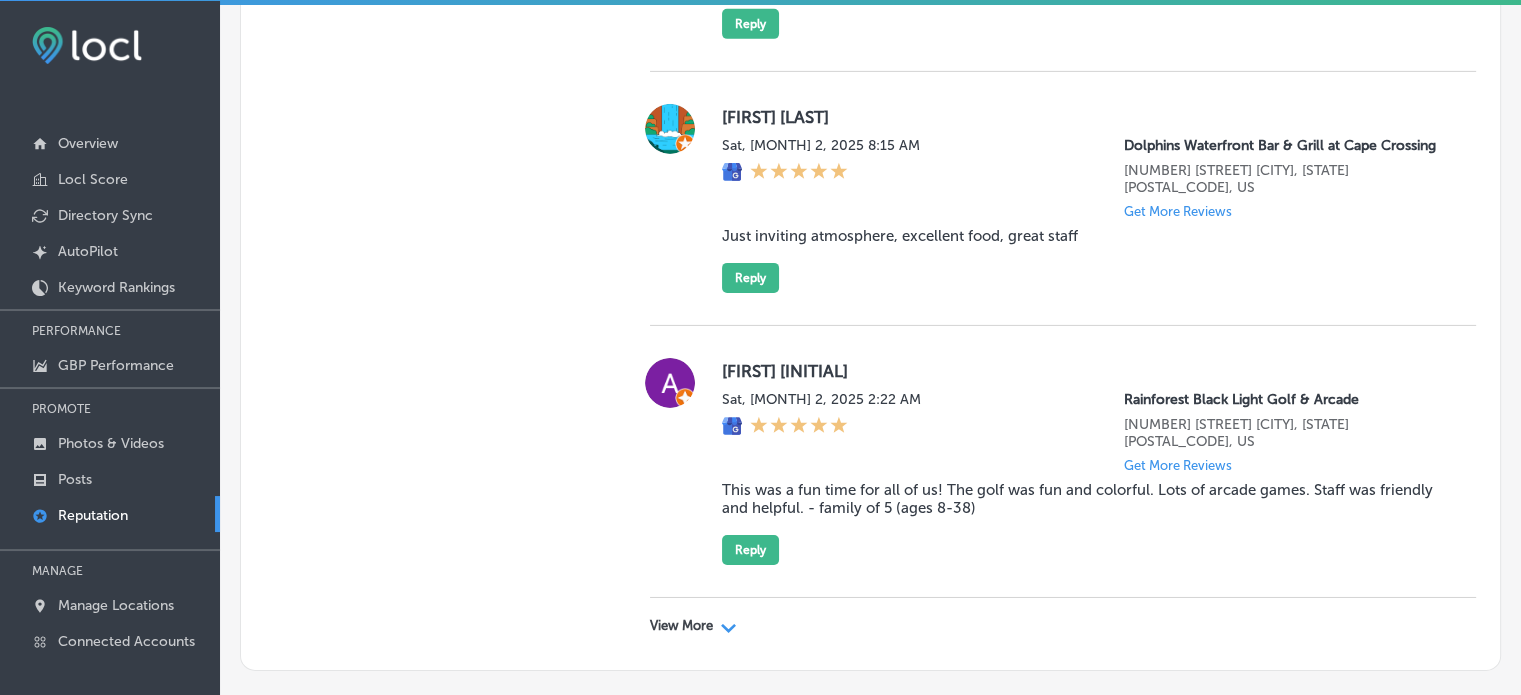 scroll, scrollTop: 6544, scrollLeft: 0, axis: vertical 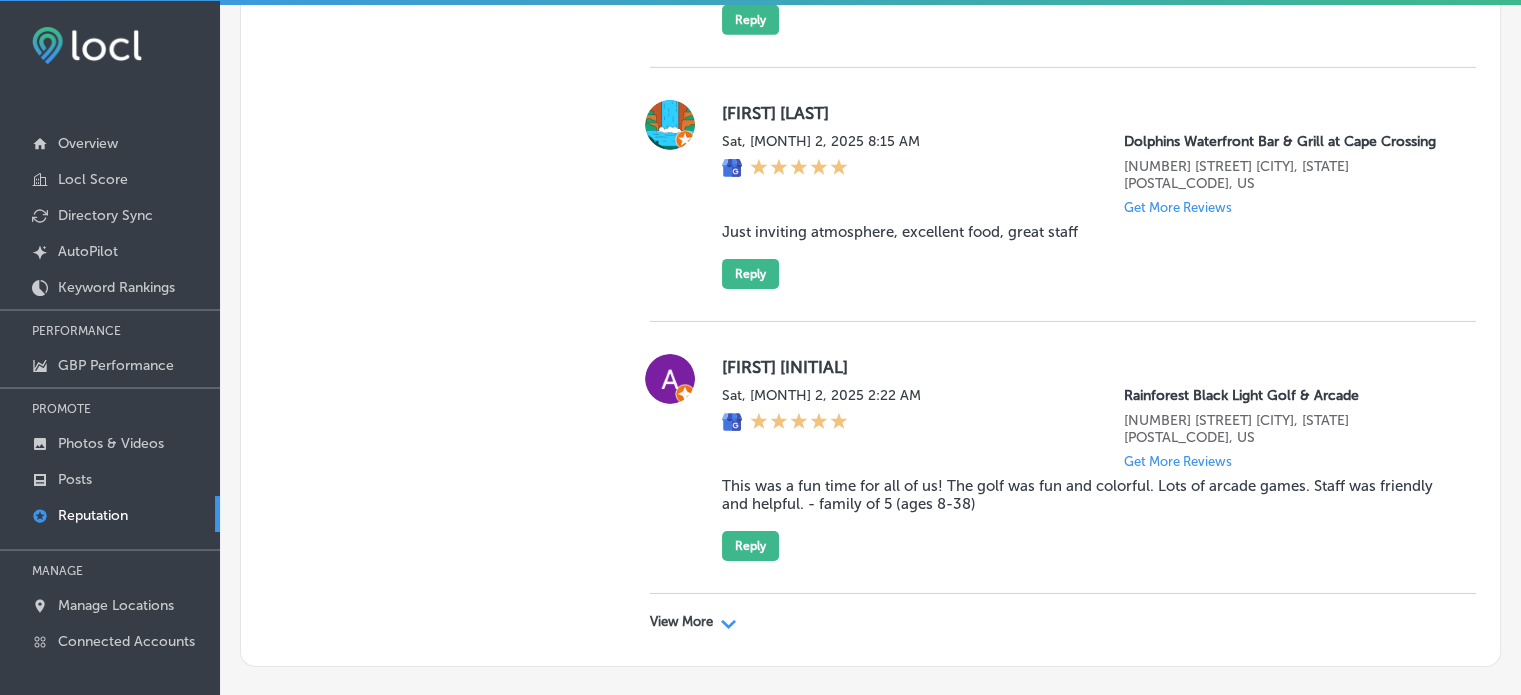 click on "View More
Path
Created with Sketch." 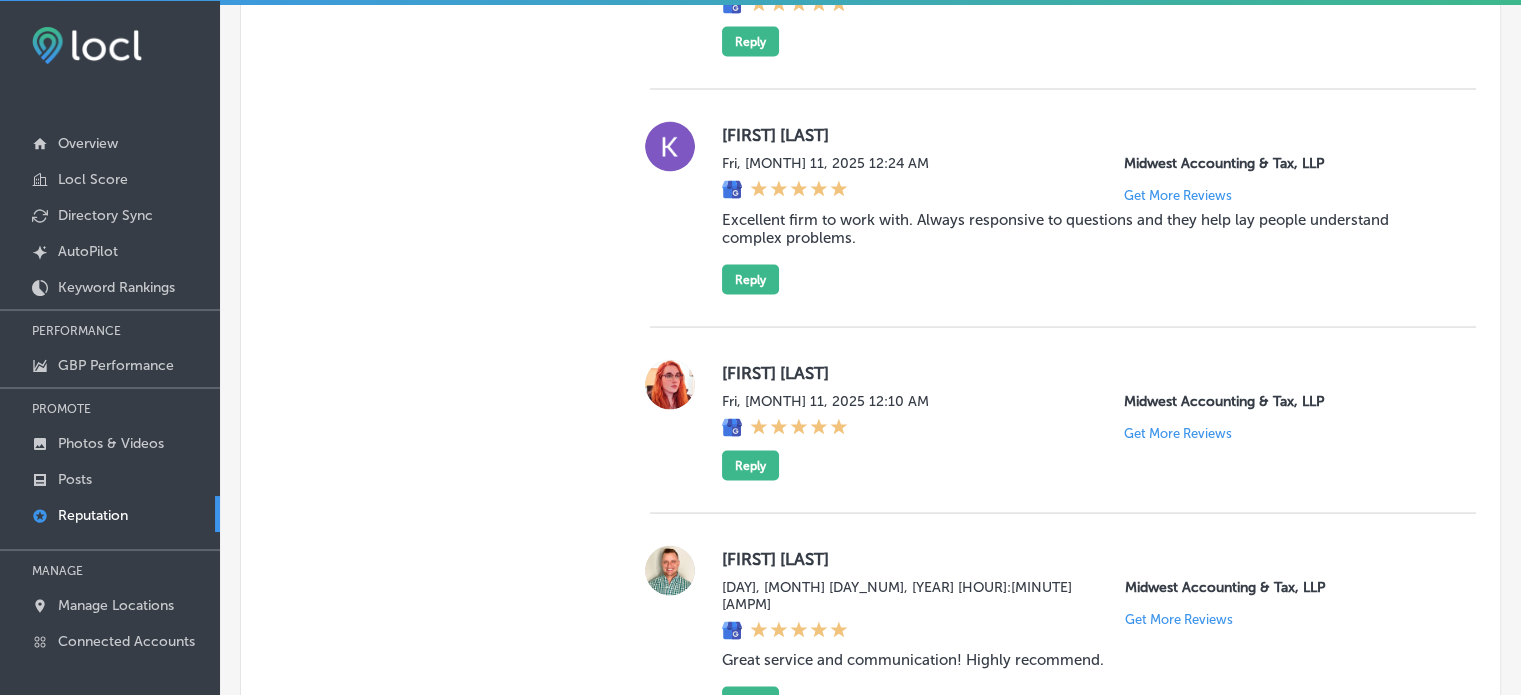 scroll, scrollTop: 11471, scrollLeft: 0, axis: vertical 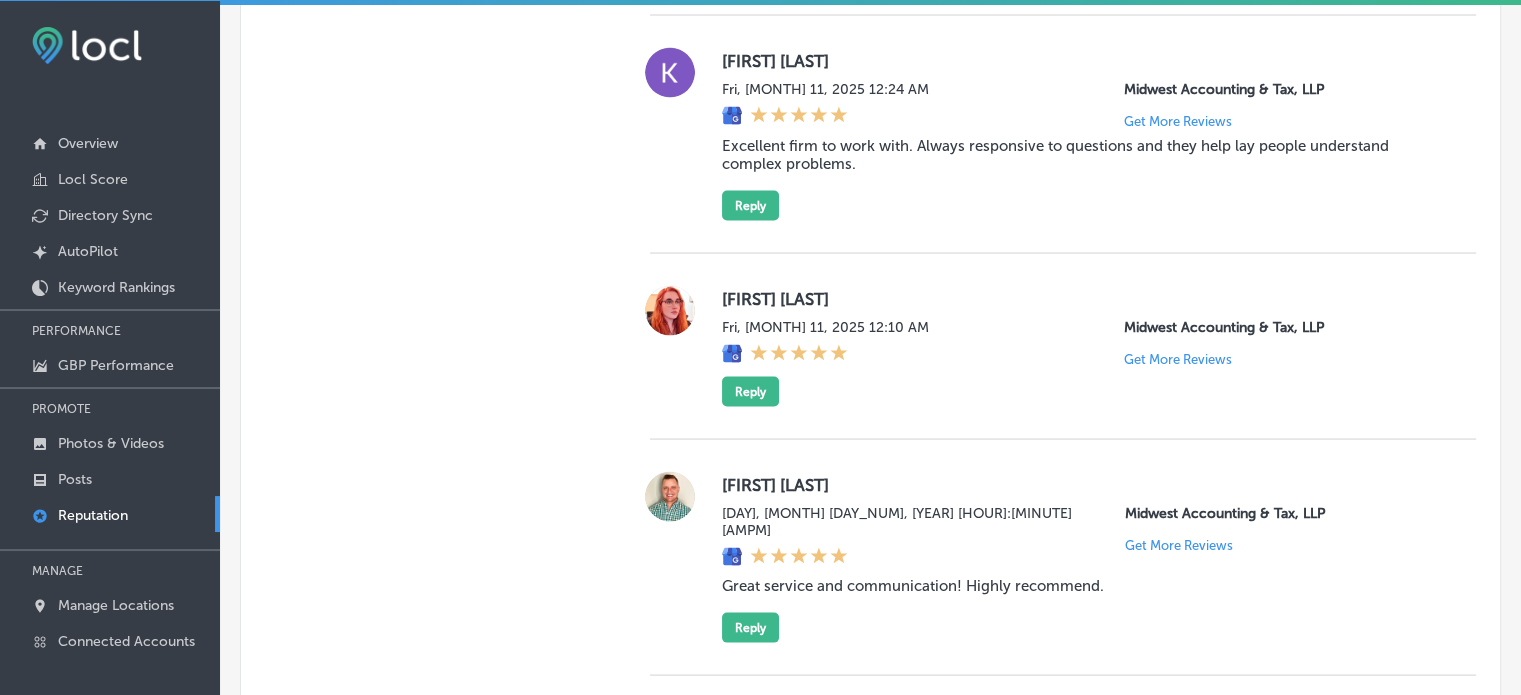 click on "View More
Path
Created with Sketch." 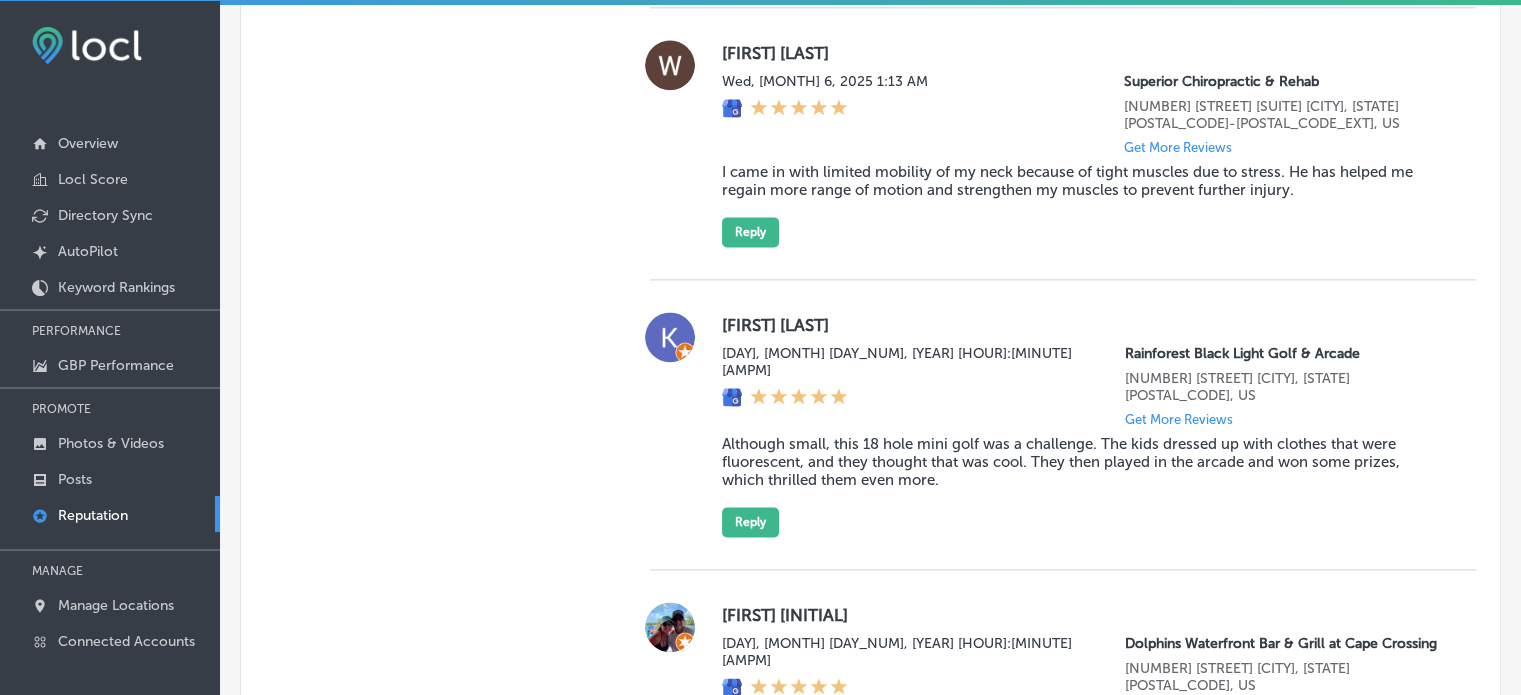 scroll, scrollTop: 2798, scrollLeft: 0, axis: vertical 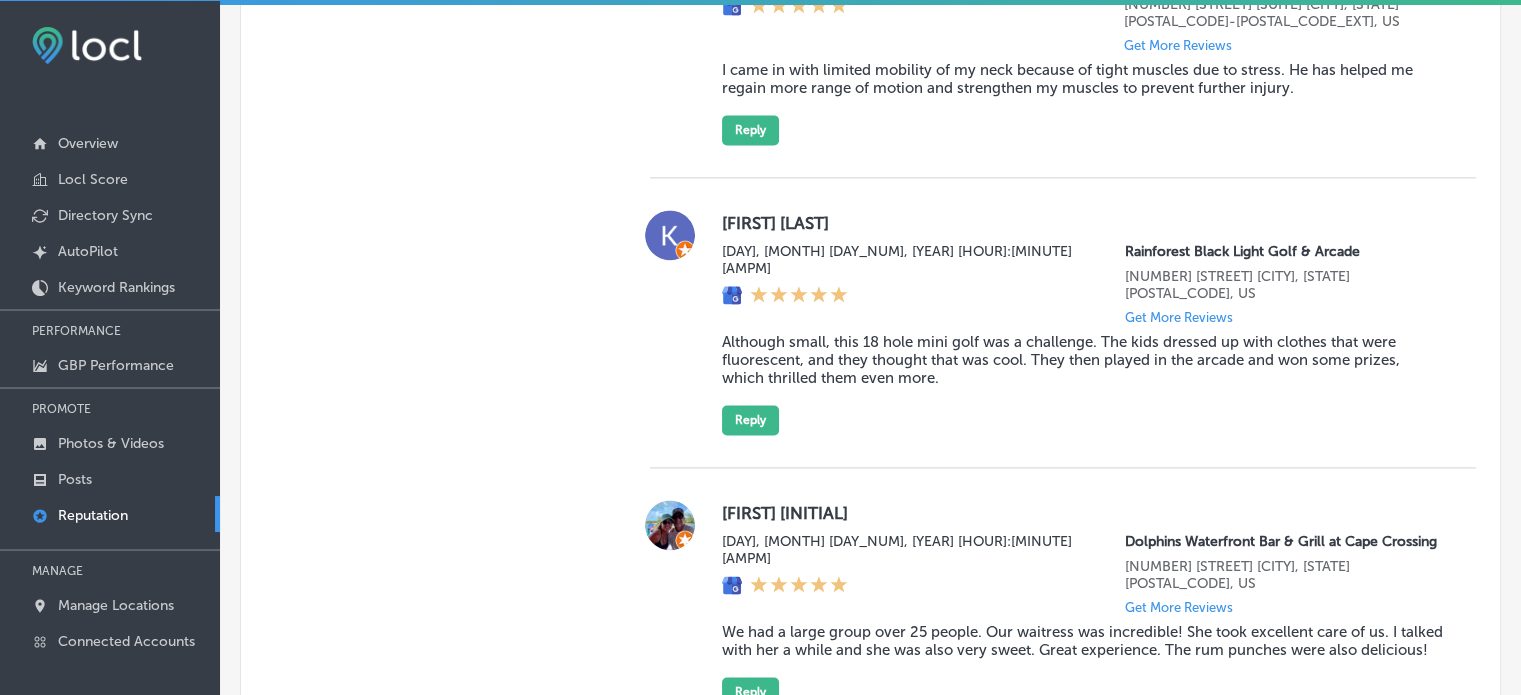 click on "Although small, this 18 hole mini golf was a challenge. The kids dressed up with clothes that were fluorescent, and they thought that was cool. They then played in the arcade and won some prizes, which thrilled them even more." at bounding box center [1083, 360] 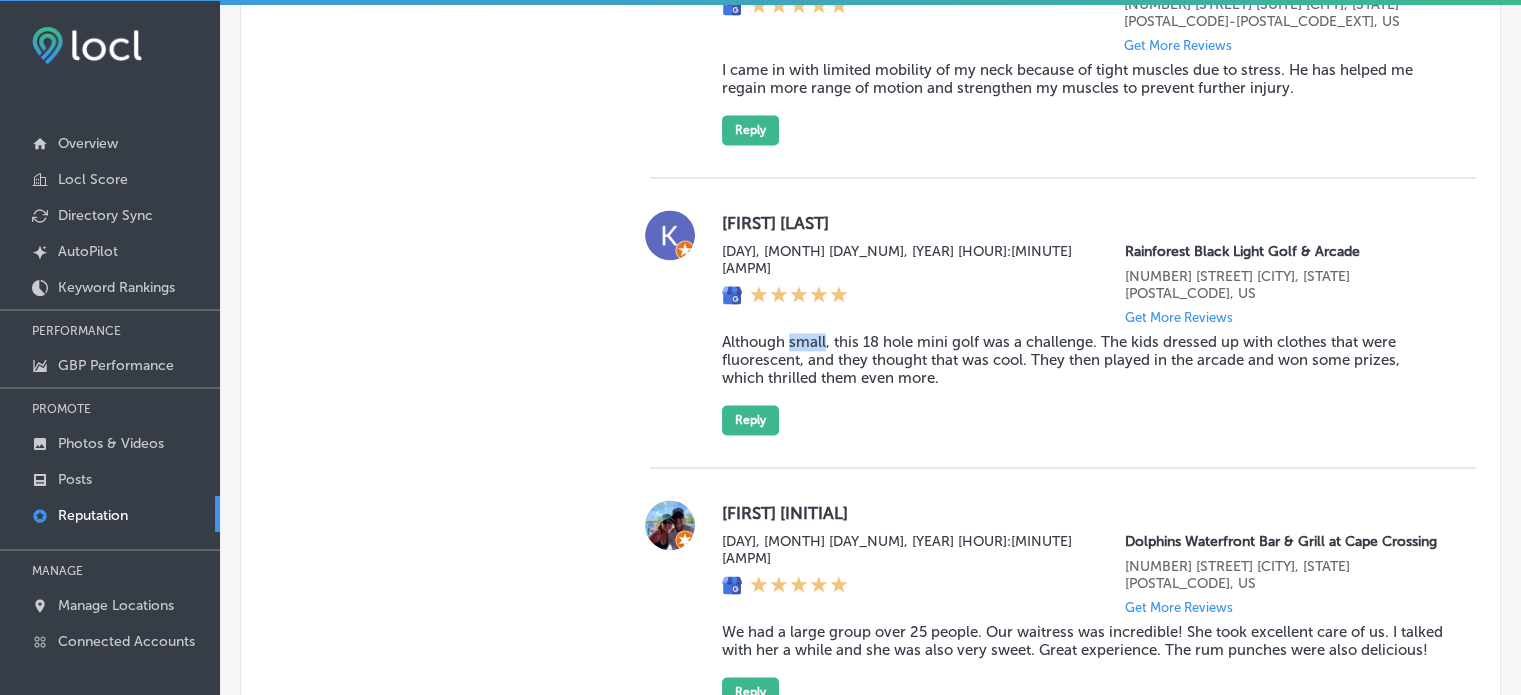 click on "Although small, this 18 hole mini golf was a challenge. The kids dressed up with clothes that were fluorescent, and they thought that was cool. They then played in the arcade and won some prizes, which thrilled them even more." at bounding box center (1083, 360) 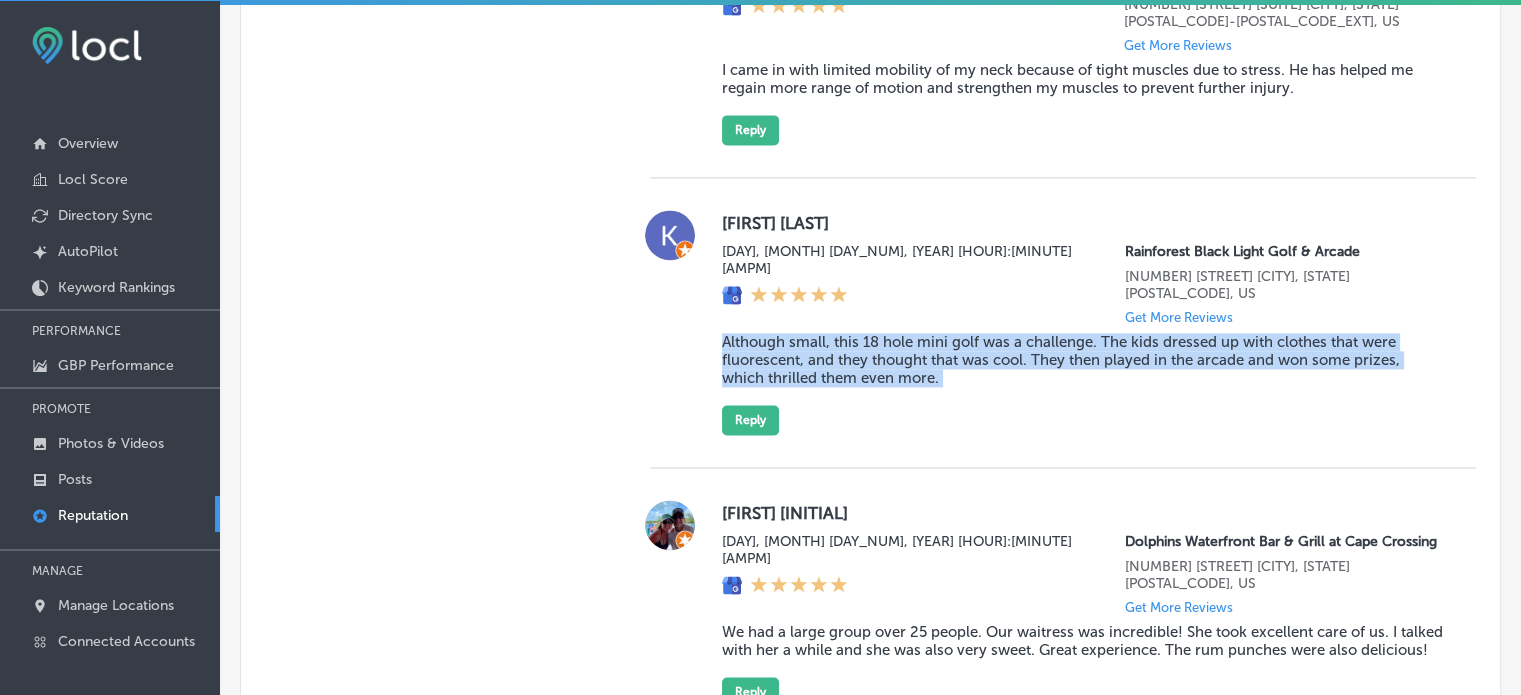 click on "Although small, this 18 hole mini golf was a challenge. The kids dressed up with clothes that were fluorescent, and they thought that was cool. They then played in the arcade and won some prizes, which thrilled them even more." at bounding box center [1083, 360] 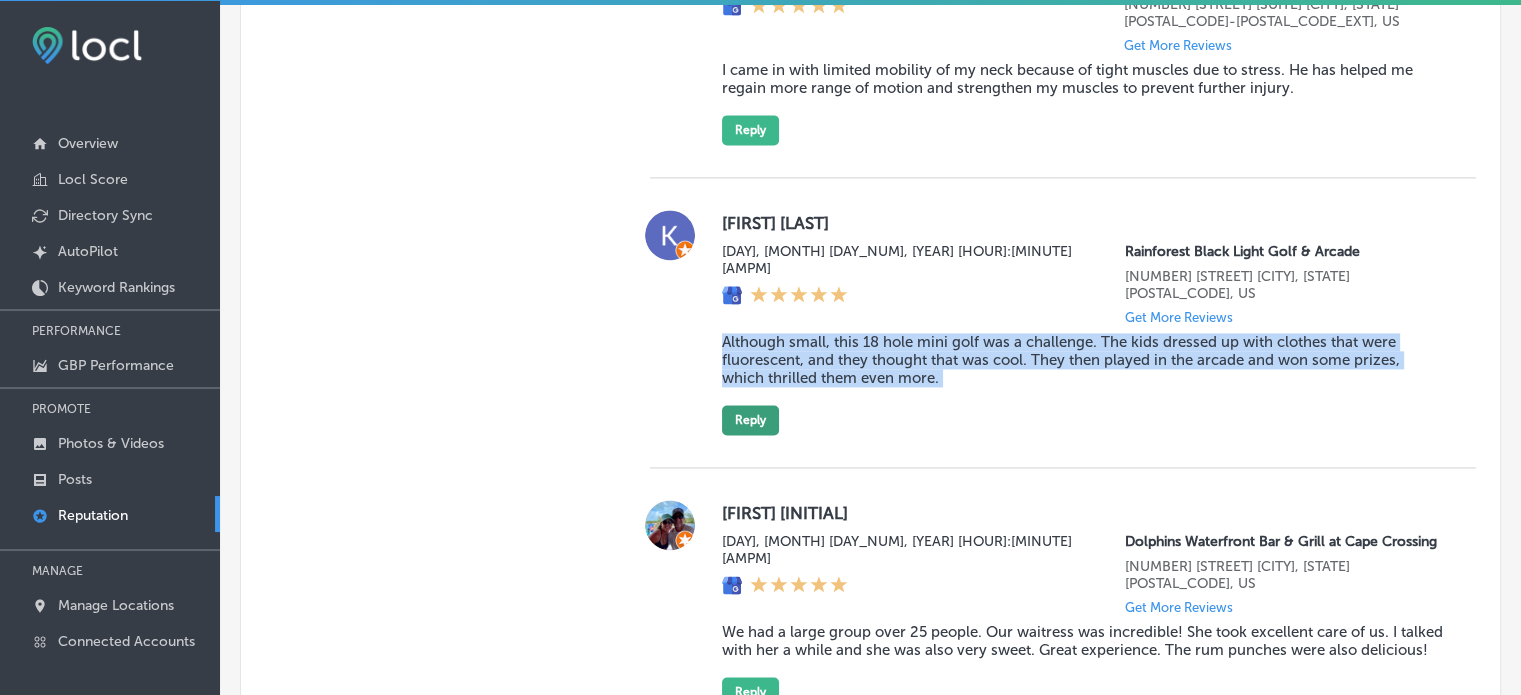 drag, startPoint x: 750, startPoint y: 429, endPoint x: 753, endPoint y: 417, distance: 12.369317 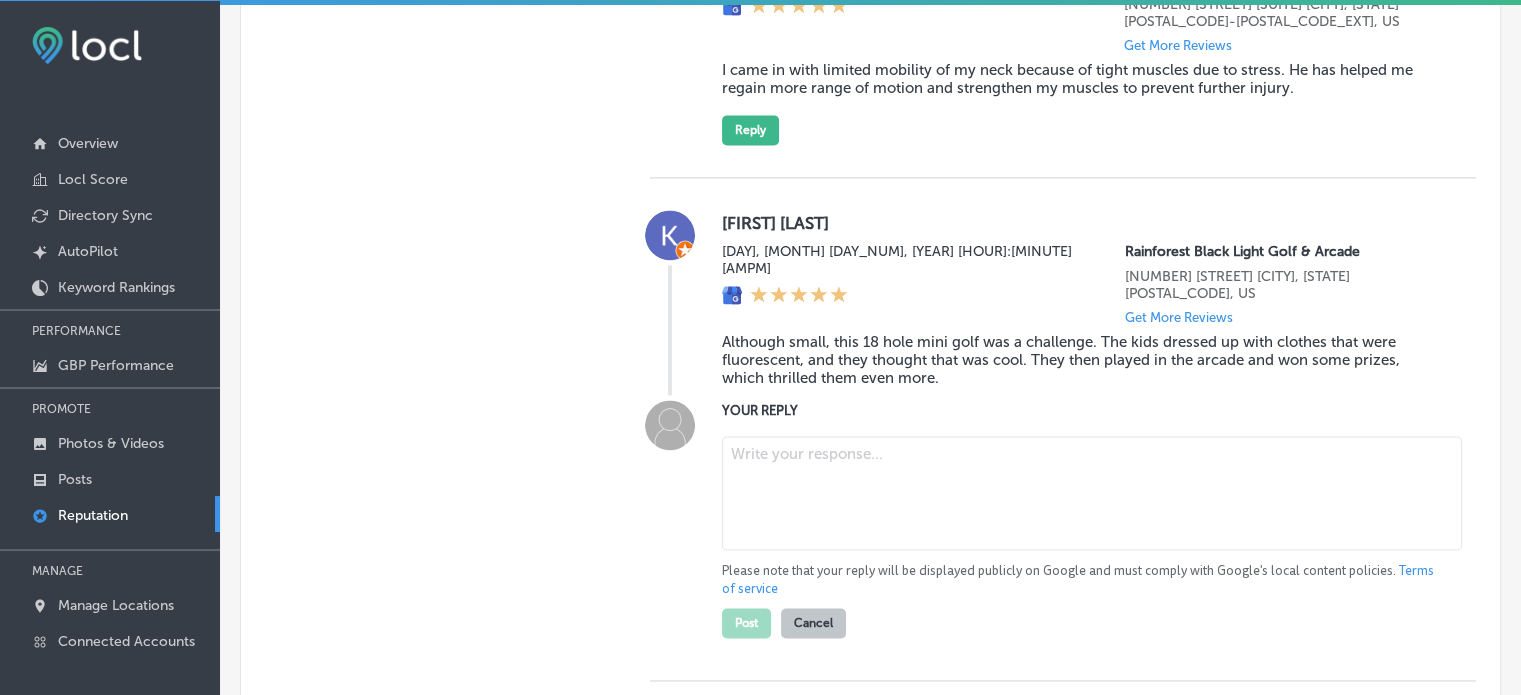 click on "YOUR REPLY Please note that your reply will be displayed publicly on Google and must comply with Google's local content policies.    Terms of service Post Cancel" at bounding box center (1083, 519) 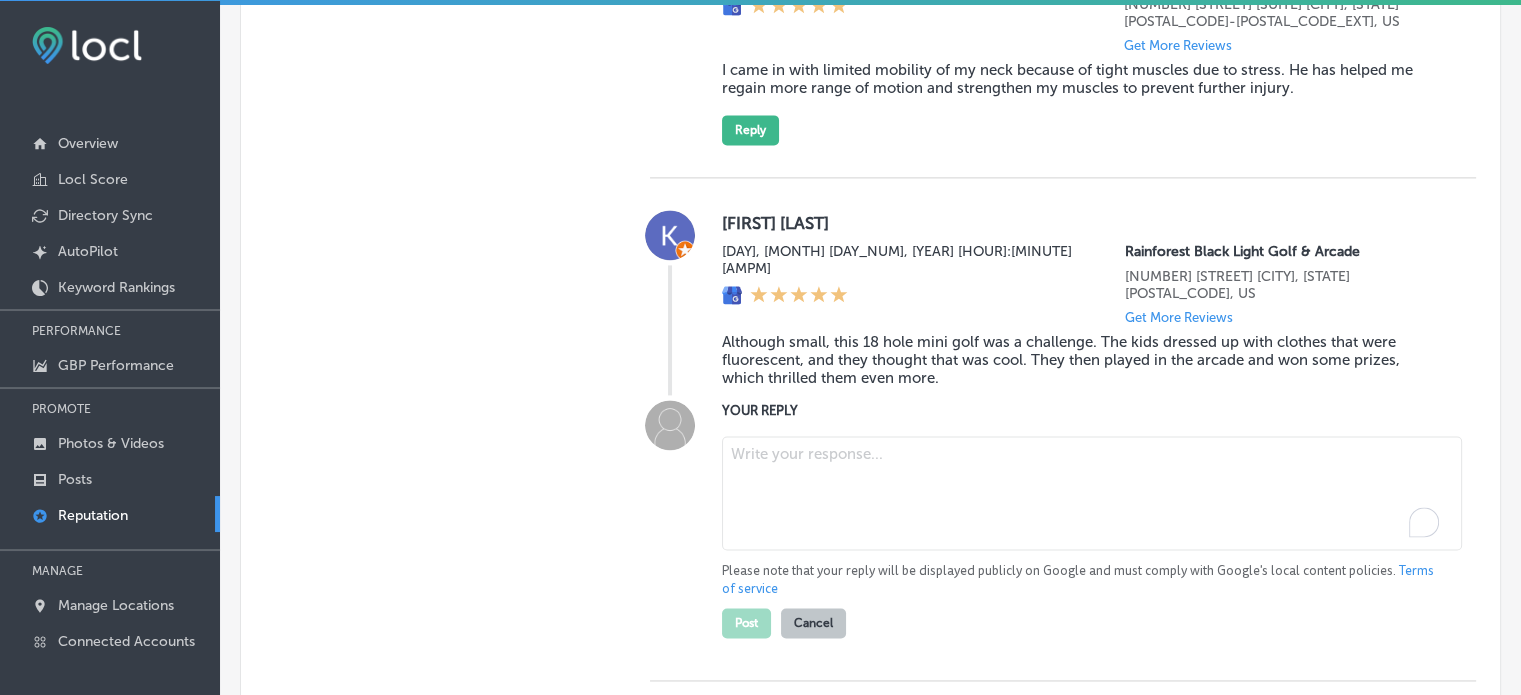 click at bounding box center (1092, 493) 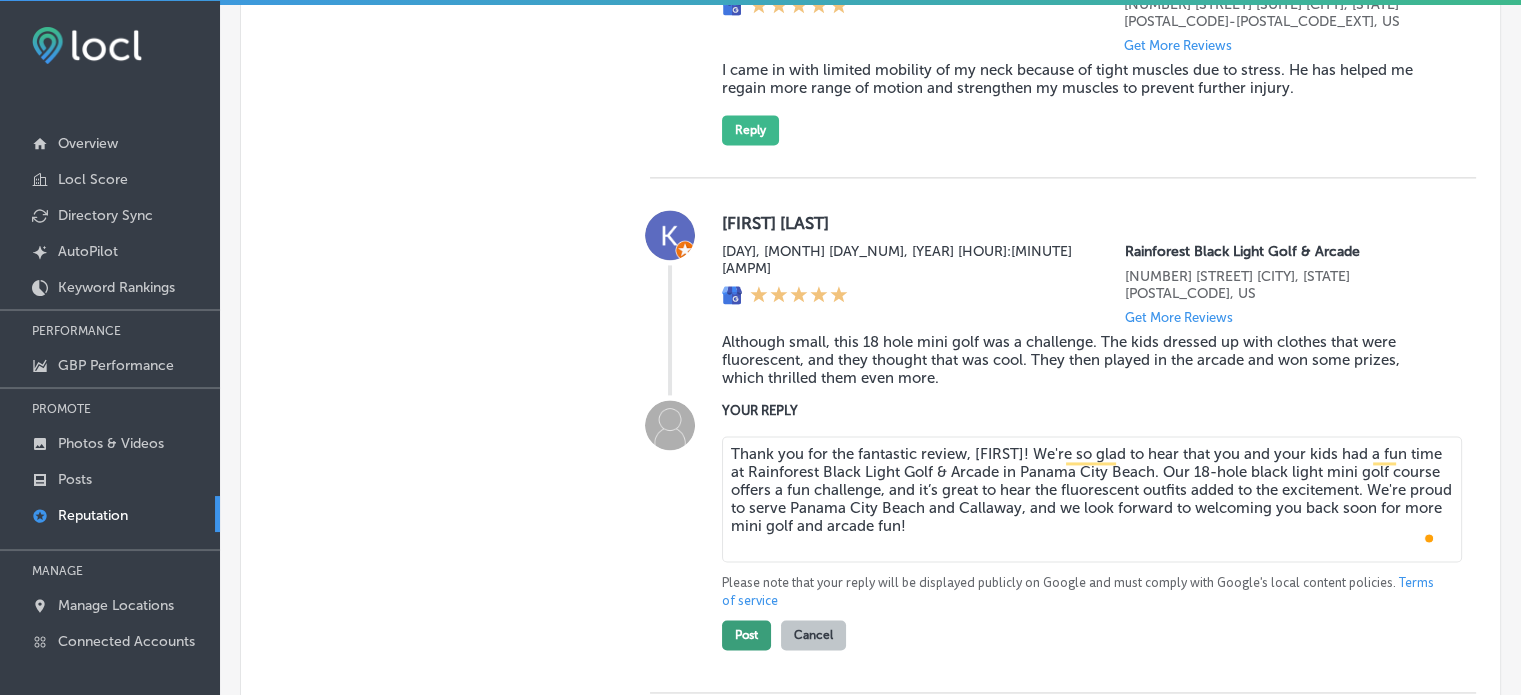 type on "Thank you for the fantastic review, Karen! We're so glad to hear that you and your kids had a fun time at Rainforest Black Light Golf & Arcade in Panama City Beach. Our 18-hole black light mini golf course offers a fun challenge, and it’s great to hear the fluorescent outfits added to the excitement. We're proud to serve Panama City Beach and Callaway, and we look forward to welcoming you back soon for more mini golf and arcade fun!" 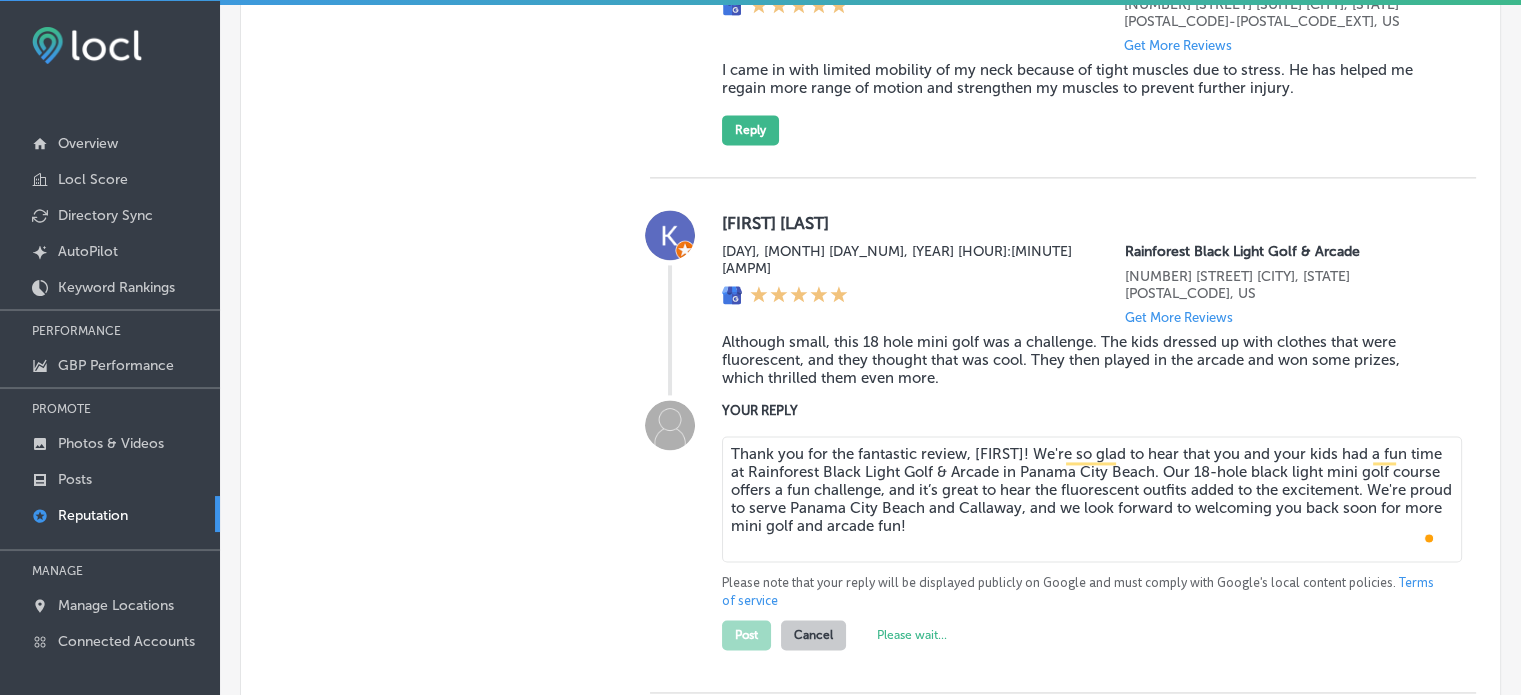 type on "x" 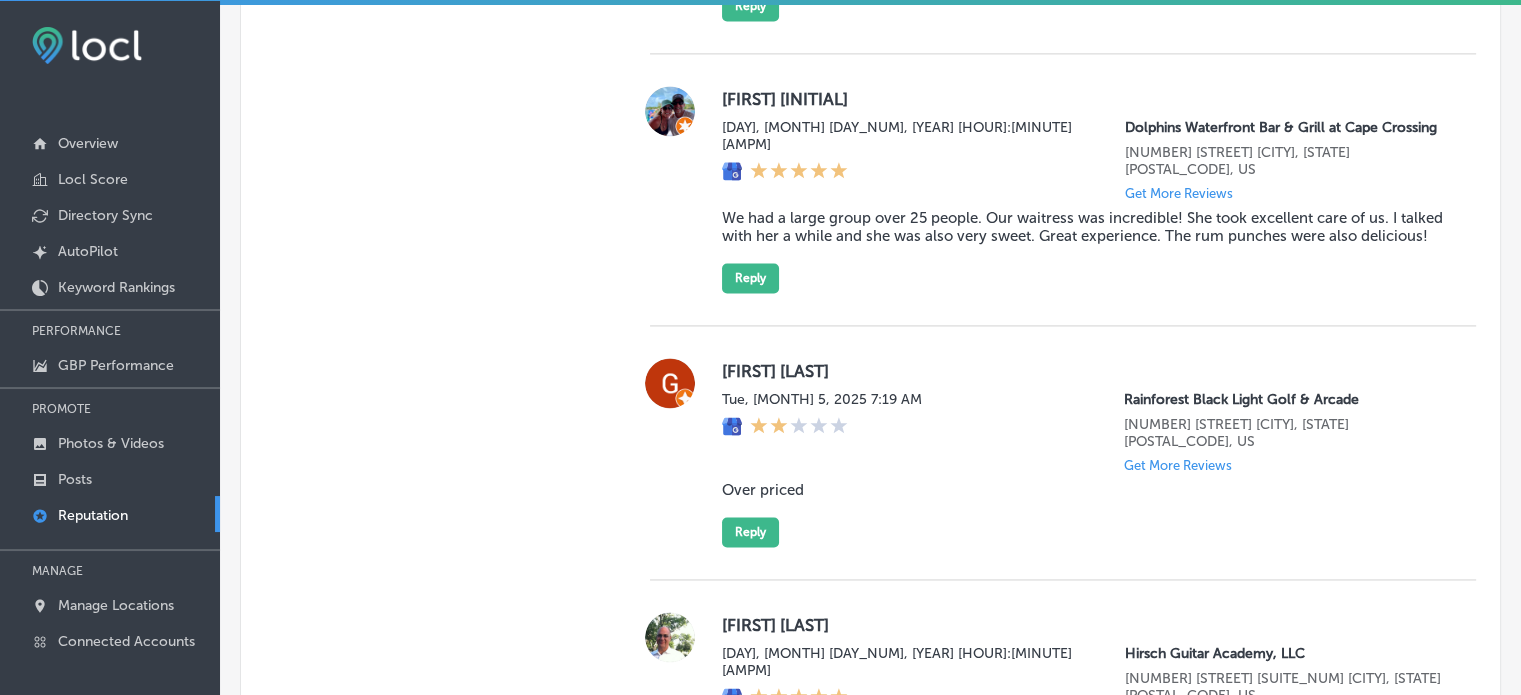 scroll, scrollTop: 4220, scrollLeft: 0, axis: vertical 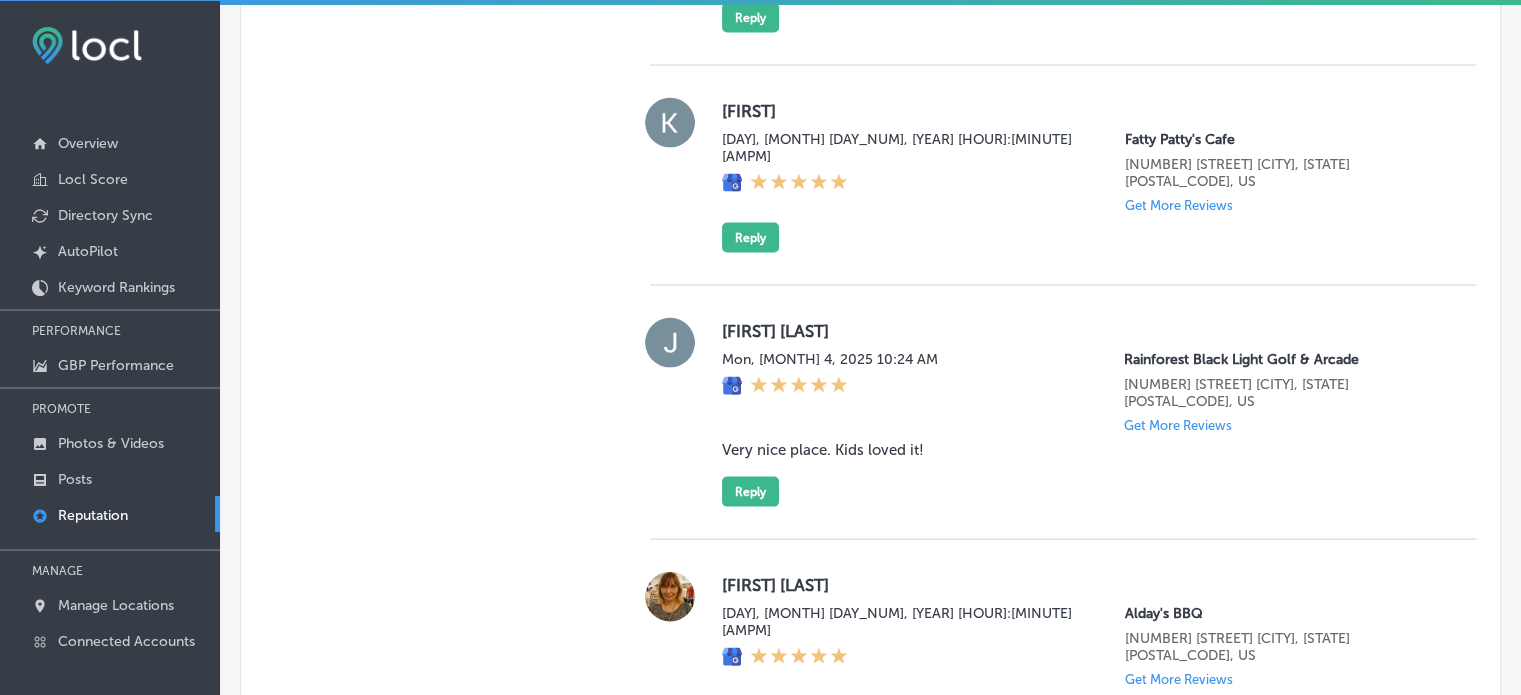 click on "Very nice place. Kids loved it!" at bounding box center (1083, 450) 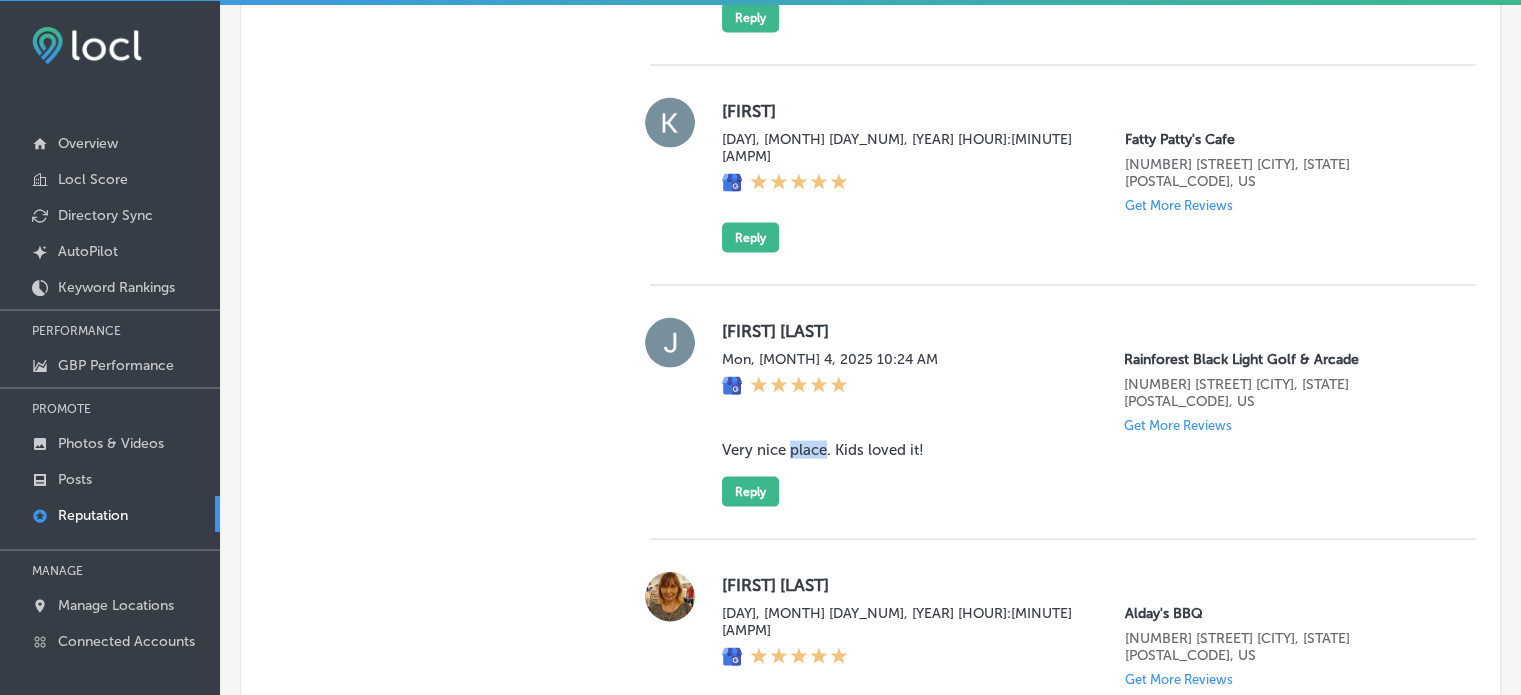 click on "Very nice place. Kids loved it!" at bounding box center [1083, 450] 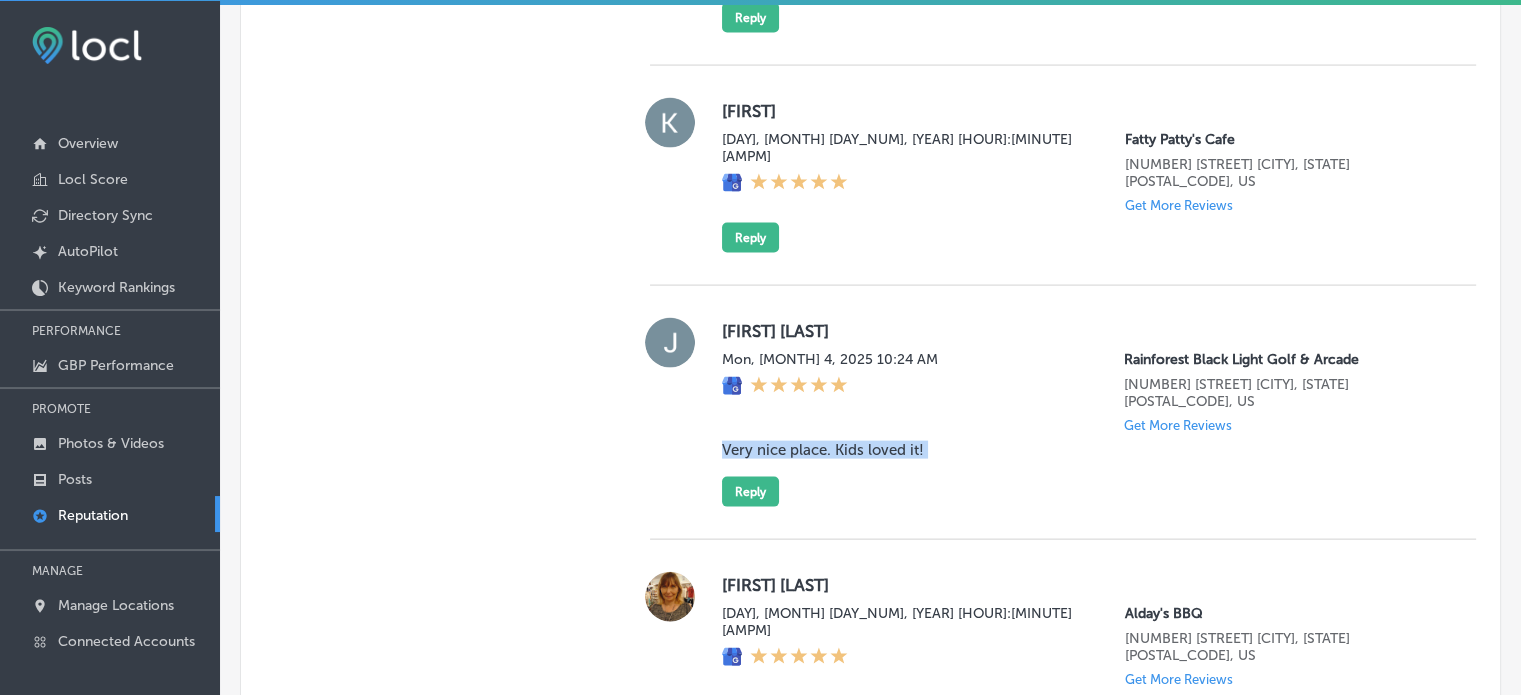 click on "Very nice place. Kids loved it!" at bounding box center (1083, 450) 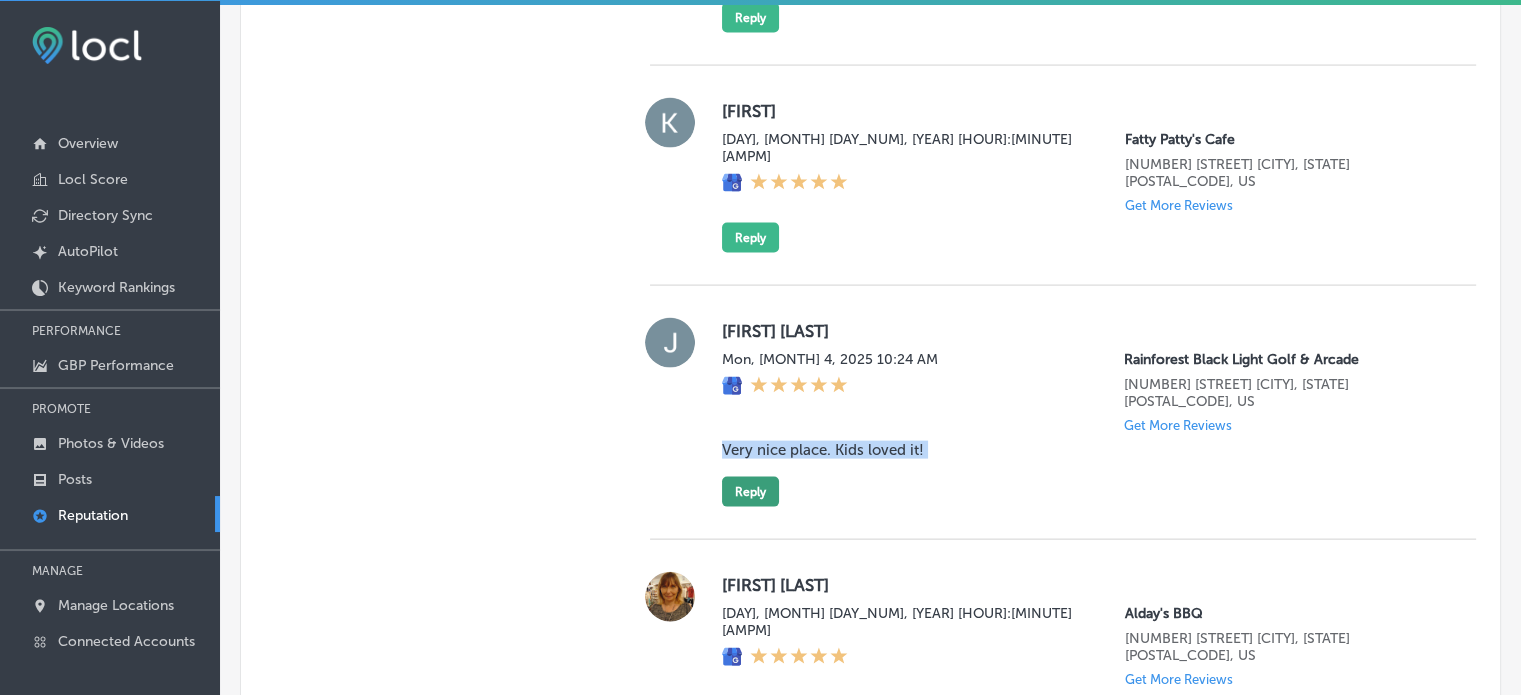 click on "Reply" at bounding box center (750, 492) 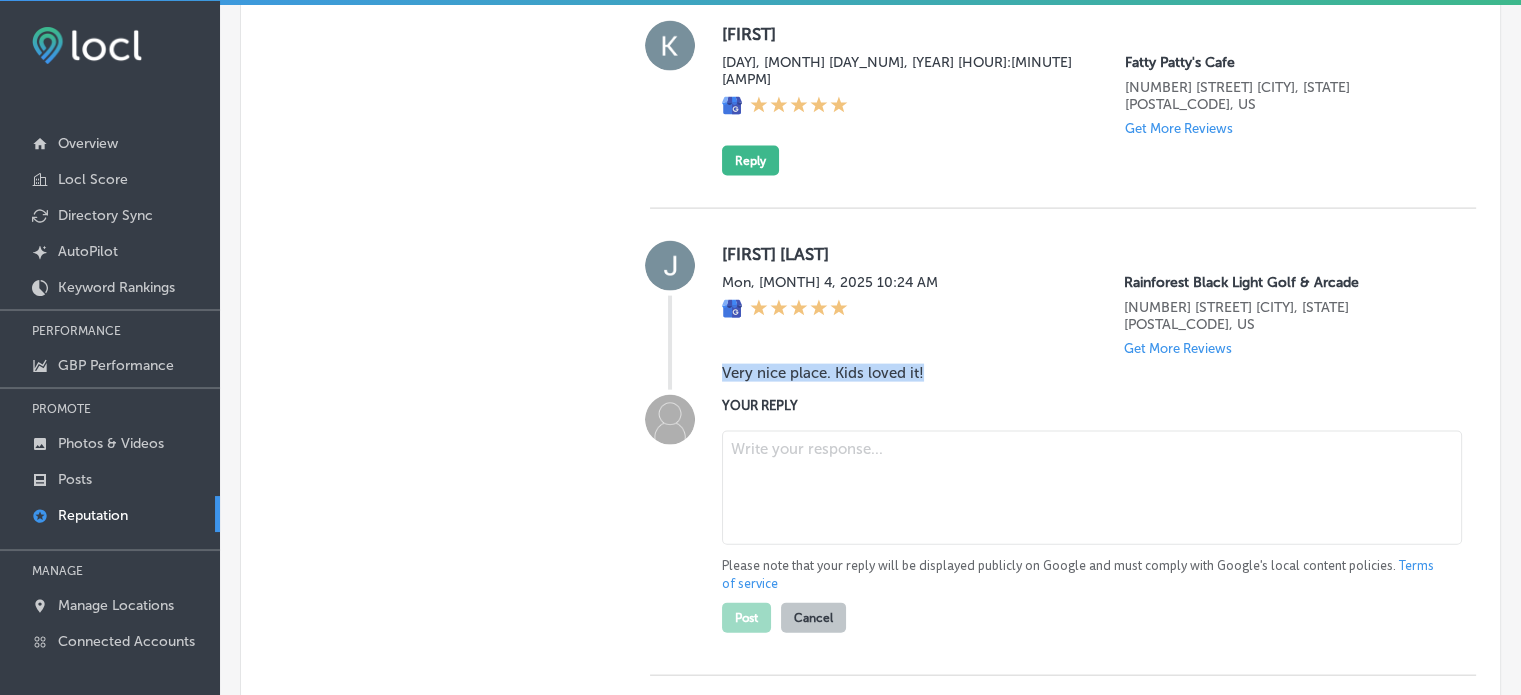 scroll, scrollTop: 4328, scrollLeft: 0, axis: vertical 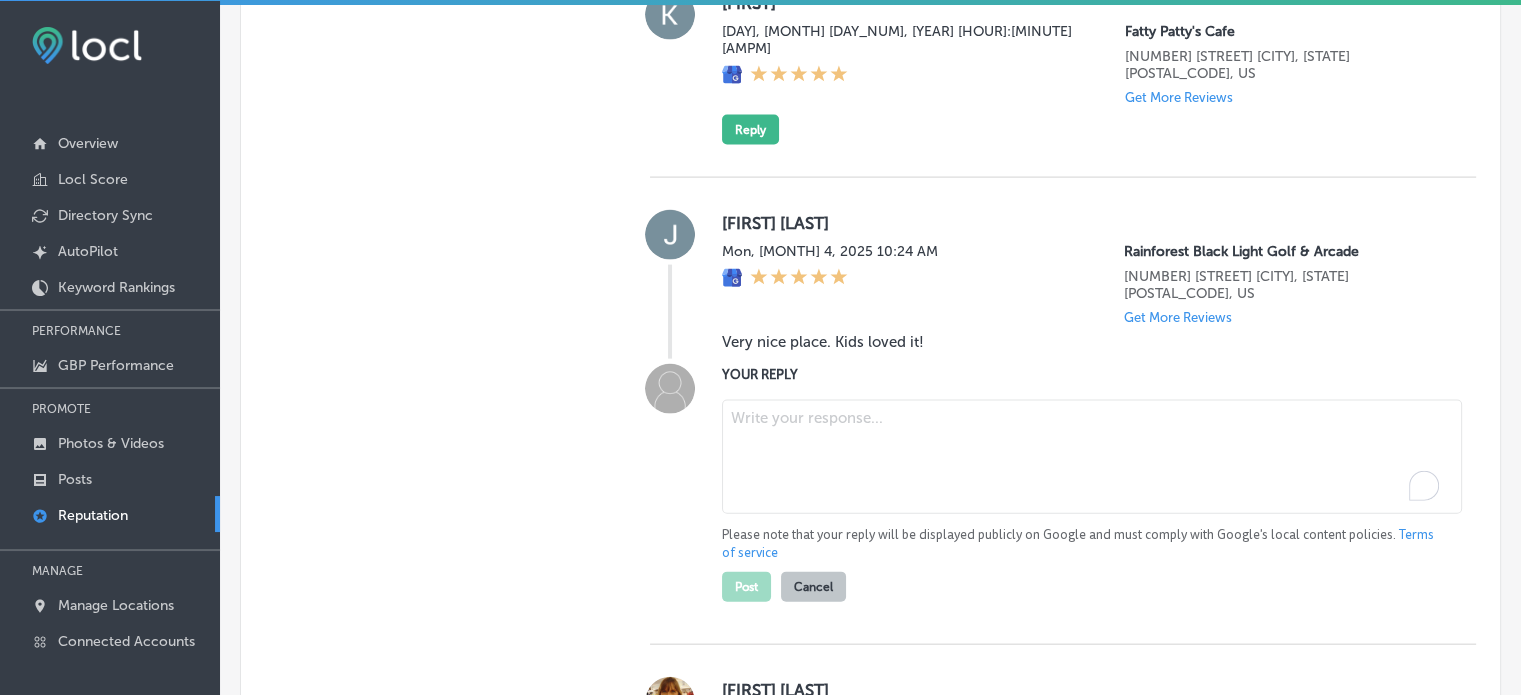click at bounding box center [1092, 457] 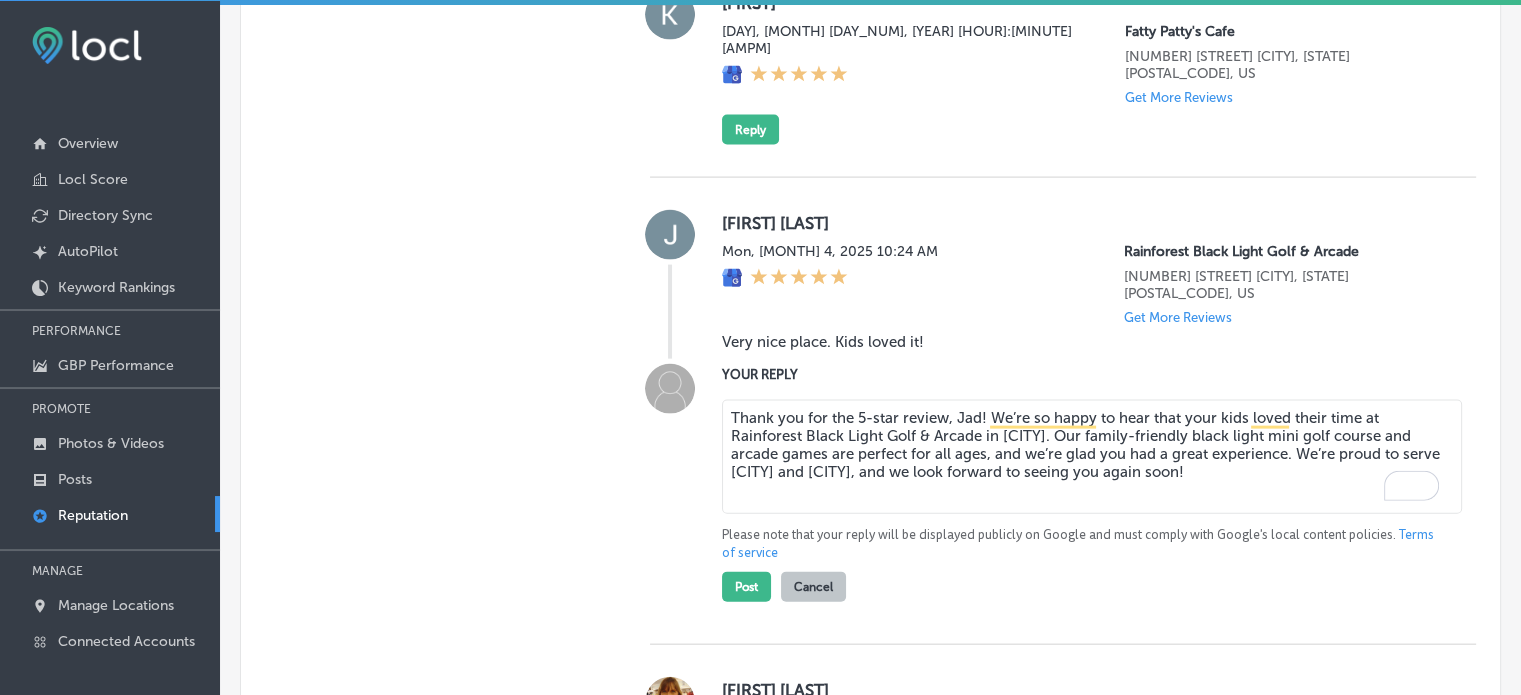 click on "Thank you for the 5-star review, Jad! We’re so happy to hear that your kids loved their time at Rainforest Black Light Golf & Arcade in Panama City Beach. Our family-friendly black light mini golf course and arcade games are perfect for all ages, and we’re glad you had a great experience. We’re proud to serve Southport and Lynn Haven, and we look forward to seeing you again soon!" at bounding box center [1092, 457] 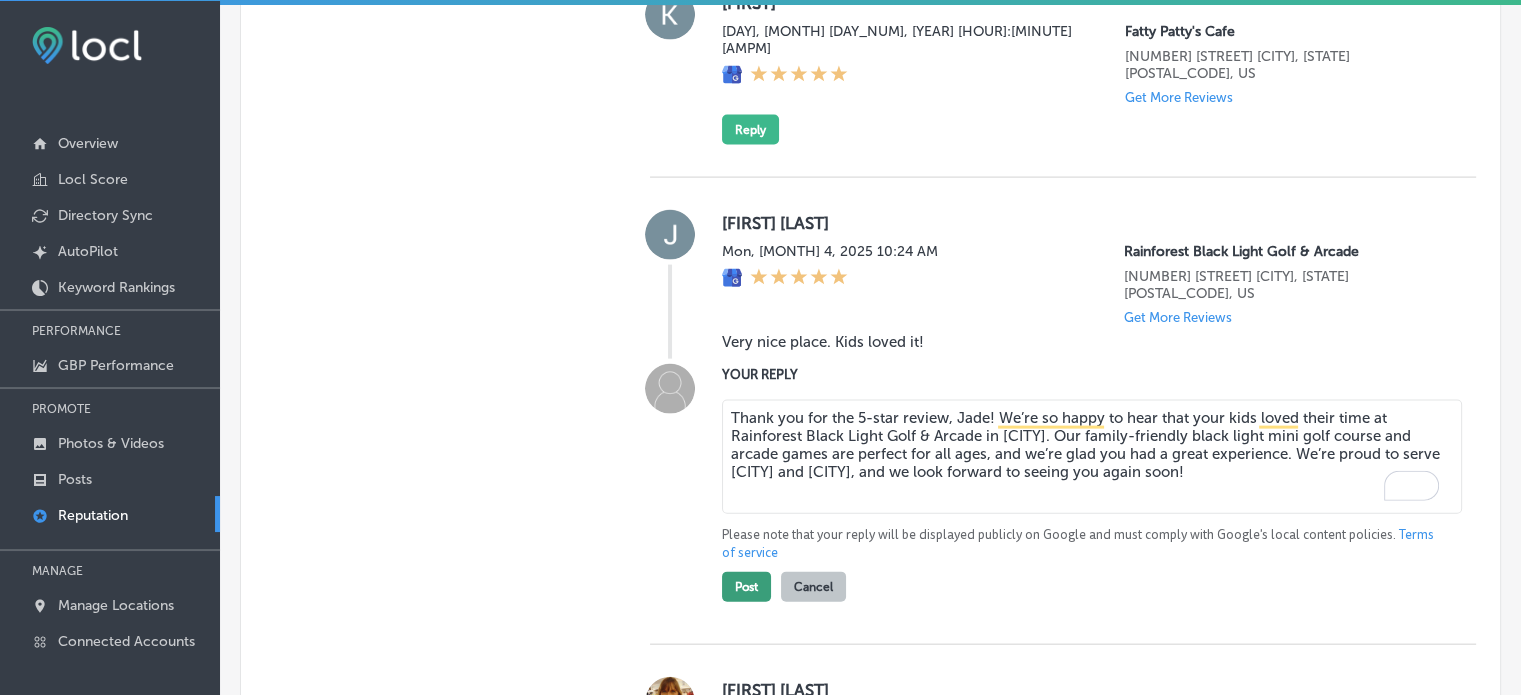 type on "Thank you for the 5-star review, Jade! We’re so happy to hear that your kids loved their time at Rainforest Black Light Golf & Arcade in Panama City Beach. Our family-friendly black light mini golf course and arcade games are perfect for all ages, and we’re glad you had a great experience. We’re proud to serve Southport and Lynn Haven, and we look forward to seeing you again soon!" 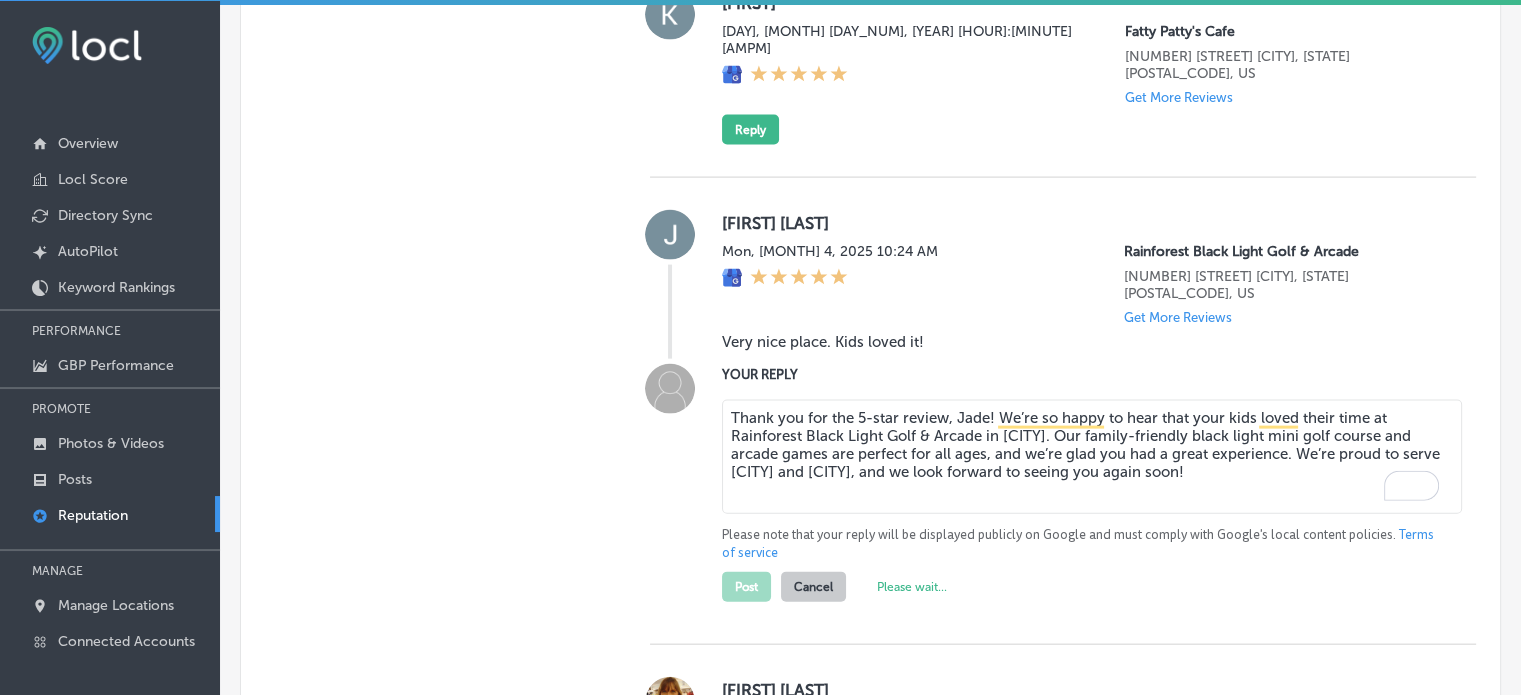 type on "x" 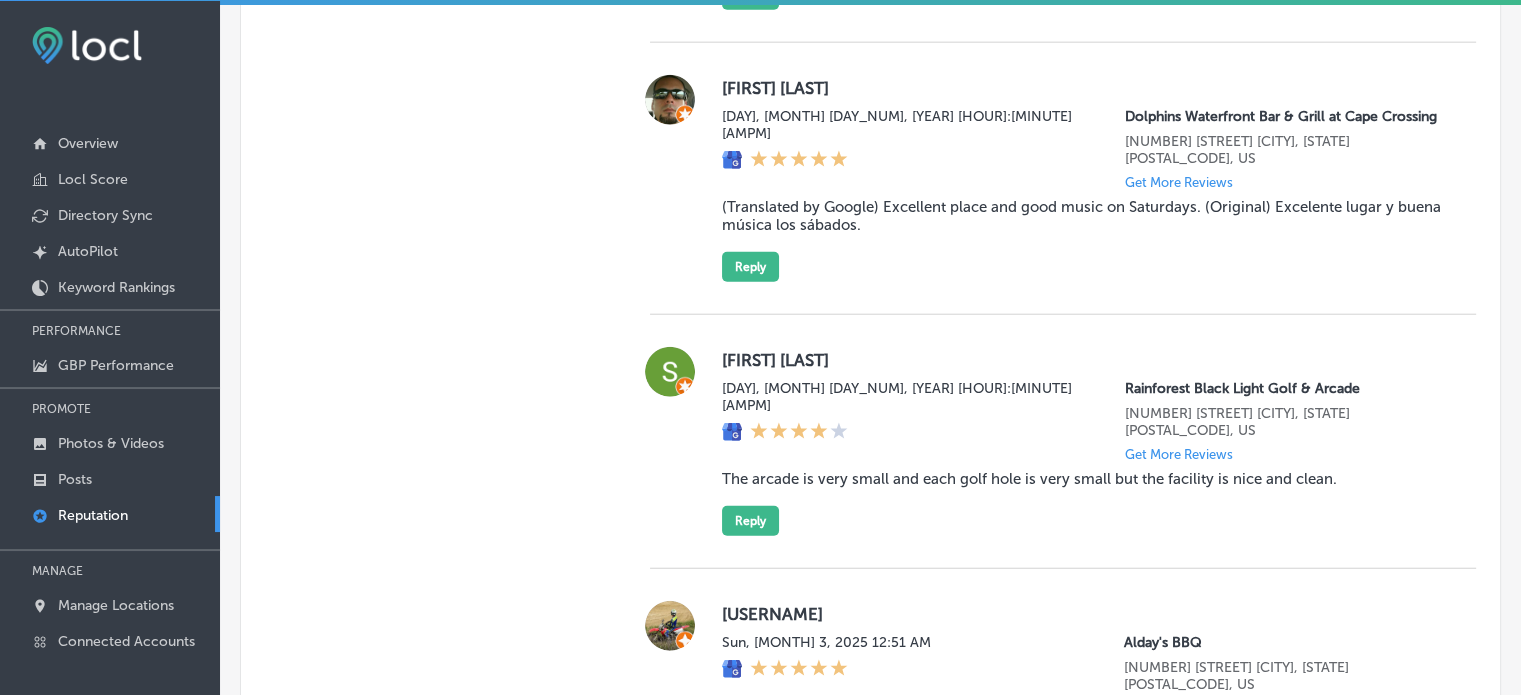 scroll, scrollTop: 5070, scrollLeft: 0, axis: vertical 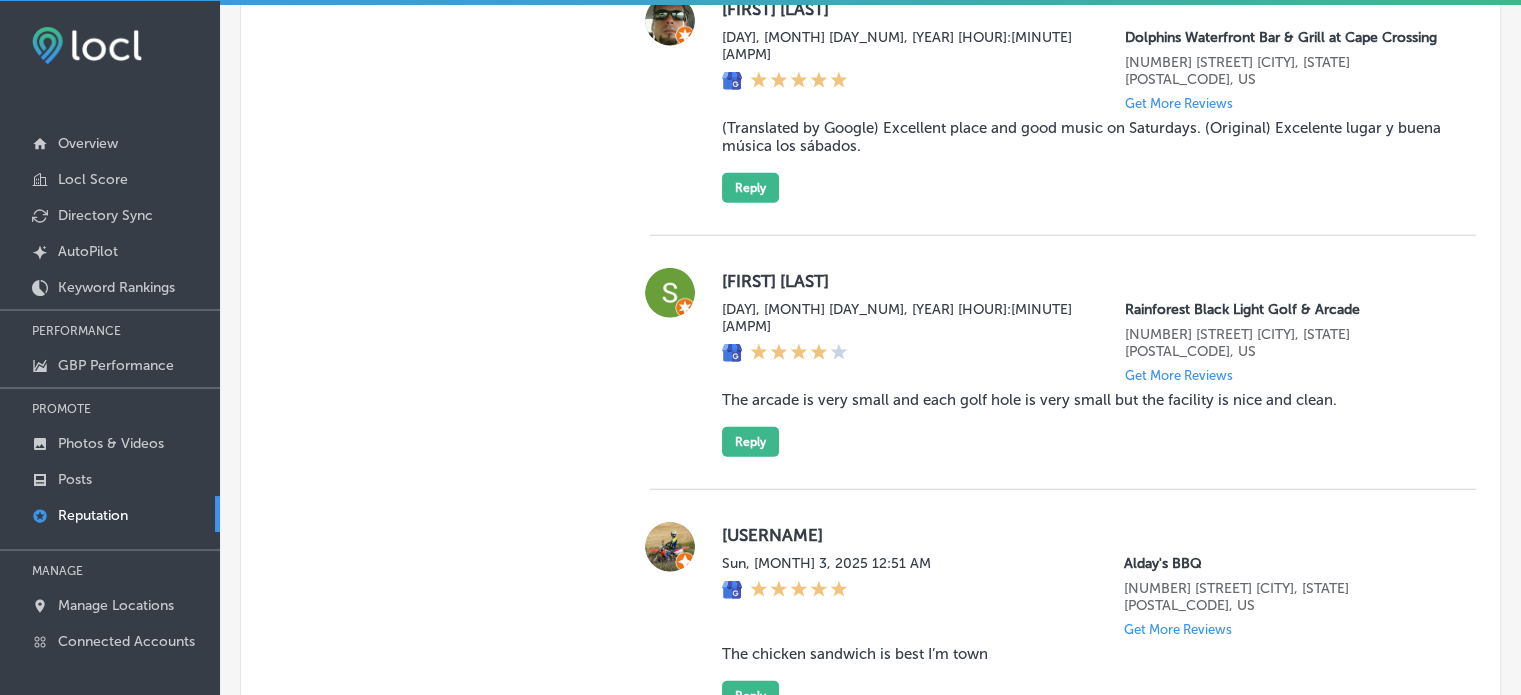 click on "The arcade is very small and each golf hole is very small but the facility is nice and clean." at bounding box center [1083, 400] 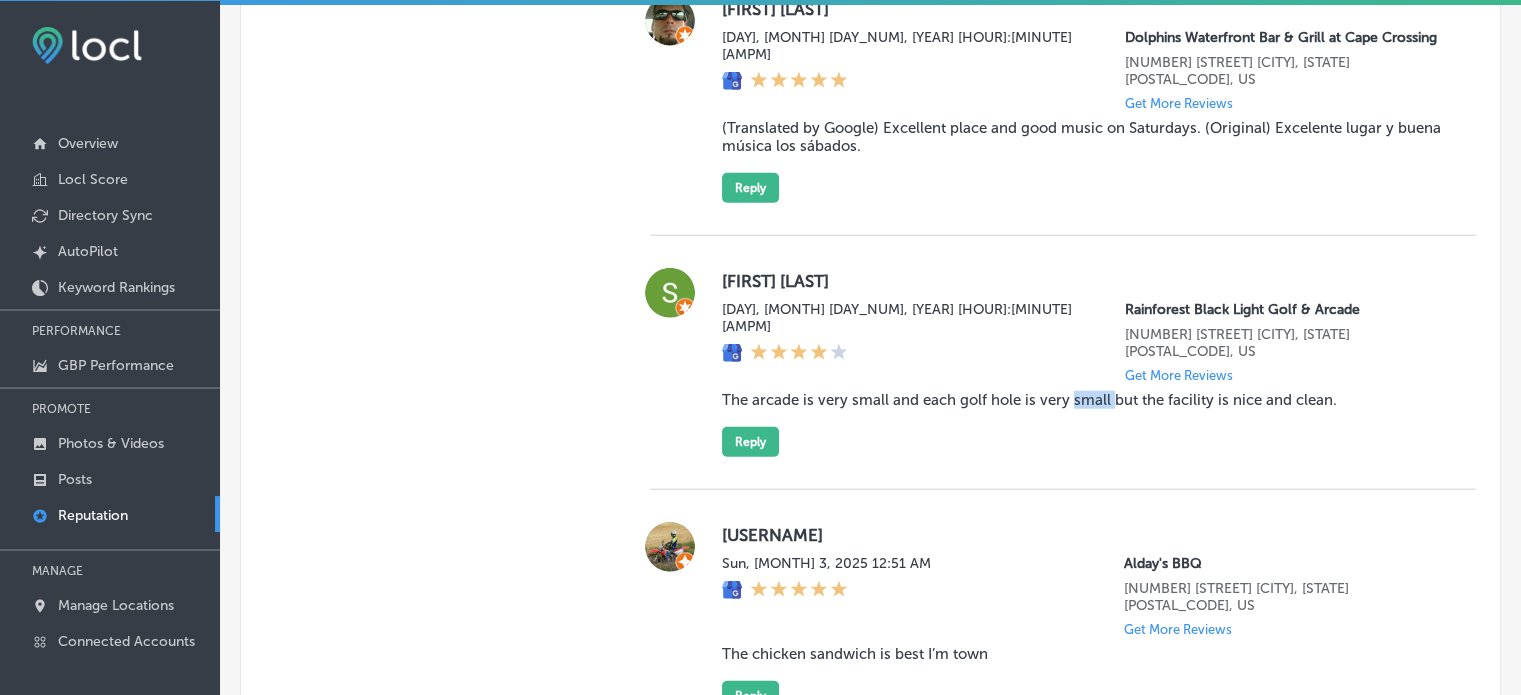 click on "The arcade is very small and each golf hole is very small but the facility is nice and clean." at bounding box center (1083, 400) 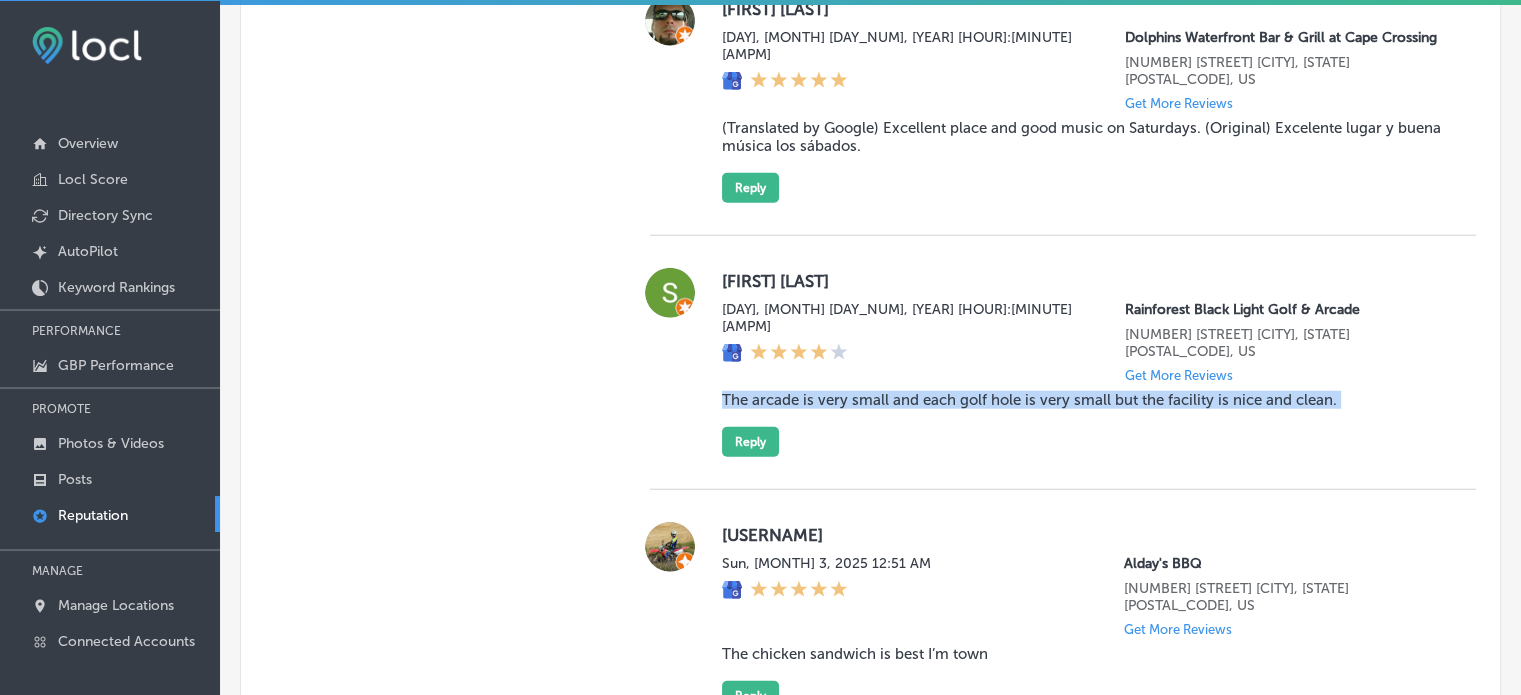click on "The arcade is very small and each golf hole is very small but the facility is nice and clean." at bounding box center [1083, 400] 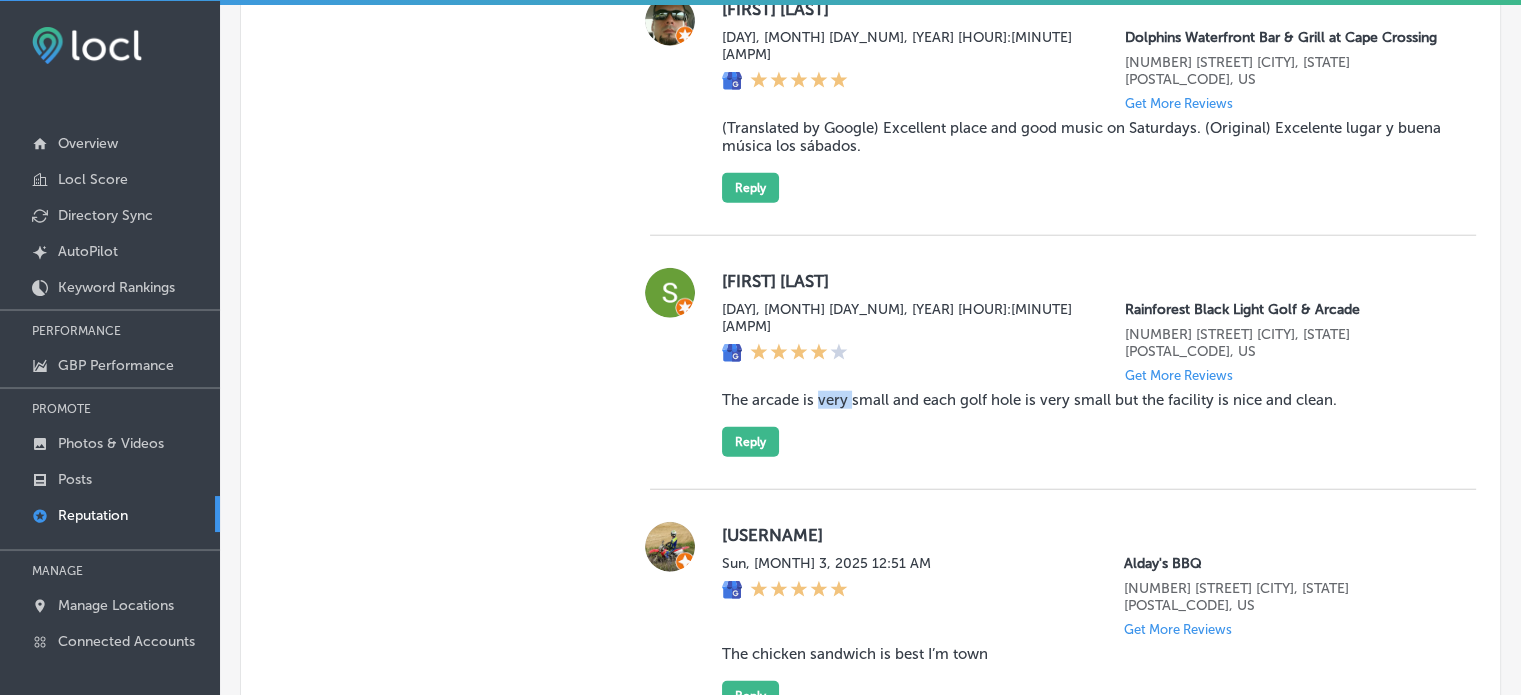click on "The arcade is very small and each golf hole is very small but the facility is nice and clean." at bounding box center (1083, 400) 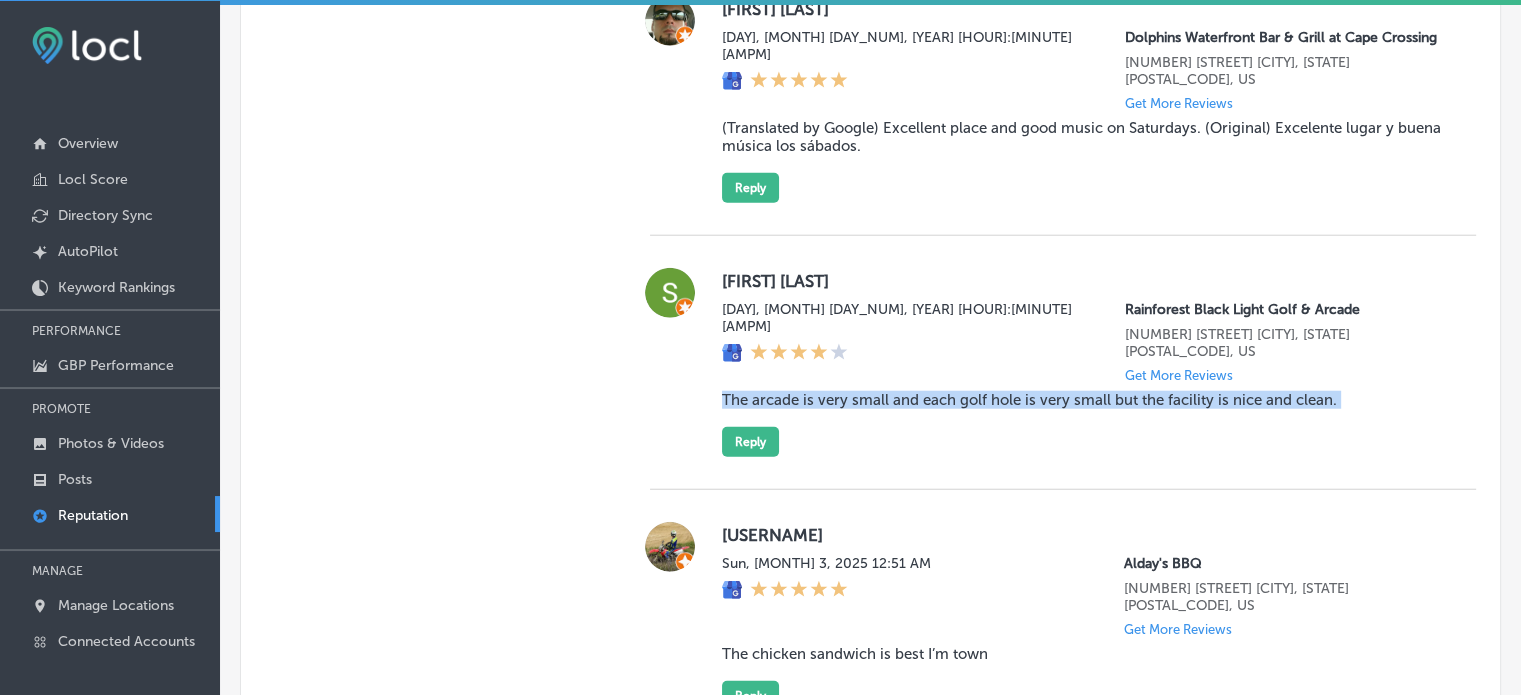 click on "The arcade is very small and each golf hole is very small but the facility is nice and clean." at bounding box center [1083, 400] 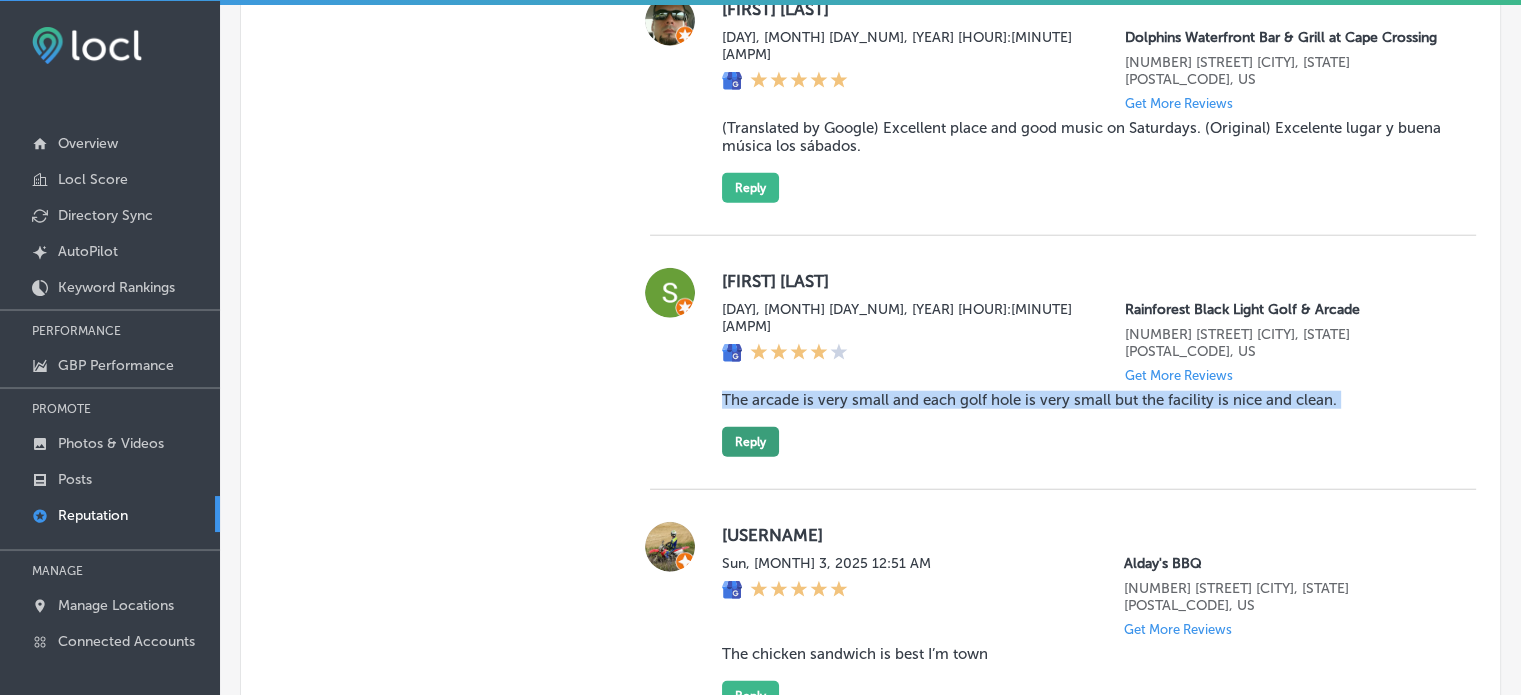click on "Reply" at bounding box center [750, 442] 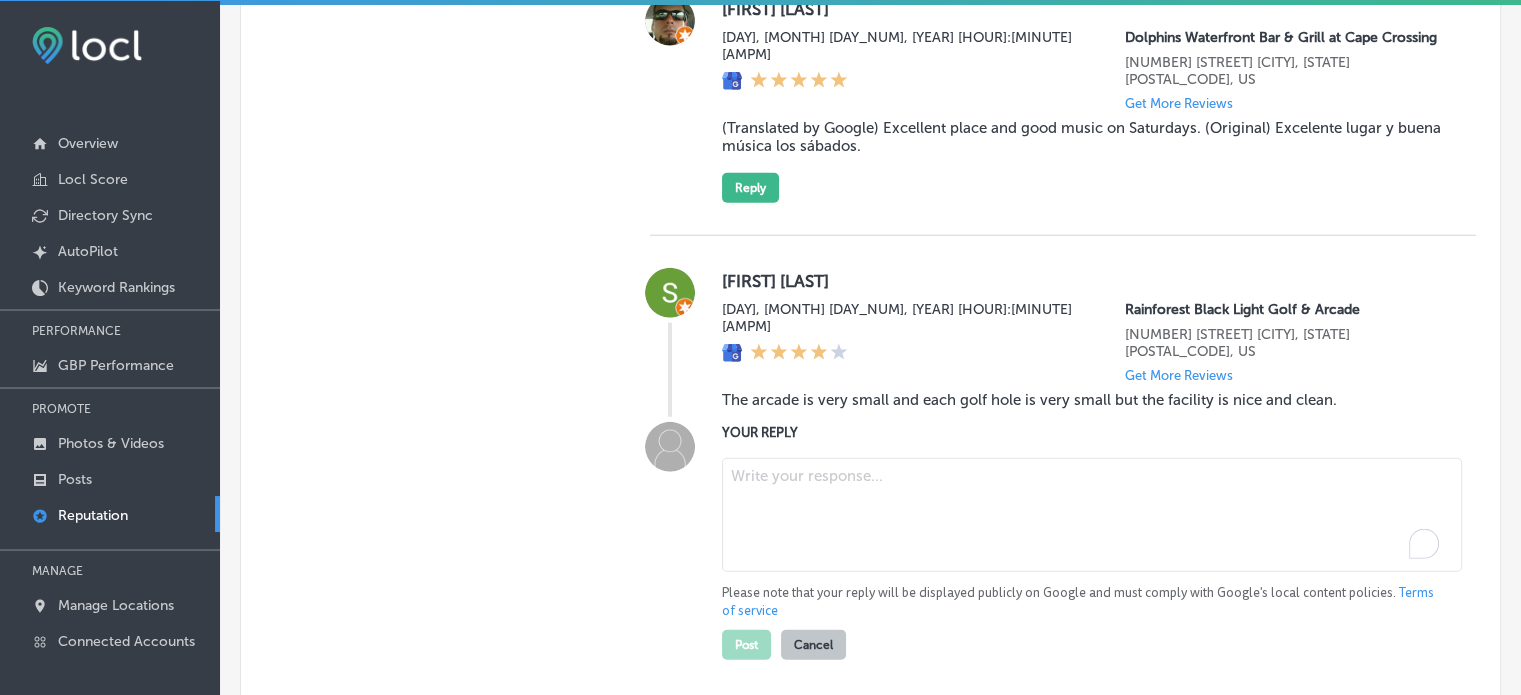 click at bounding box center (1092, 515) 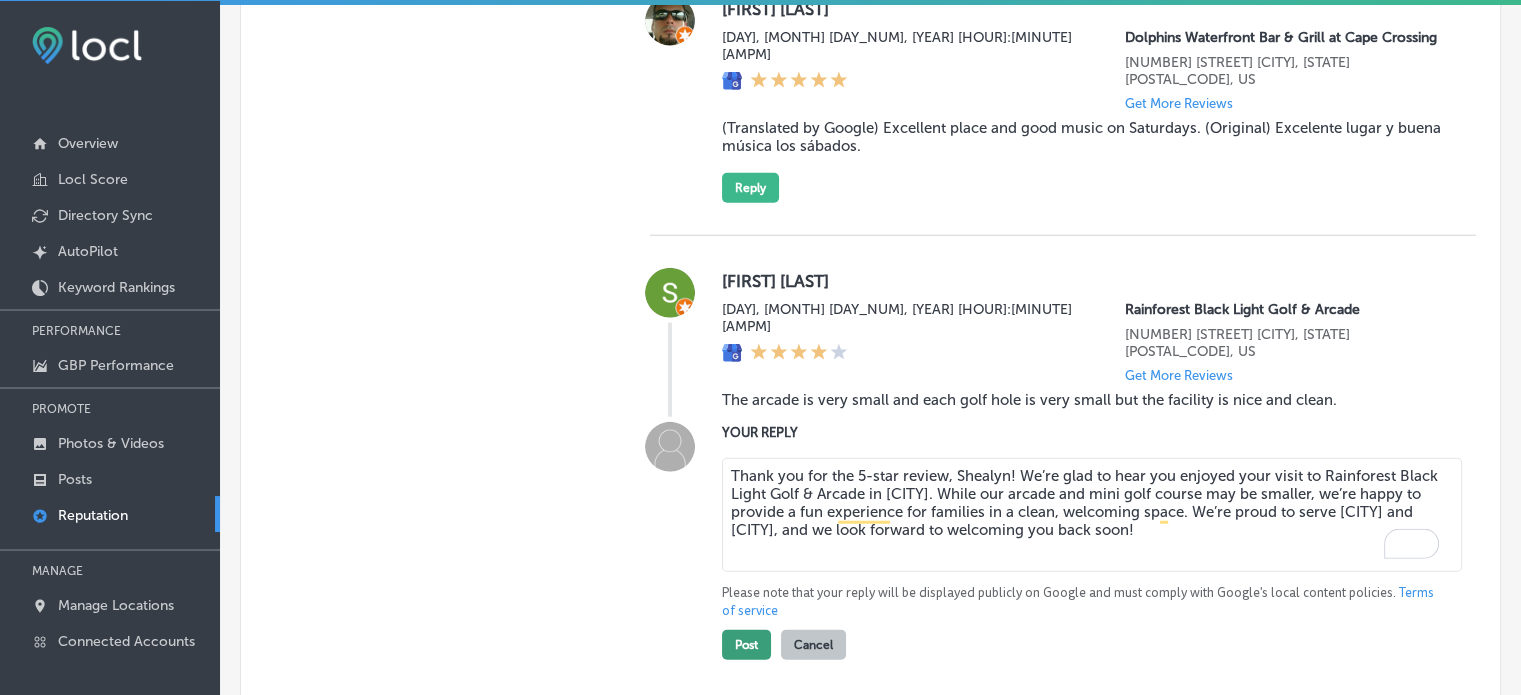 type on "Thank you for the 5-star review, Shealyn! We’re glad to hear you enjoyed your visit to Rainforest Black Light Golf & Arcade in Panama City Beach. While our arcade and mini golf course may be smaller, we’re happy to provide a fun experience for families in a clean, welcoming space. We’re proud to serve Southport and Lynn Haven, and we look forward to welcoming you back soon!" 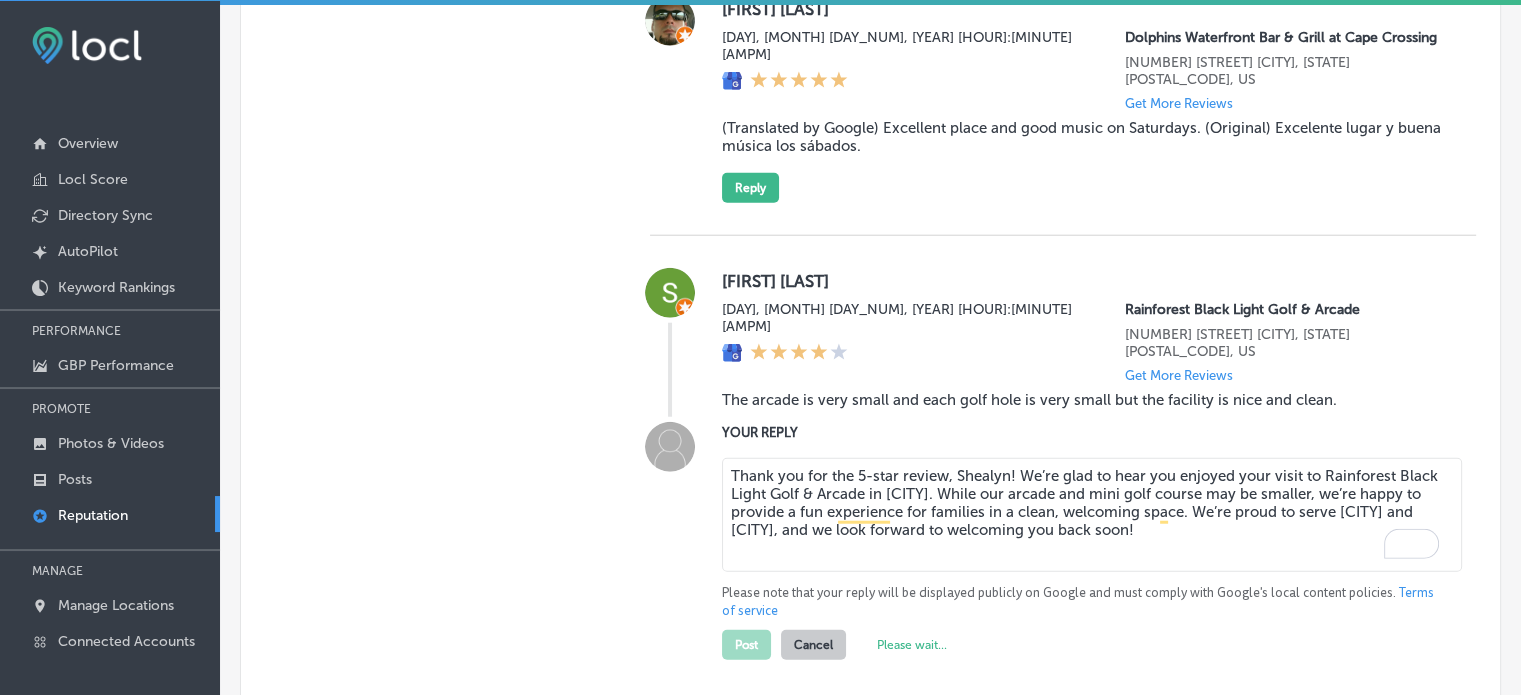 type on "x" 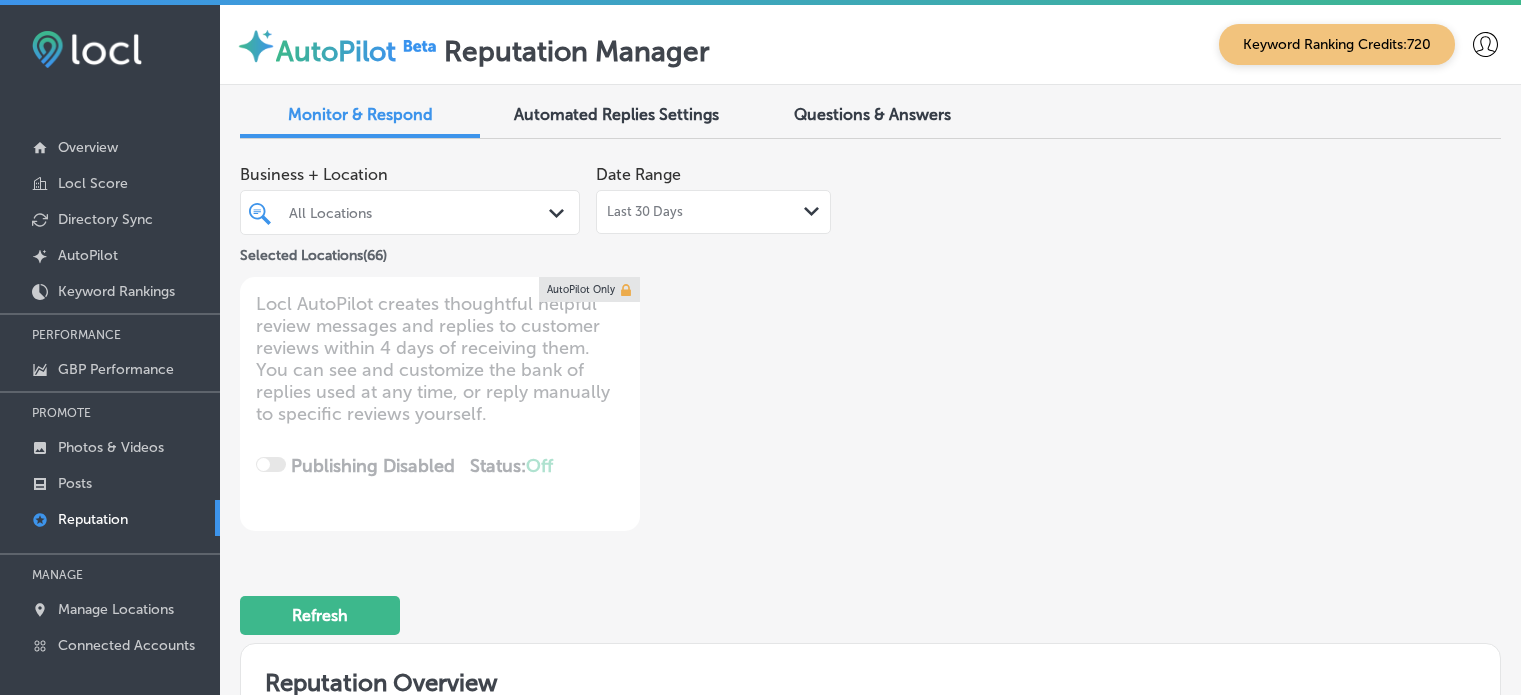 scroll, scrollTop: 4, scrollLeft: 0, axis: vertical 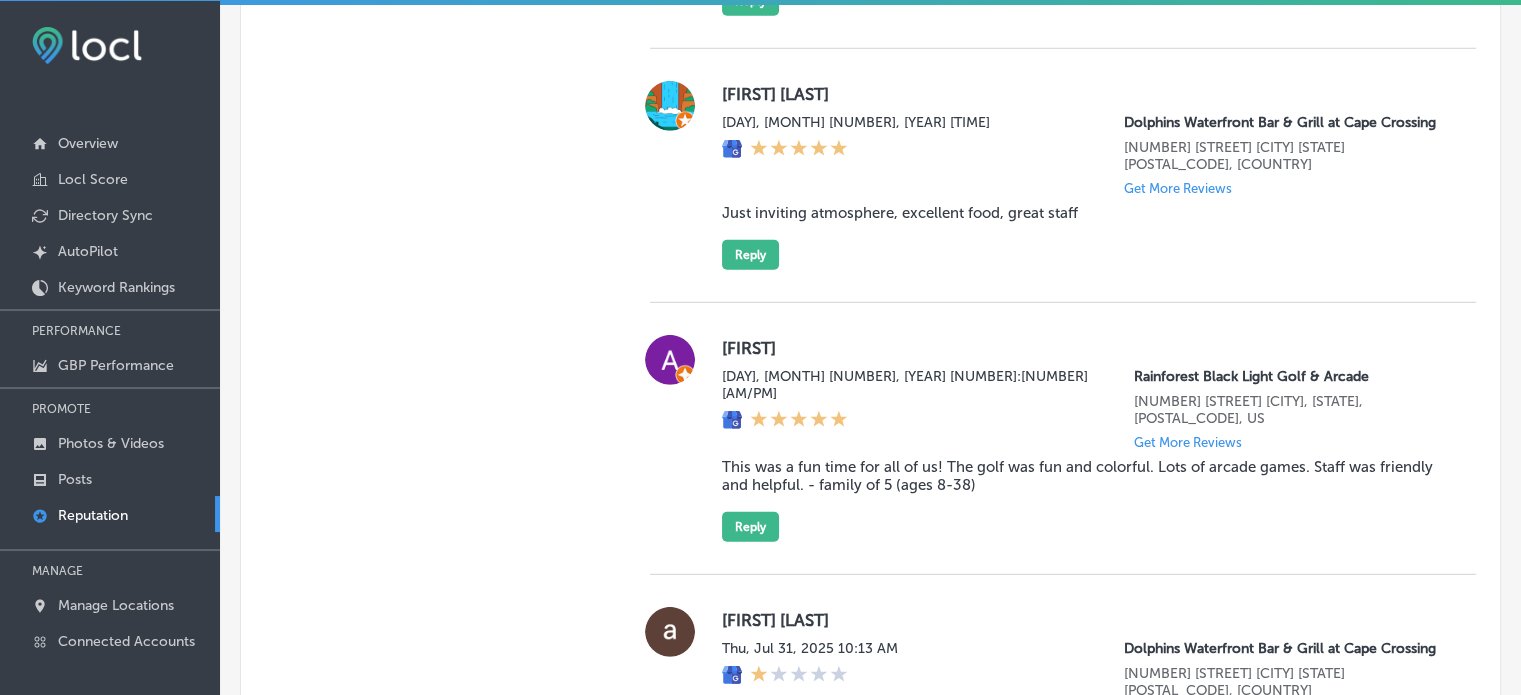click on "This was a fun time for all of us! The golf was fun and colorful. Lots of arcade games. Staff was friendly and helpful.
- family of 5 (ages 8-38)" at bounding box center (1083, 476) 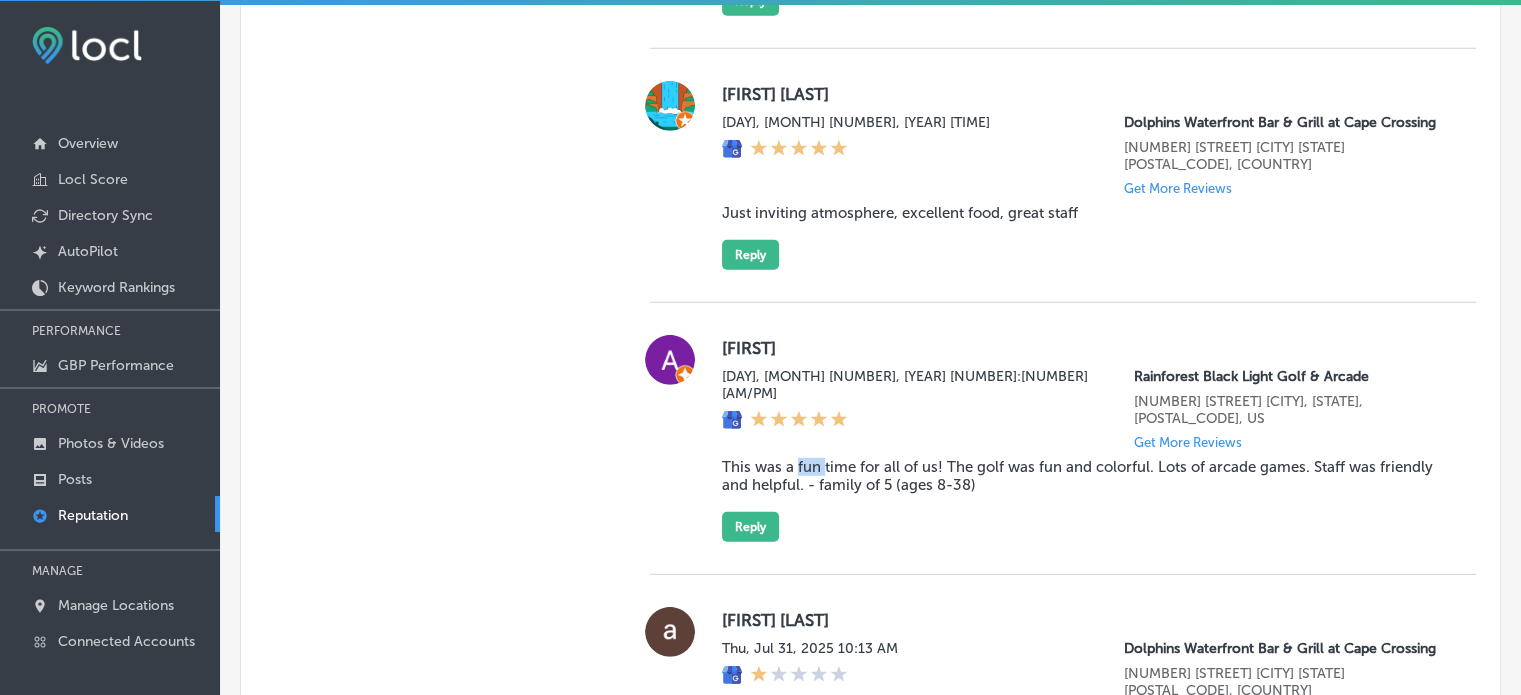 click on "This was a fun time for all of us! The golf was fun and colorful. Lots of arcade games. Staff was friendly and helpful.
- family of 5 (ages 8-38)" at bounding box center [1083, 476] 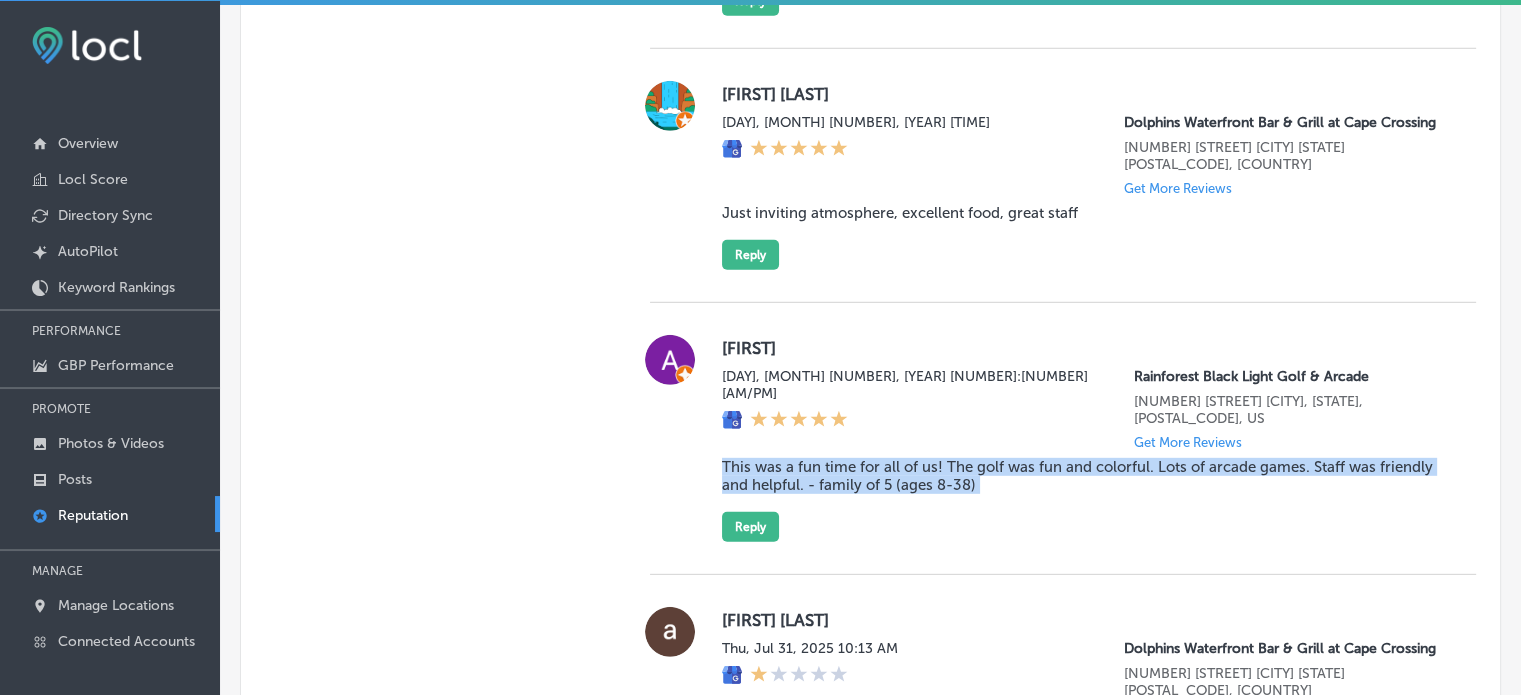 click on "This was a fun time for all of us! The golf was fun and colorful. Lots of arcade games. Staff was friendly and helpful.
- family of 5 (ages 8-38)" at bounding box center [1083, 476] 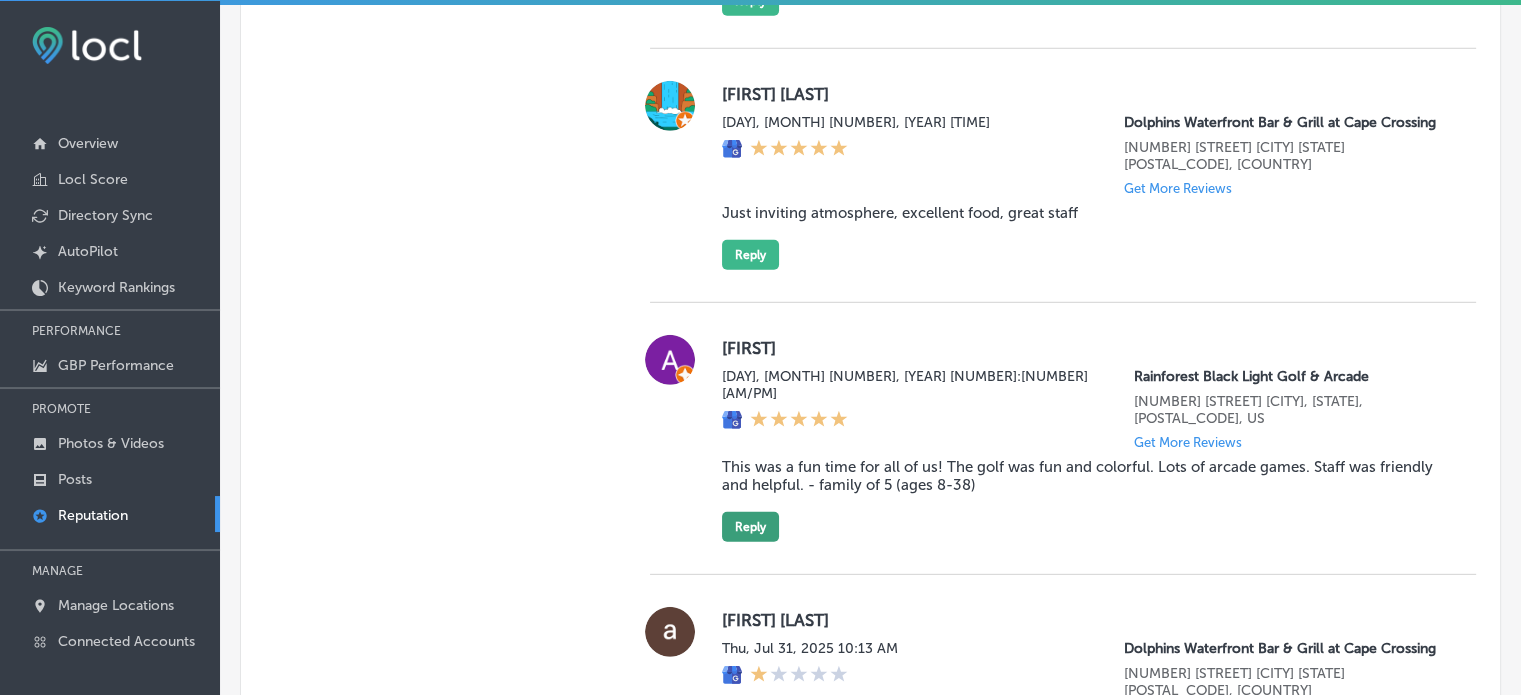 click on "Reply" at bounding box center [750, 527] 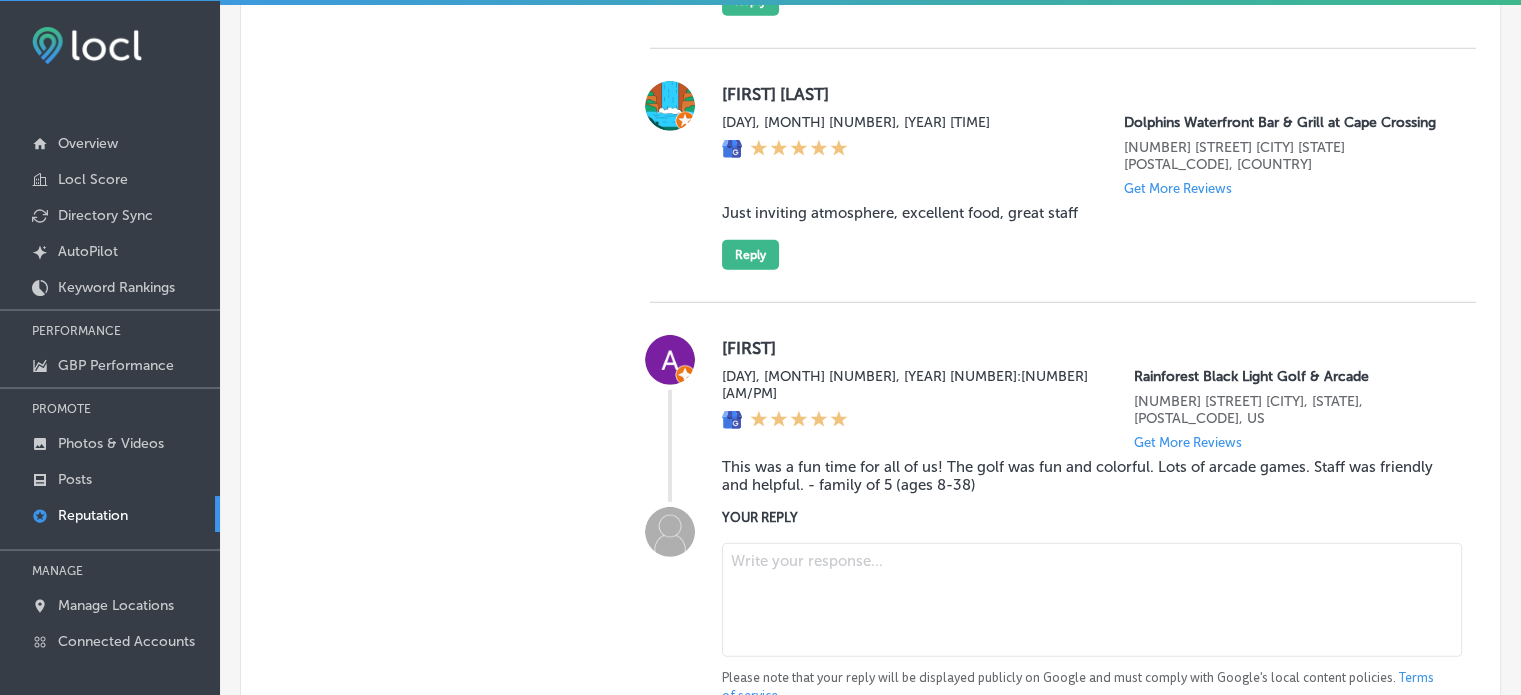 click at bounding box center [1092, 600] 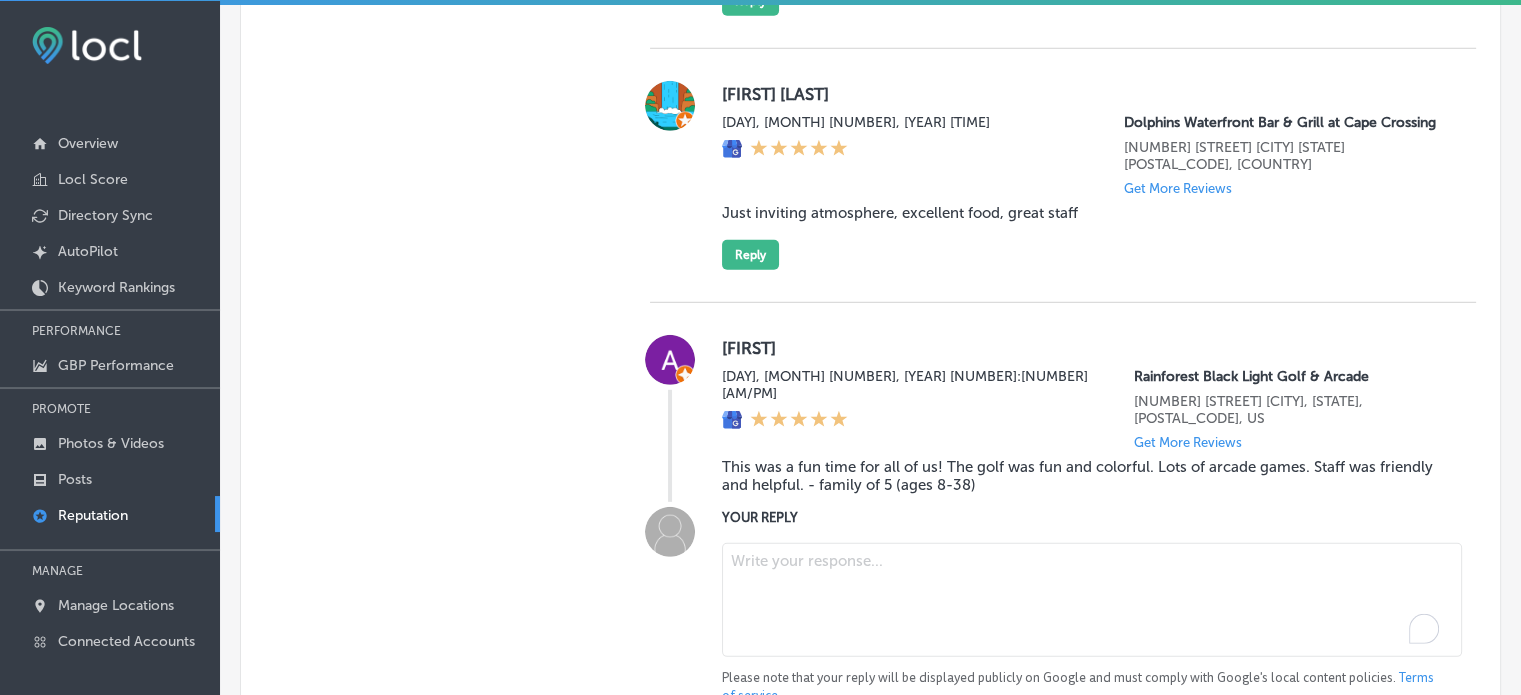 paste on "Thank you for the 5-star review, [FIRST]! We’re thrilled to hear that you and your family had a fun time at Rainforest Black Light Golf & Arcade in [CITY]. Our colorful black light mini golf and arcade games are perfect for everyone, from kids to adults. We’re proud to serve [CITY], [CITY], and [CITY], and we look forward to welcoming you back for more family fun!" 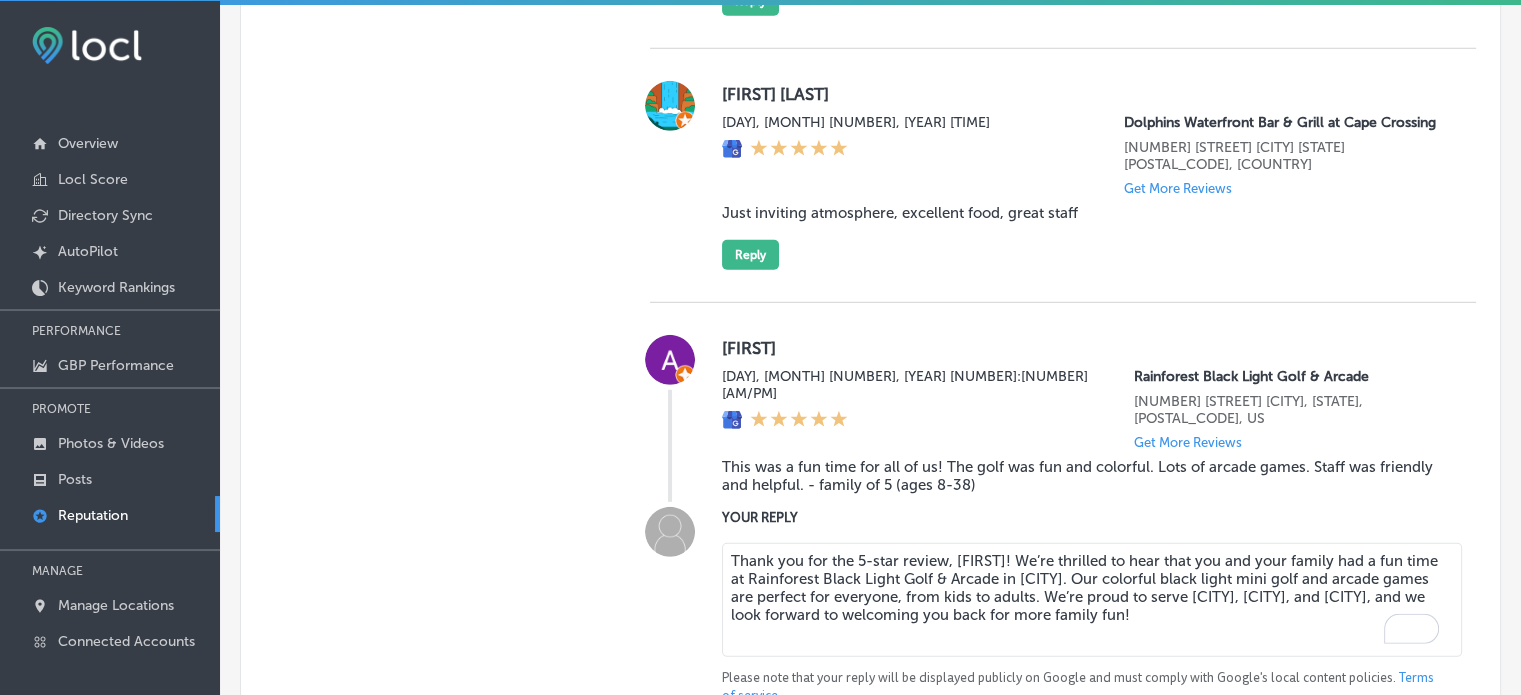 type on "Thank you for the 5-star review, [FIRST]! We’re thrilled to hear that you and your family had a fun time at Rainforest Black Light Golf & Arcade in [CITY]. Our colorful black light mini golf and arcade games are perfect for everyone, from kids to adults. We’re proud to serve [CITY], [CITY], and [CITY], and we look forward to welcoming you back for more family fun!" 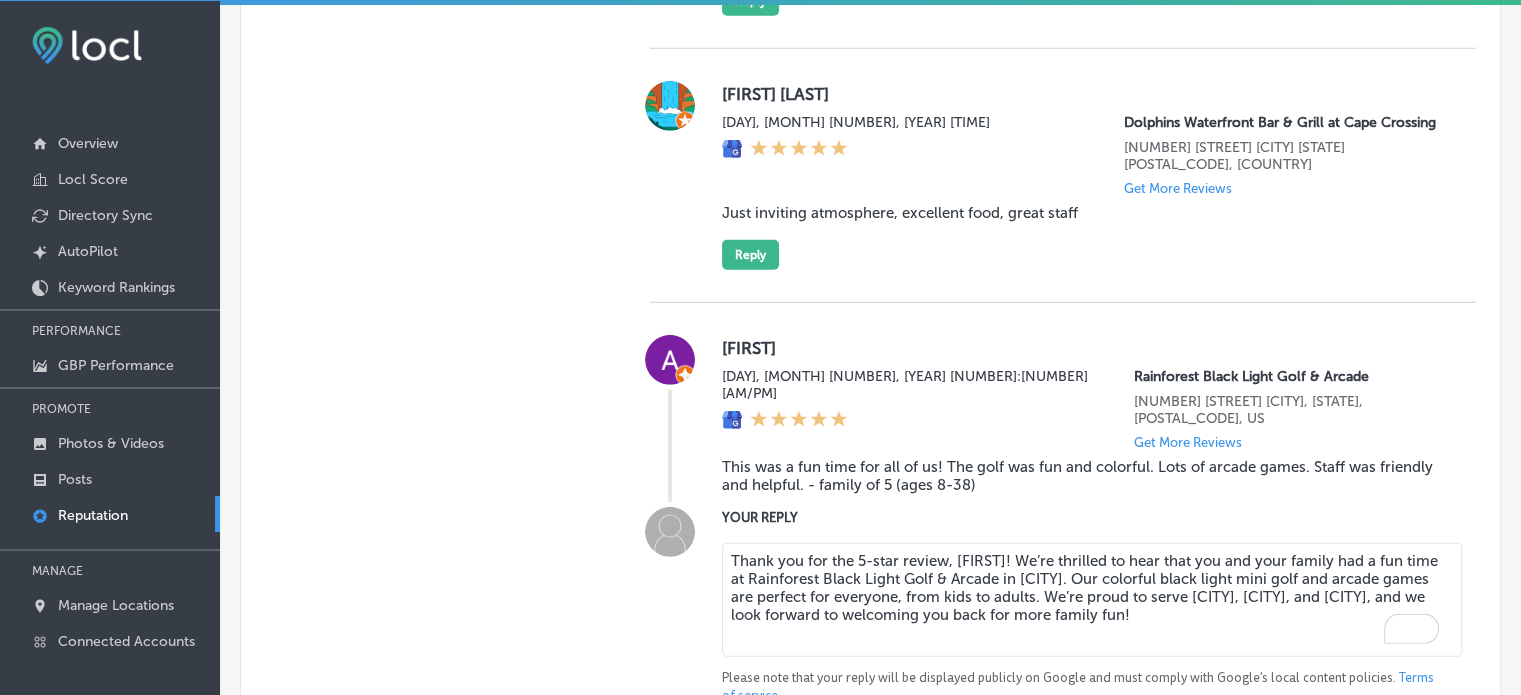 type on "x" 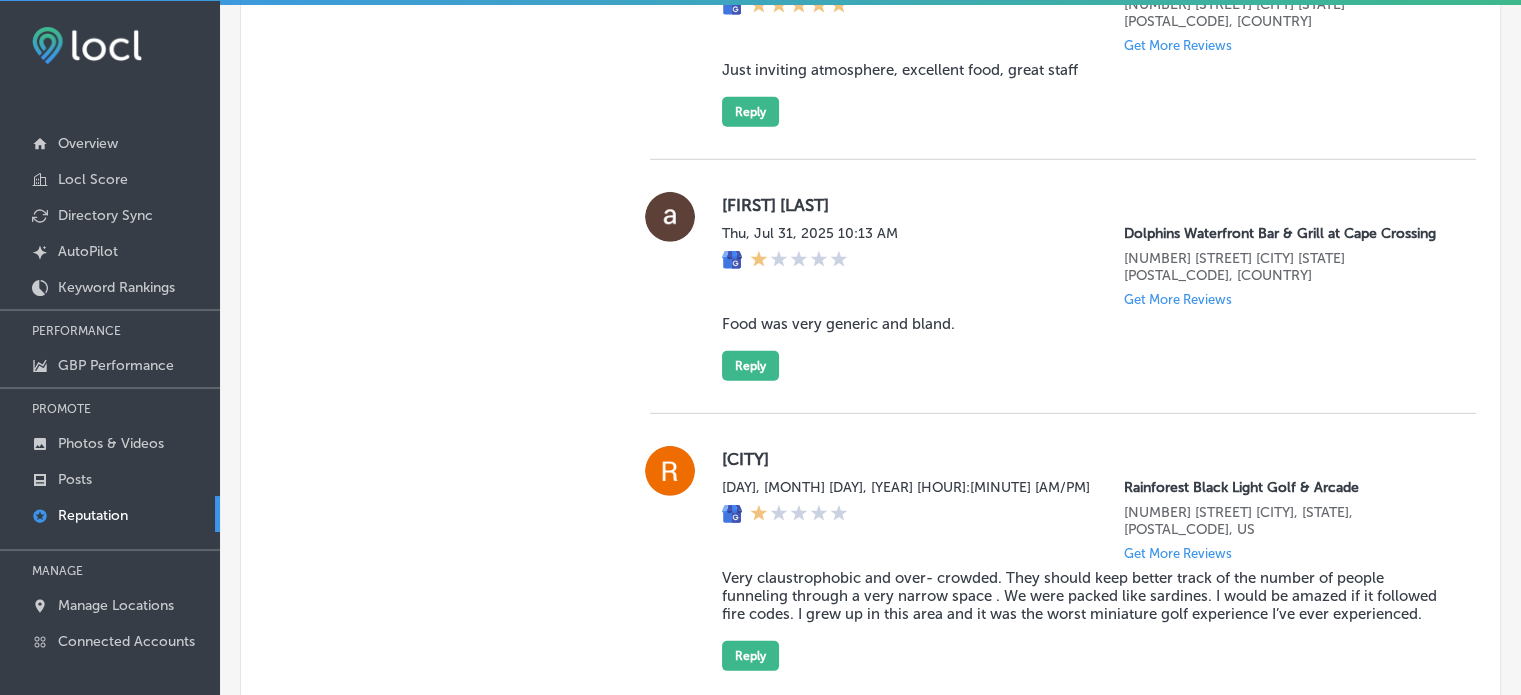 scroll, scrollTop: 6528, scrollLeft: 0, axis: vertical 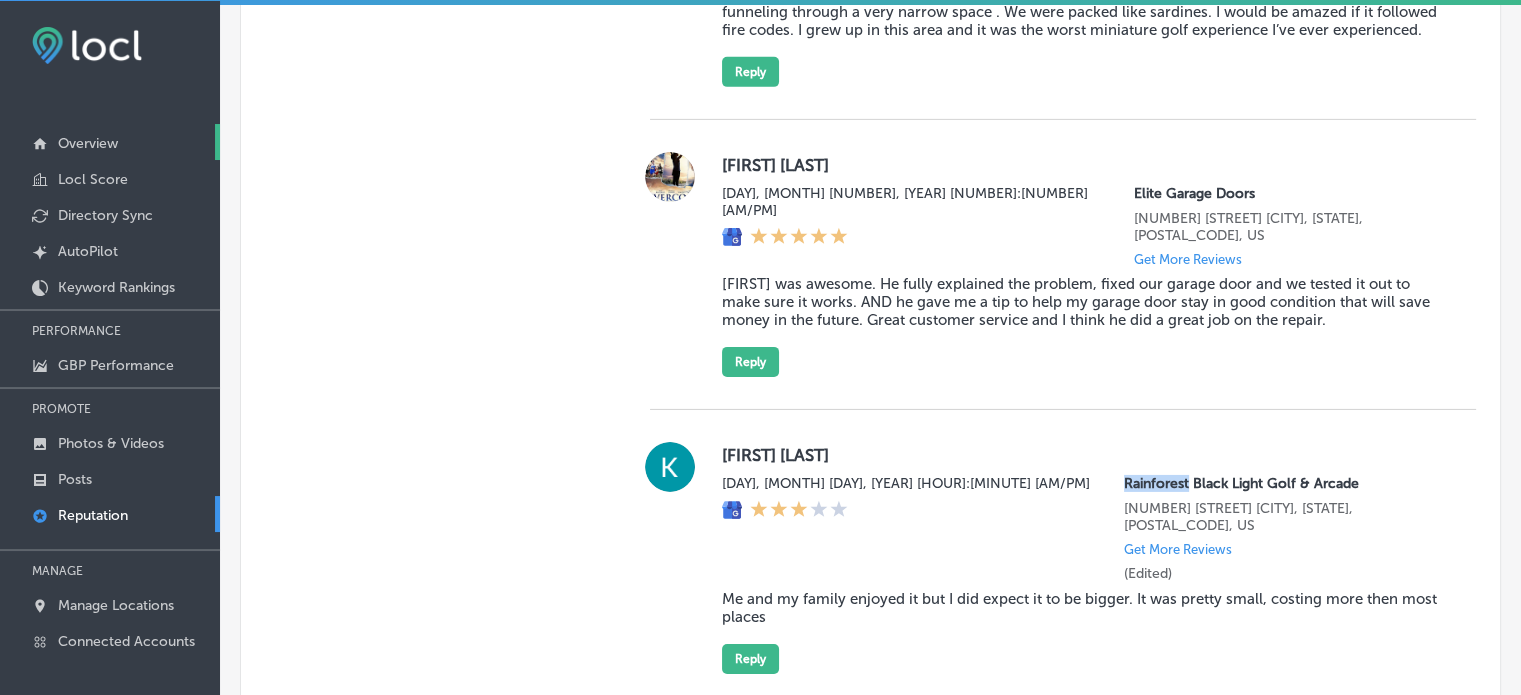 click on "Overview" at bounding box center (88, 143) 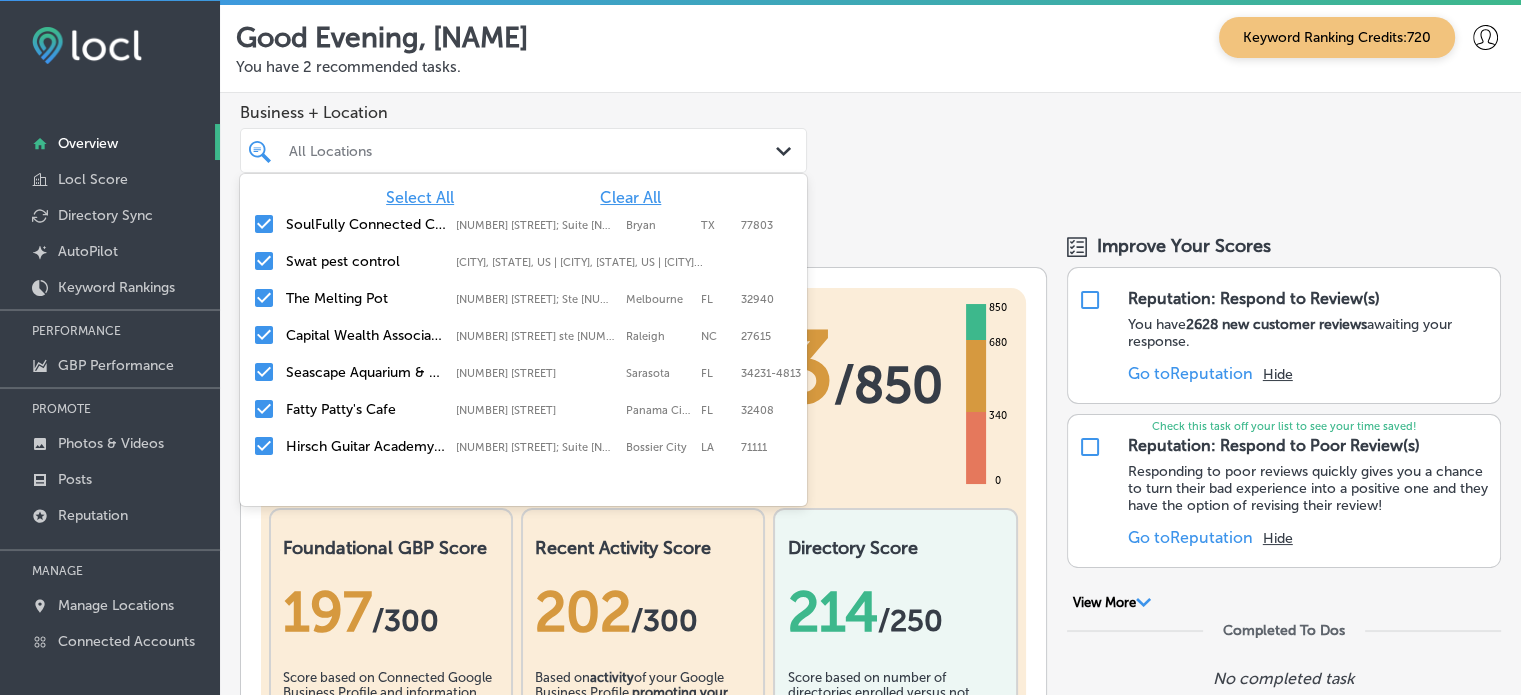 click on "All Locations" at bounding box center [533, 150] 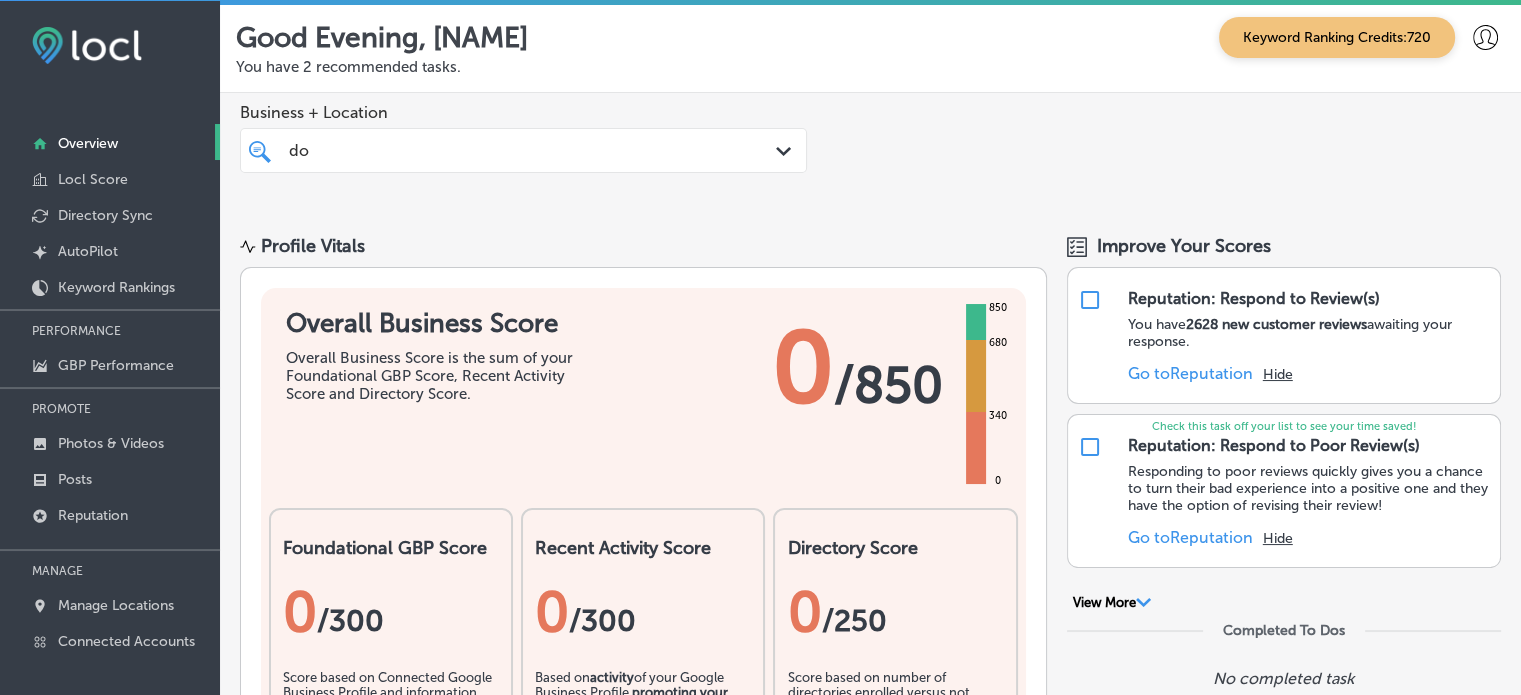type on "d" 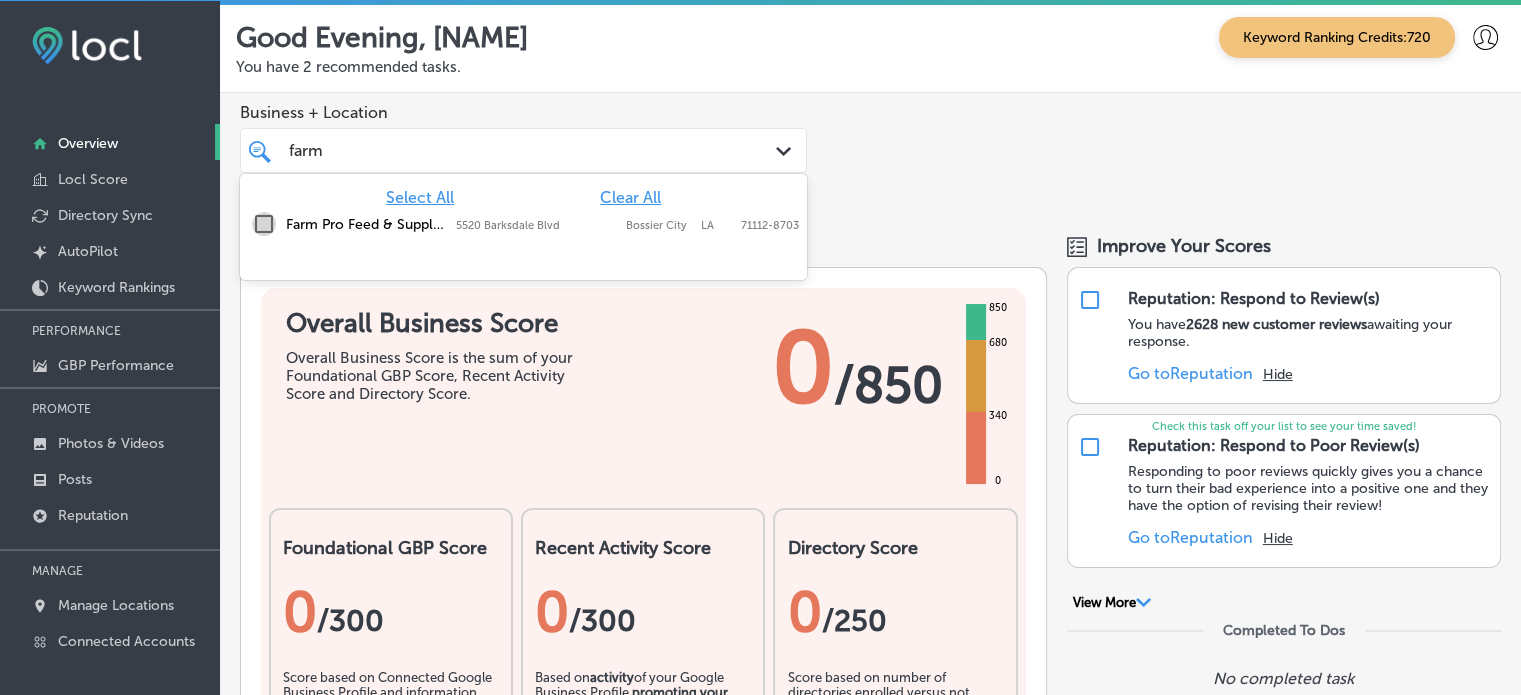 click at bounding box center (264, 224) 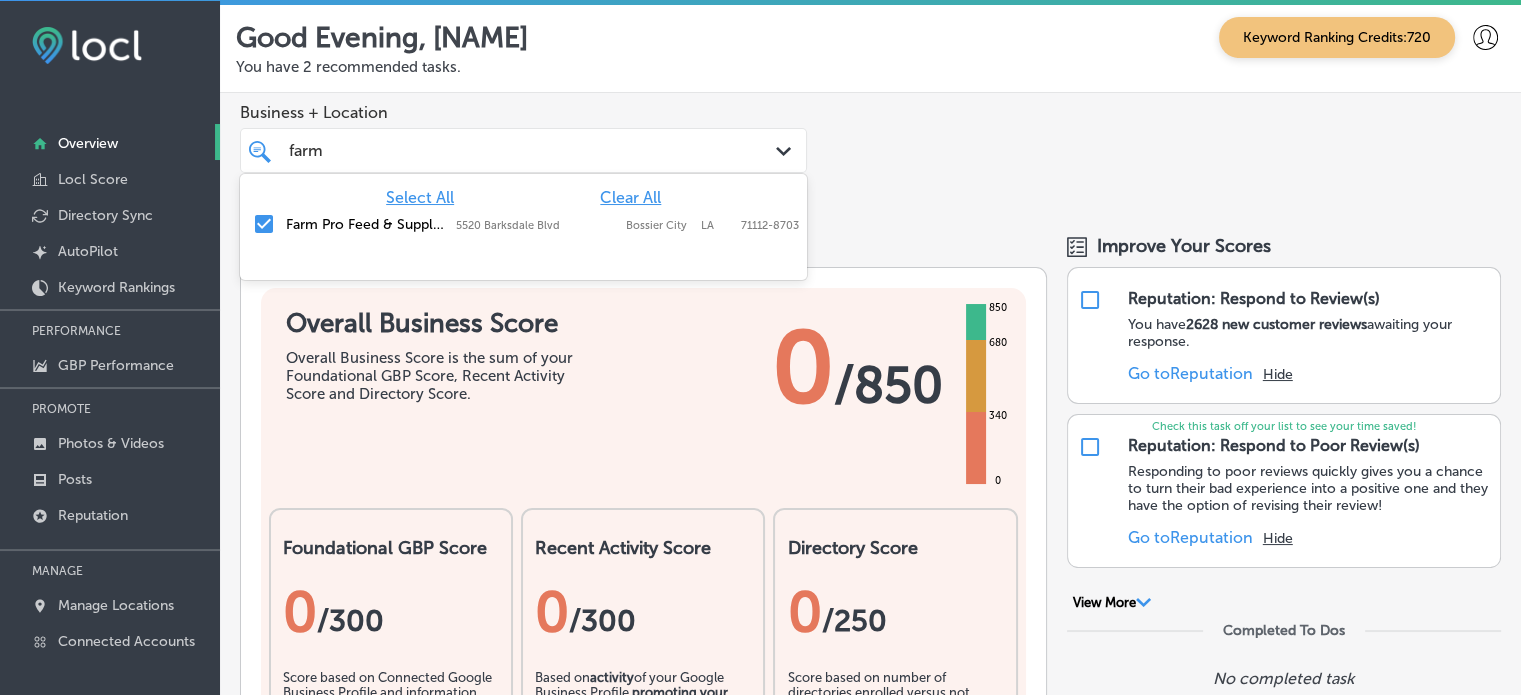 type on "farm" 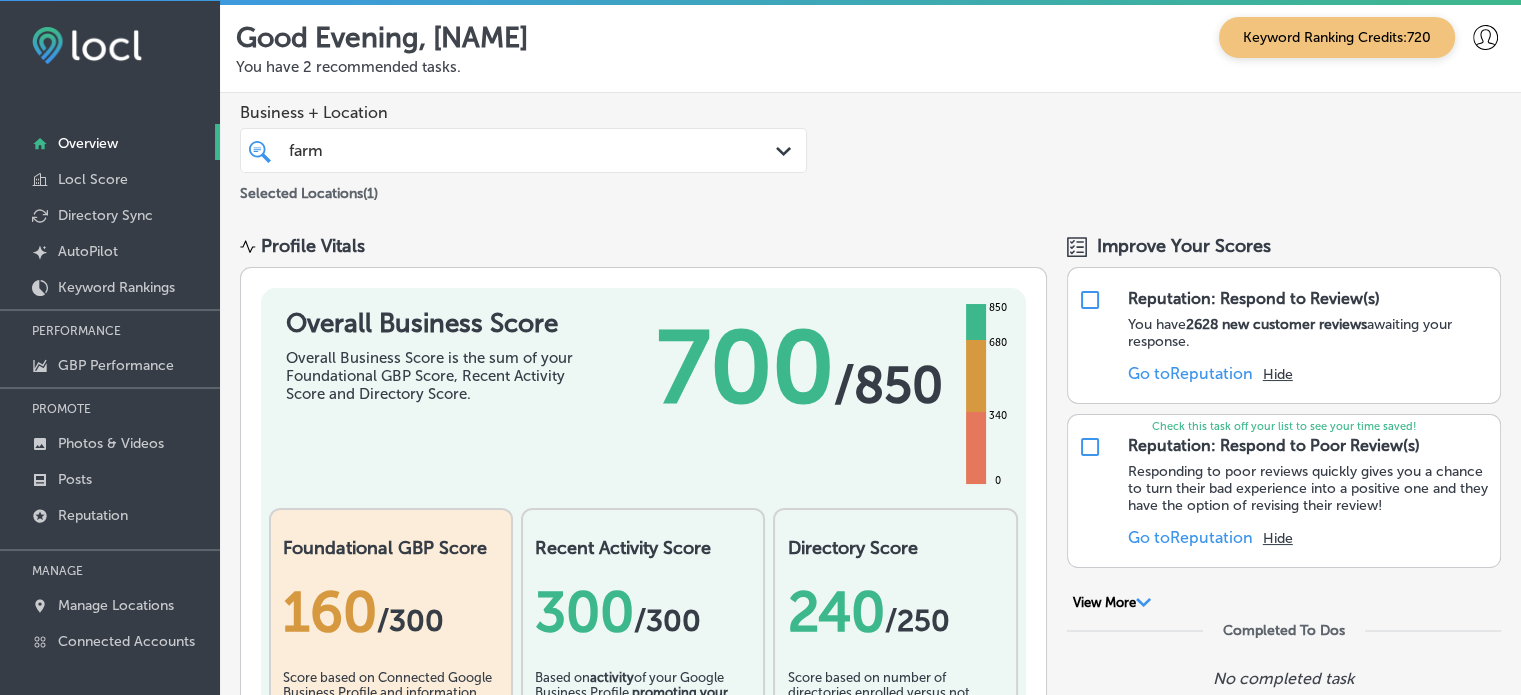 click on "farm farm" at bounding box center (500, 150) 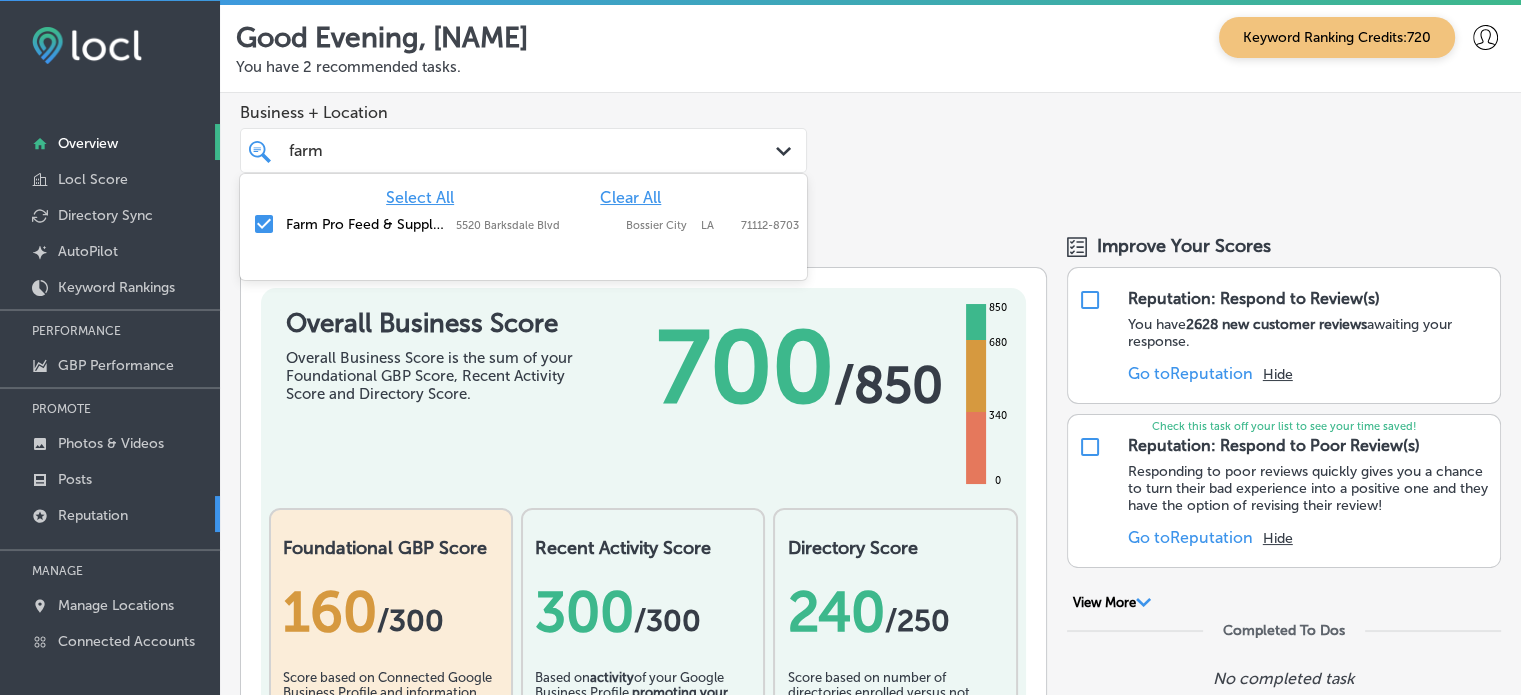 click on "Reputation" at bounding box center [93, 515] 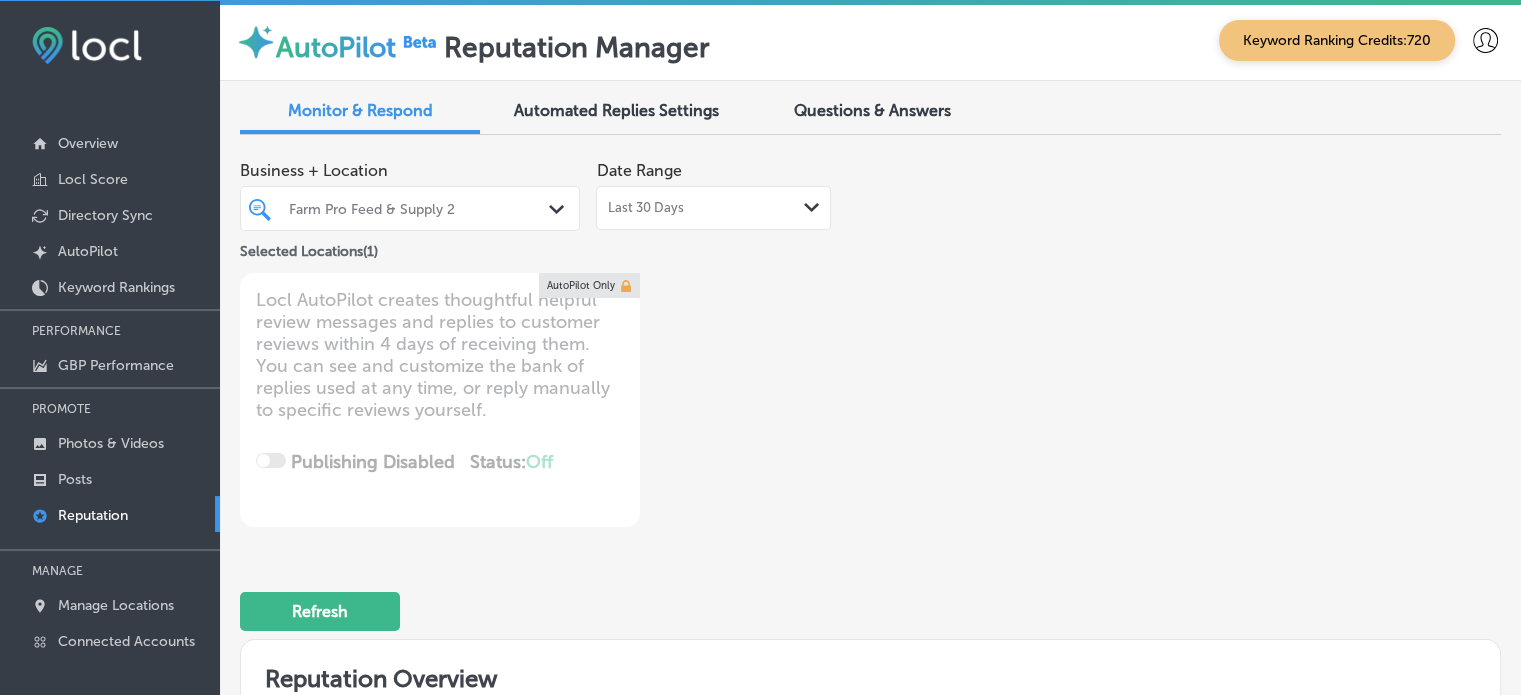 type on "x" 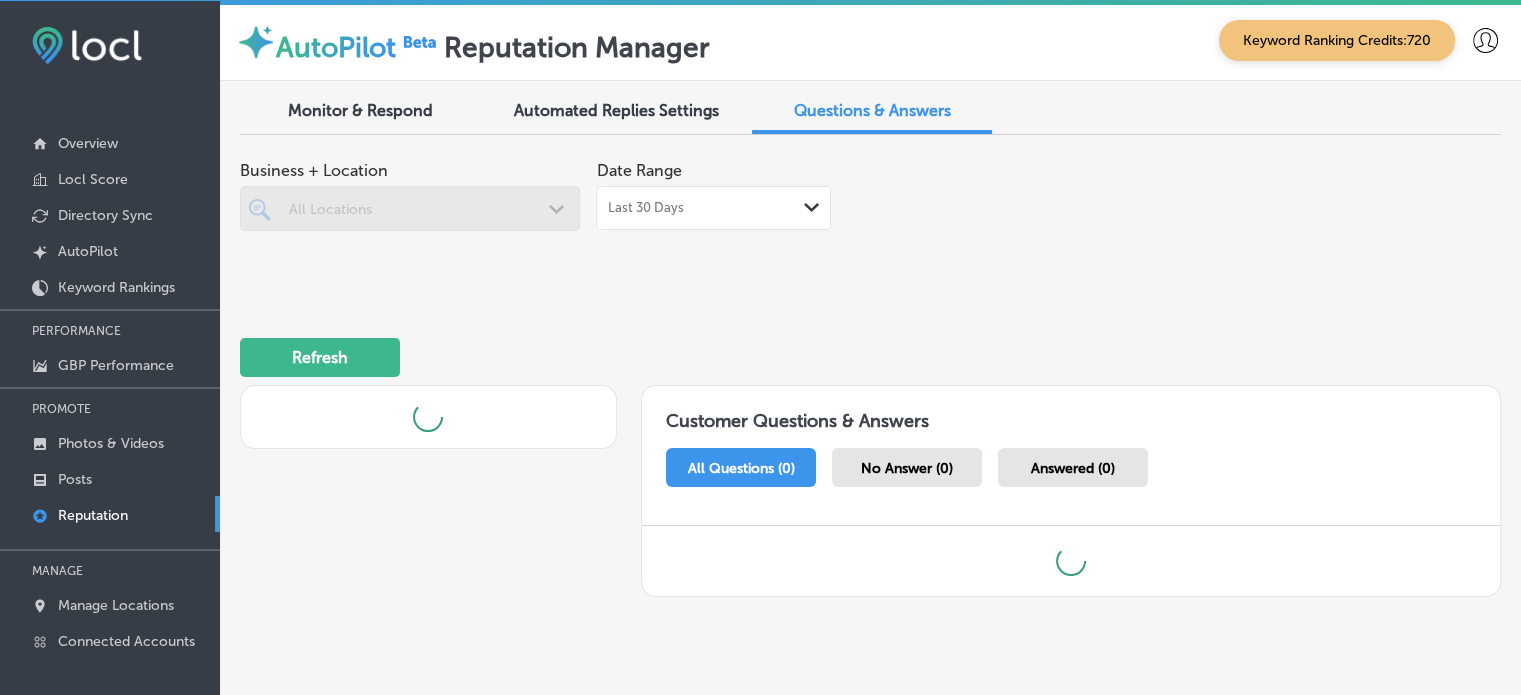 scroll, scrollTop: 0, scrollLeft: 0, axis: both 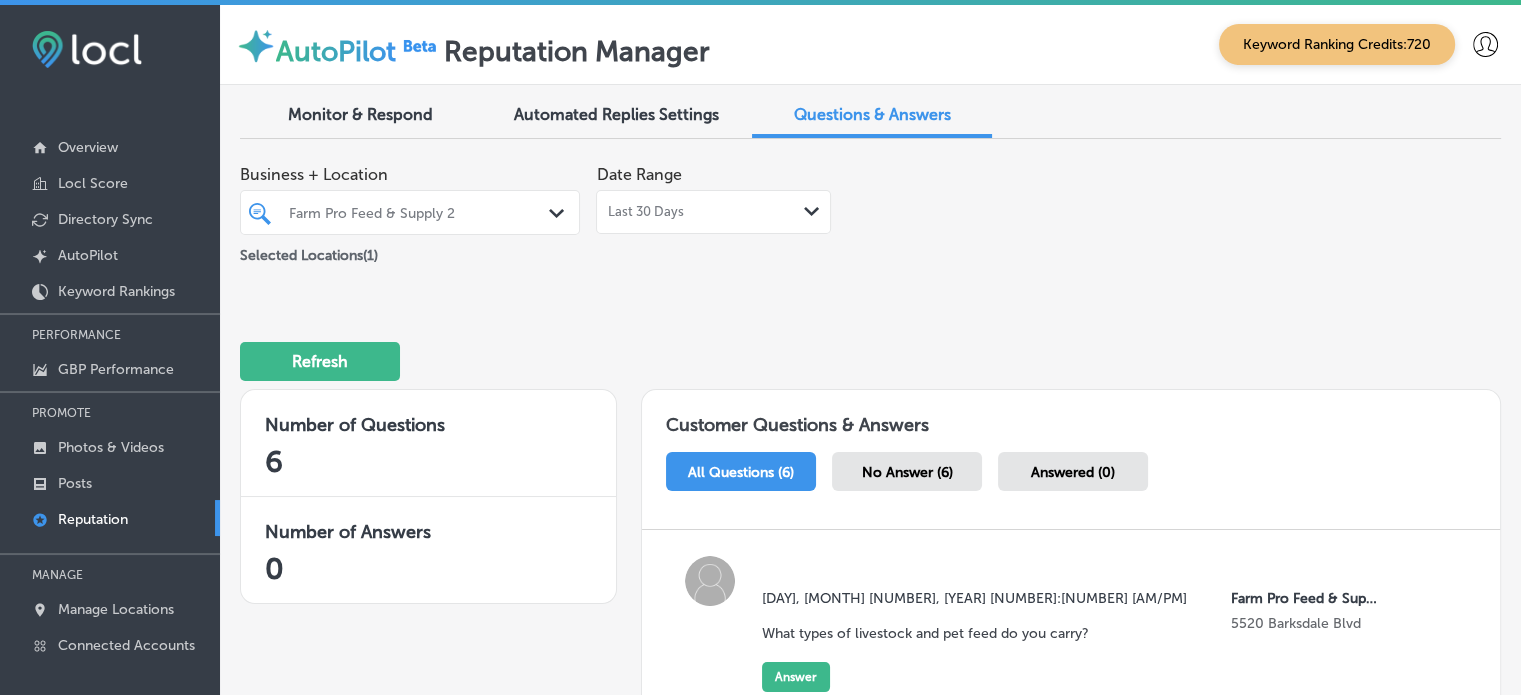 click on "Business + Location
Farm Pro Feed & Supply 2
Path
Created with Sketch.
Selected Locations ( 1 ) Date Range Last 30 Days
Path
Created with Sketch.
Refresh Number of Questions 6 Number of Answers 0 Customer Questions & Answers All Questions (6) No Answer (6) Answered (0)   [DAY], [MONTH] [DAY], [YEAR] [HOUR]:[MINUTE] [AM/PM] What types of livestock and pet feed do you carry? Farm Pro Feed & Supply 2 [POSTAL_CODE] [STREET] Answer   [DAY], [MONTH] [DAY], [YEAR] [HOUR]:[MINUTE] [AM/PM] Do you offer livestock and pet healthcare? Farm Pro Feed & Supply 2 [POSTAL_CODE] [STREET] Answer   [DAY], [MONTH] [DAY], [YEAR] [HOUR]:[MINUTE] [AM/PM] Do you offer hunting gear and ammunition? Farm Pro Feed & Supply 2 [POSTAL_CODE] [STREET] Answer   [DAY], [MONTH] [DAY], [YEAR] [HOUR]:[MINUTE] [AM/PM] Do you offer any bow hunting equipment? Farm Pro Feed & Supply 2 [POSTAL_CODE] [STREET] Answer   [DAY], [MONTH] [DAY], [YEAR] [HOUR]:[MINUTE] [AM/PM] Answer" at bounding box center (870, 905) 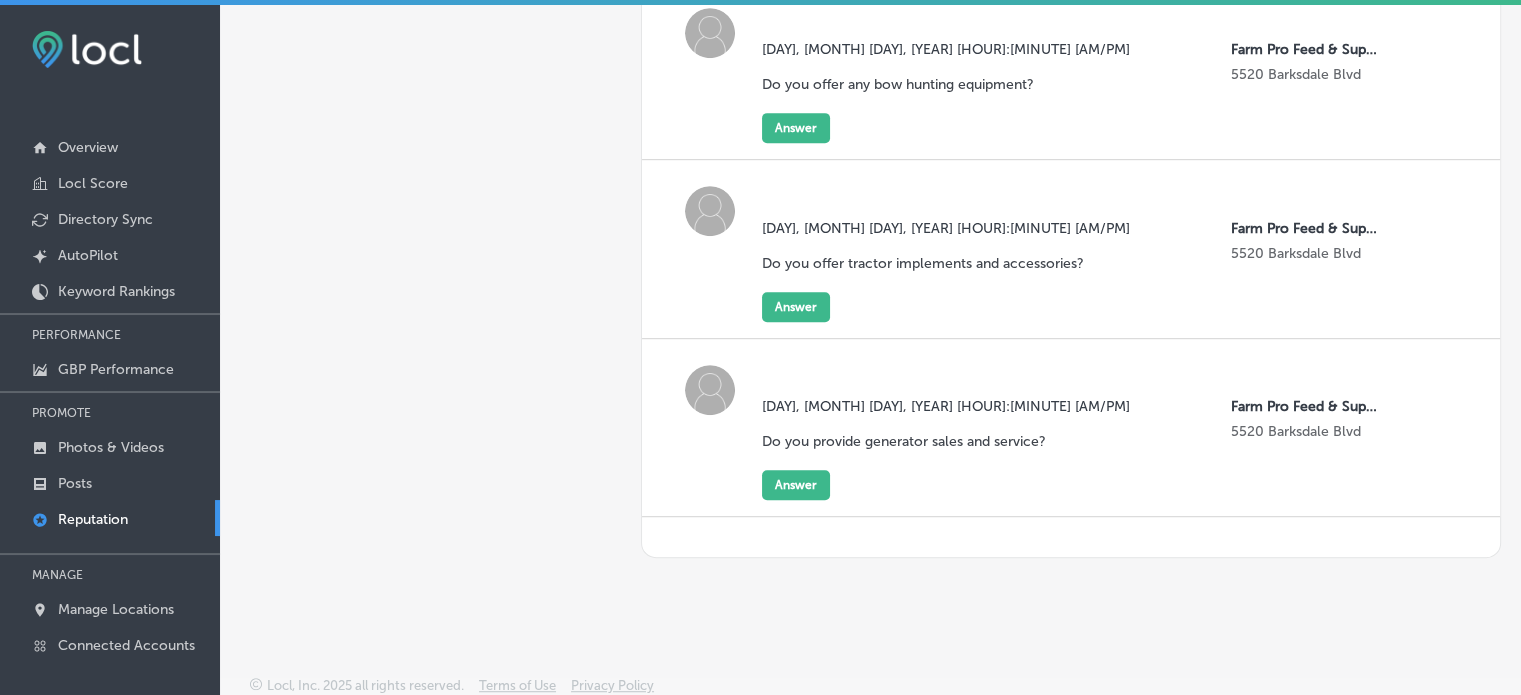 scroll, scrollTop: 1084, scrollLeft: 0, axis: vertical 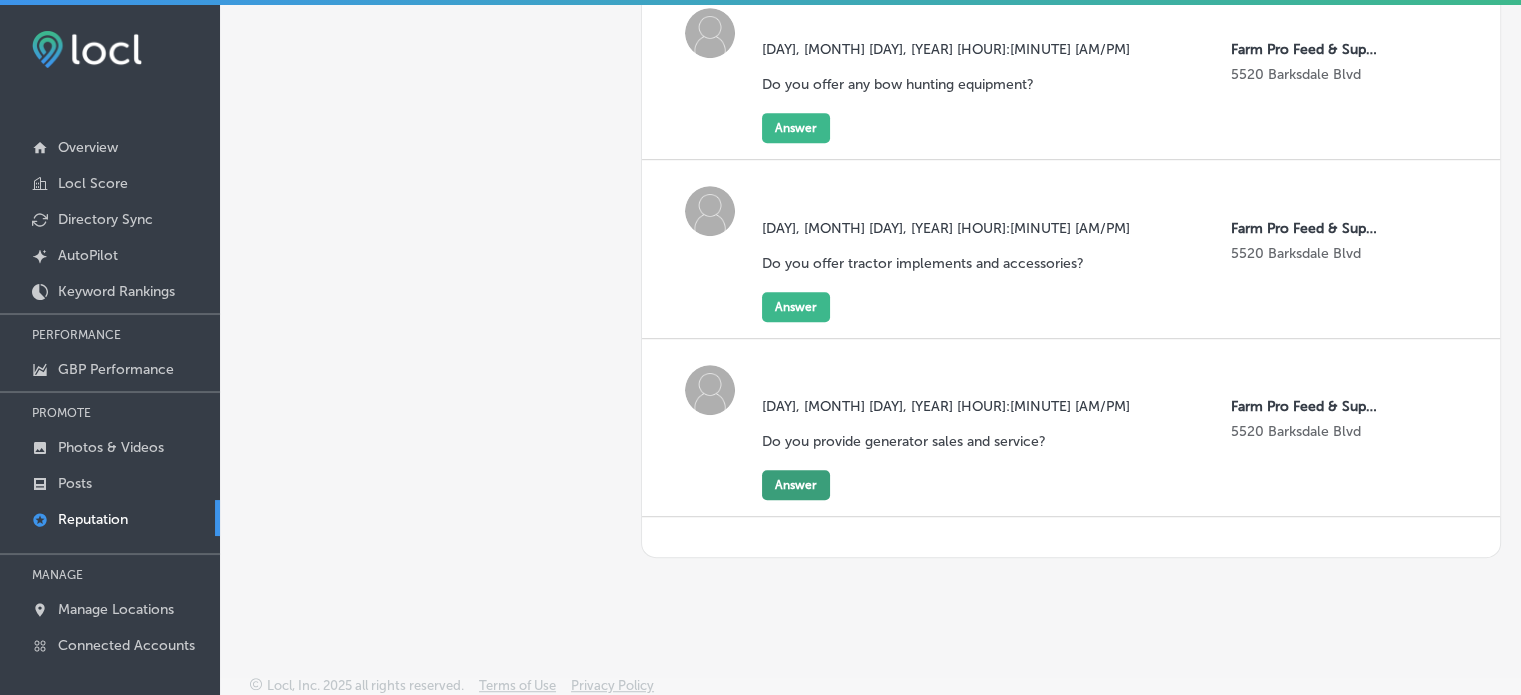 click on "Answer" 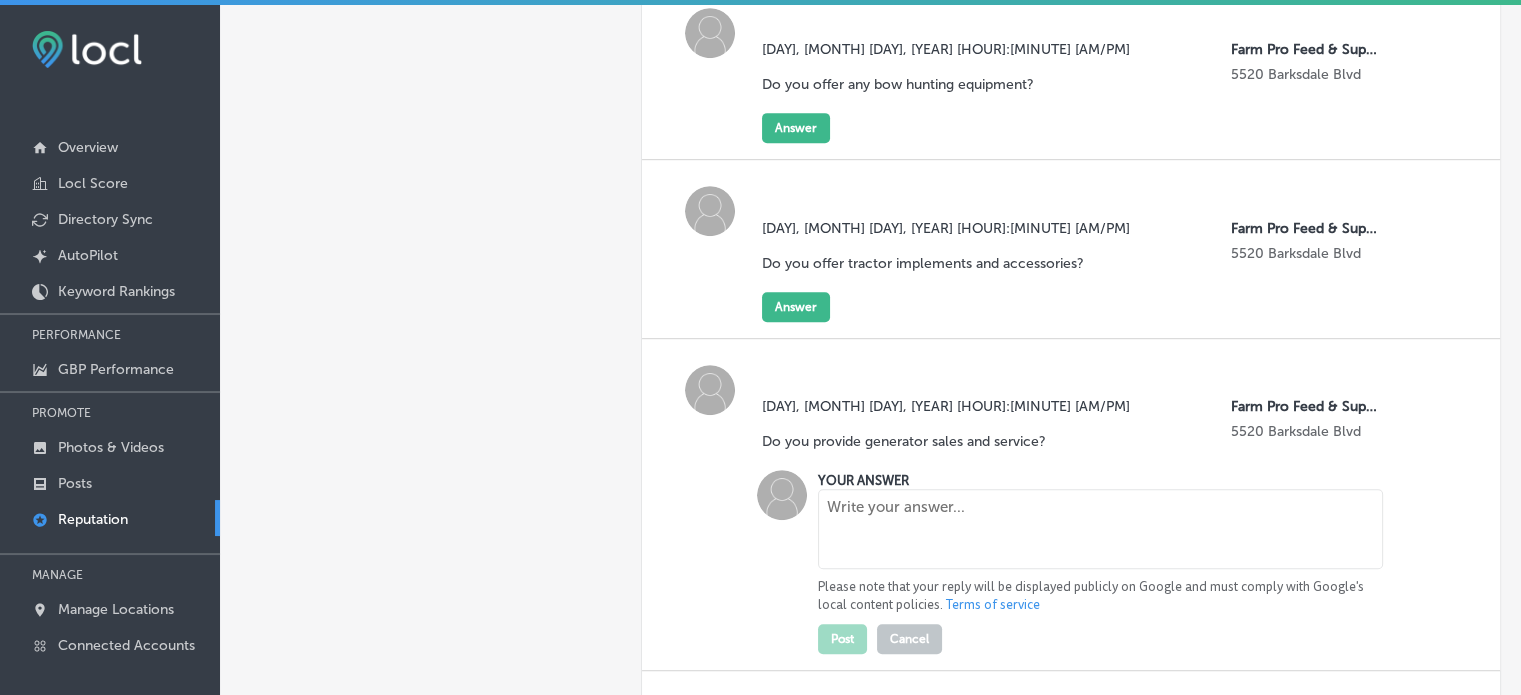 click on "Please note that your reply will be displayed publicly on Google and must comply with Google's local content policies. Terms of service" at bounding box center [1100, 596] 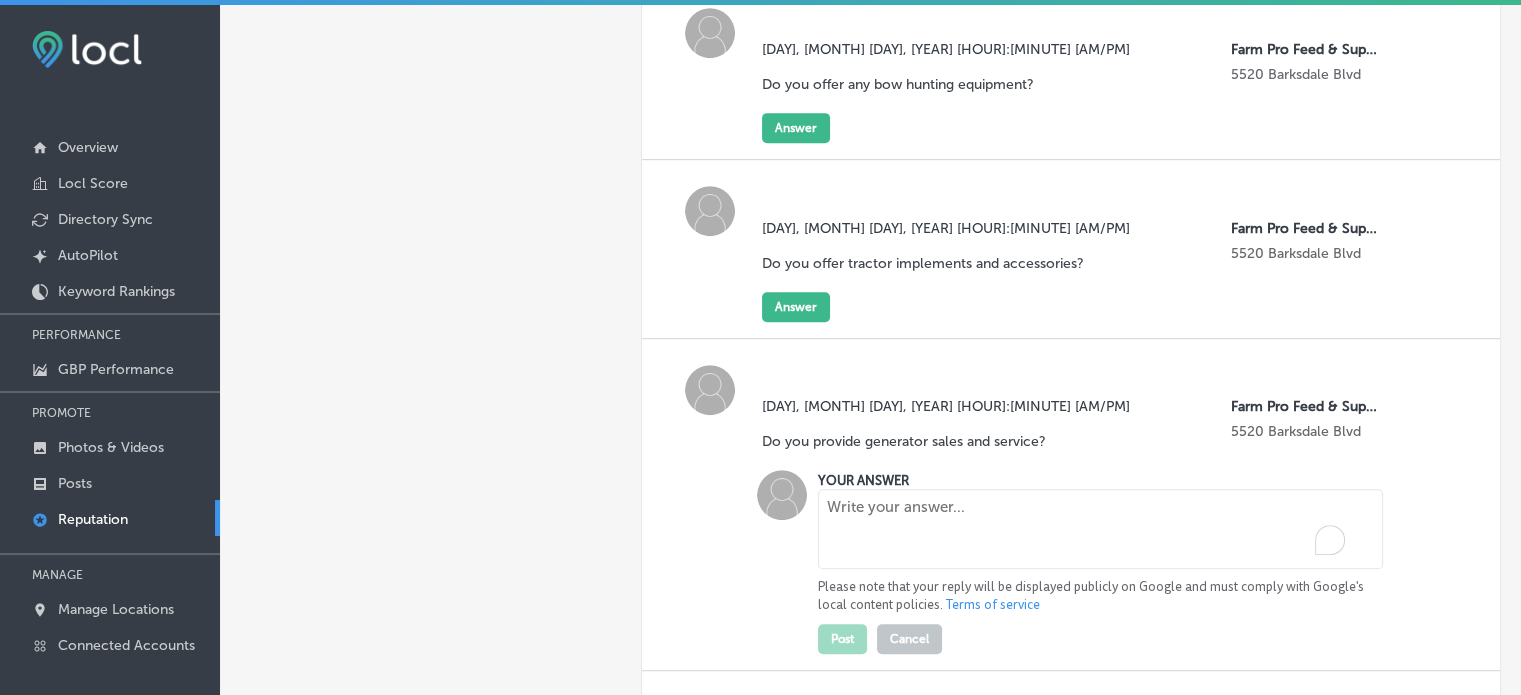 click at bounding box center [1100, 529] 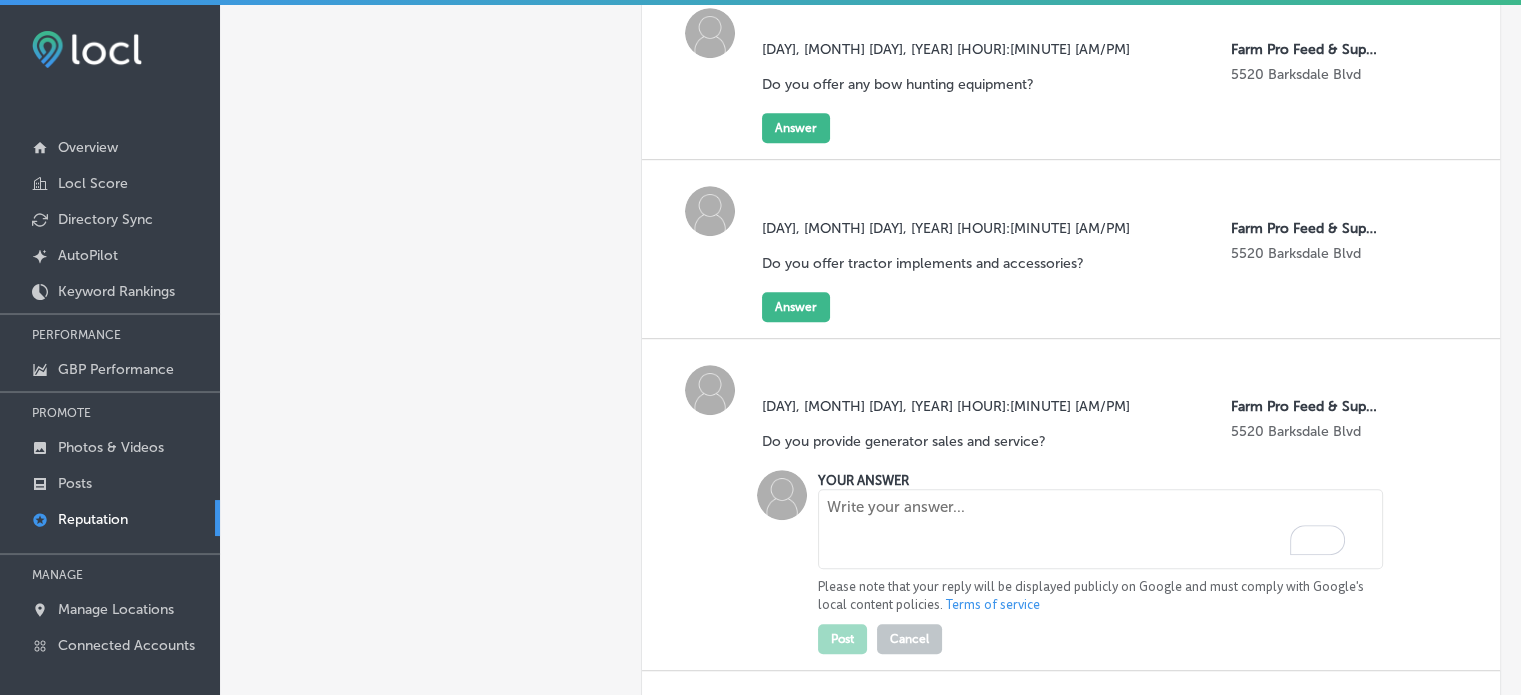 paste on "Yes, we offer both residential and commercial generators for sale. At Farm Pro Feed & Supply 2, we carry top-quality generators to ensure reliable power for your home or business. In addition to sales, we also offer generator service and maintenance to keep your equipment running smoothly. Stop by today to explore our selection of generators and learn more about our services." 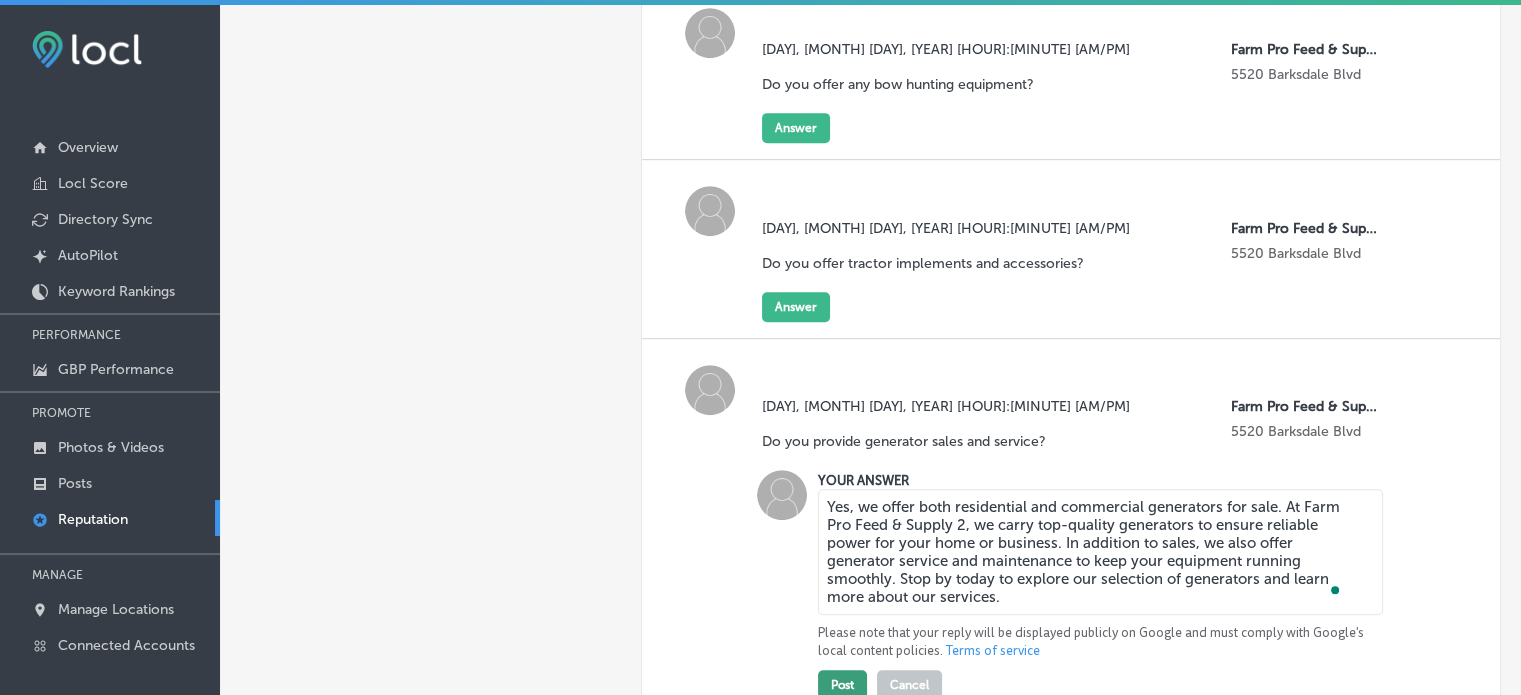 type on "Yes, we offer both residential and commercial generators for sale. At Farm Pro Feed & Supply 2, we carry top-quality generators to ensure reliable power for your home or business. In addition to sales, we also offer generator service and maintenance to keep your equipment running smoothly. Stop by today to explore our selection of generators and learn more about our services." 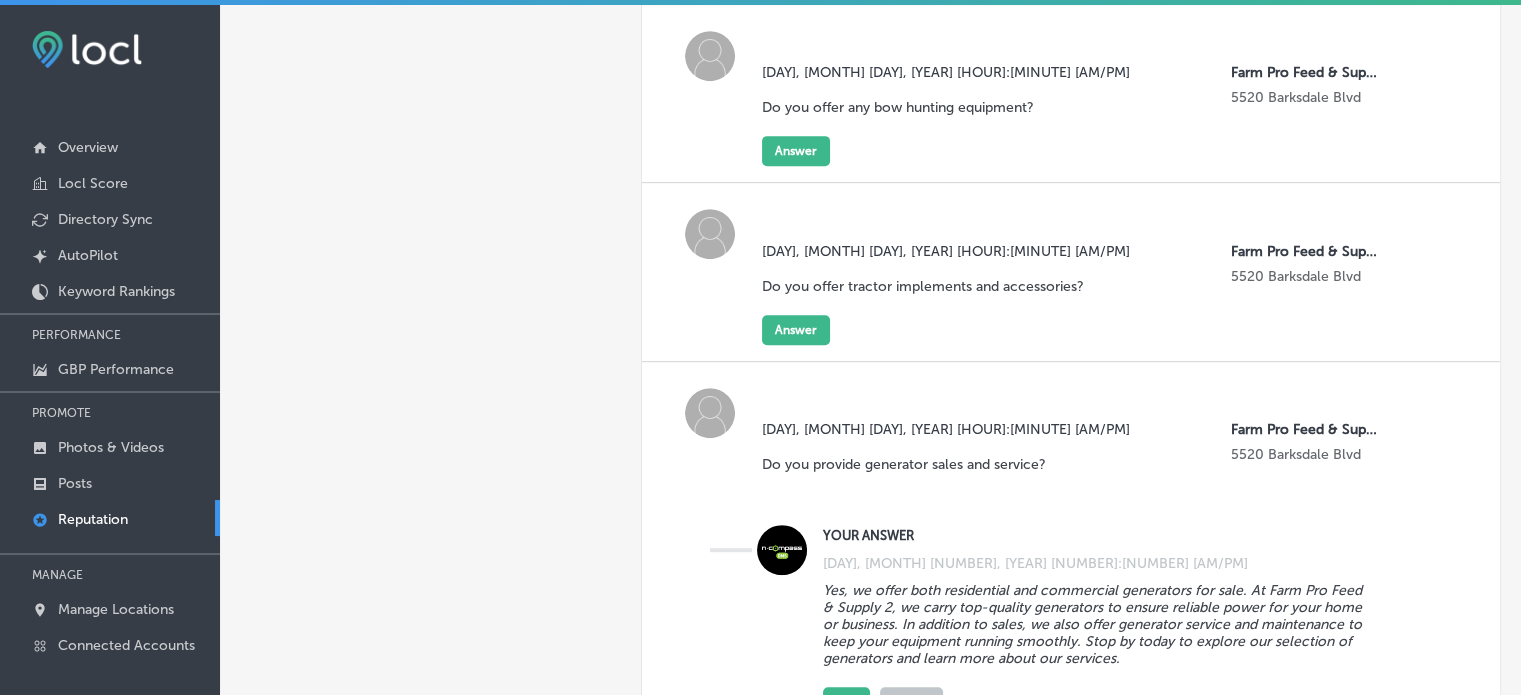 scroll, scrollTop: 1117, scrollLeft: 0, axis: vertical 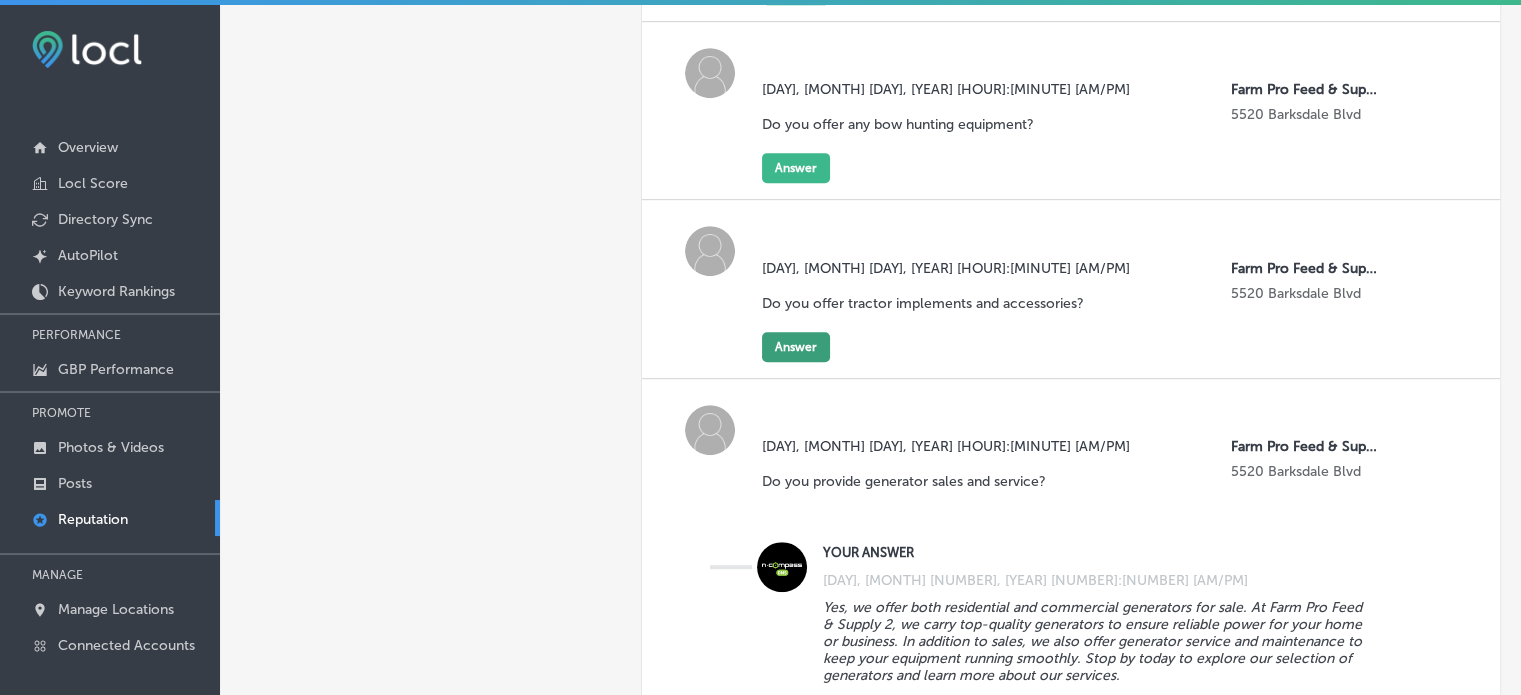 click on "Answer" 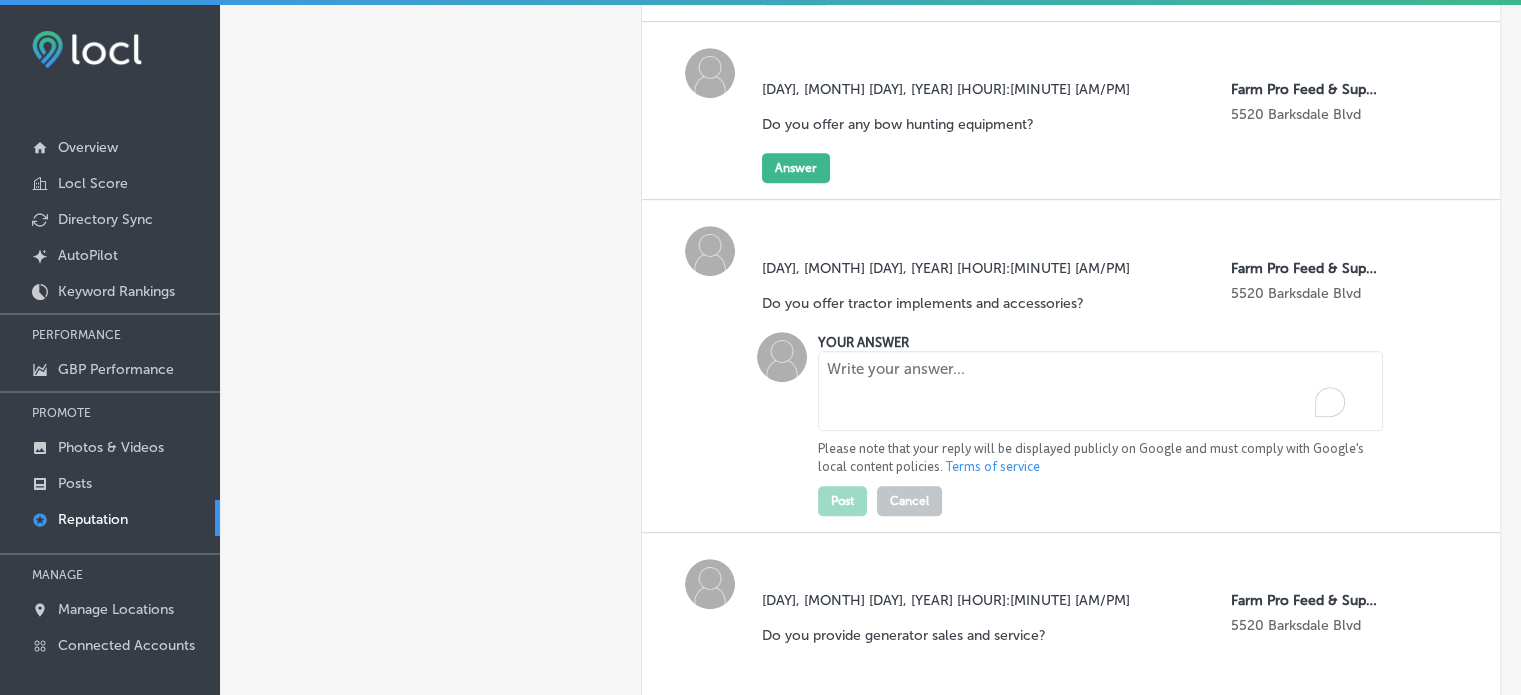 click at bounding box center (1100, 391) 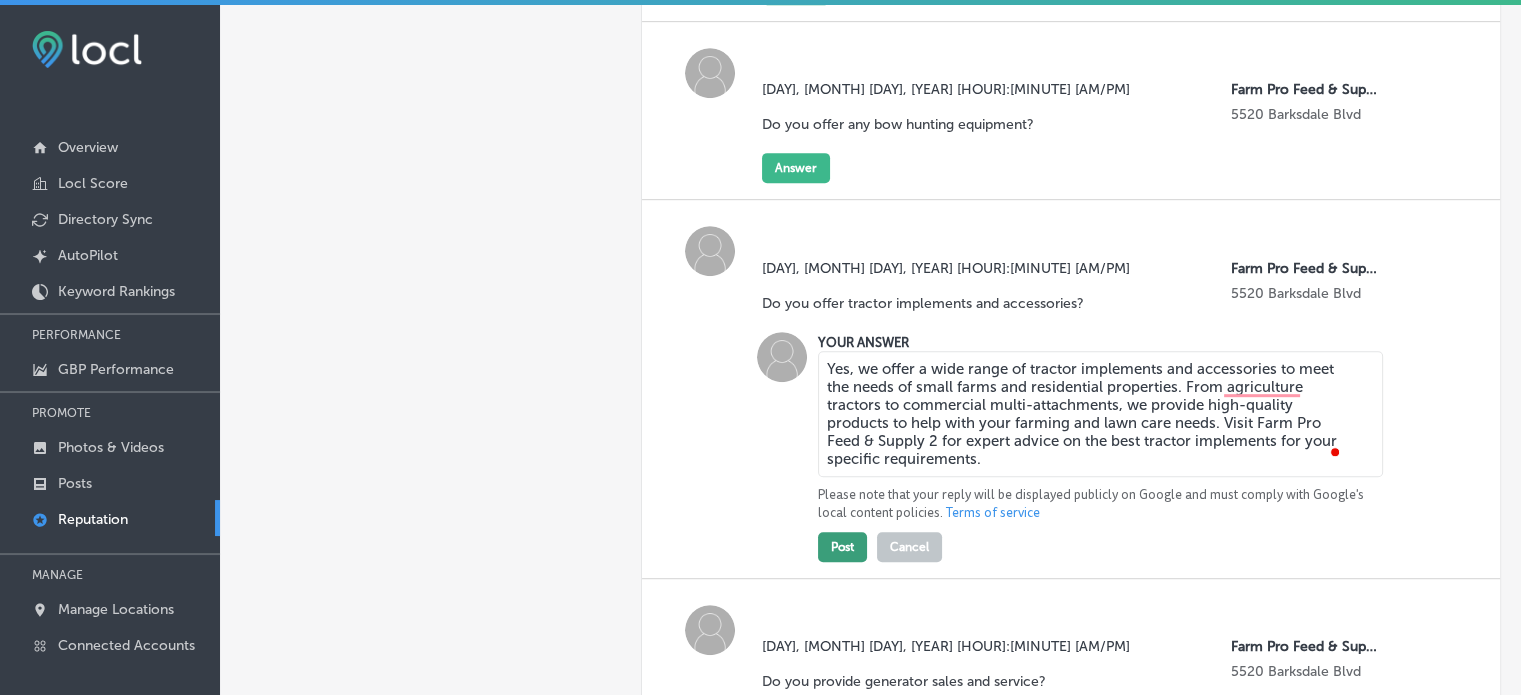 type on "Yes, we offer a wide range of tractor implements and accessories to meet the needs of small farms and residential properties. From agriculture tractors to commercial multi-attachments, we provide high-quality products to help with your farming and lawn care needs. Visit Farm Pro Feed & Supply 2 for expert advice on the best tractor implements for your specific requirements." 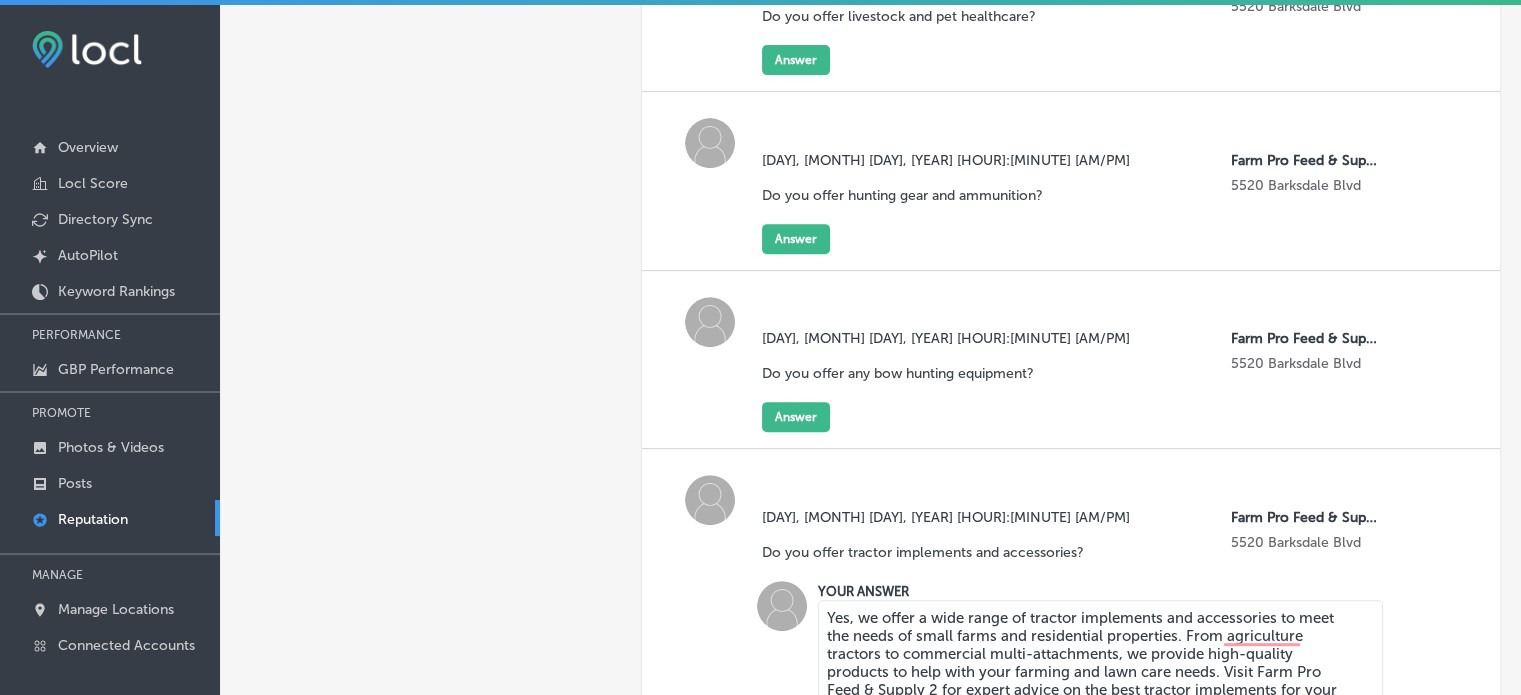 scroll, scrollTop: 788, scrollLeft: 0, axis: vertical 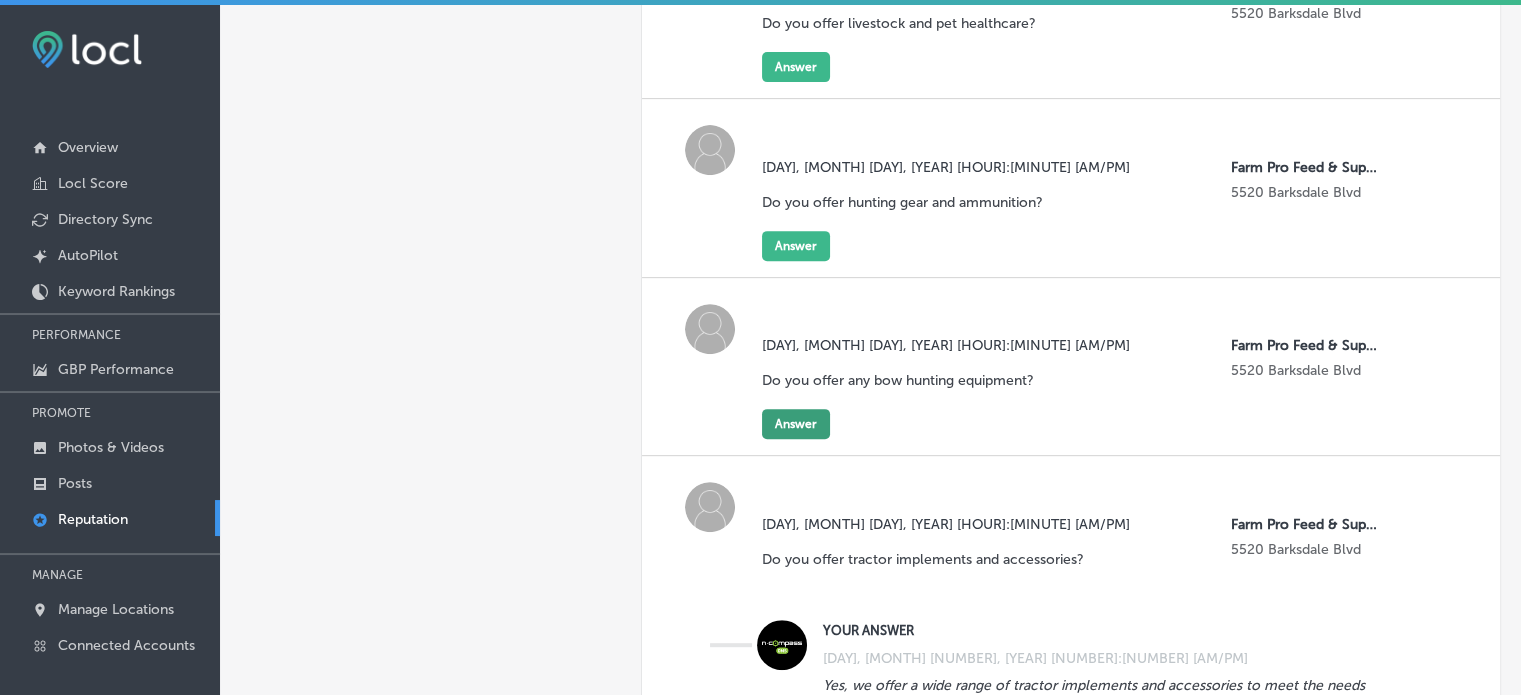 click on "Answer" 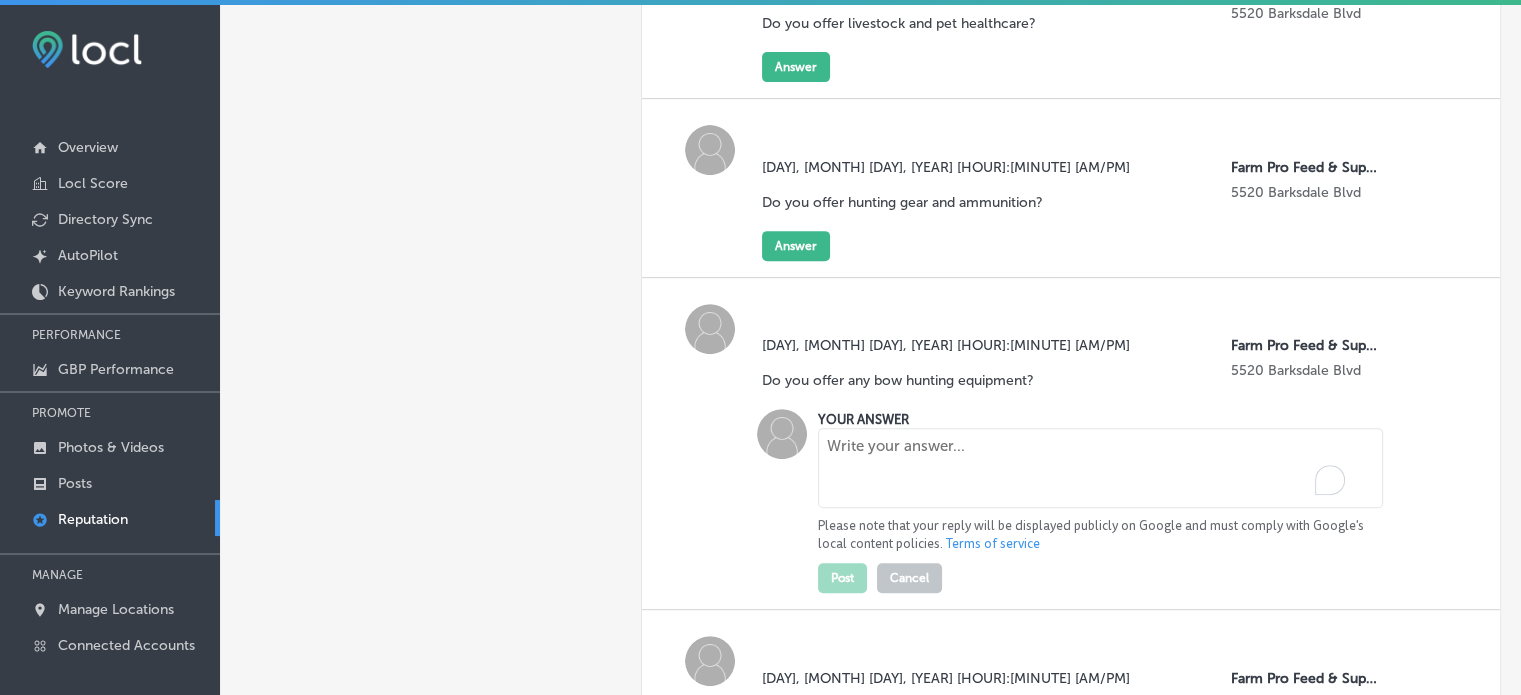 click at bounding box center [1100, 468] 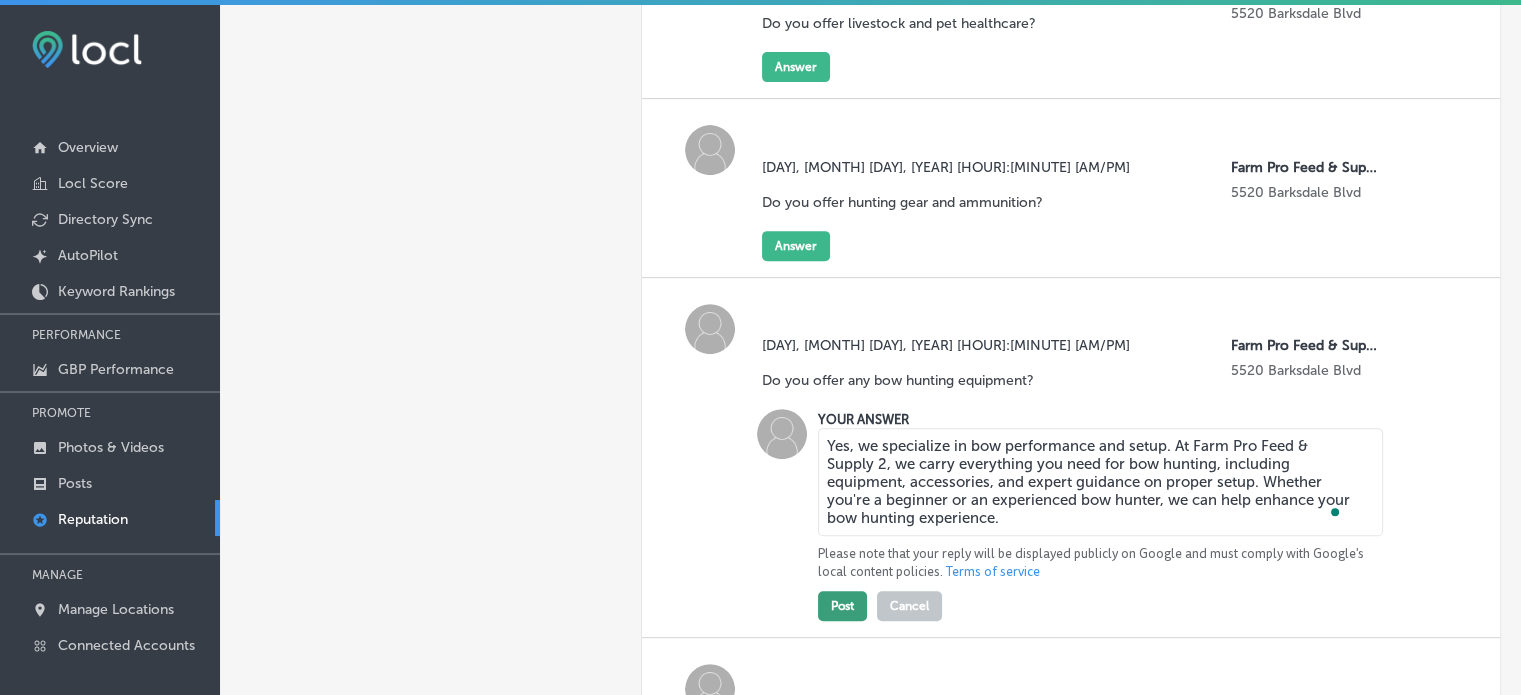 type on "Yes, we specialize in bow performance and setup. At Farm Pro Feed & Supply 2, we carry everything you need for bow hunting, including equipment, accessories, and expert guidance on proper setup. Whether you're a beginner or an experienced bow hunter, we can help enhance your bow hunting experience." 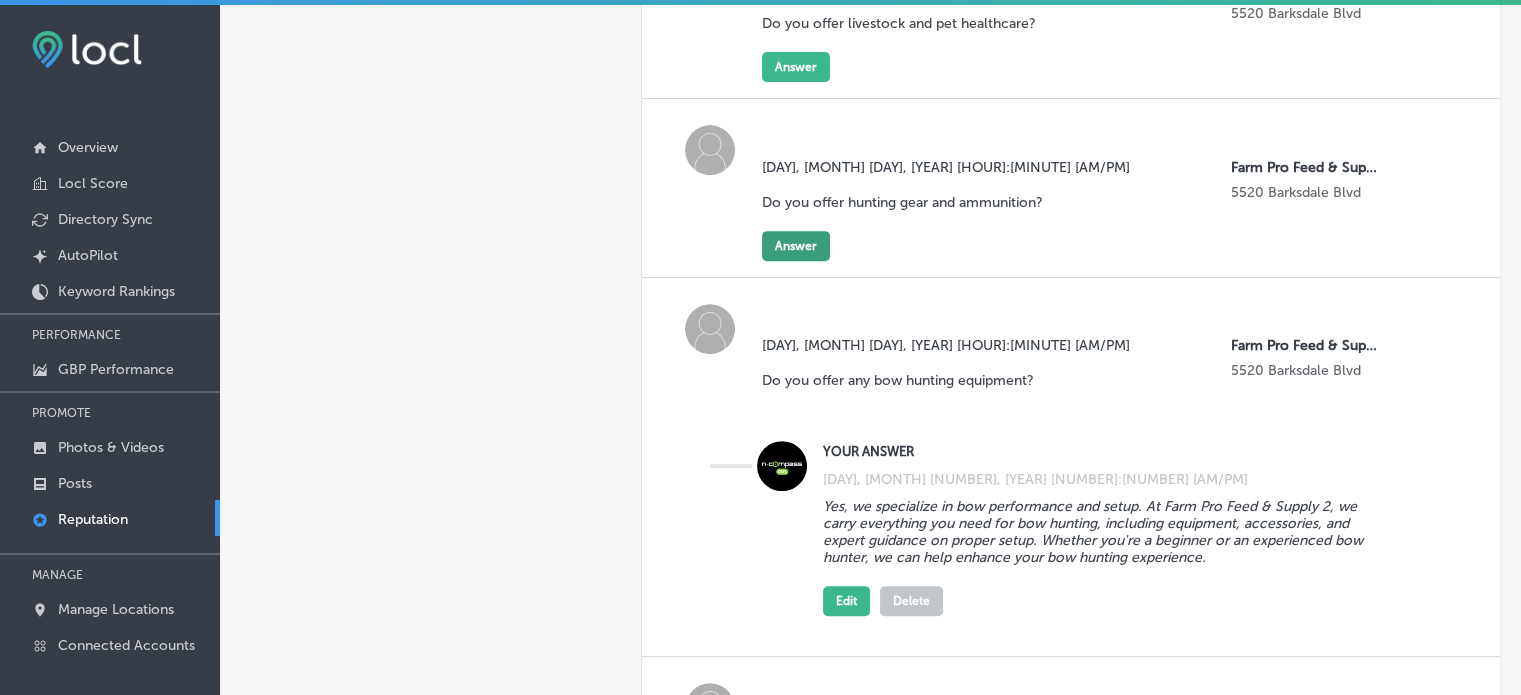 click on "Answer" 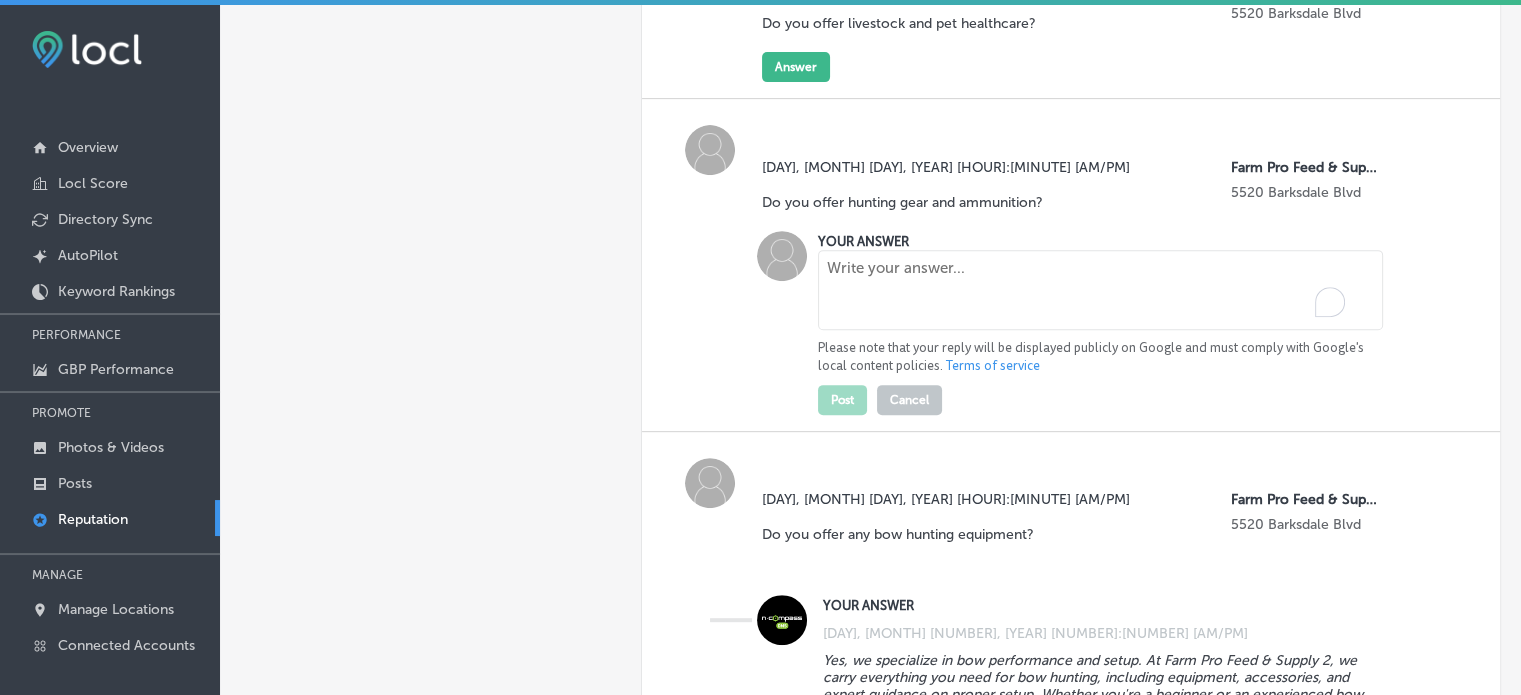 click at bounding box center (1100, 290) 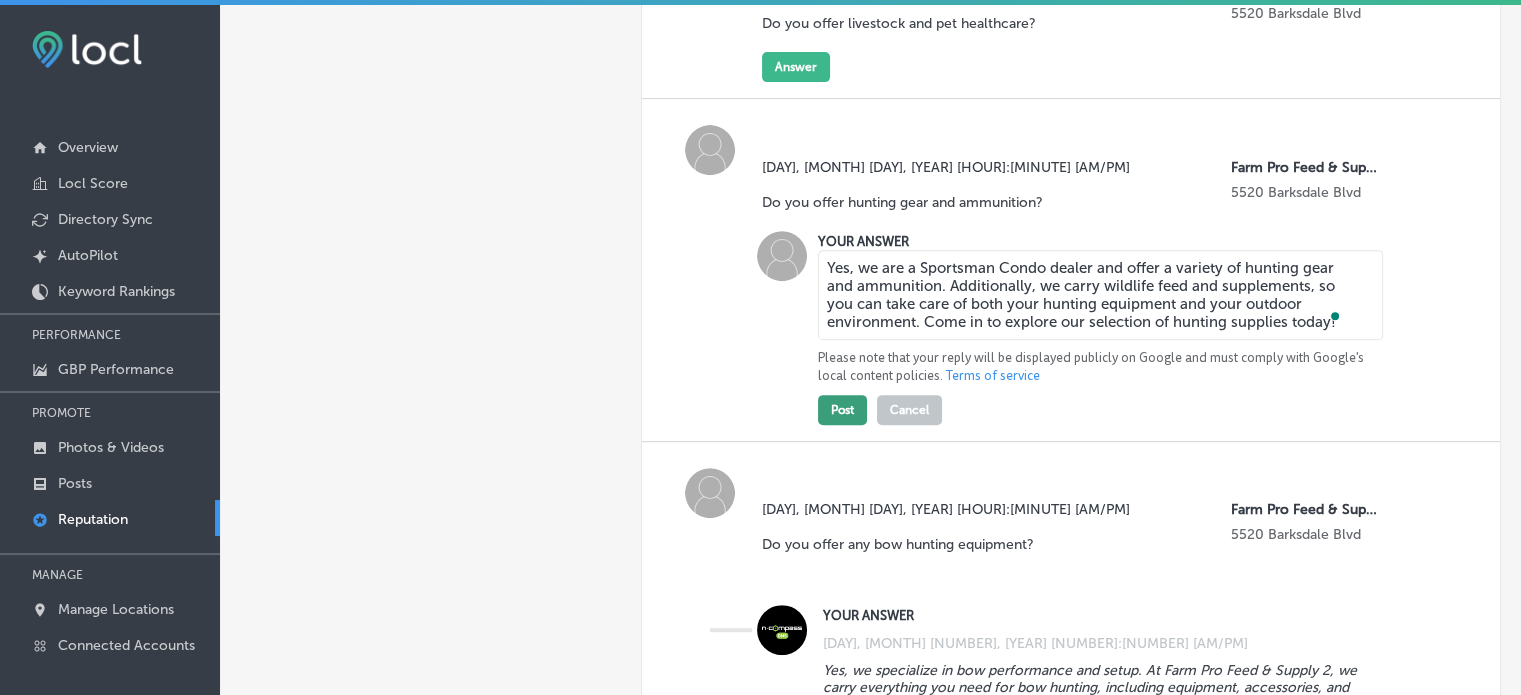 type on "Yes, we are a Sportsman Condo dealer and offer a variety of hunting gear and ammunition. Additionally, we carry wildlife feed and supplements, so you can take care of both your hunting equipment and your outdoor environment. Come in to explore our selection of hunting supplies today!" 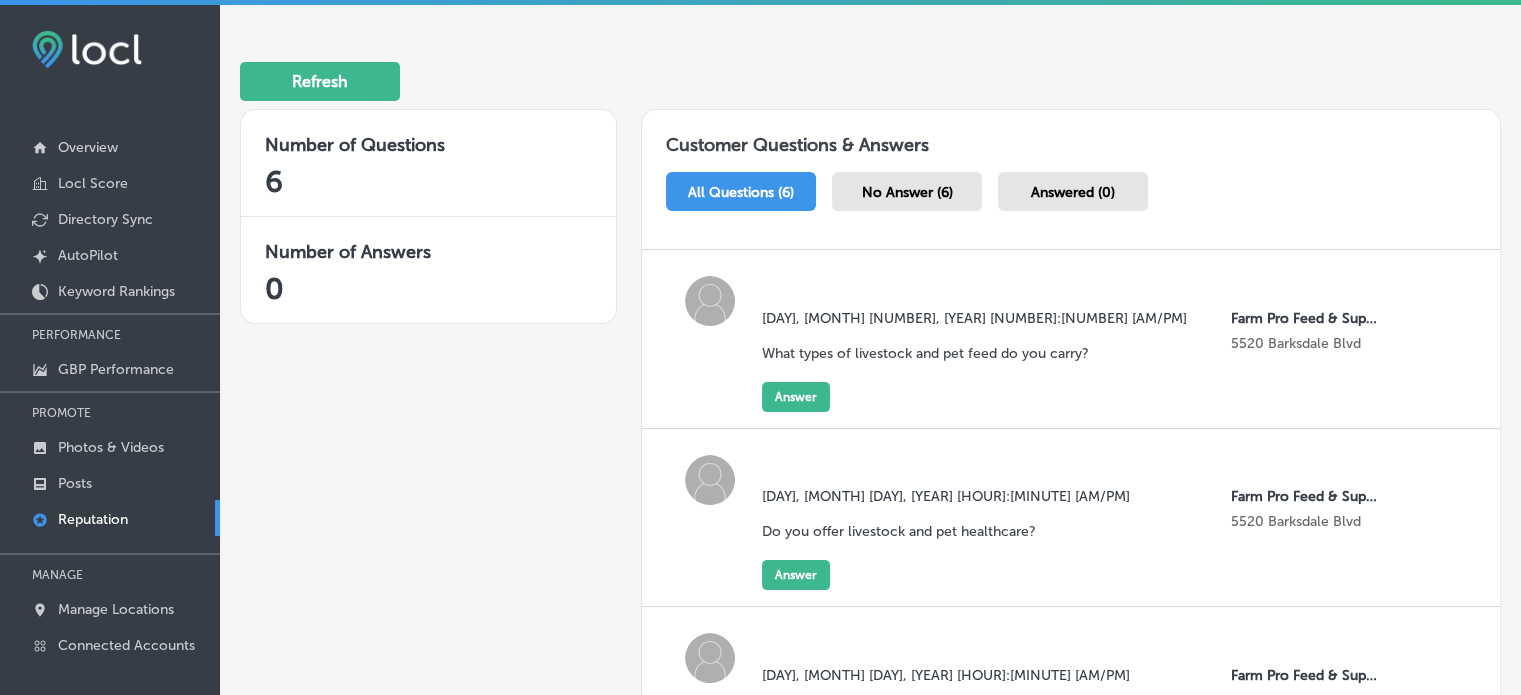 scroll, scrollTop: 259, scrollLeft: 0, axis: vertical 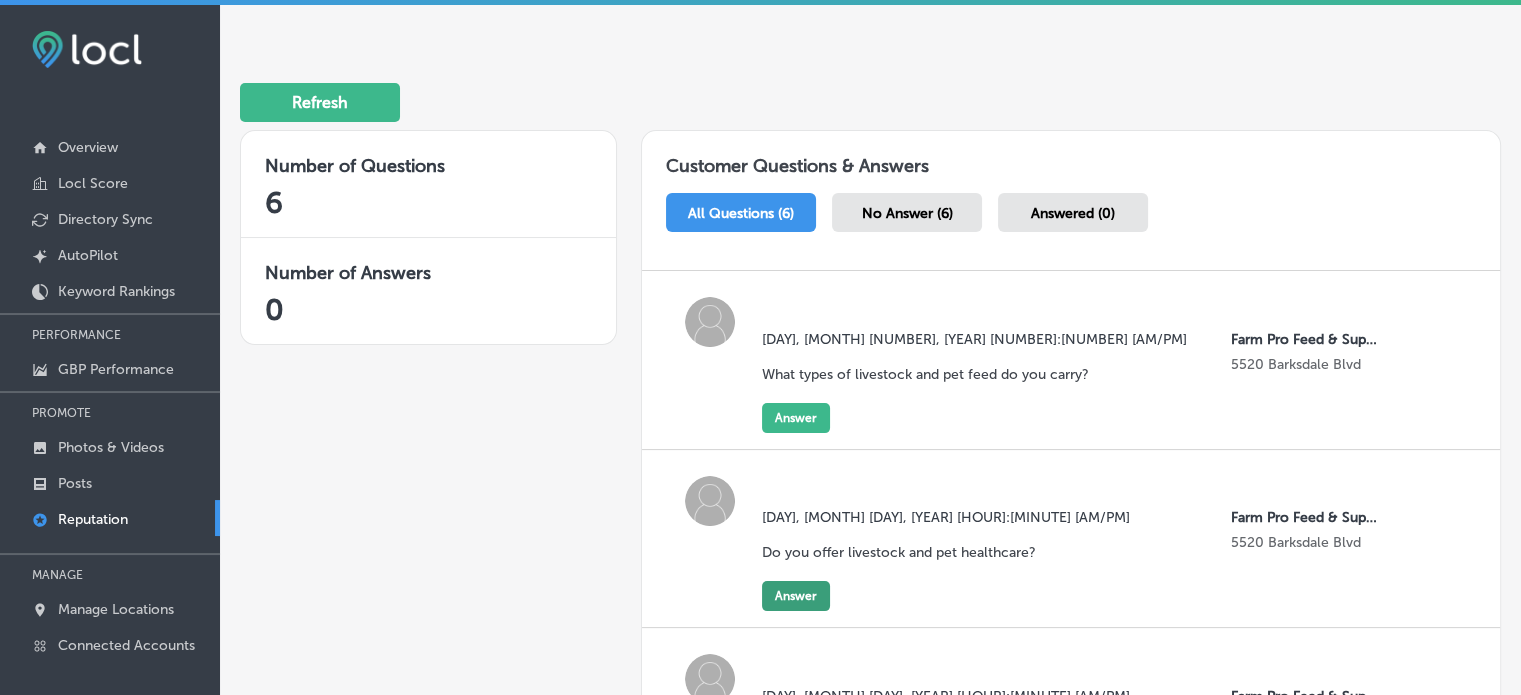 click on "Answer" 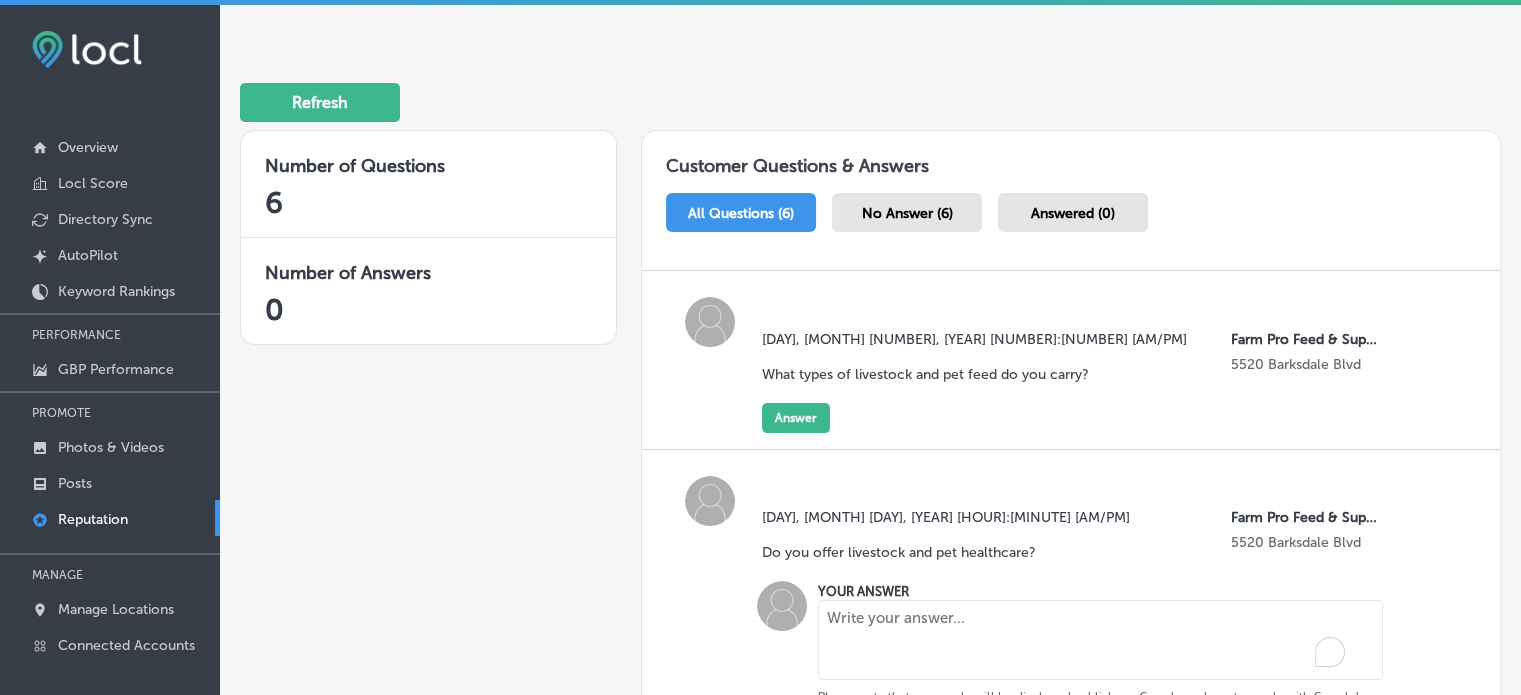 click at bounding box center (1100, 640) 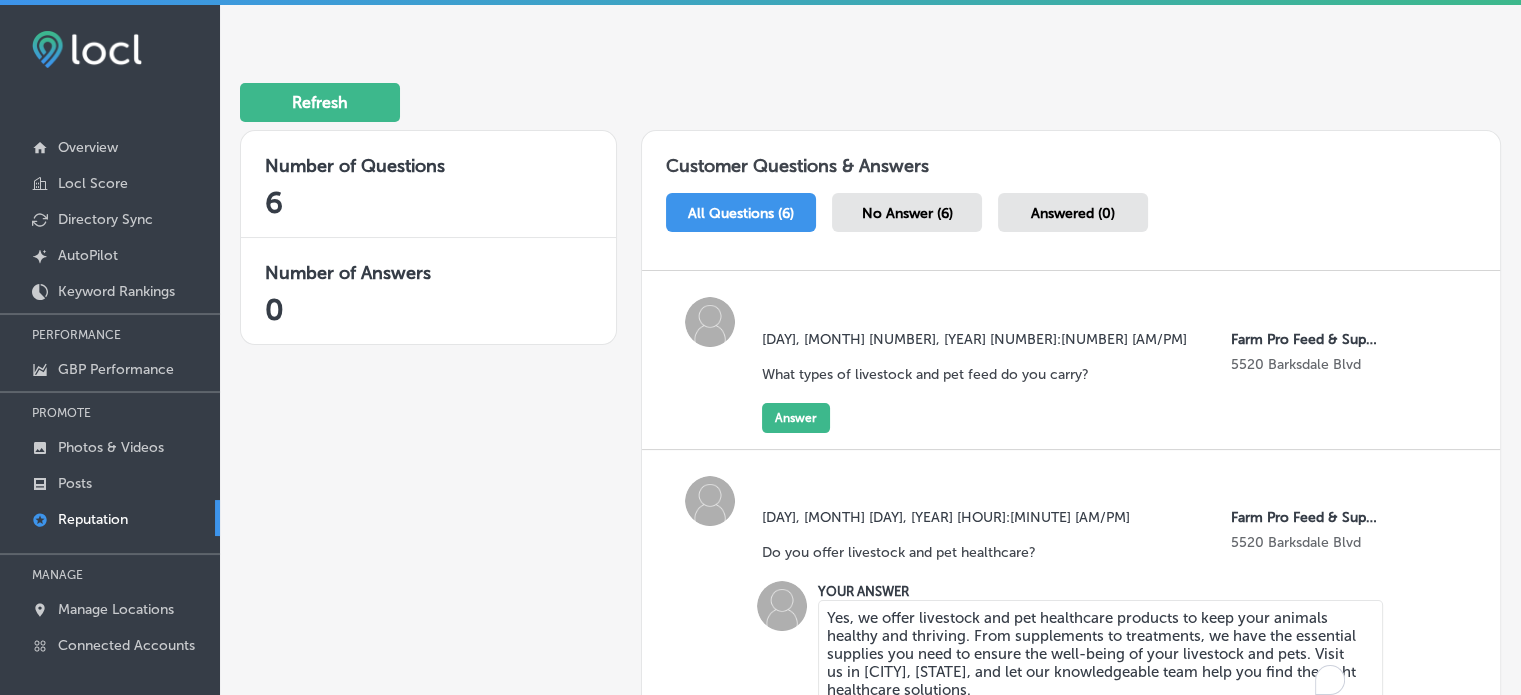 scroll, scrollTop: 4, scrollLeft: 0, axis: vertical 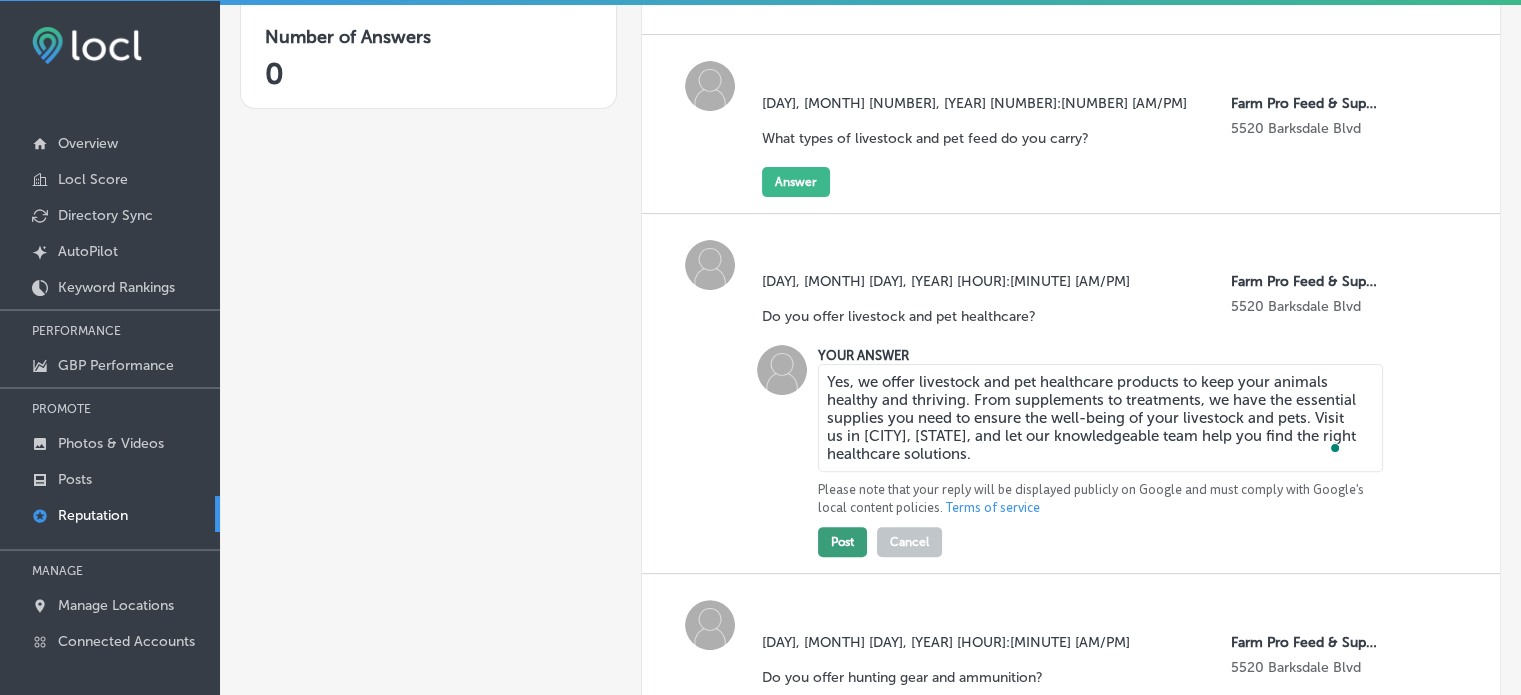 type on "Yes, we offer livestock and pet healthcare products to keep your animals healthy and thriving. From supplements to treatments, we have the essential supplies you need to ensure the well-being of your livestock and pets. Visit us in Bossier City, LA, and let our knowledgeable team help you find the right healthcare solutions." 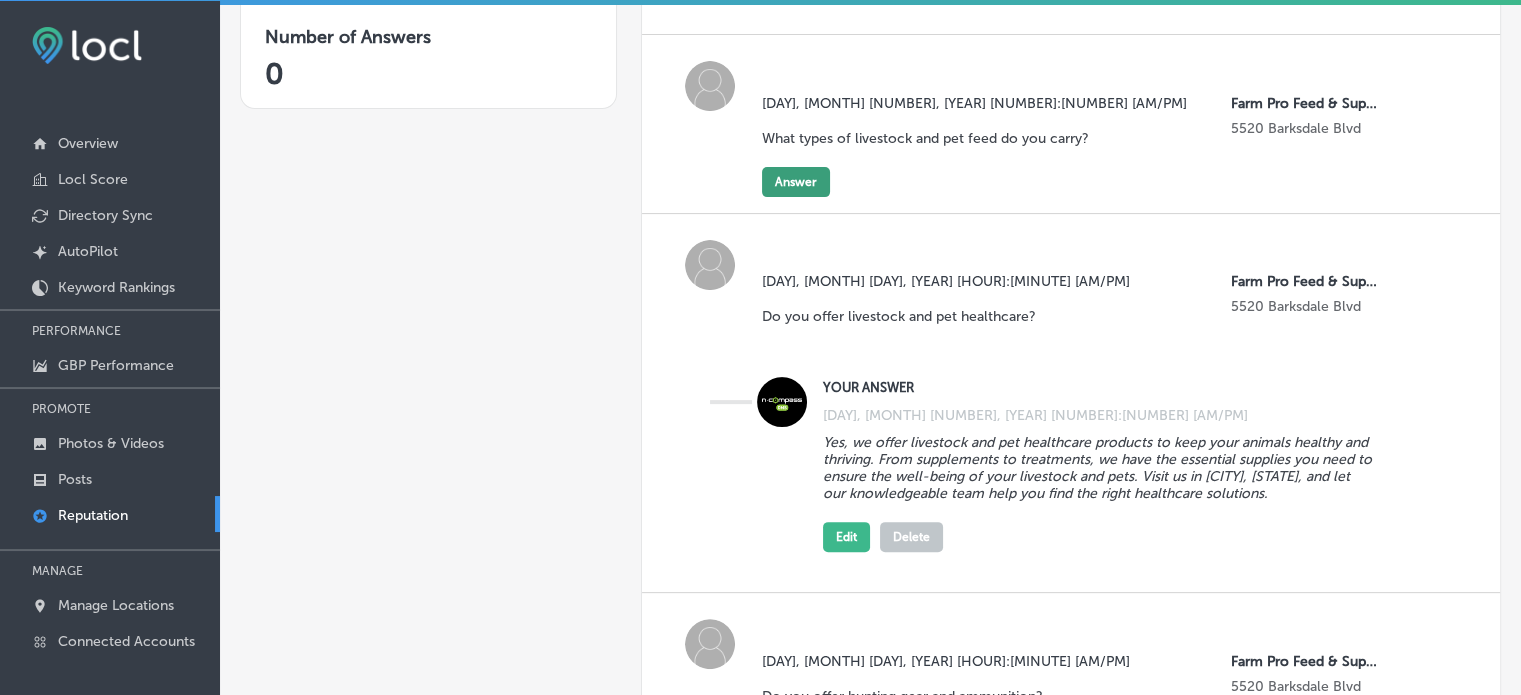 click on "Answer" 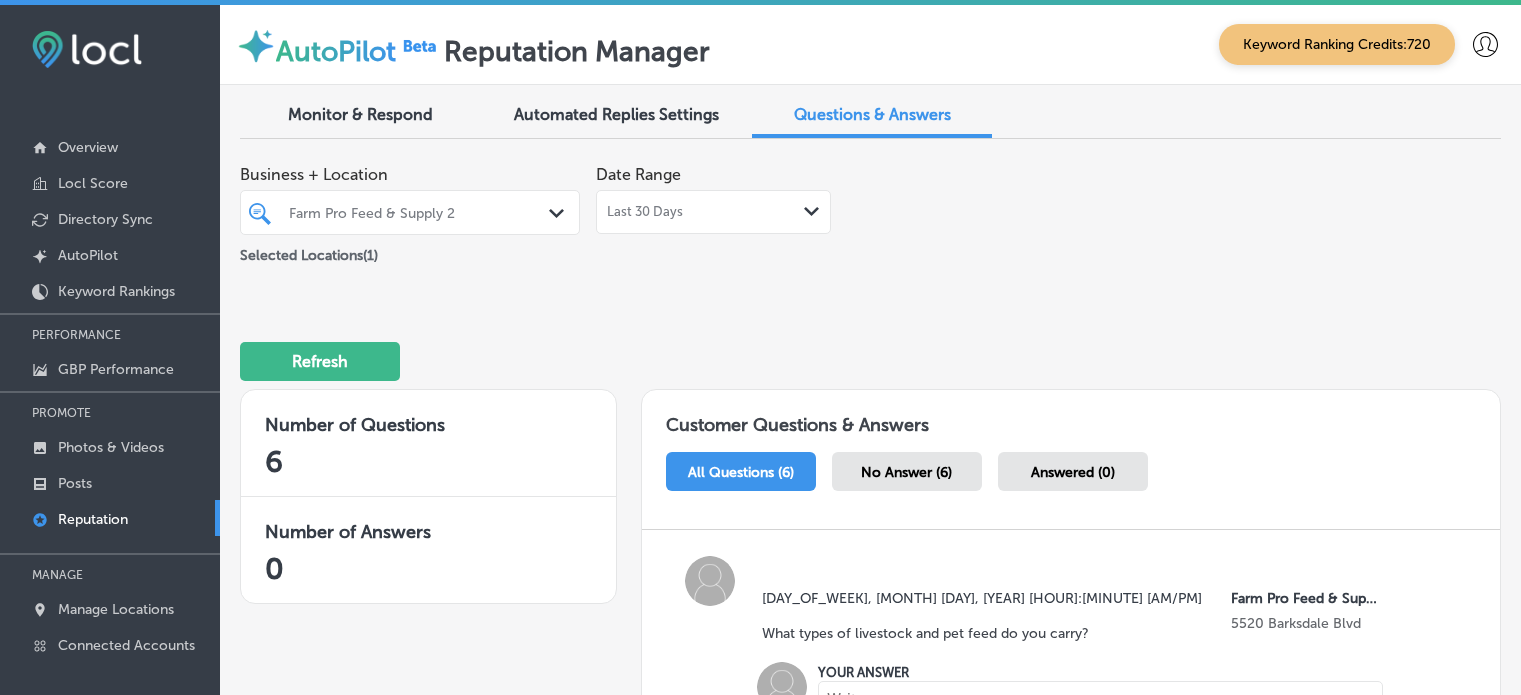 scroll, scrollTop: 4, scrollLeft: 0, axis: vertical 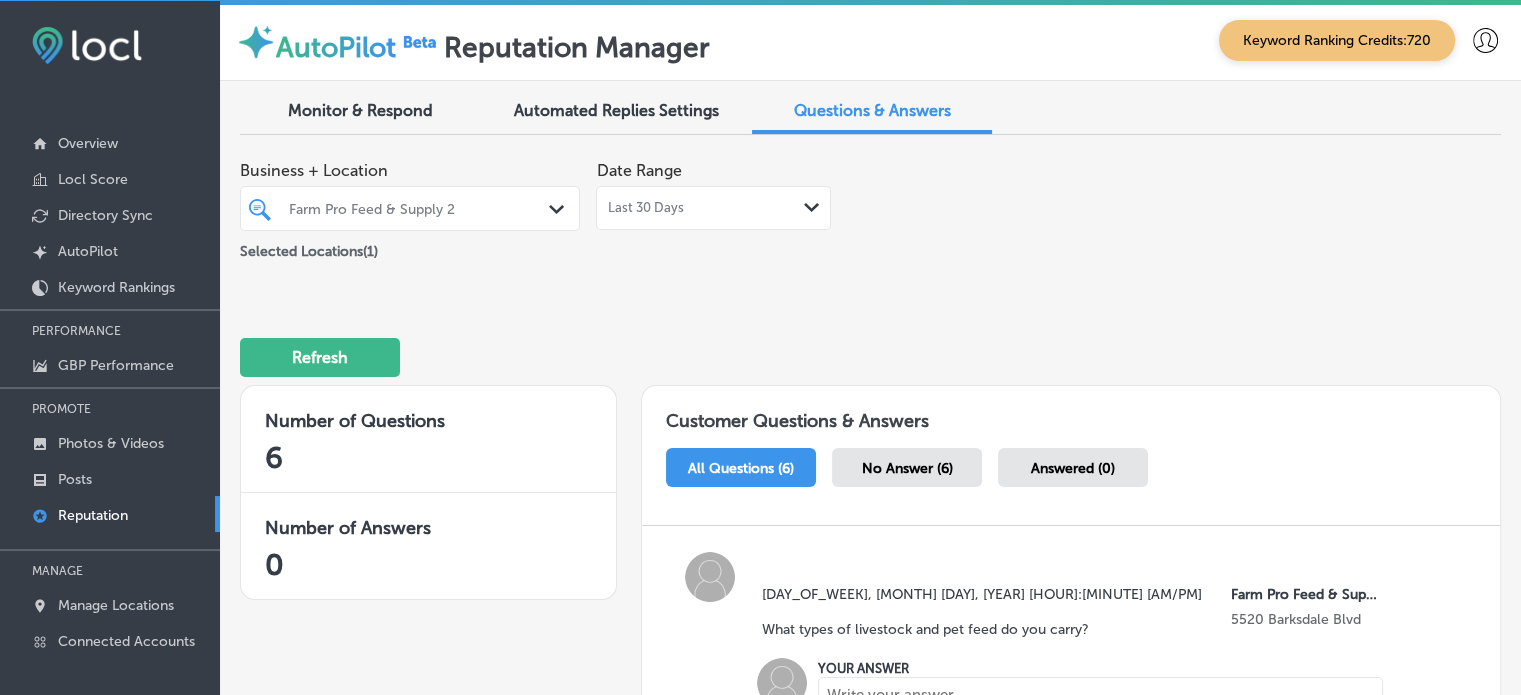 click at bounding box center [1100, 717] 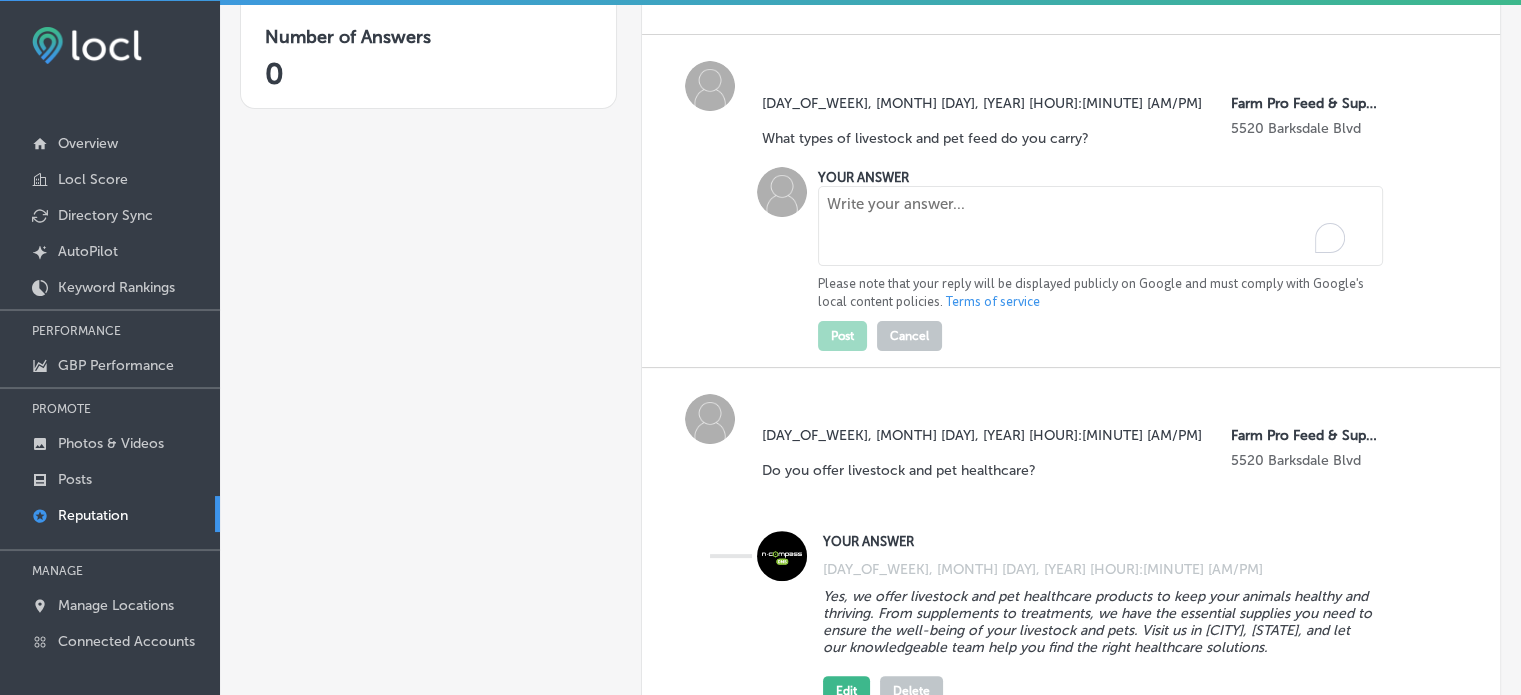 scroll, scrollTop: 0, scrollLeft: 0, axis: both 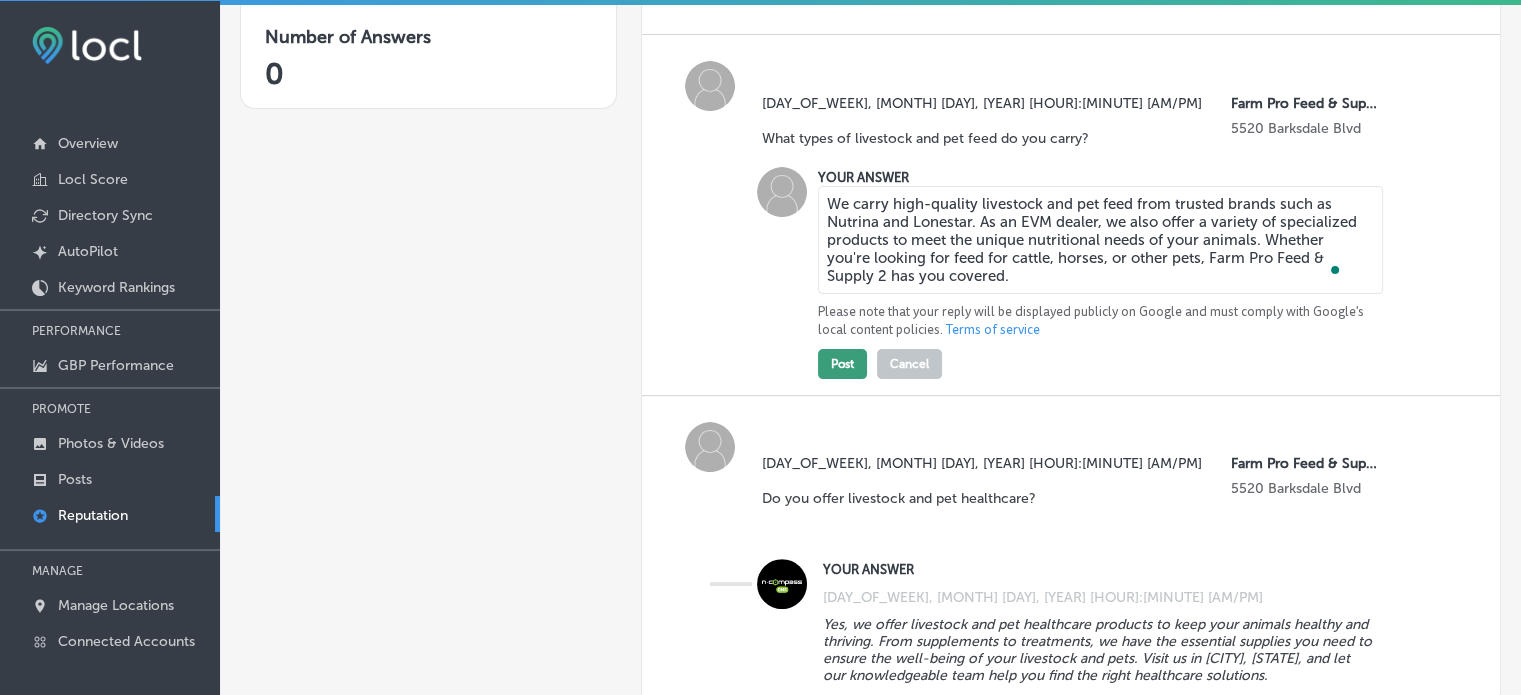 type on "We carry high-quality livestock and pet feed from trusted brands such as Nutrina and Lonestar. As an EVM dealer, we also offer a variety of specialized products to meet the unique nutritional needs of your animals. Whether you're looking for feed for cattle, horses, or other pets, Farm Pro Feed & Supply 2 has you covered." 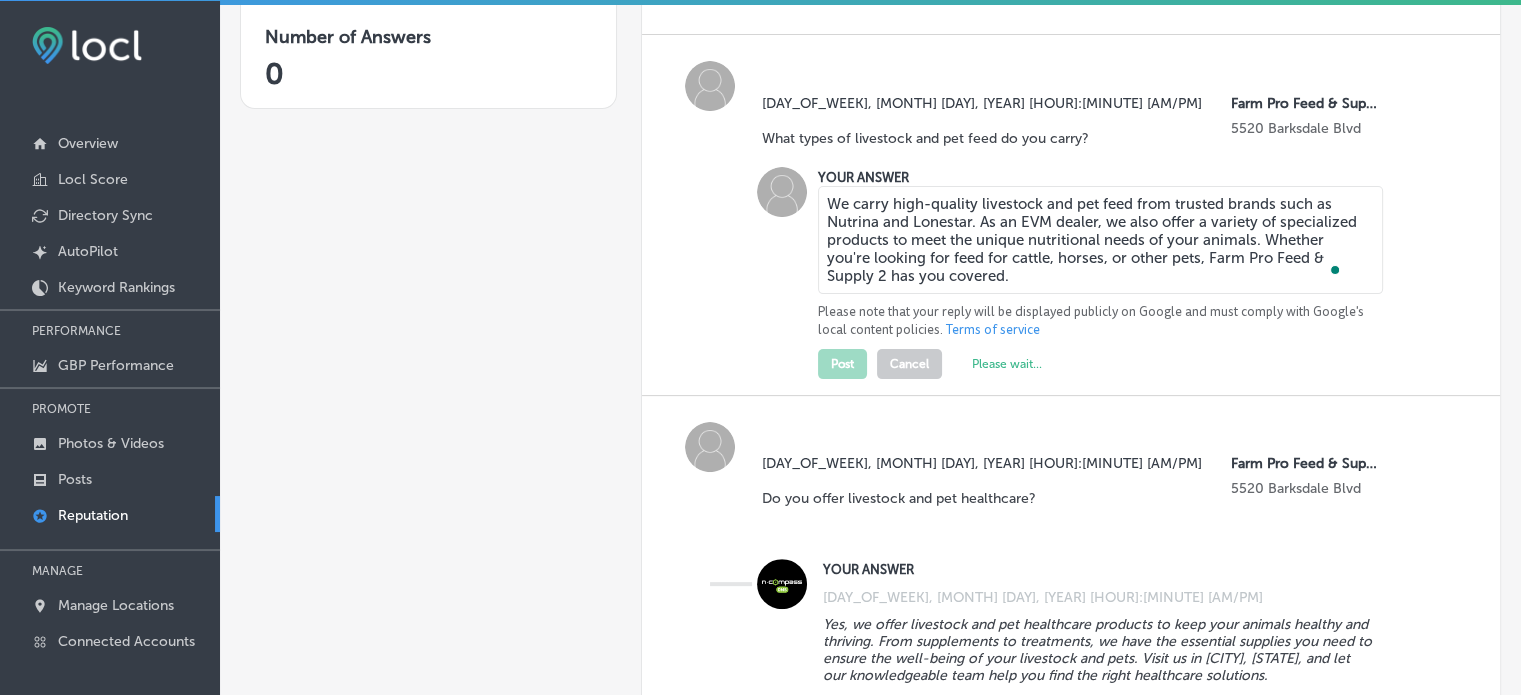 click at bounding box center (710, 220) 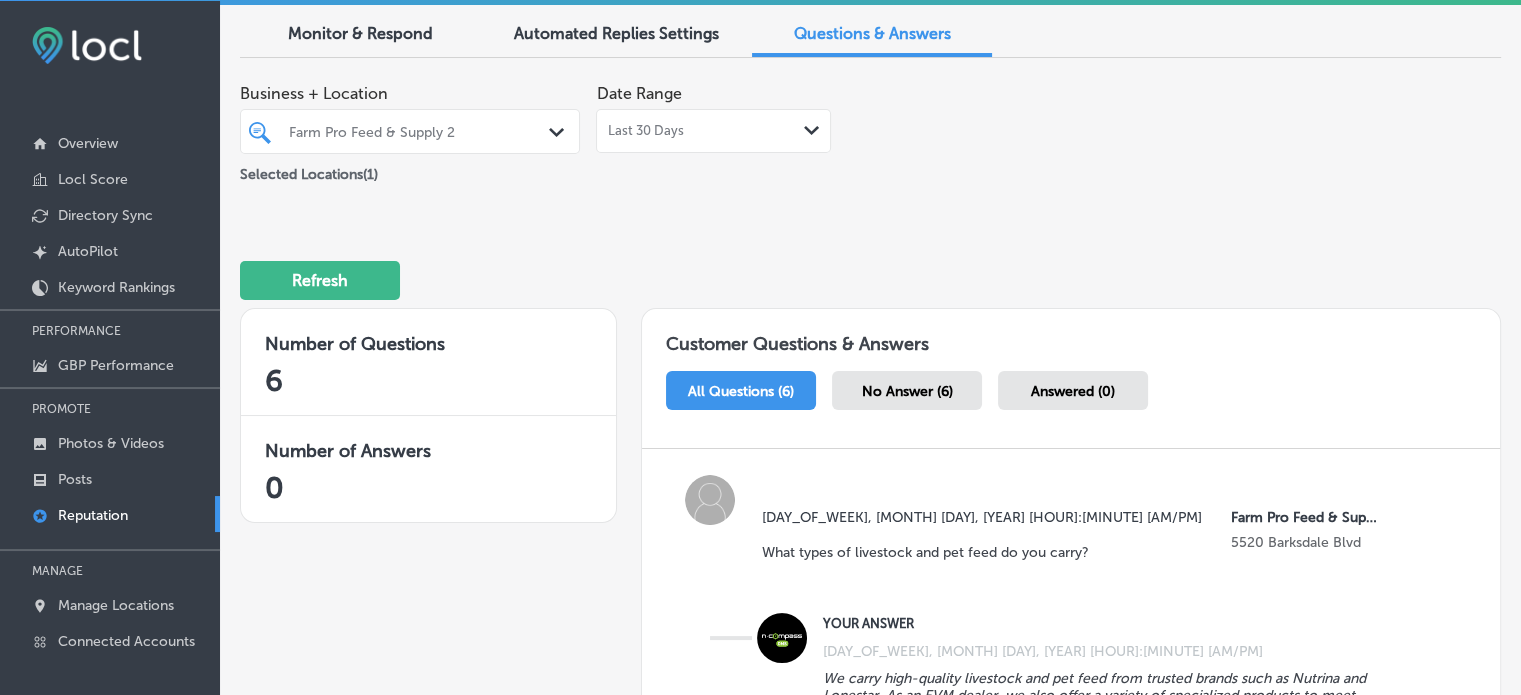 scroll, scrollTop: 0, scrollLeft: 0, axis: both 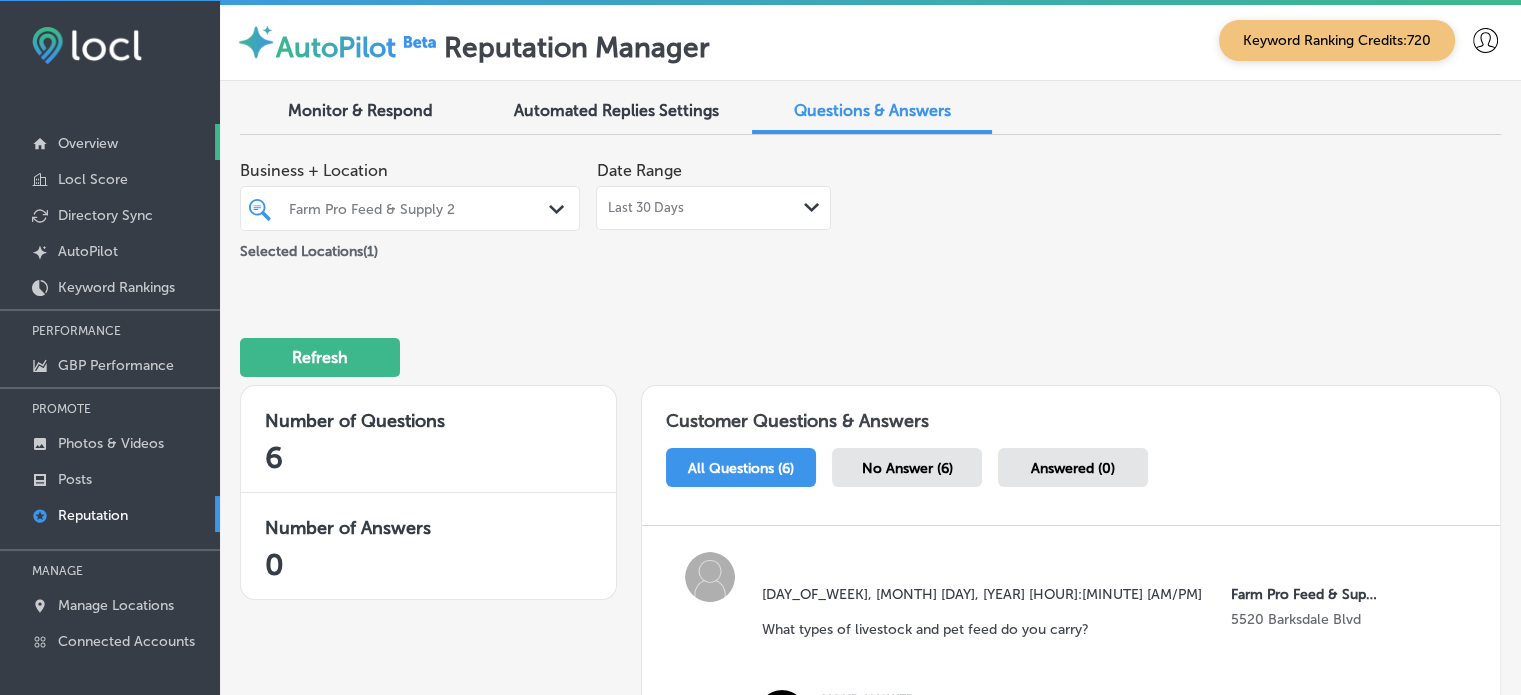 click on "Overview" at bounding box center (88, 143) 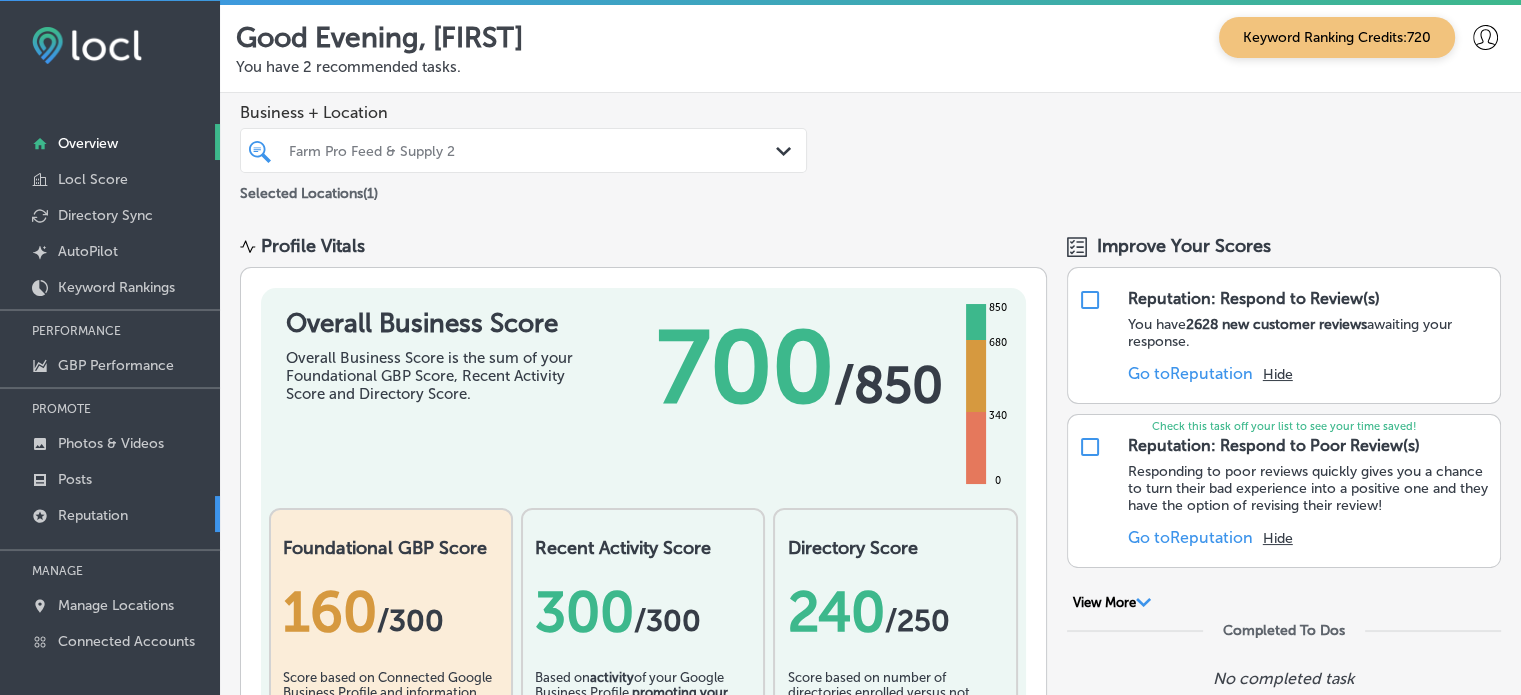 click on "Reputation" at bounding box center (93, 515) 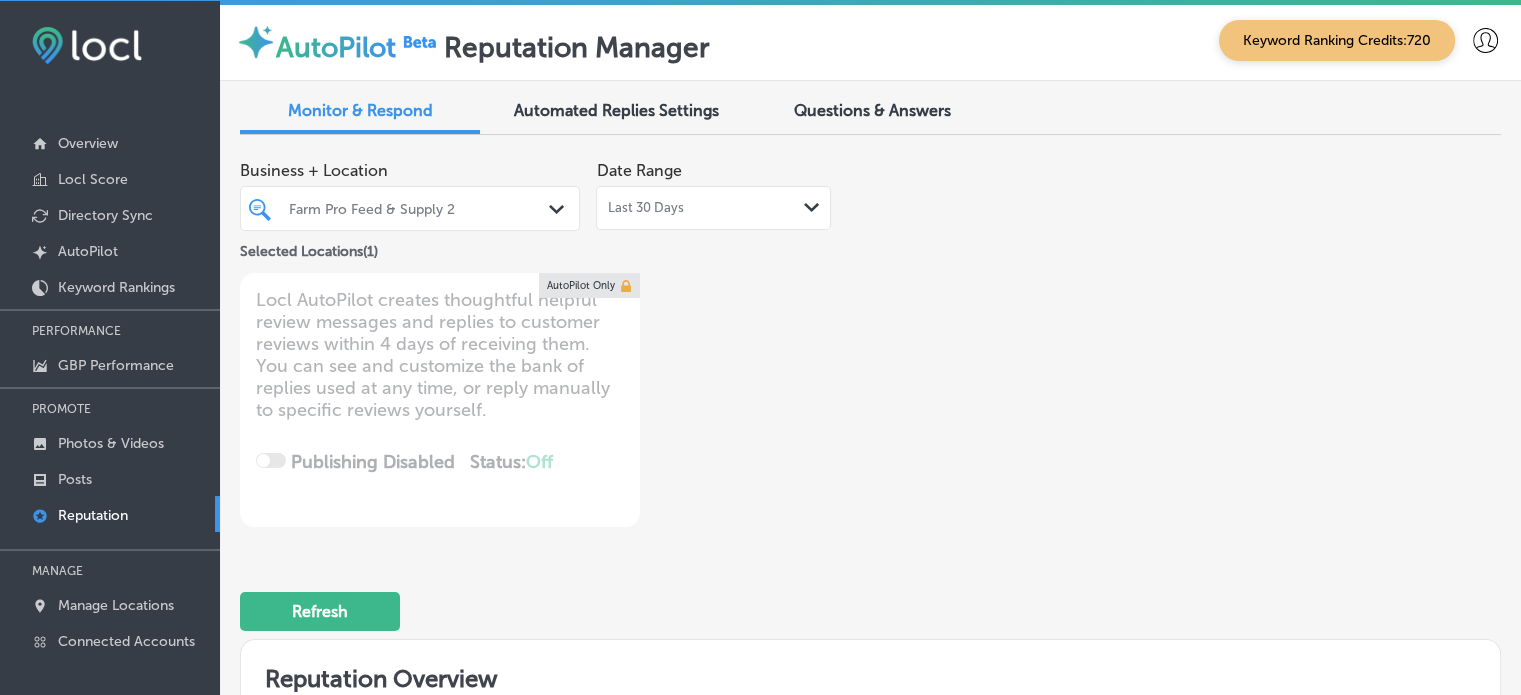 type on "x" 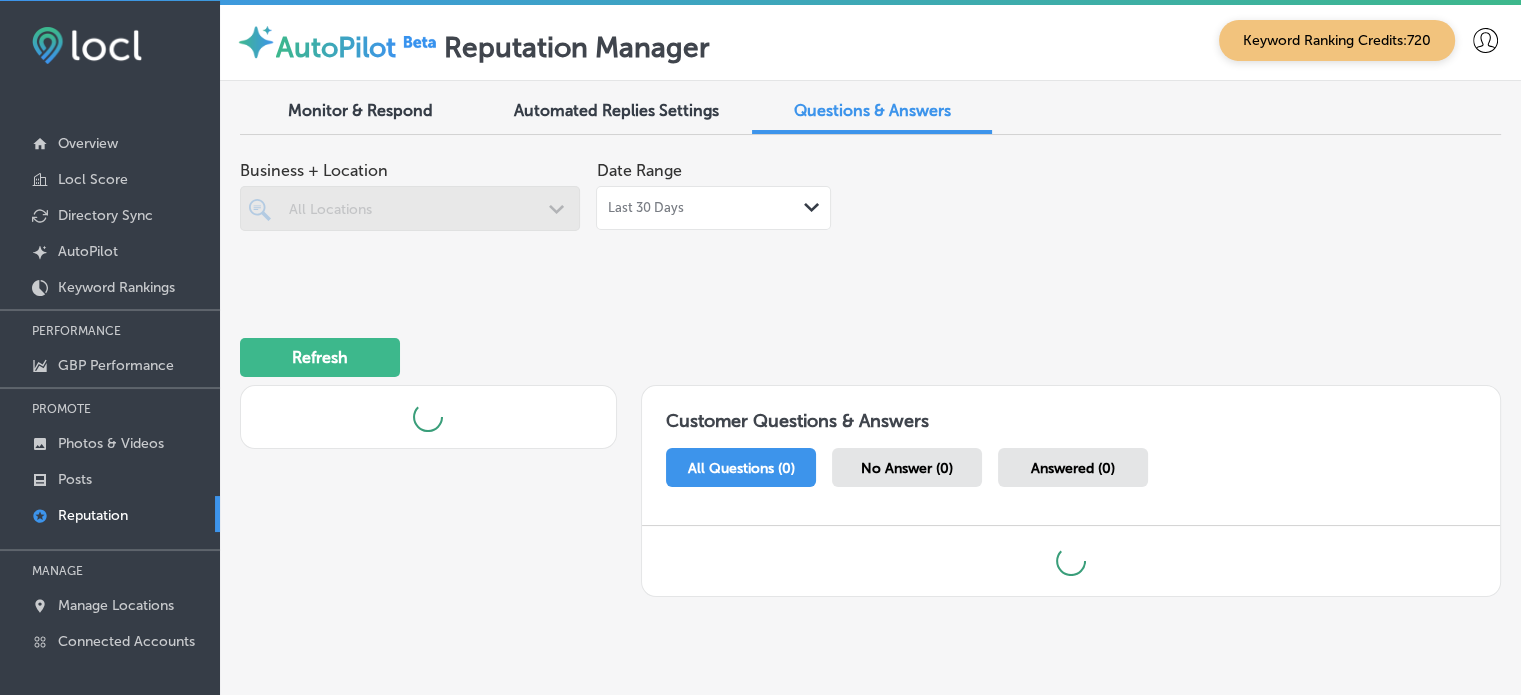 scroll, scrollTop: 0, scrollLeft: 0, axis: both 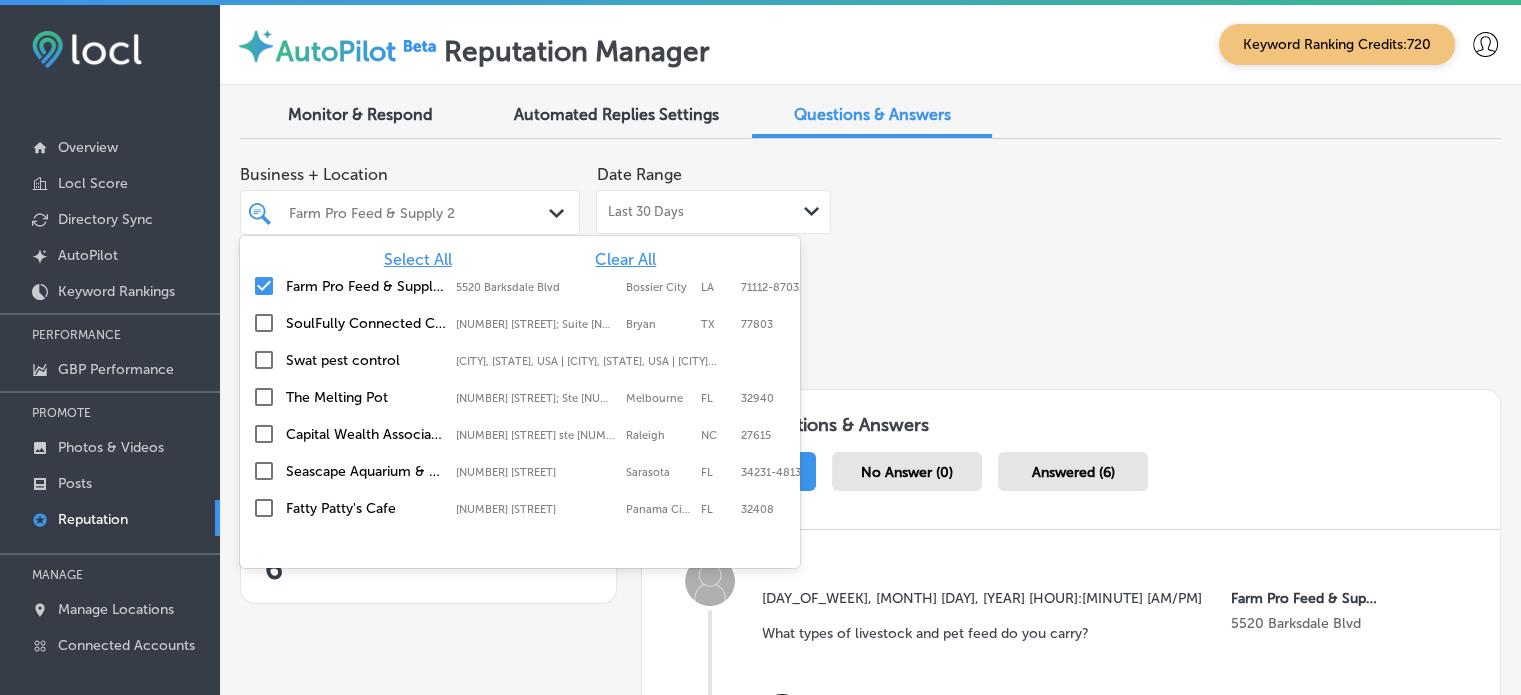 click on "Farm Pro Feed & Supply 2" at bounding box center (410, 212) 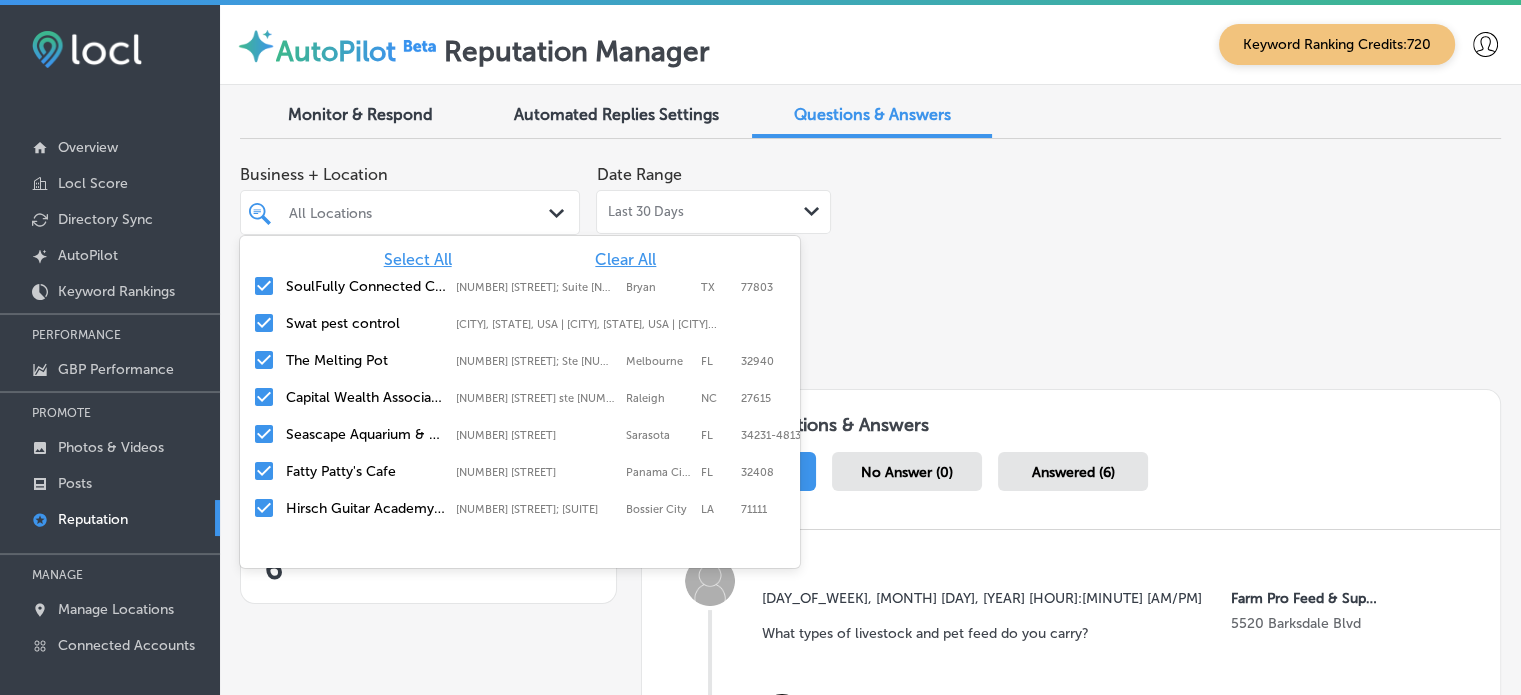 click on "Refresh" at bounding box center [870, 353] 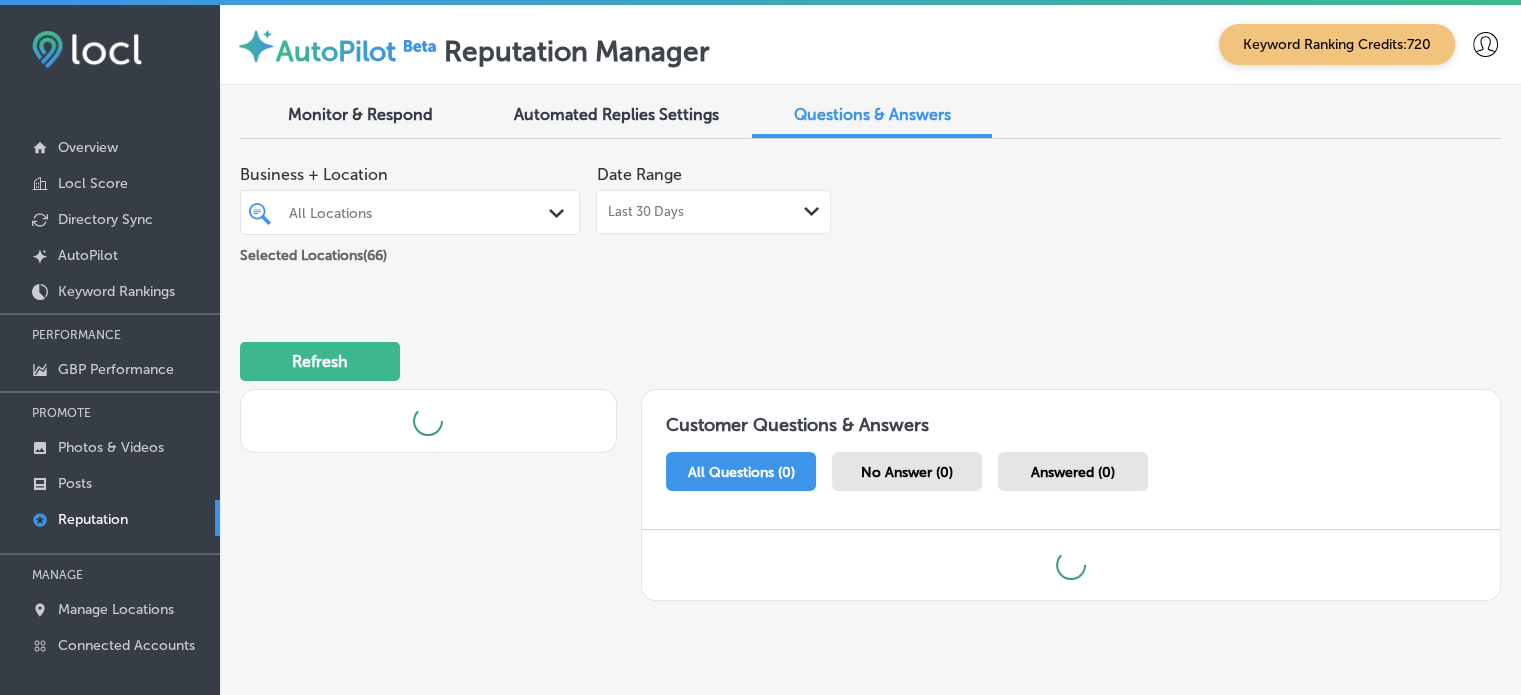 scroll, scrollTop: 45, scrollLeft: 0, axis: vertical 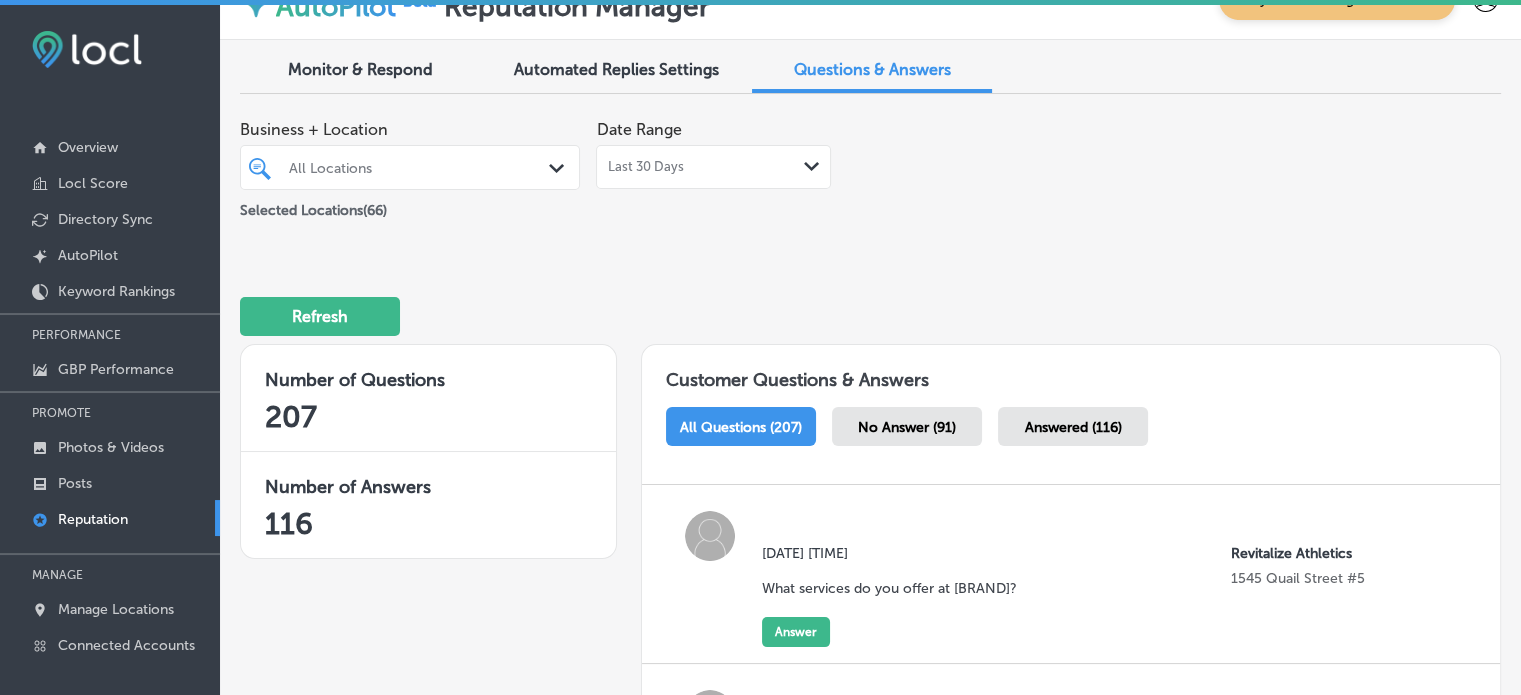 click on "No Answer (91)" at bounding box center (907, 427) 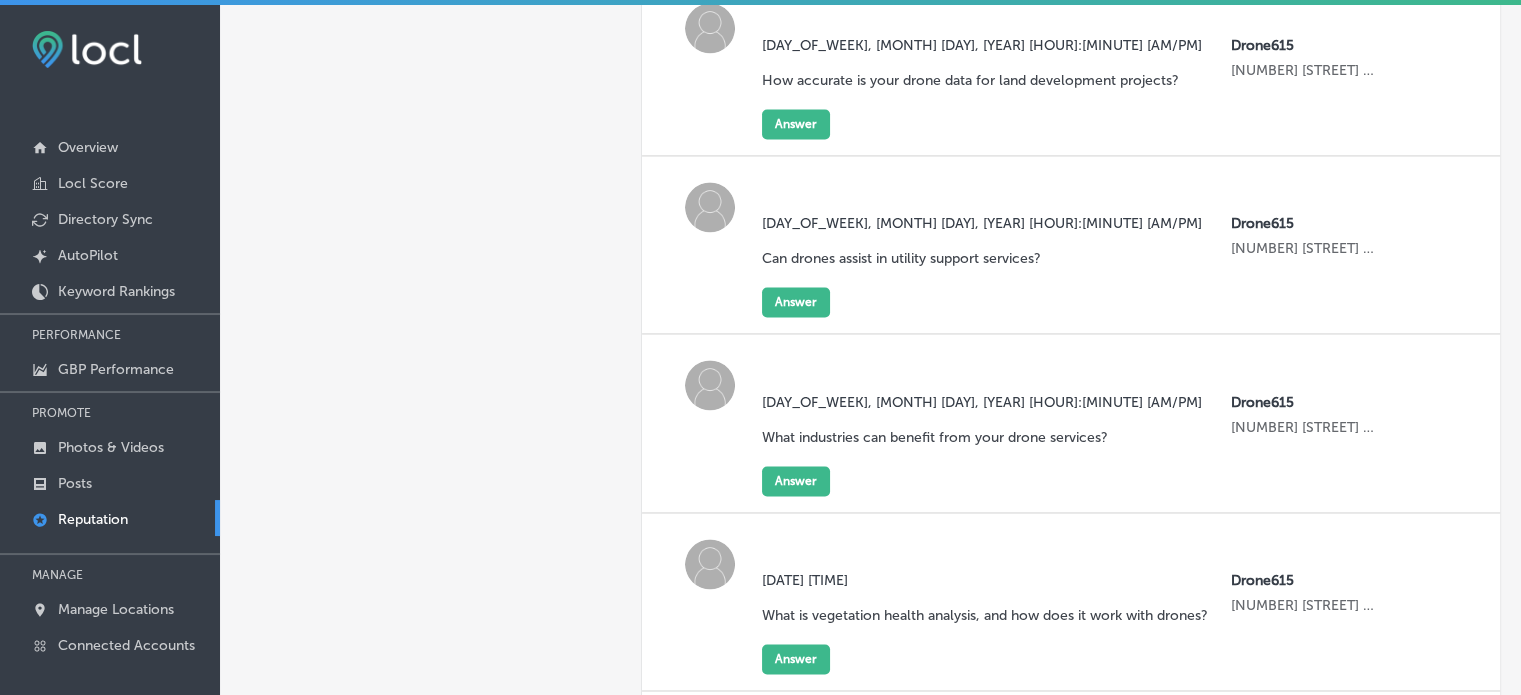 scroll, scrollTop: 3614, scrollLeft: 0, axis: vertical 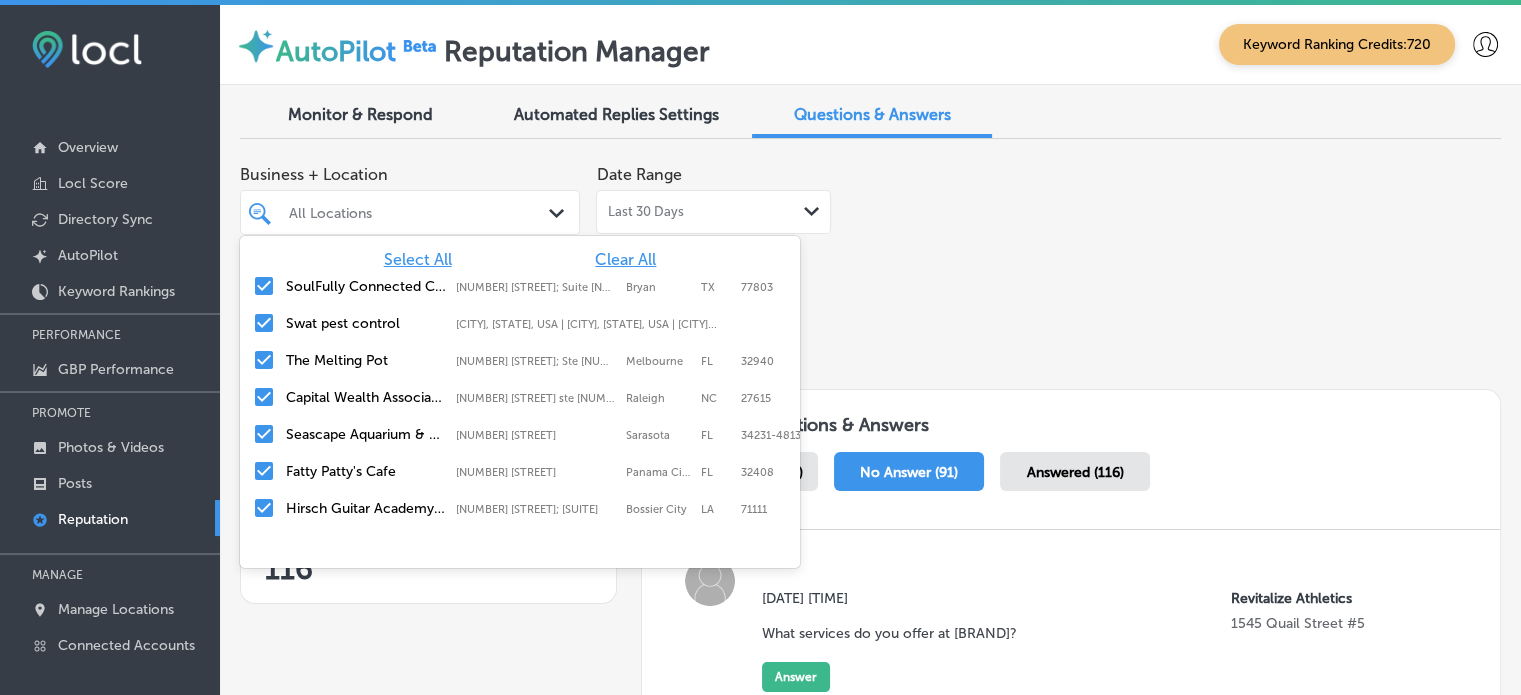 click on "All Locations" at bounding box center (410, 212) 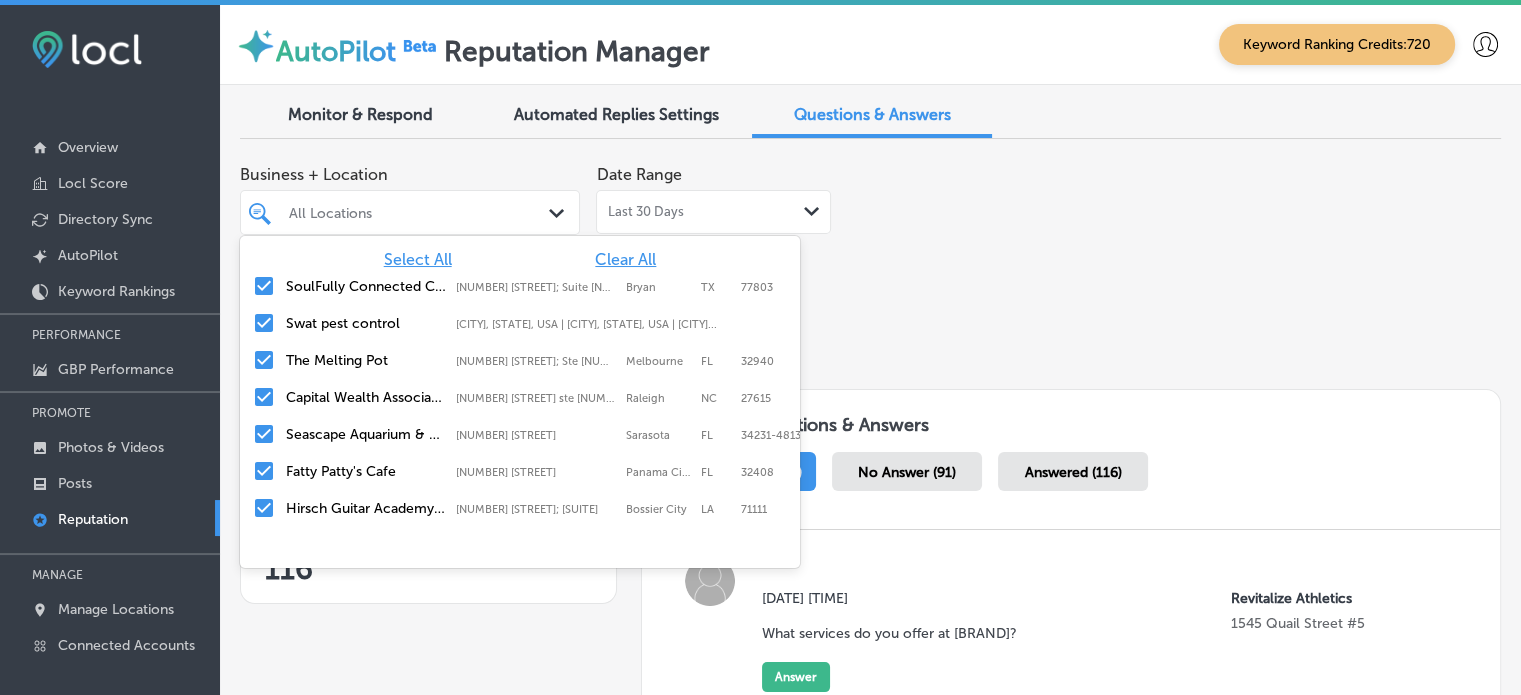 click on "All Locations" at bounding box center (410, 212) 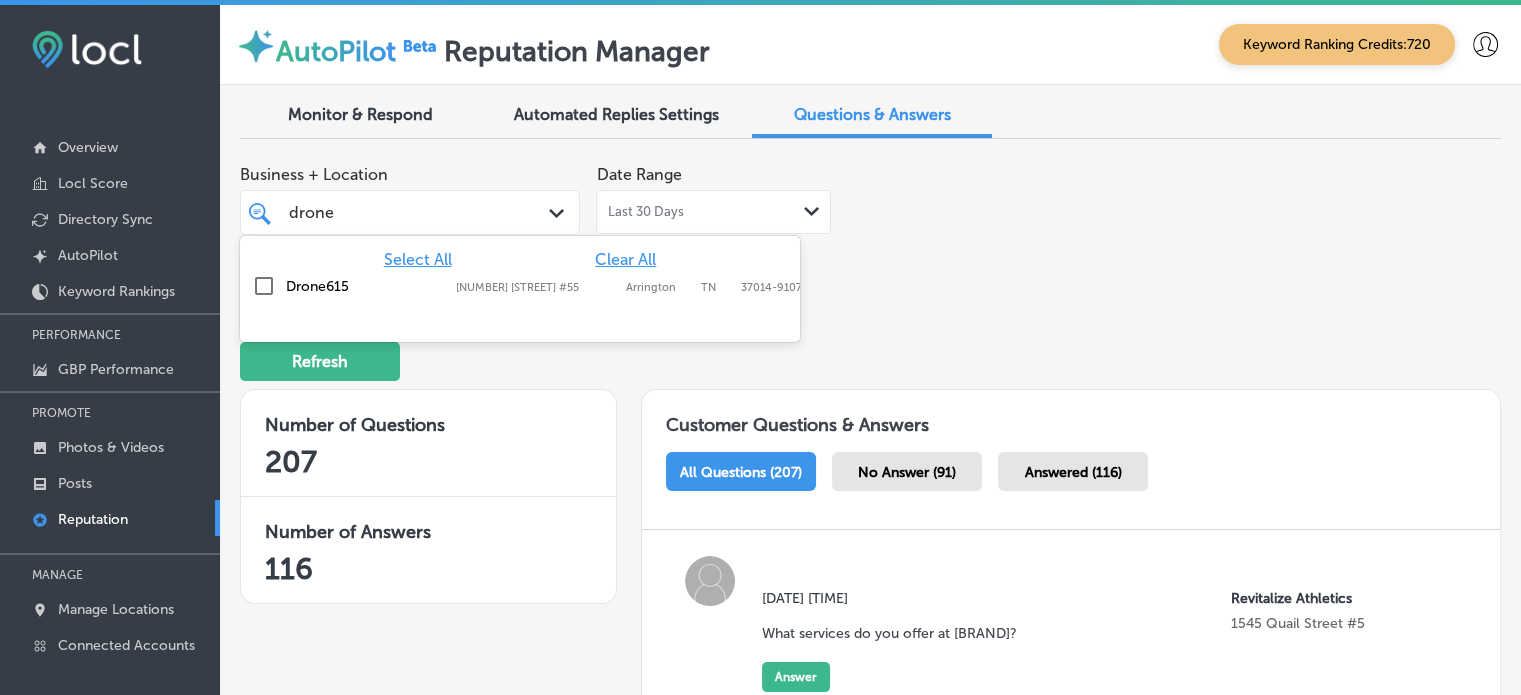 click on "Drone615" at bounding box center [366, 286] 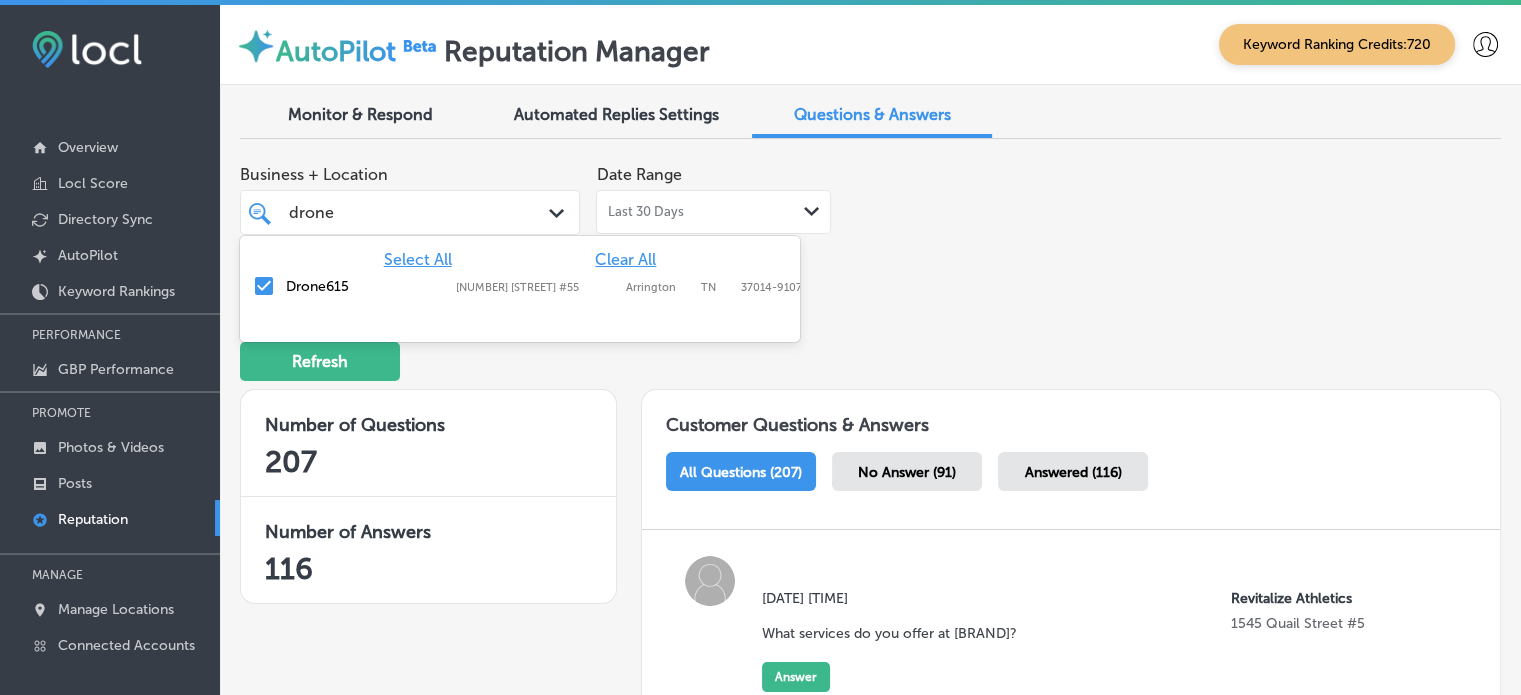 type on "drone" 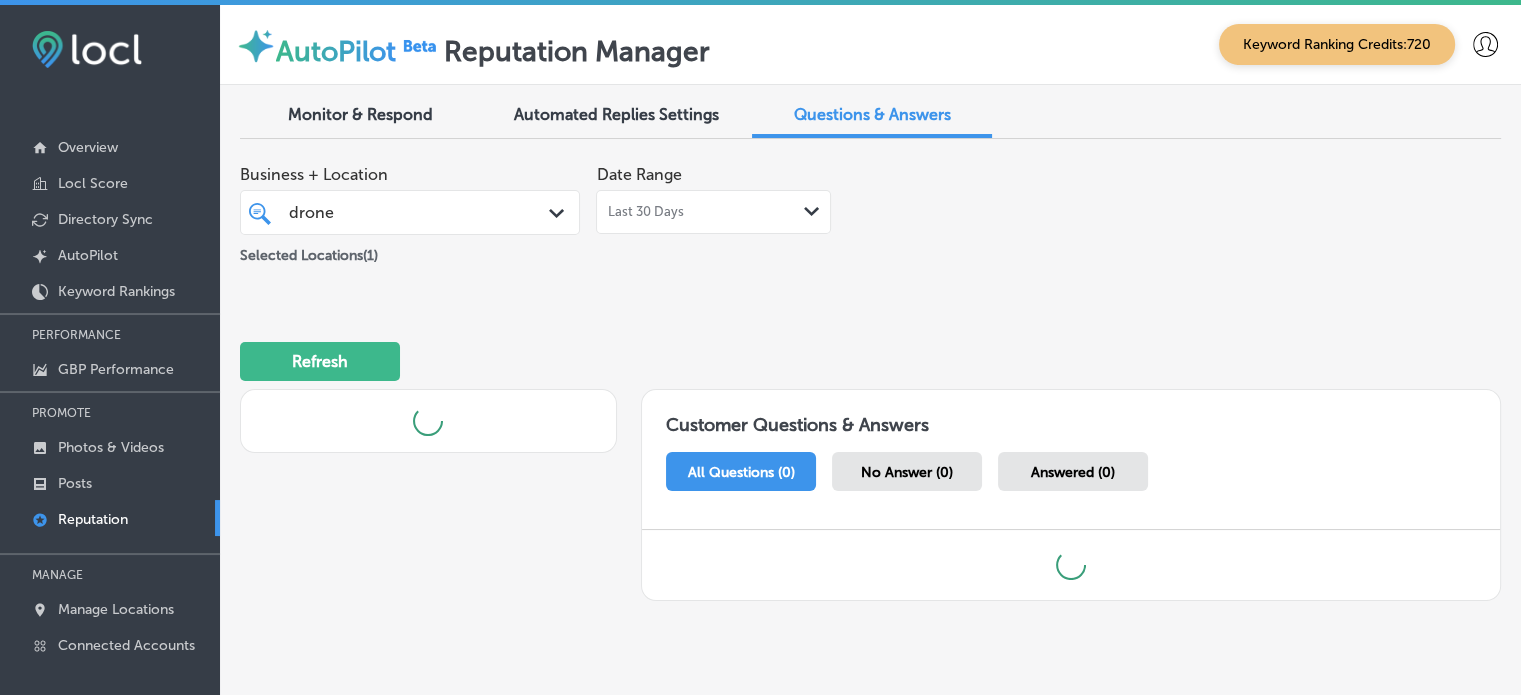 click on "Business + Location
drone drone
Path
Created with Sketch.
Selected Locations  ( 1 ) Date Range Last 30 Days
Path
Created with Sketch.
Refresh Customer Questions & Answers All Questions (0) No Answer (0) Answered (0)" at bounding box center [870, 385] 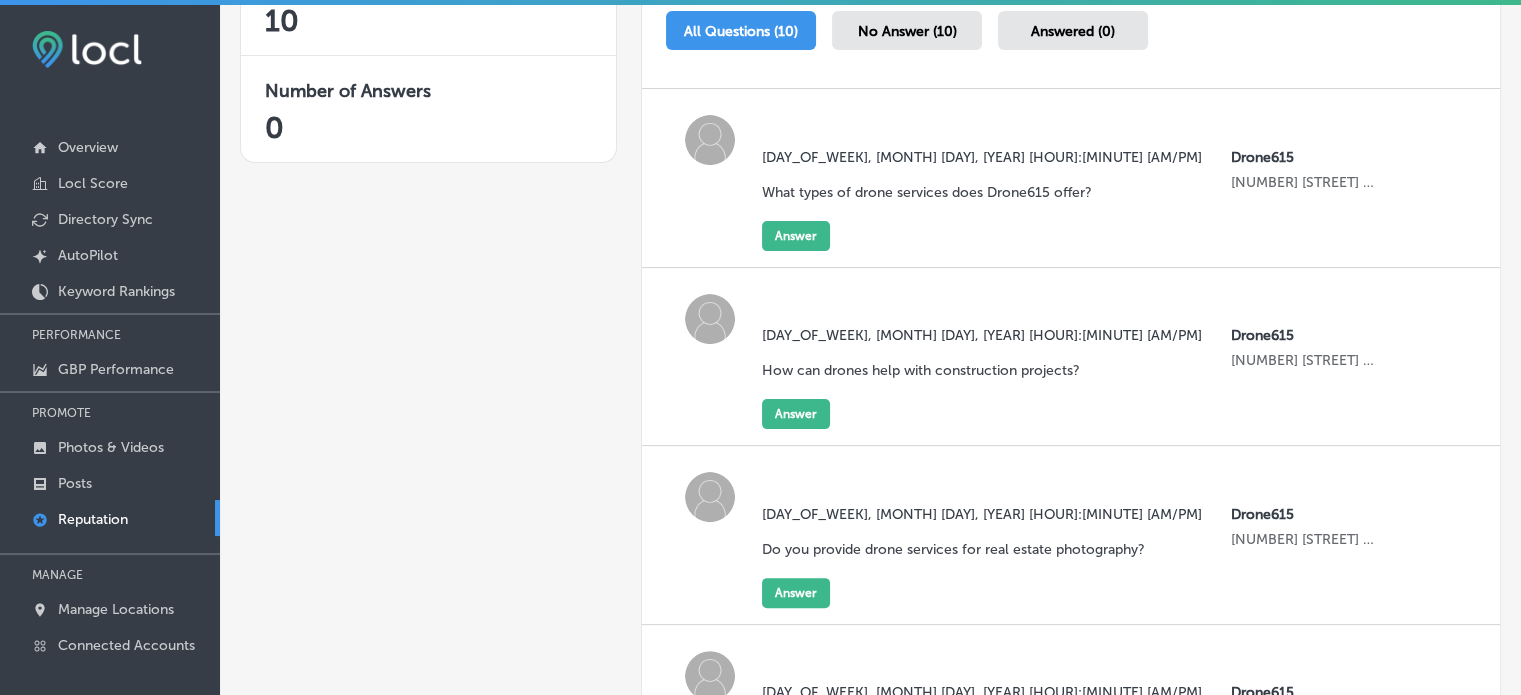 scroll, scrollTop: 409, scrollLeft: 0, axis: vertical 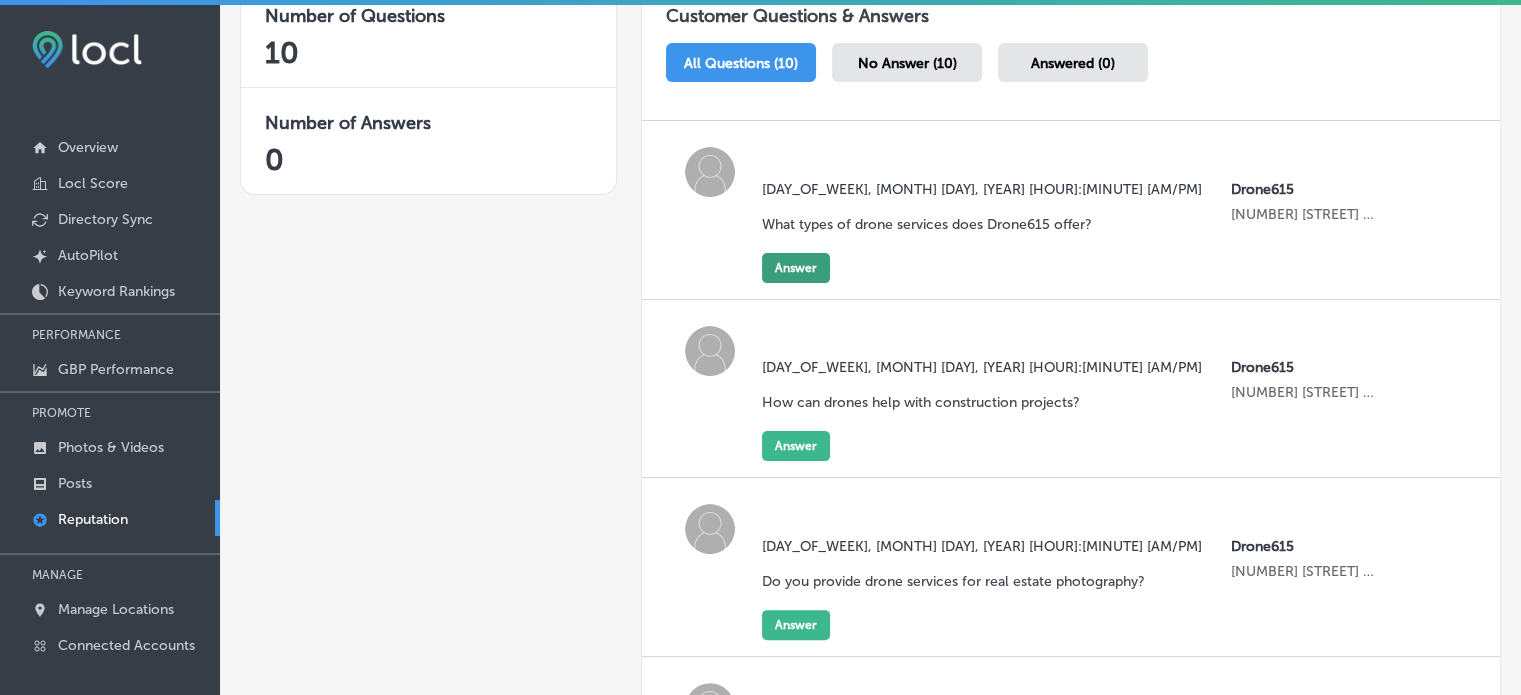 click on "Answer" 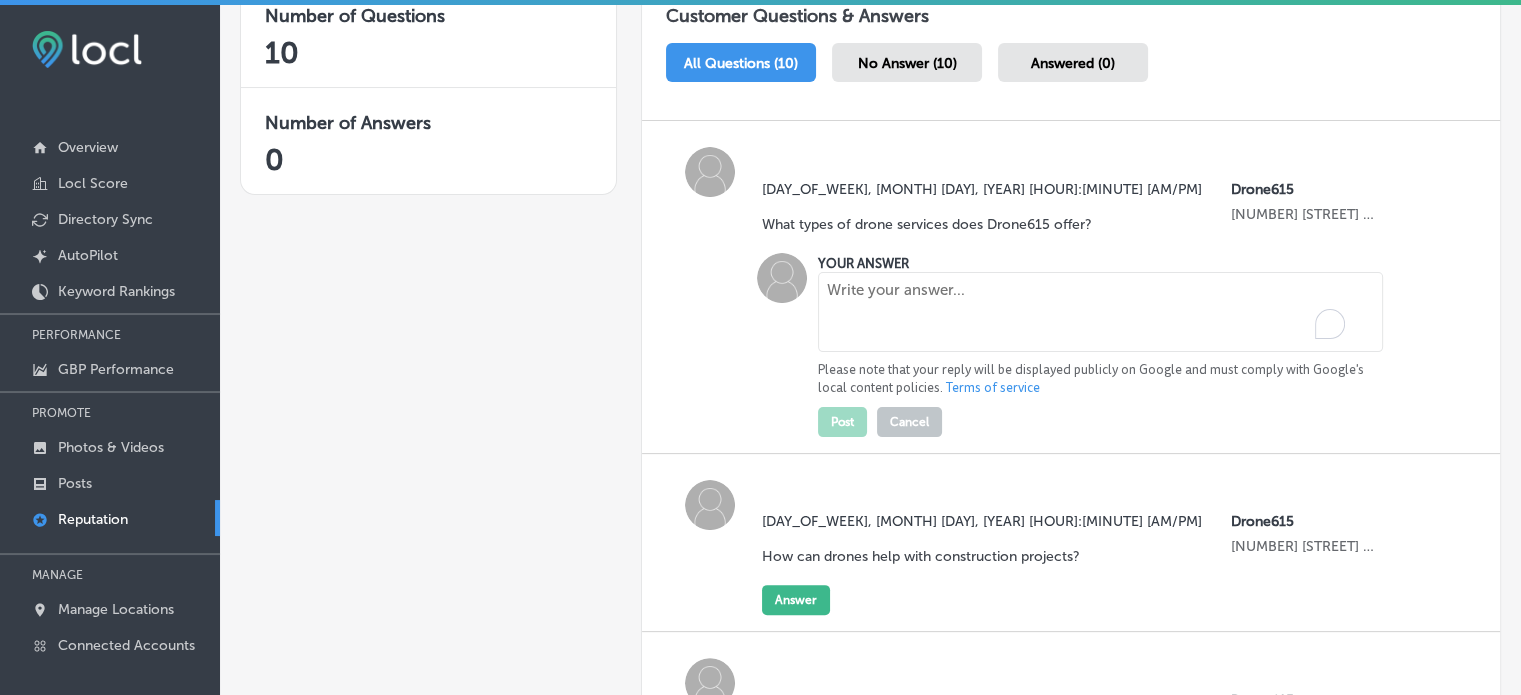 click at bounding box center [1100, 312] 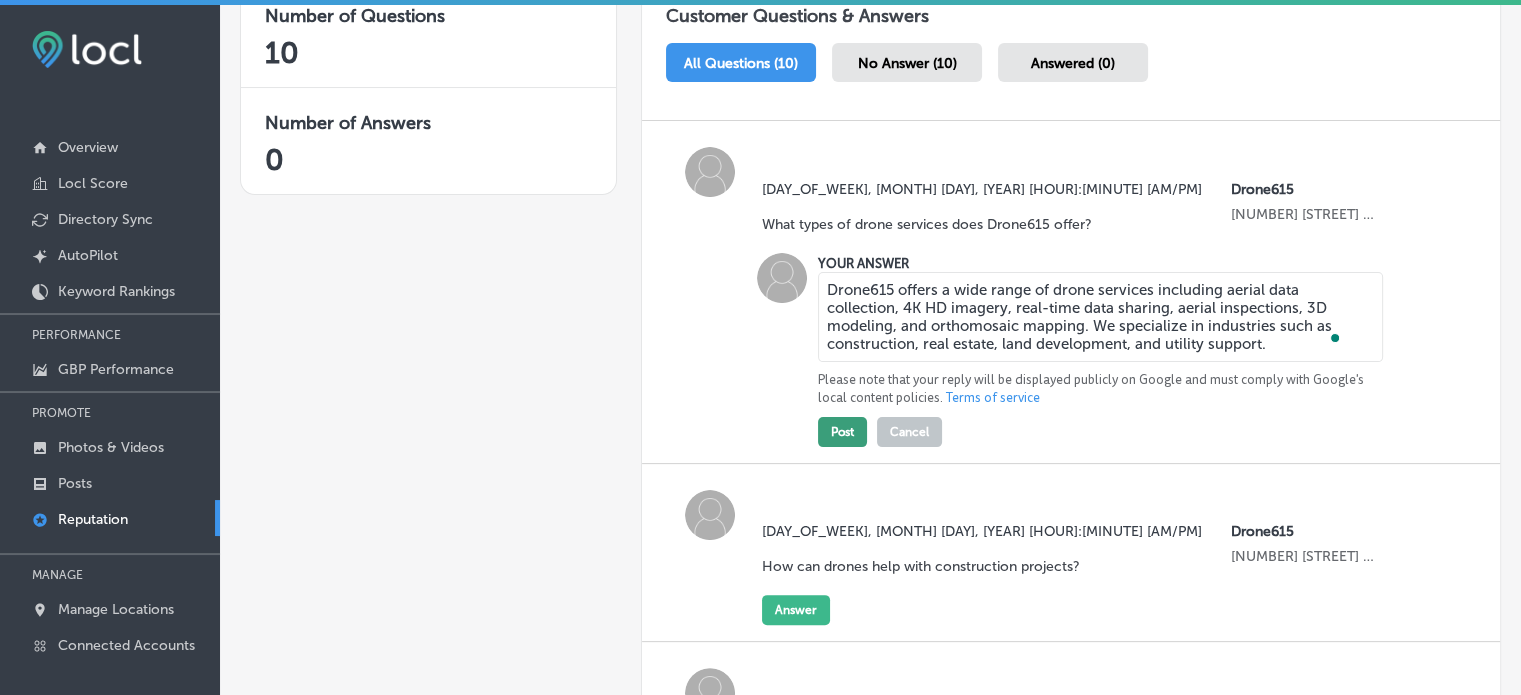 type on "Drone615 offers a wide range of drone services including aerial data collection, 4K HD imagery, real-time data sharing, aerial inspections, 3D modeling, and orthomosaic mapping. We specialize in industries such as construction, real estate, land development, and utility support." 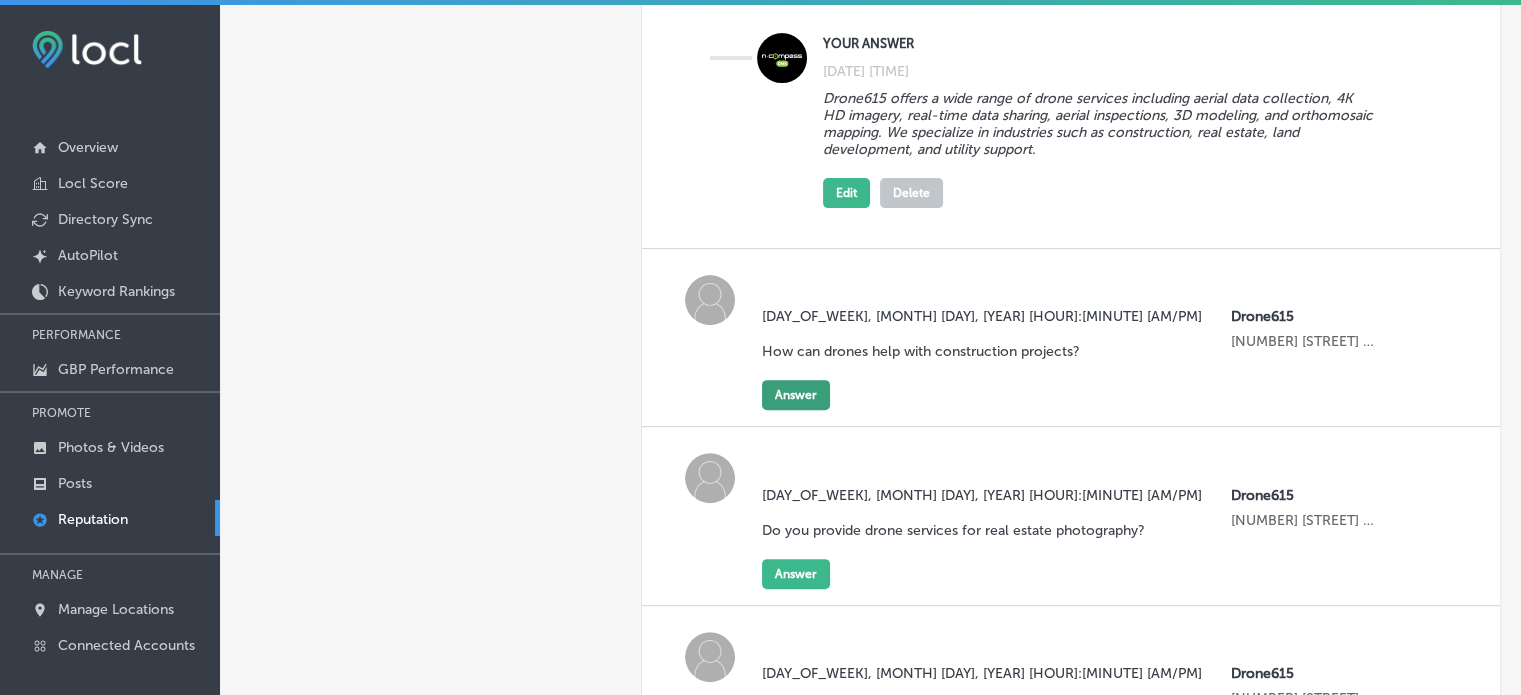 scroll, scrollTop: 666, scrollLeft: 0, axis: vertical 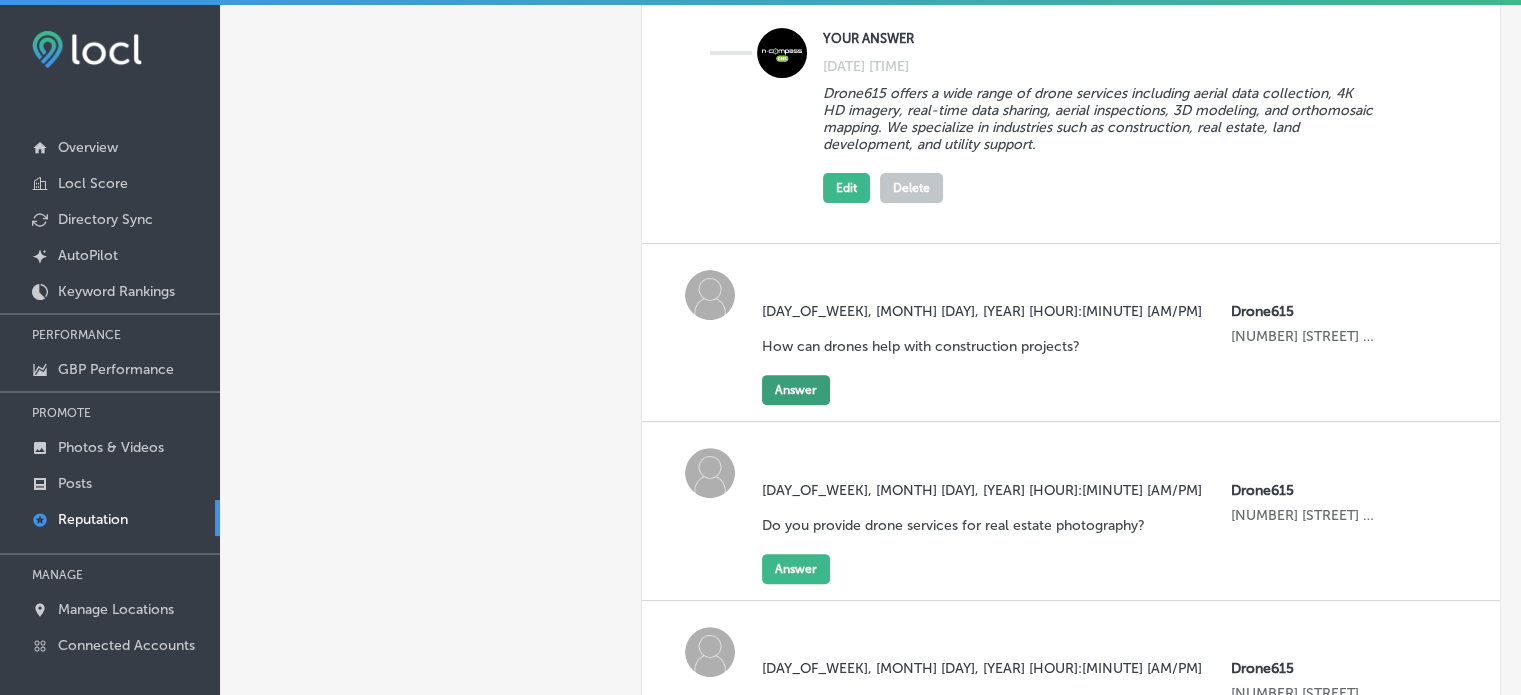 click on "Answer" 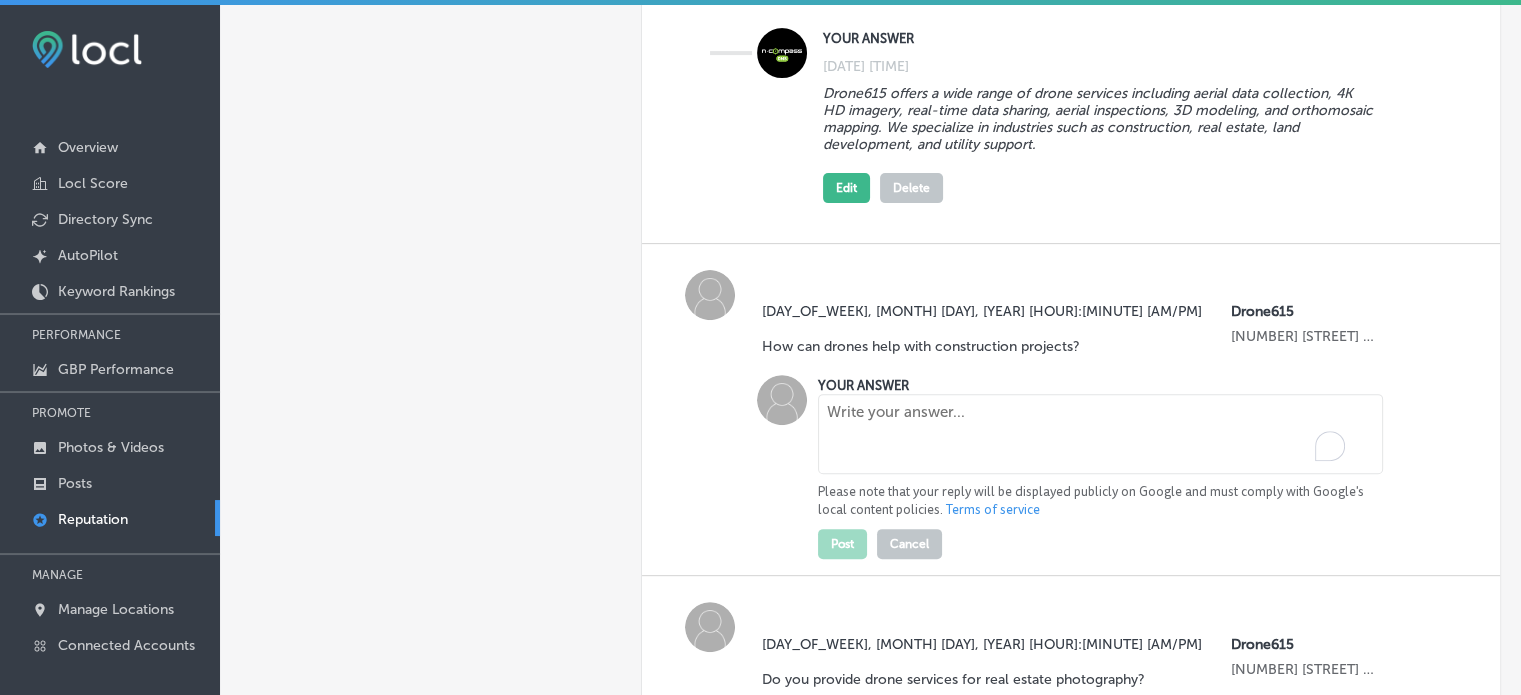 click at bounding box center [1100, 434] 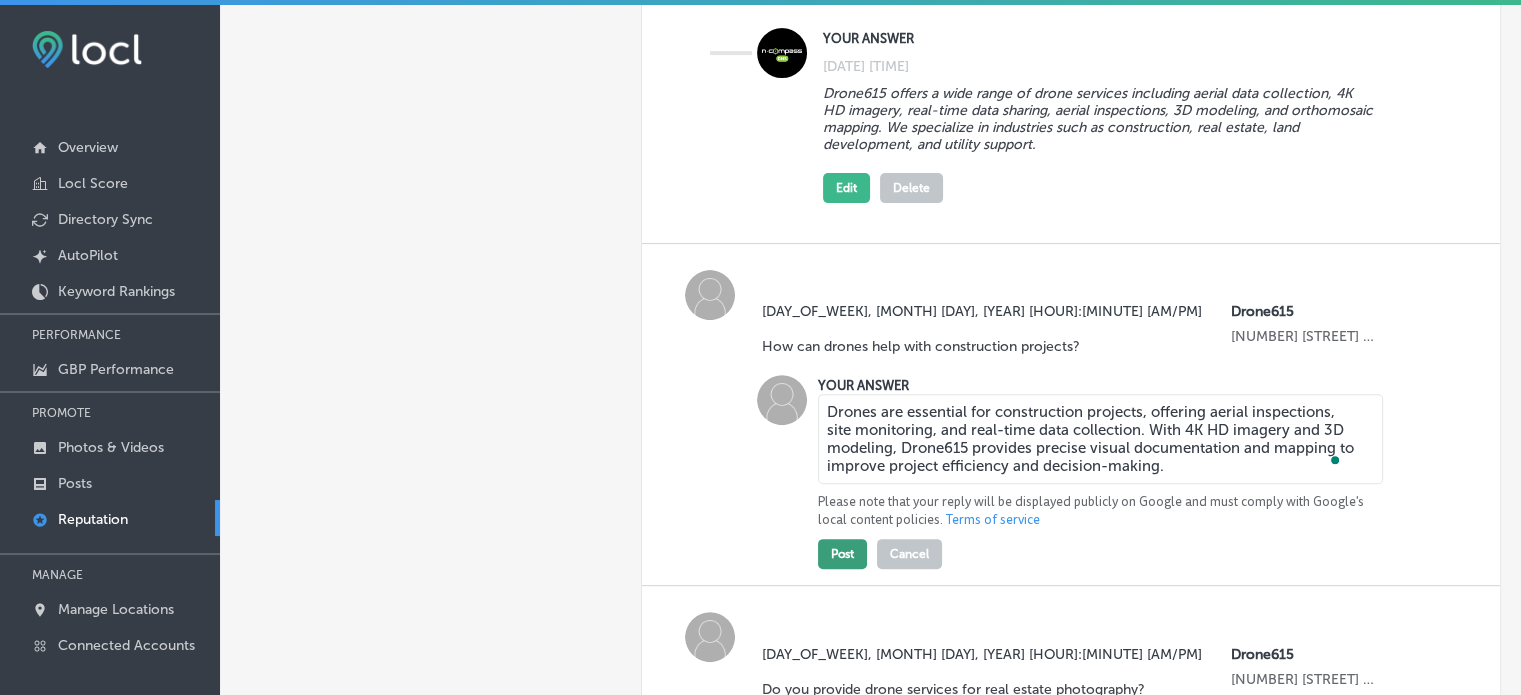 type on "Drones are essential for construction projects, offering aerial inspections, site monitoring, and real-time data collection. With 4K HD imagery and 3D modeling, Drone615 provides precise visual documentation and mapping to improve project efficiency and decision-making." 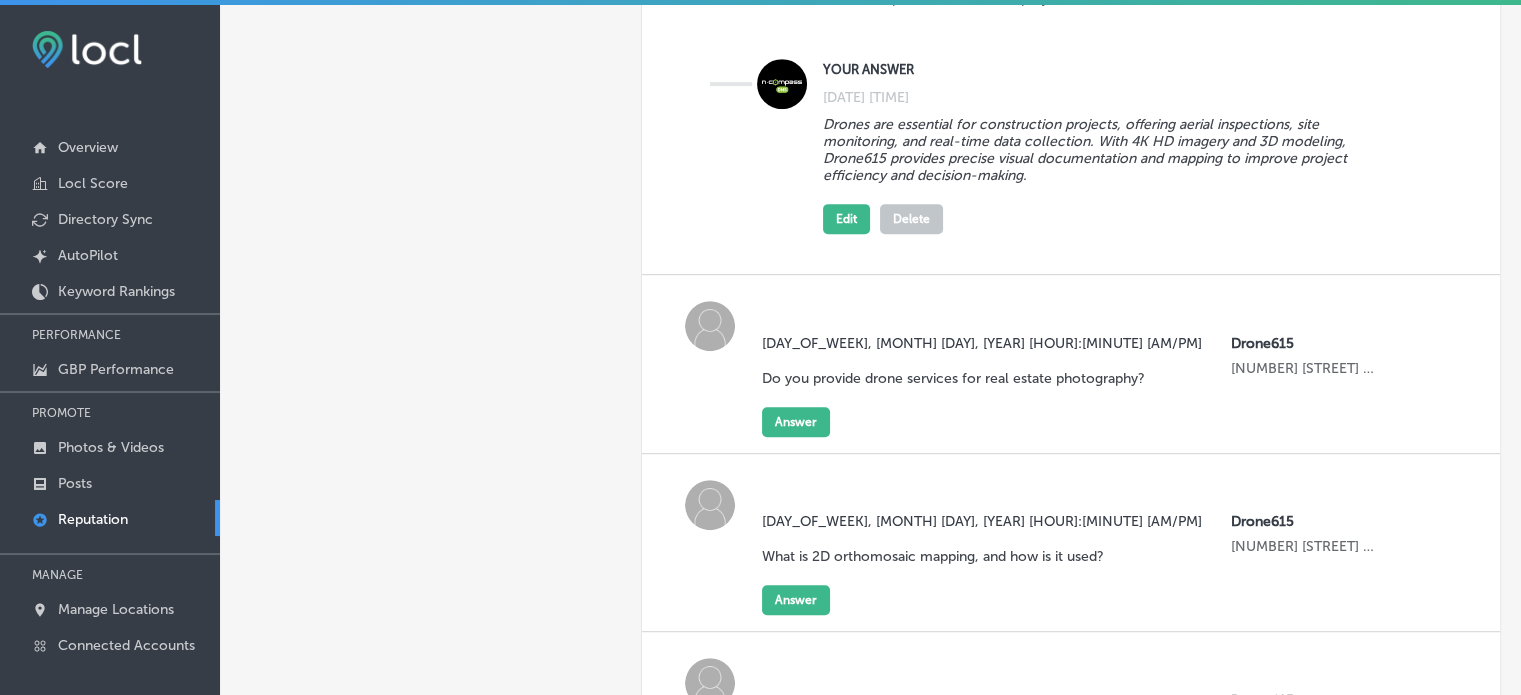 scroll, scrollTop: 1026, scrollLeft: 0, axis: vertical 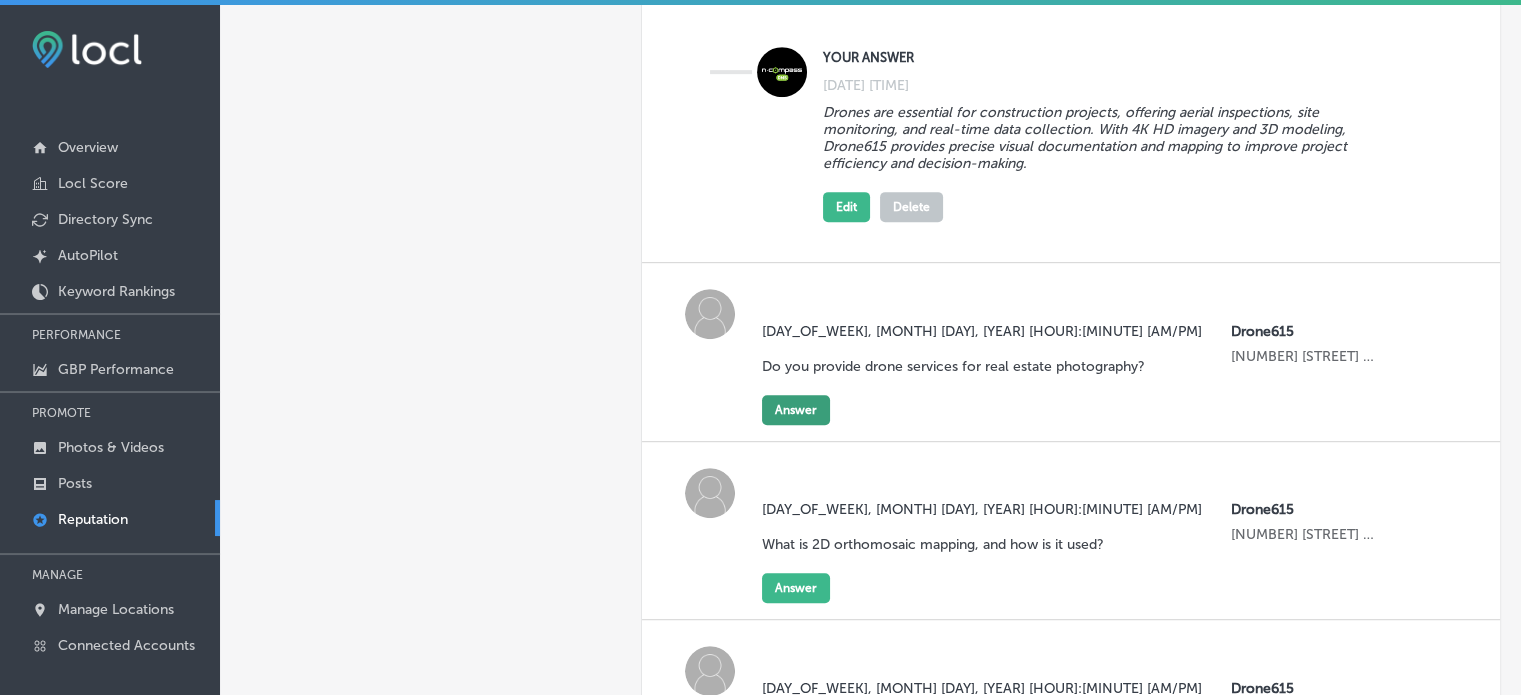 click on "Answer" 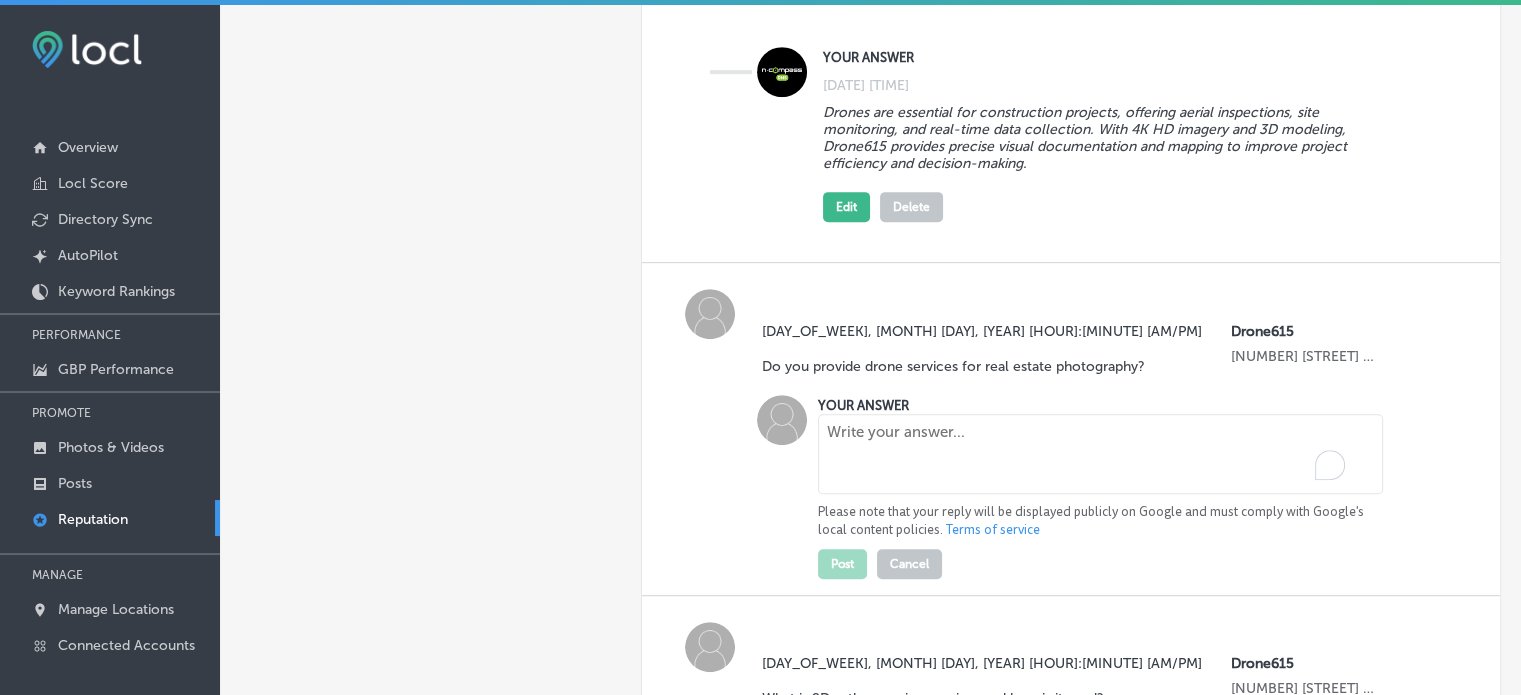 click at bounding box center (1100, 454) 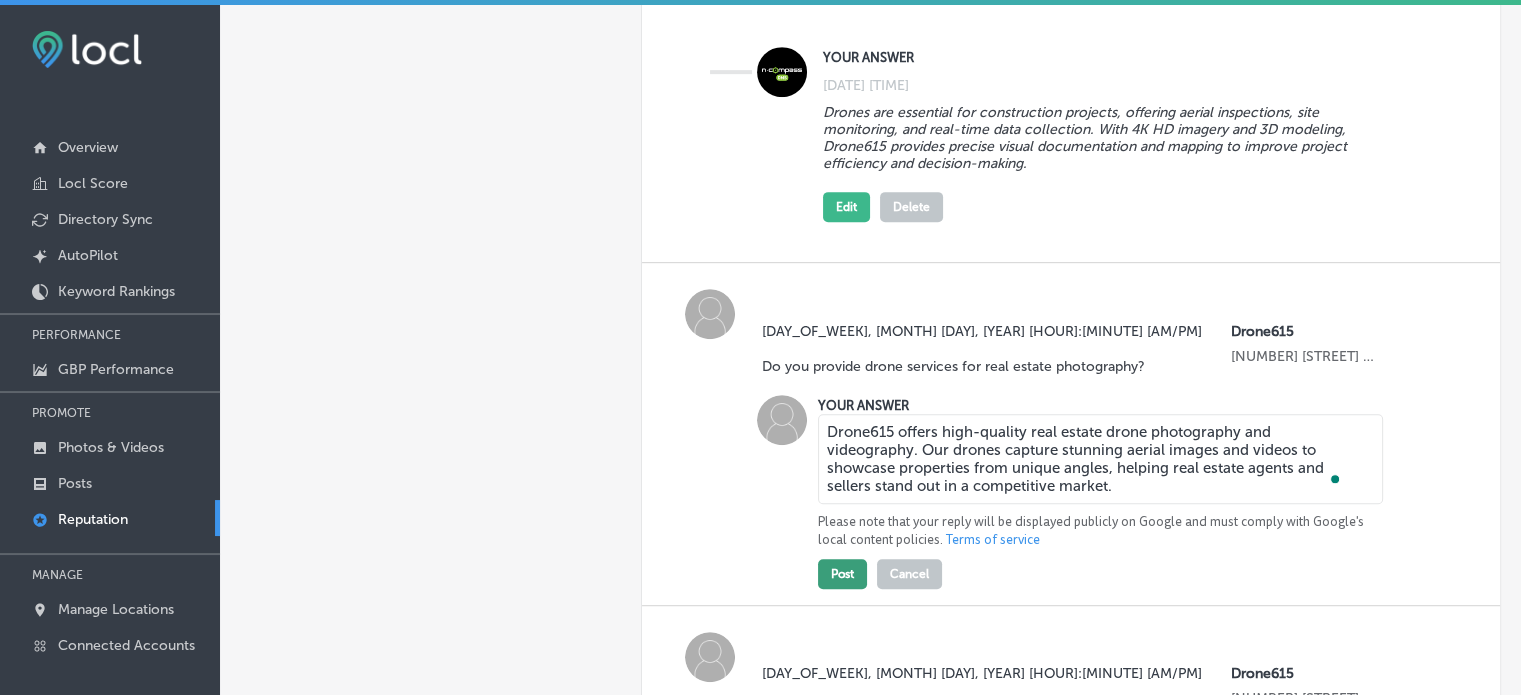 type on "Yes! Drone615 offers high-quality real estate drone photography and videography. Our drones capture stunning aerial images and videos to showcase properties from unique angles, helping real estate agents and sellers stand out in a competitive market." 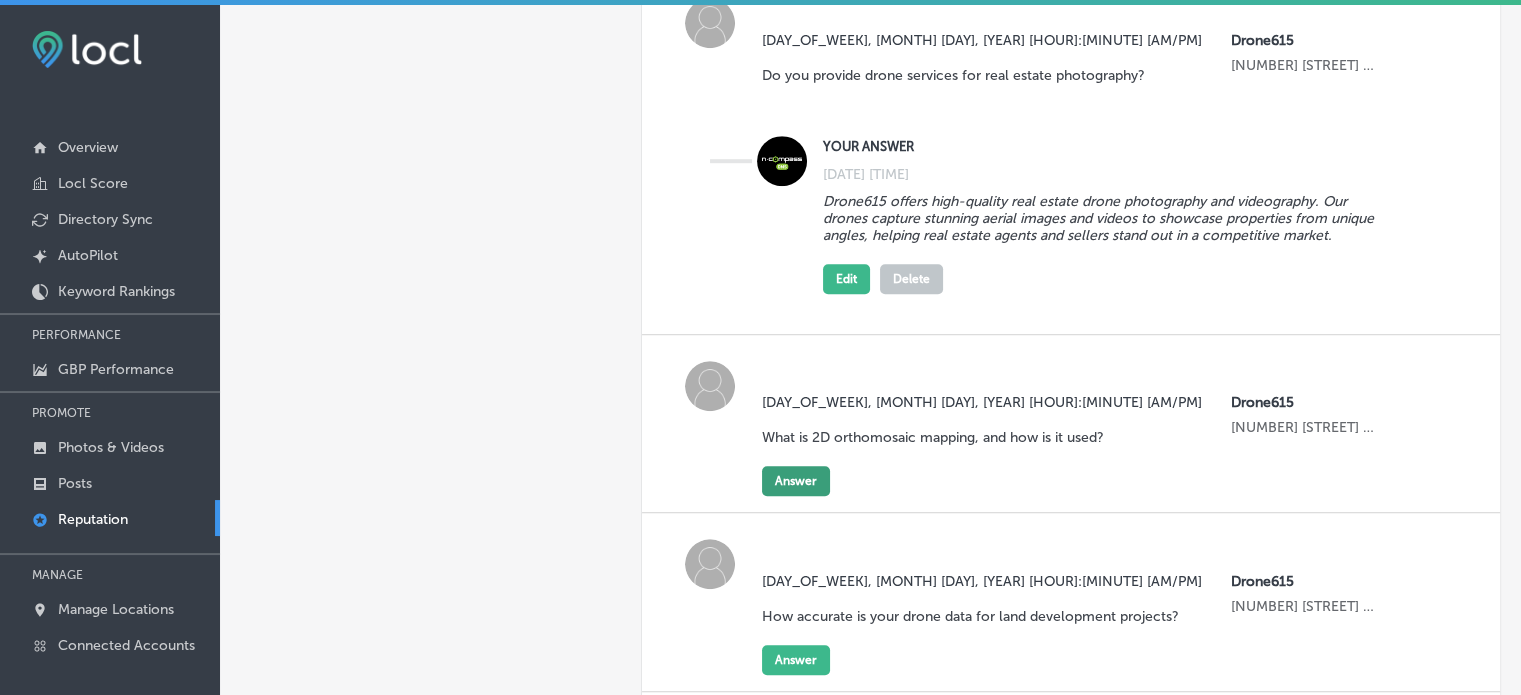 scroll, scrollTop: 1318, scrollLeft: 0, axis: vertical 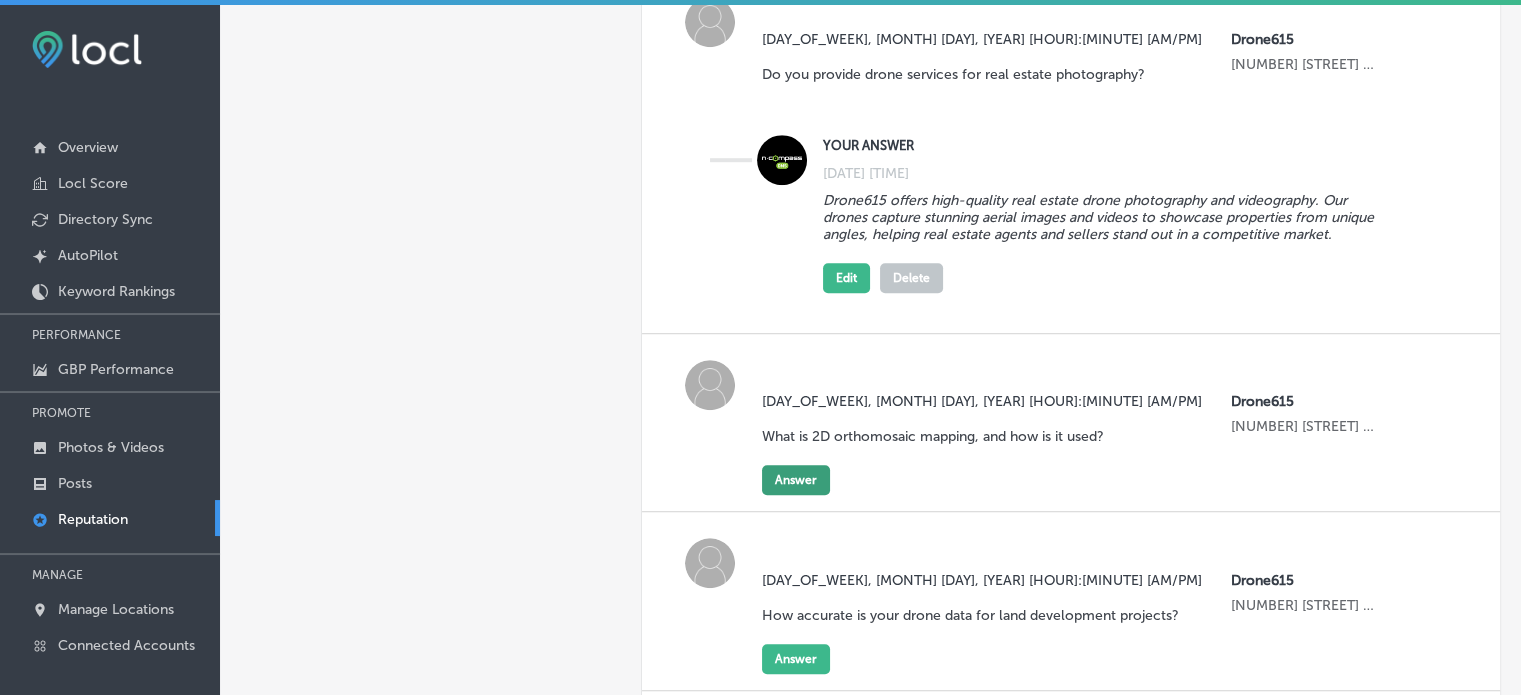click on "Answer" 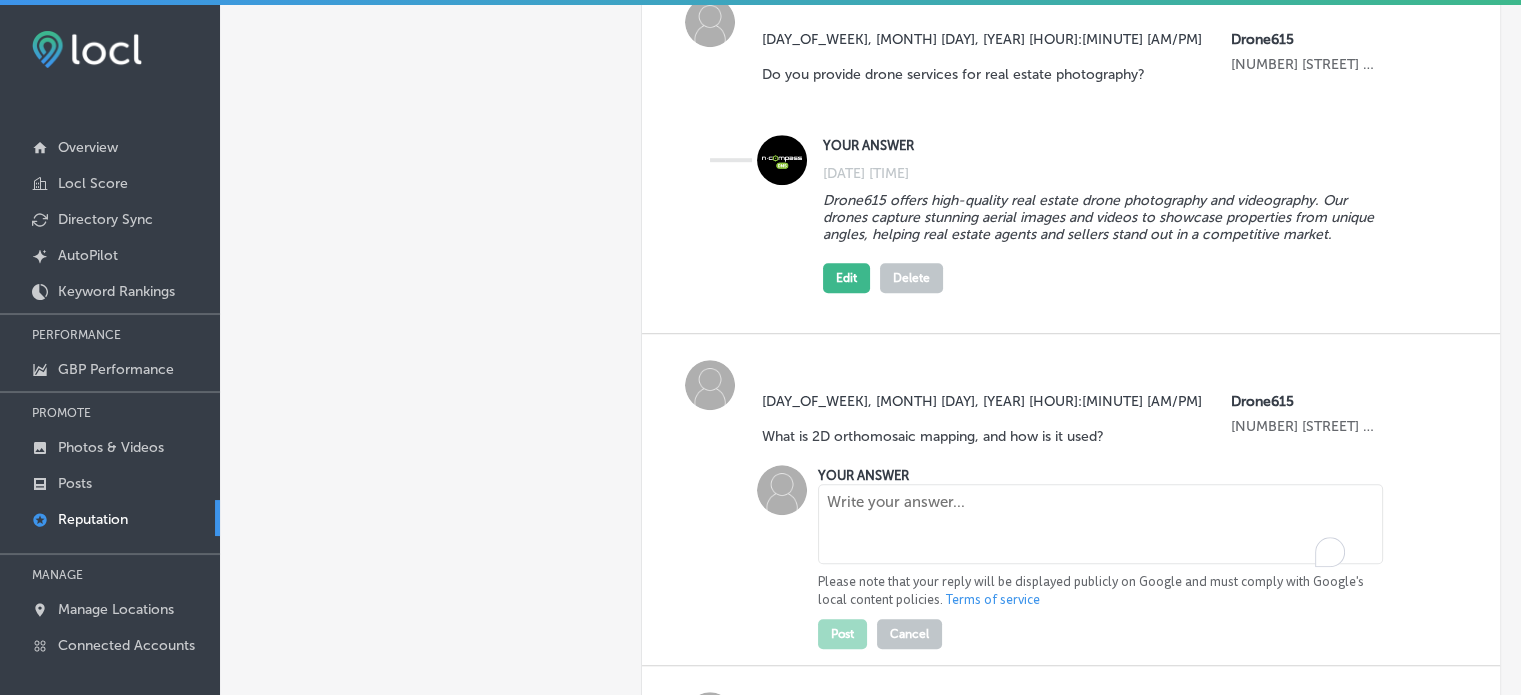 click at bounding box center (1100, 524) 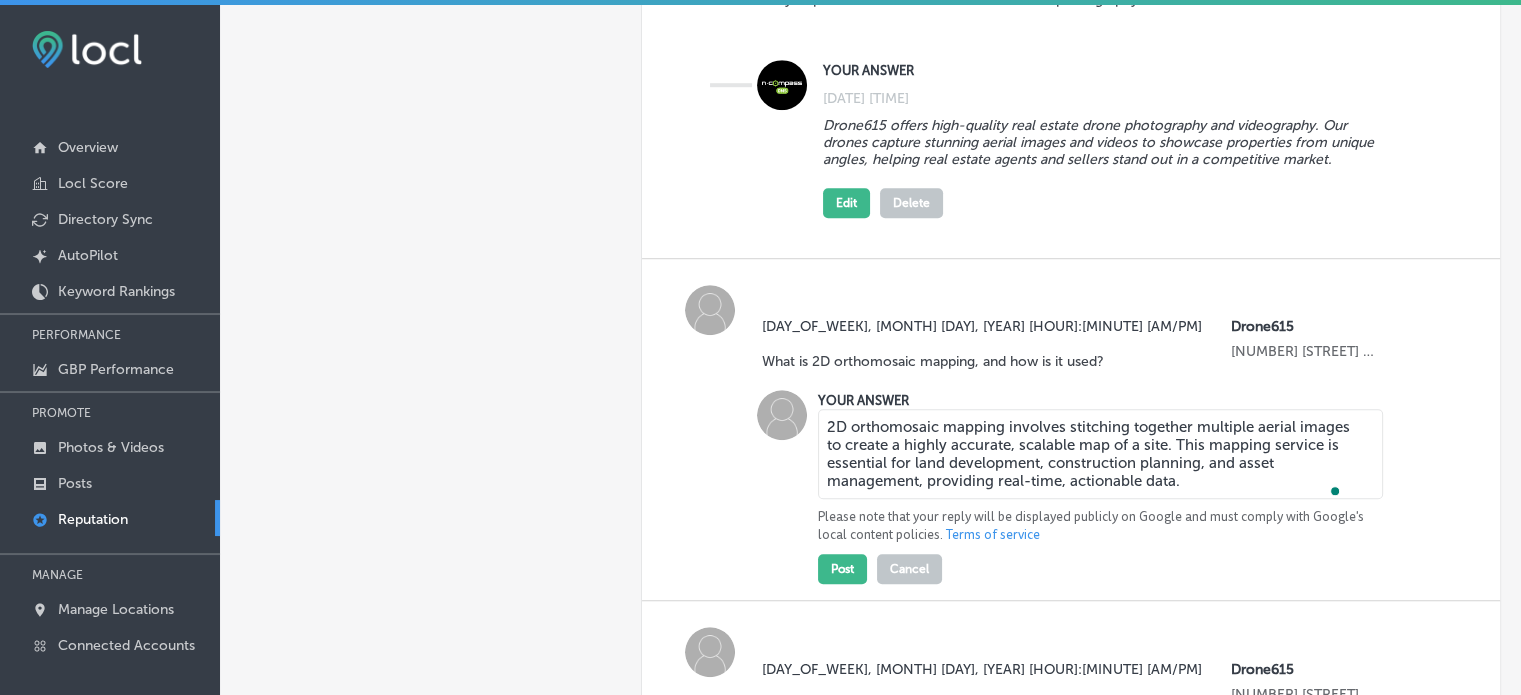 scroll, scrollTop: 1396, scrollLeft: 0, axis: vertical 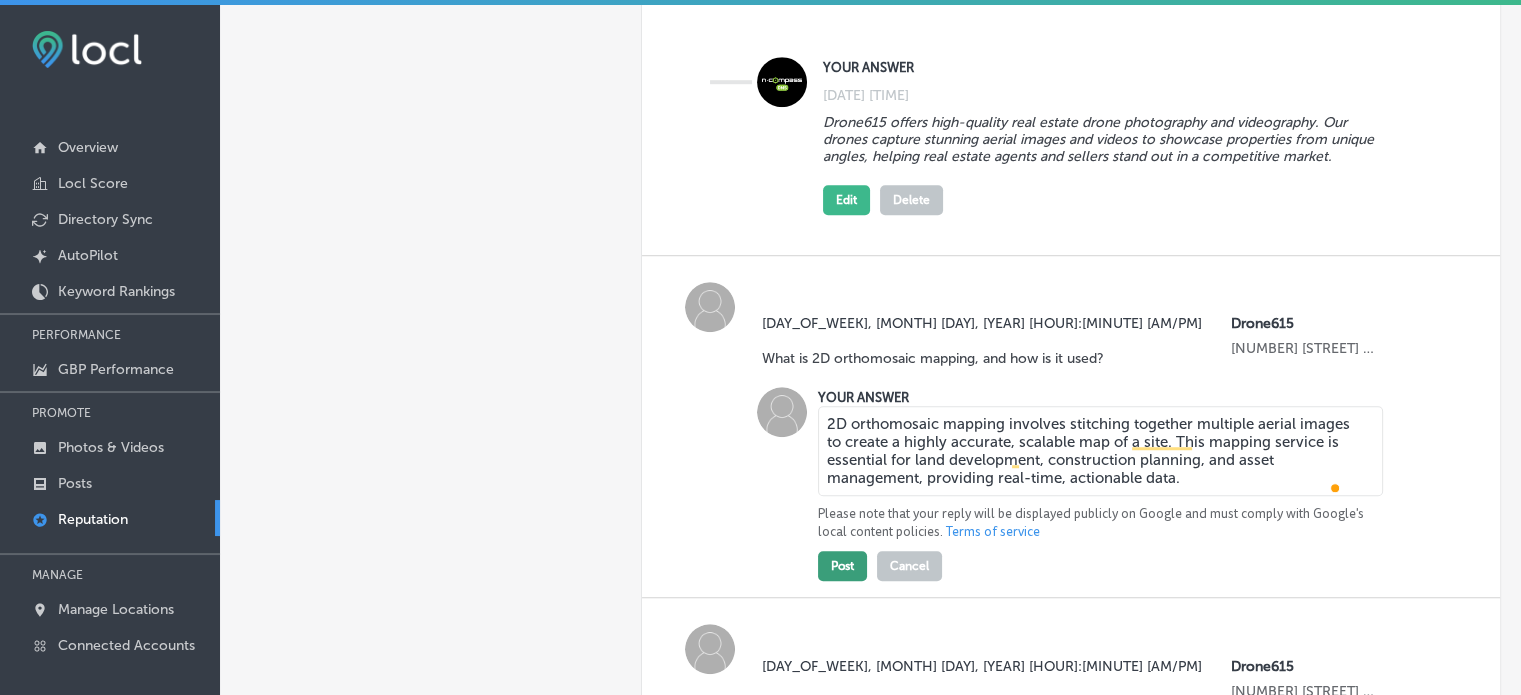 type on "2D orthomosaic mapping involves stitching together multiple aerial images to create a highly accurate, scalable map of a site. This mapping service is essential for land development, construction planning, and asset management, providing real-time, actionable data." 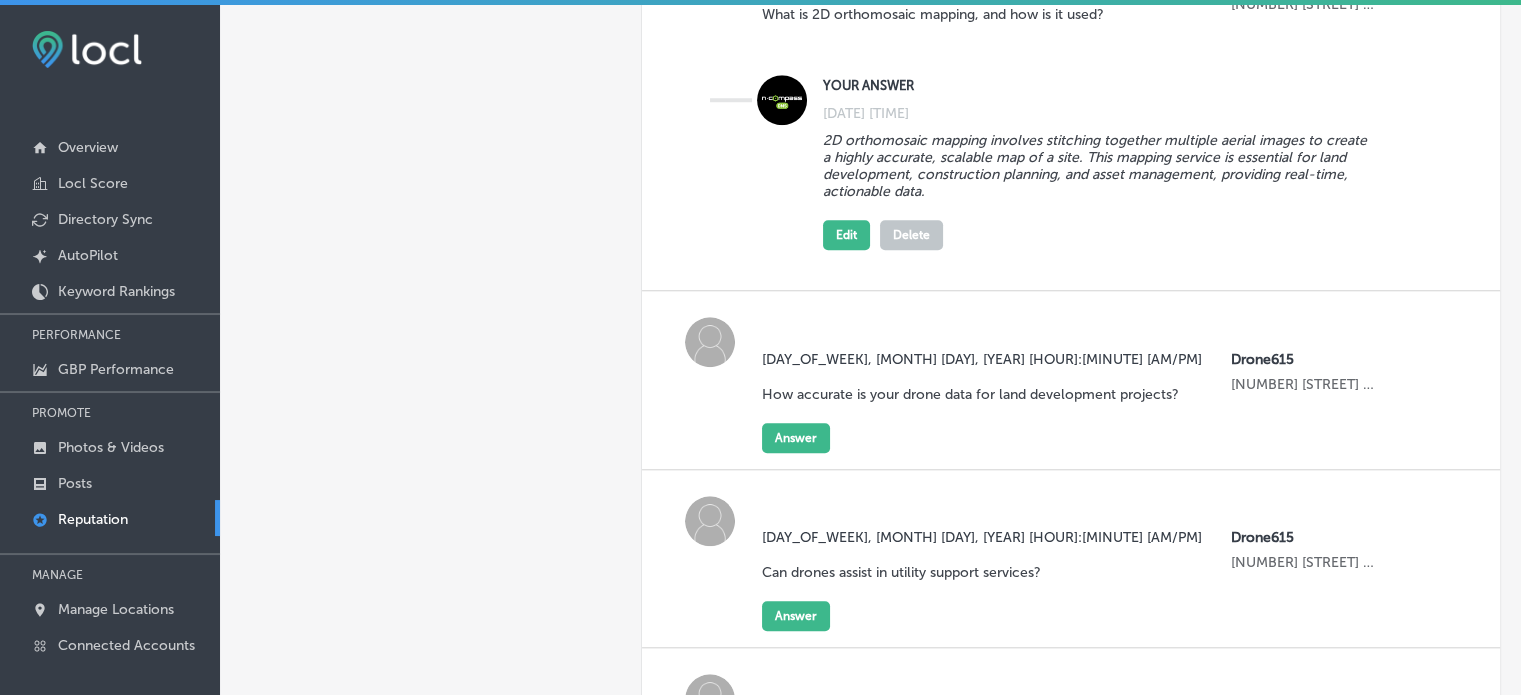 scroll, scrollTop: 1754, scrollLeft: 0, axis: vertical 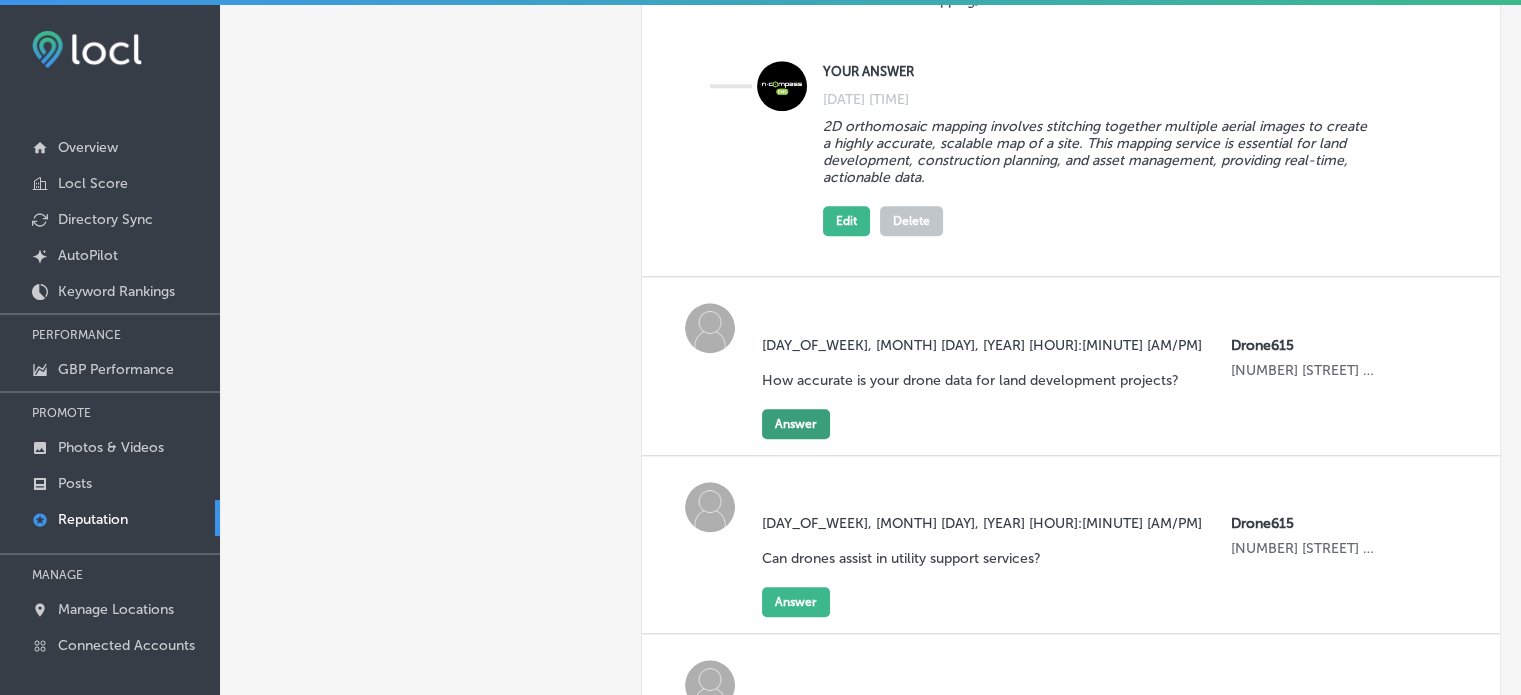 click on "Answer" 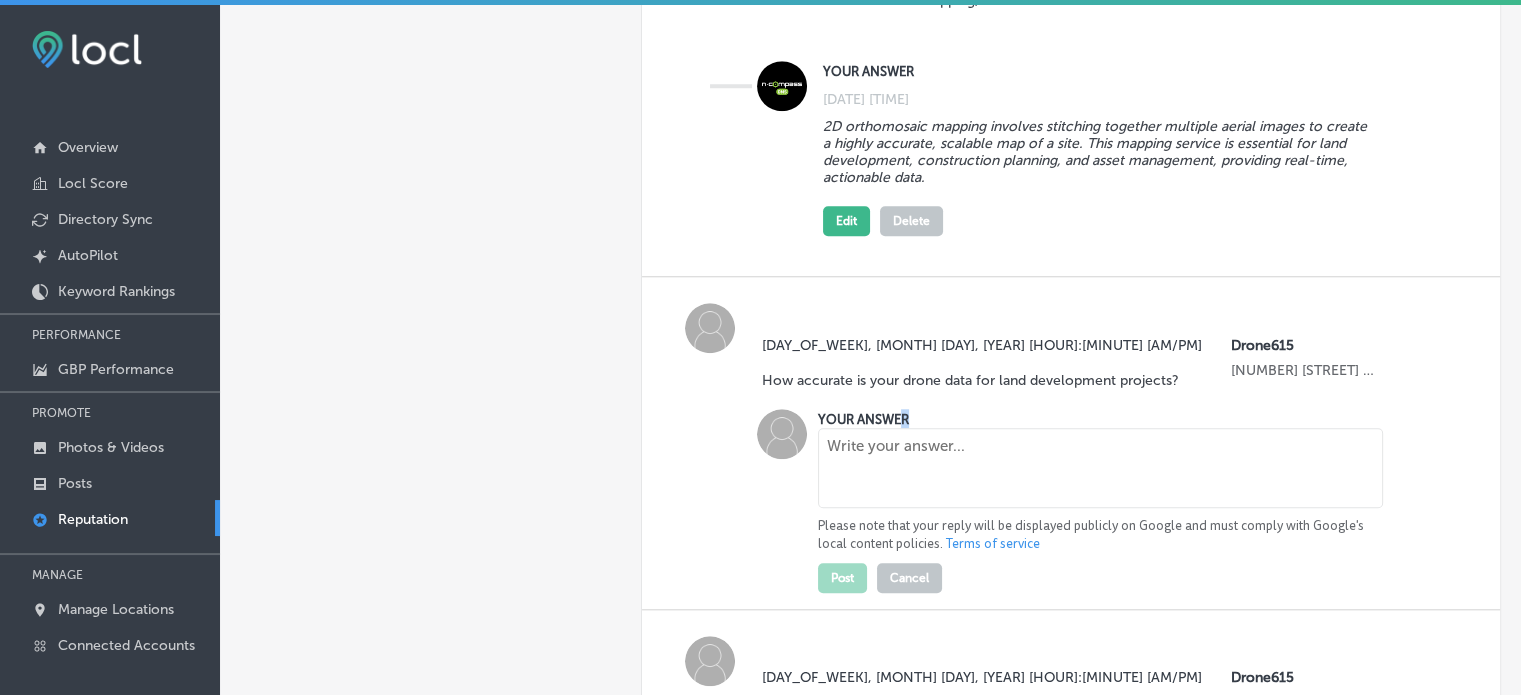 drag, startPoint x: 896, startPoint y: 435, endPoint x: 904, endPoint y: 467, distance: 32.984844 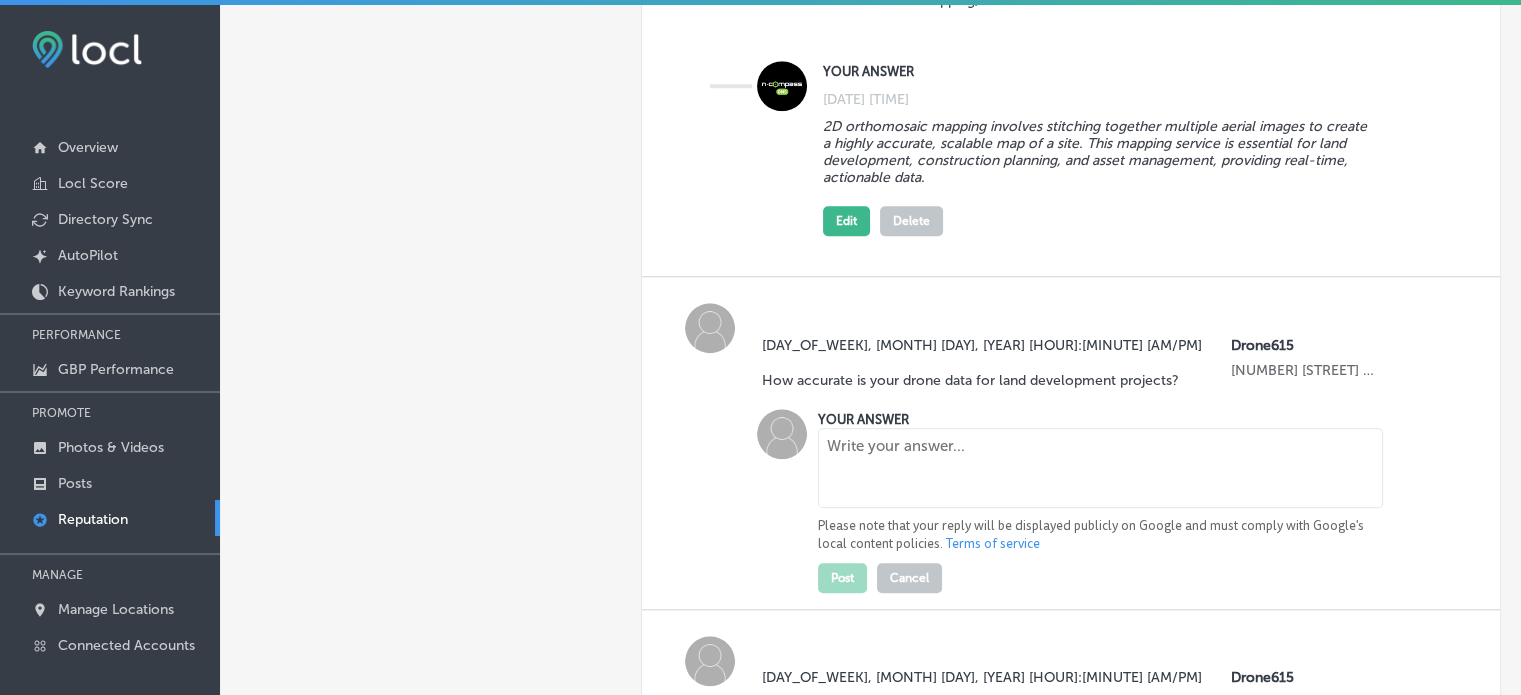 click at bounding box center (1100, 468) 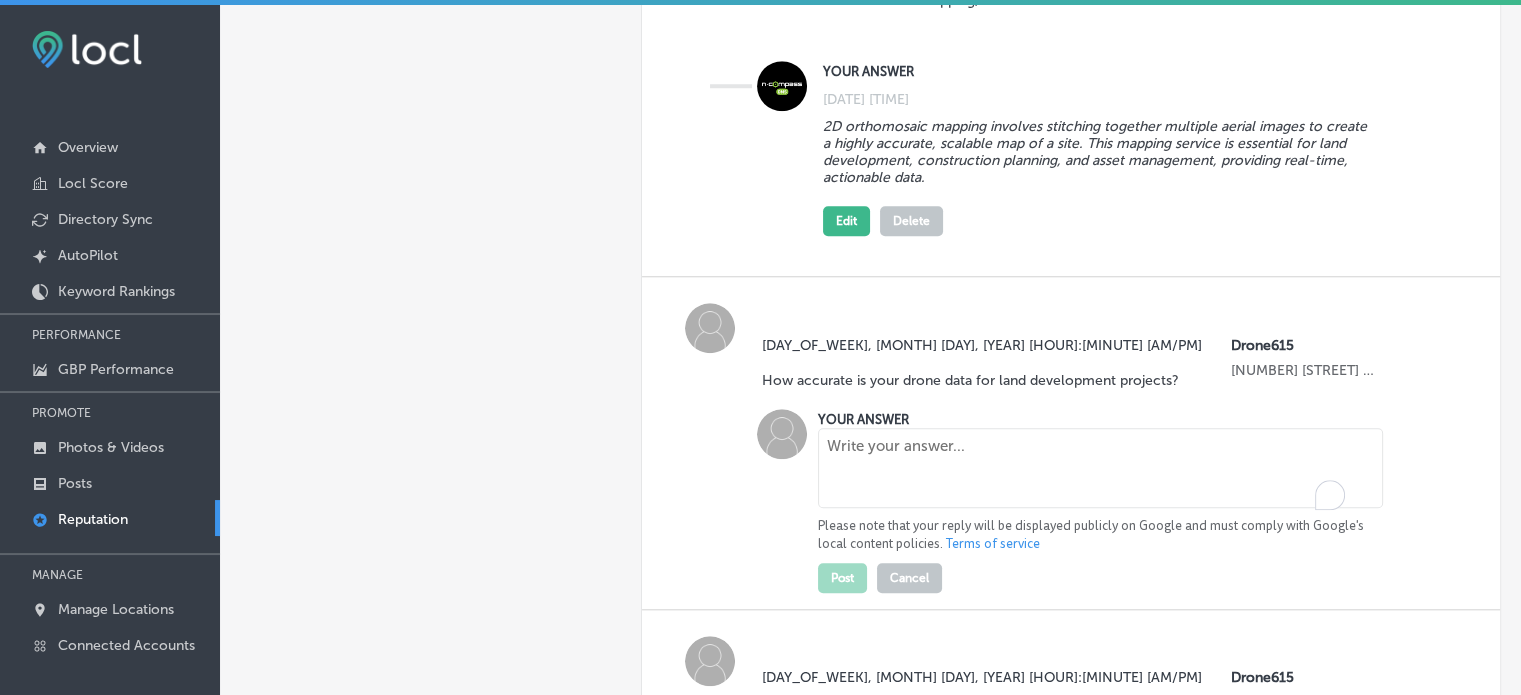 paste on "Drone615 uses advanced RTK/PPK positioning technology to ensure the highest accuracy in our drone data. This precision is critical for land development projects, providing accurate measurements and mapping for planning, analysis, and reporting." 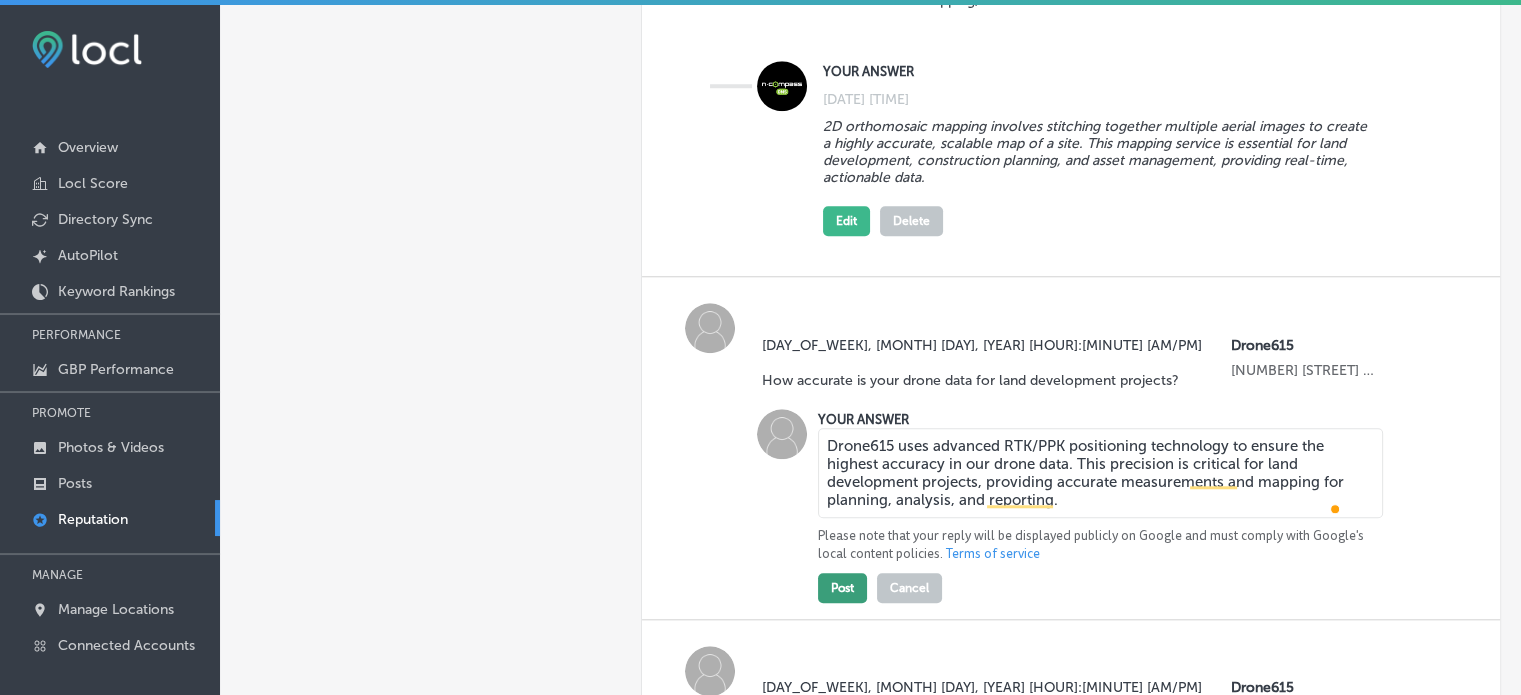 type on "Drone615 uses advanced RTK/PPK positioning technology to ensure the highest accuracy in our drone data. This precision is critical for land development projects, providing accurate measurements and mapping for planning, analysis, and reporting." 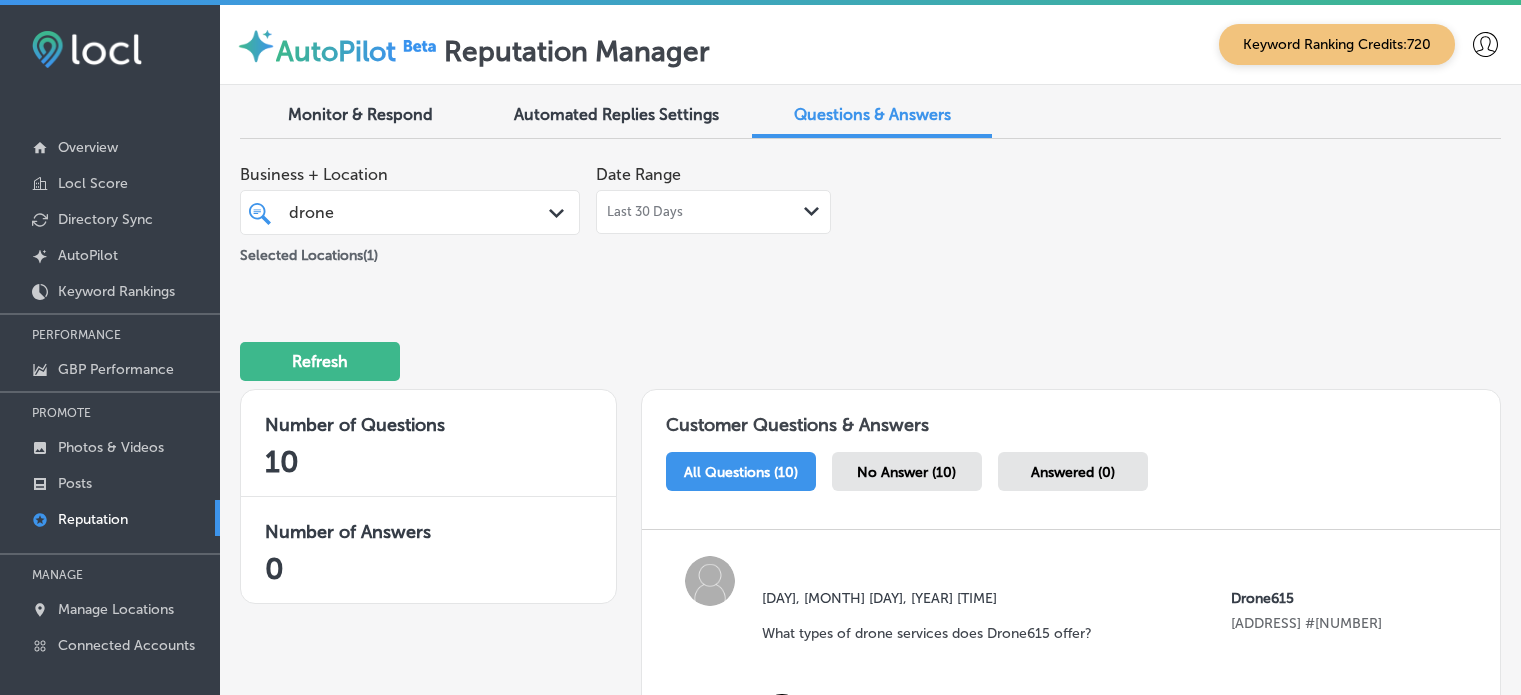 scroll, scrollTop: 0, scrollLeft: 0, axis: both 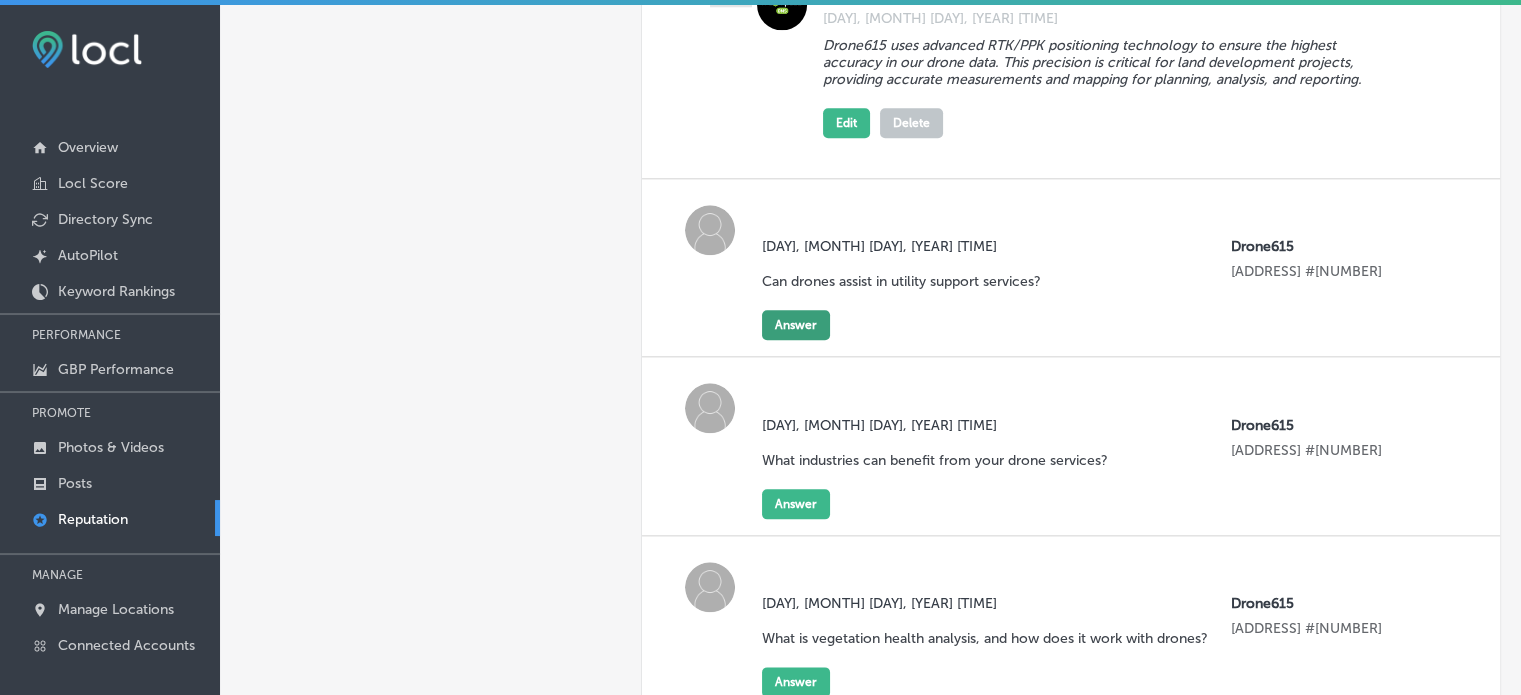 click on "Answer" 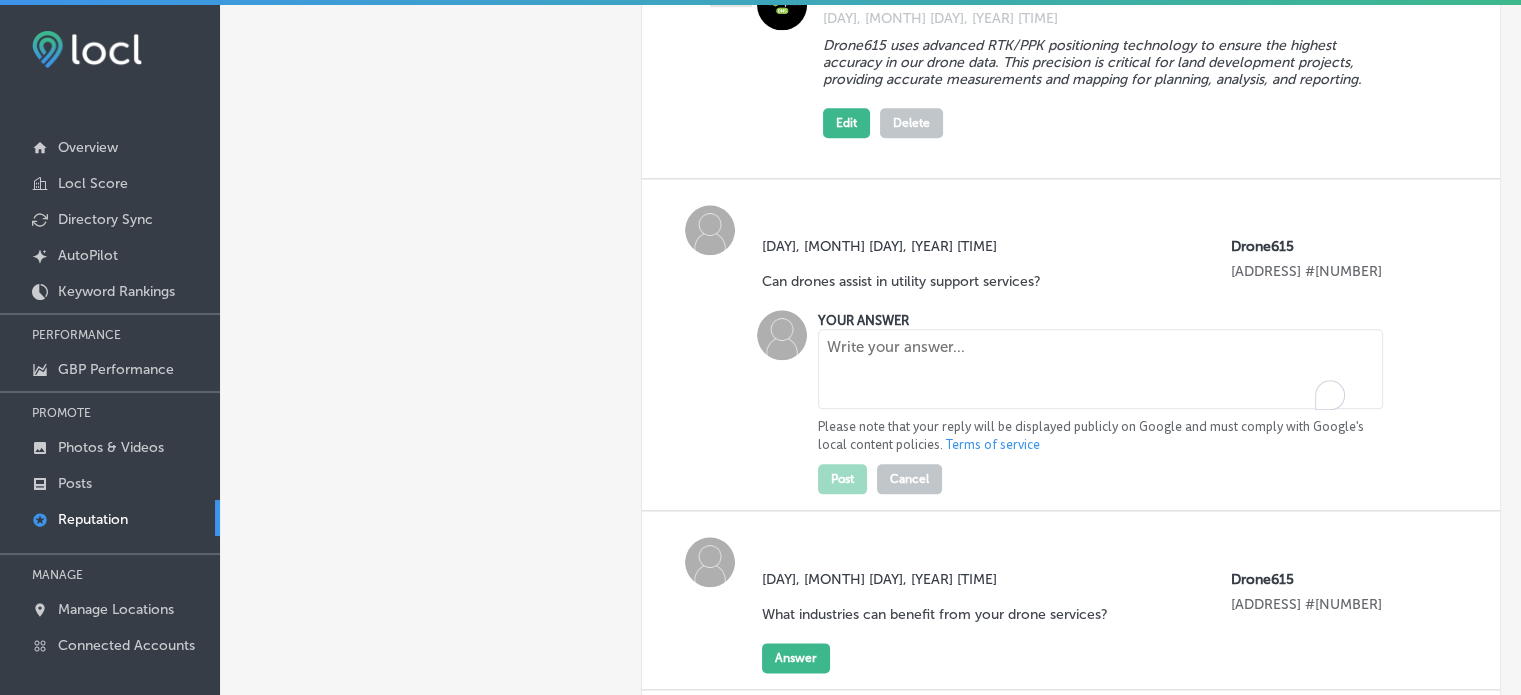click at bounding box center [1100, 369] 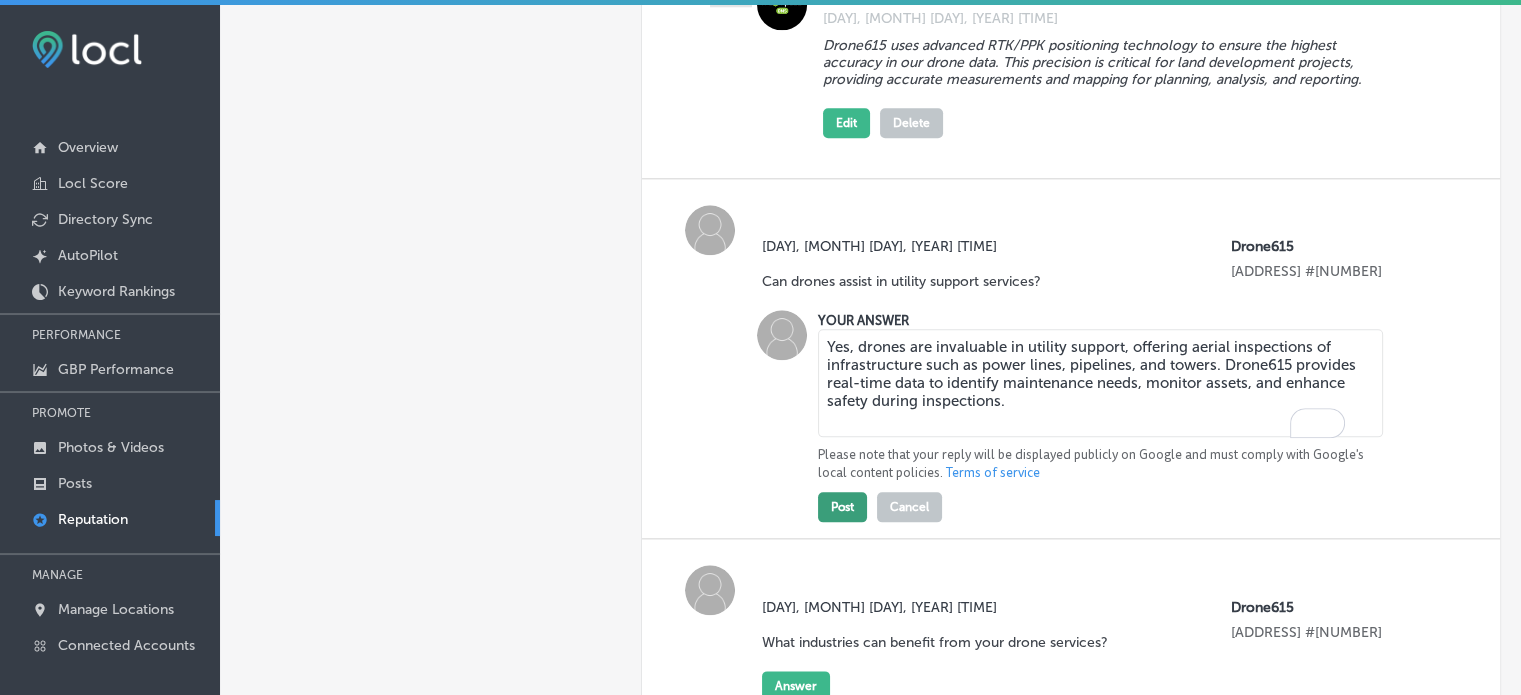 type on "Yes, drones are invaluable in utility support, offering aerial inspections of infrastructure such as power lines, pipelines, and towers. Drone615 provides real-time data to identify maintenance needs, monitor assets, and enhance safety during inspections." 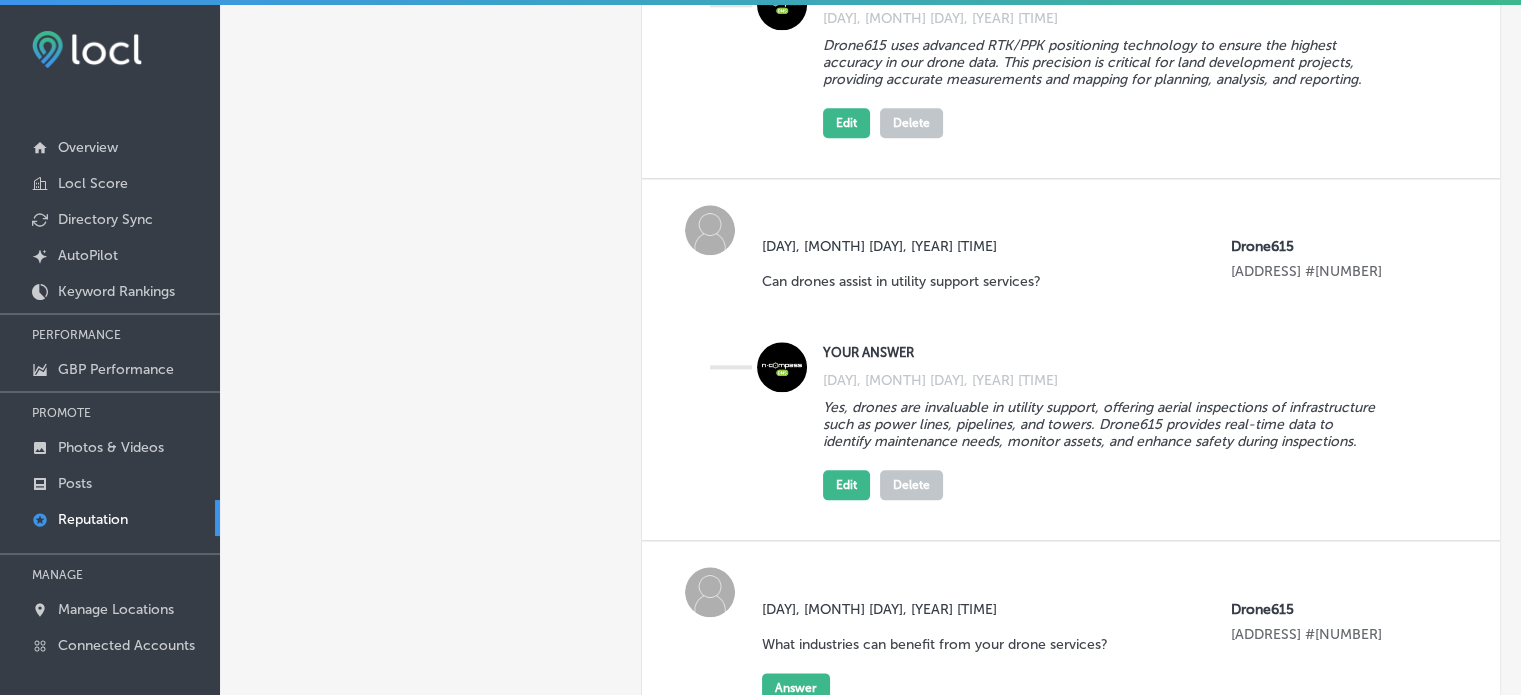 scroll, scrollTop: 2436, scrollLeft: 0, axis: vertical 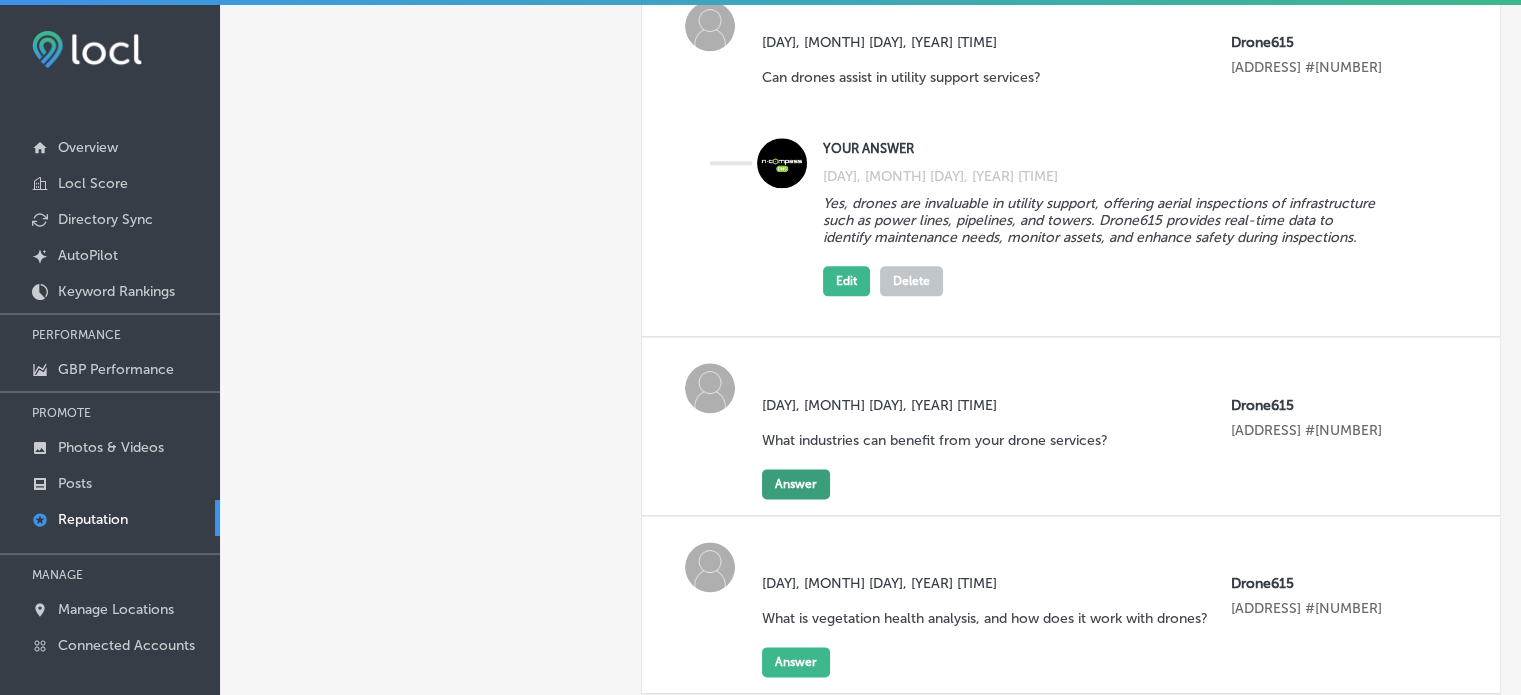 click on "Answer" 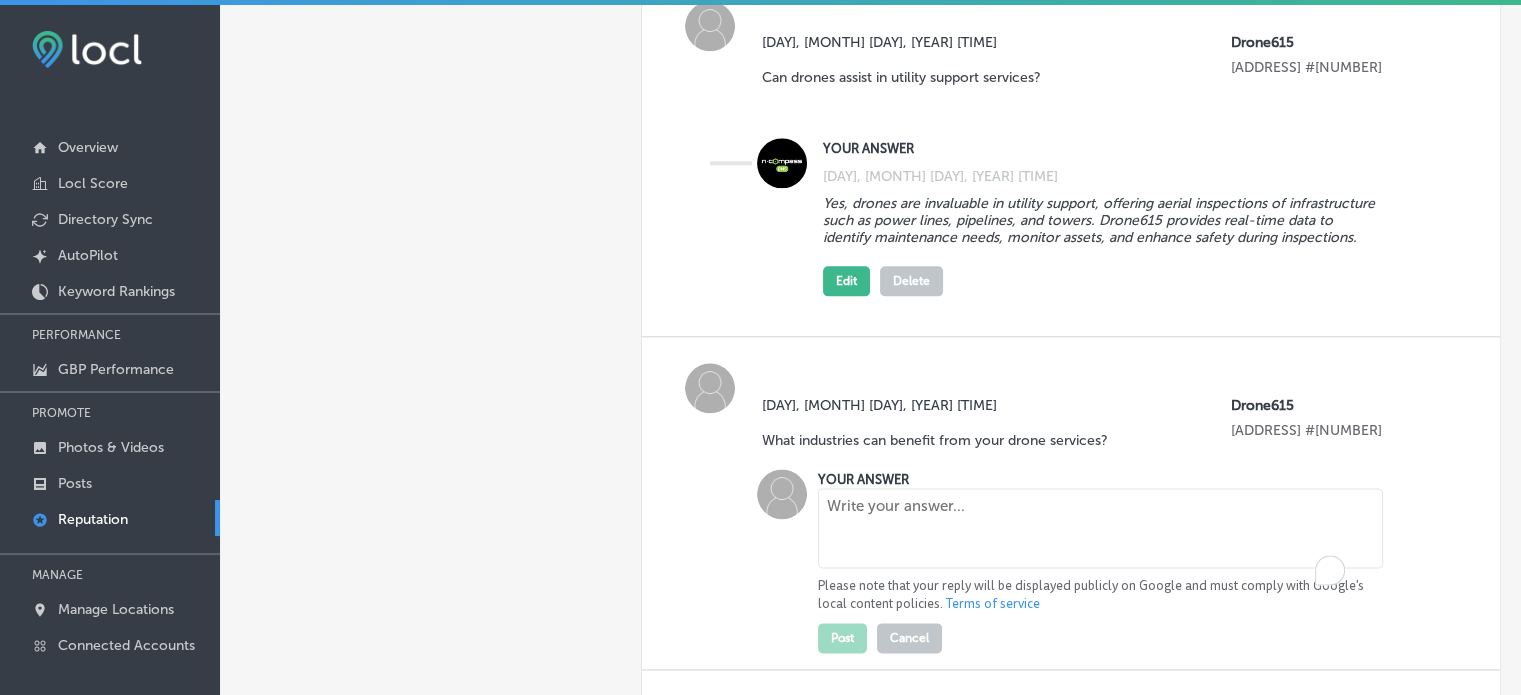 click at bounding box center [1100, 528] 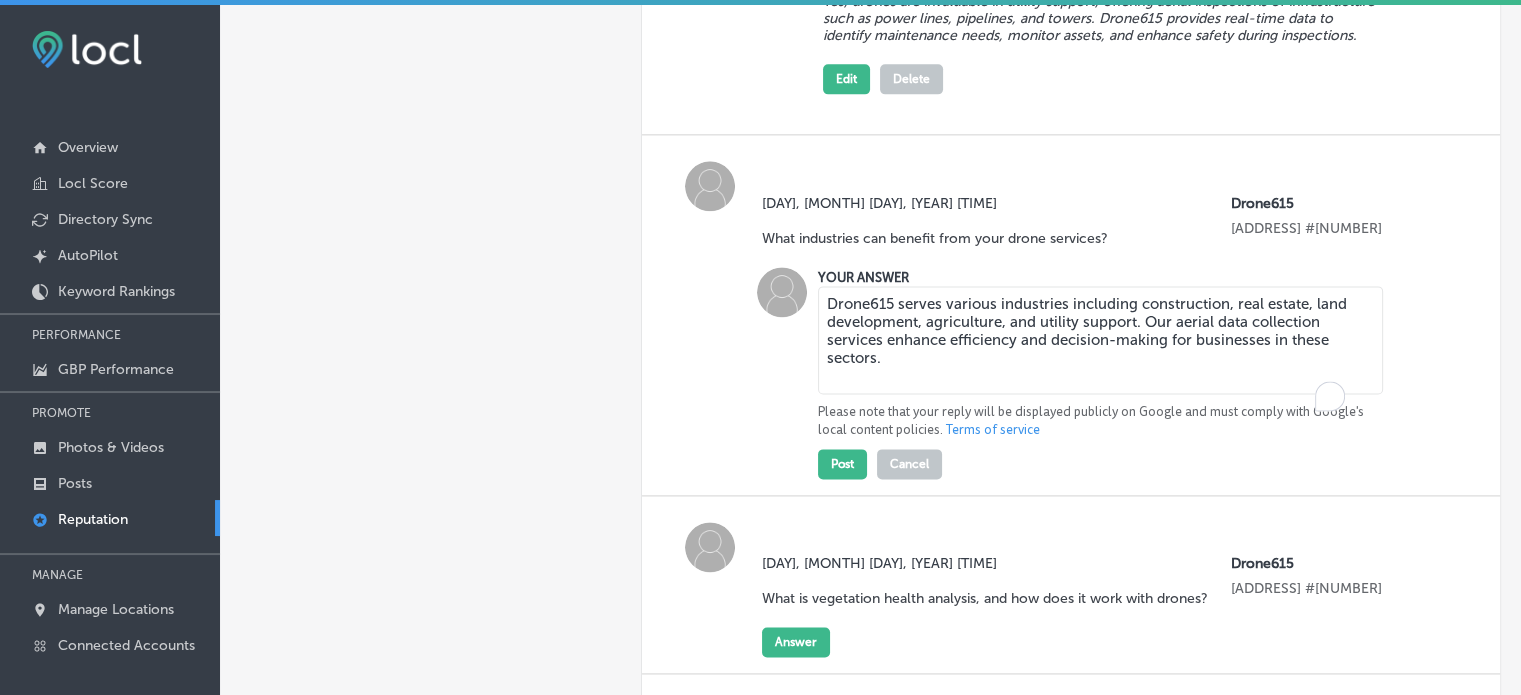 scroll, scrollTop: 2656, scrollLeft: 0, axis: vertical 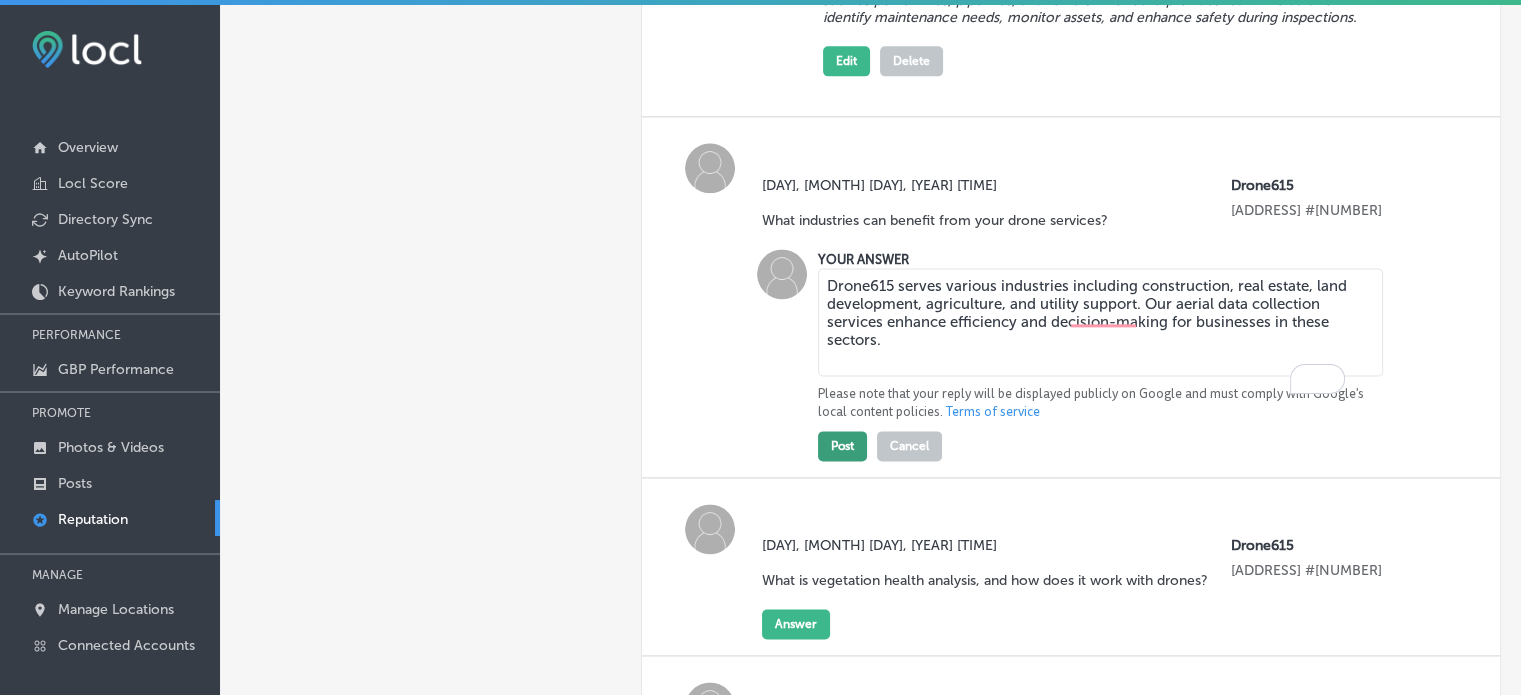 type on "Drone615 serves various industries including construction, real estate, land development, agriculture, and utility support. Our aerial data collection services enhance efficiency and decision-making for businesses in these sectors." 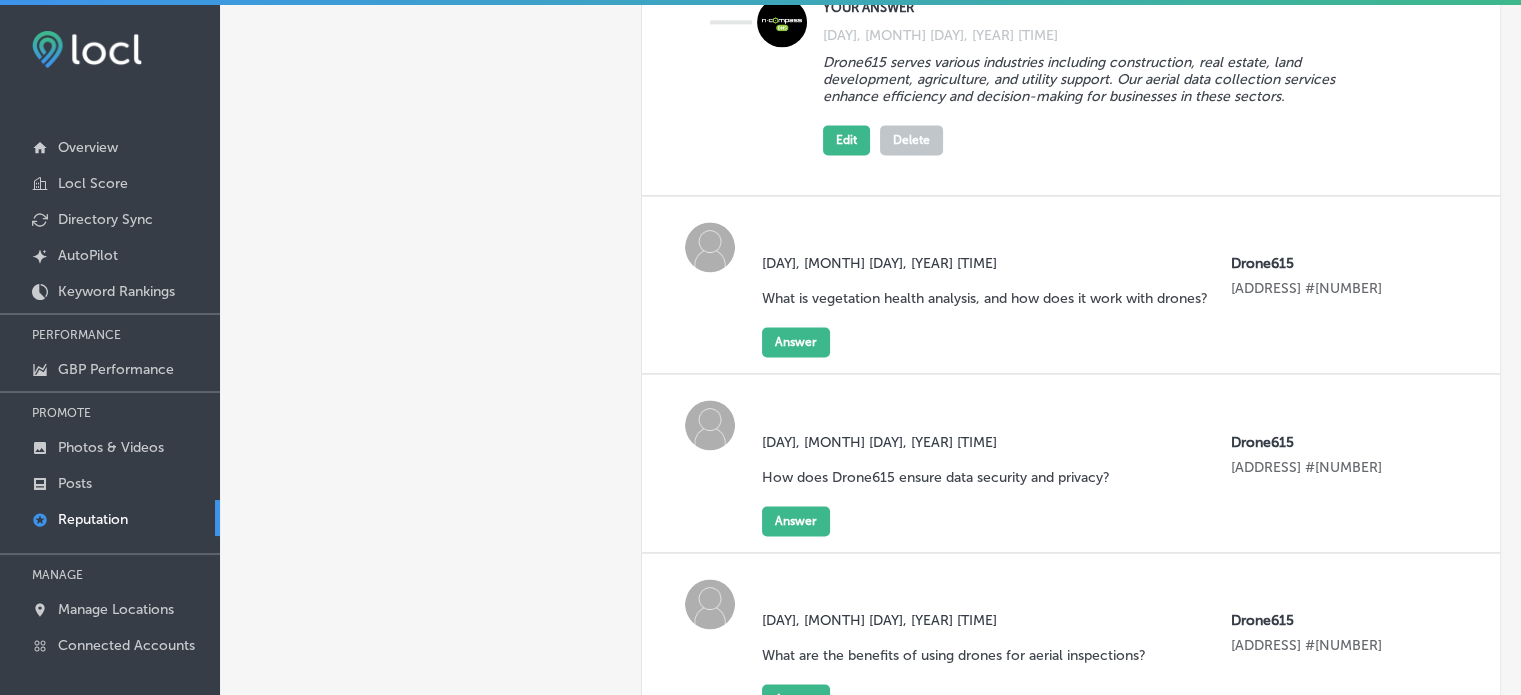 scroll, scrollTop: 2950, scrollLeft: 0, axis: vertical 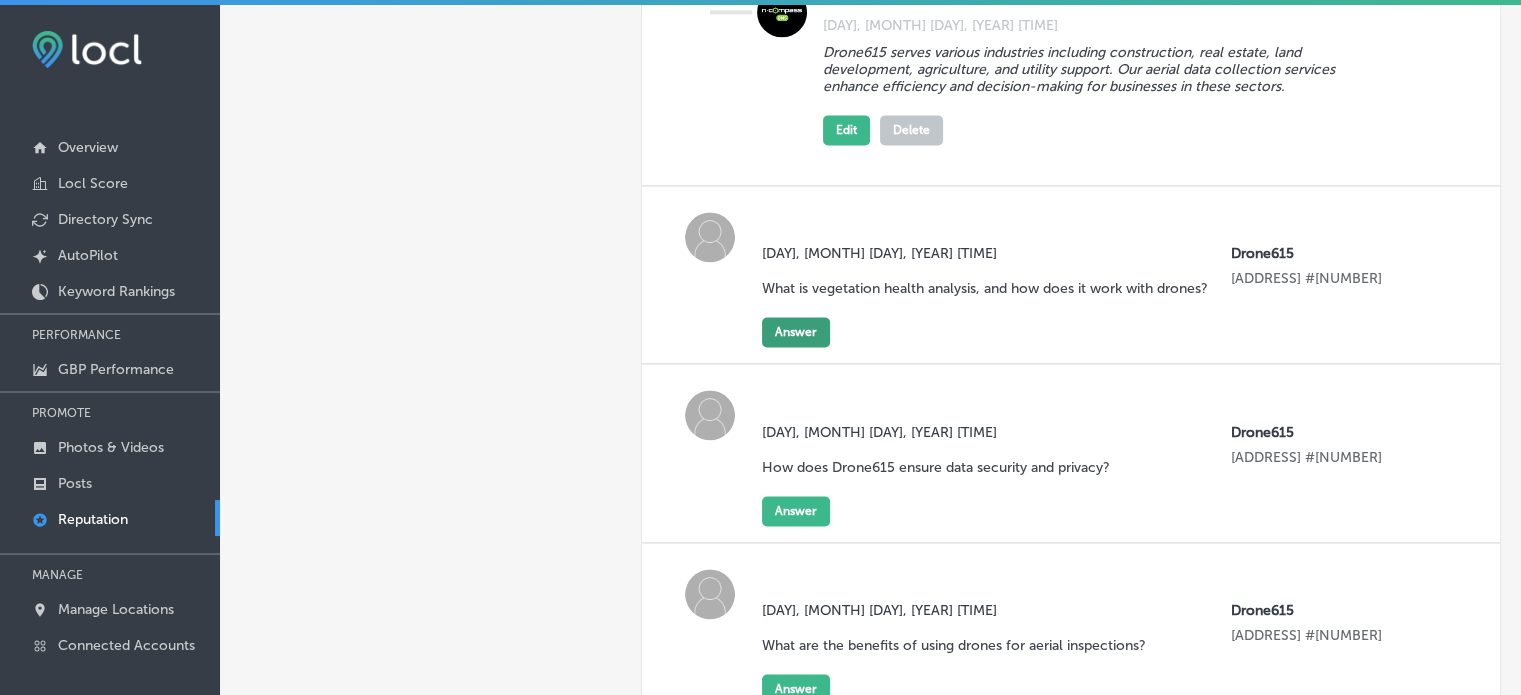 click on "Answer" 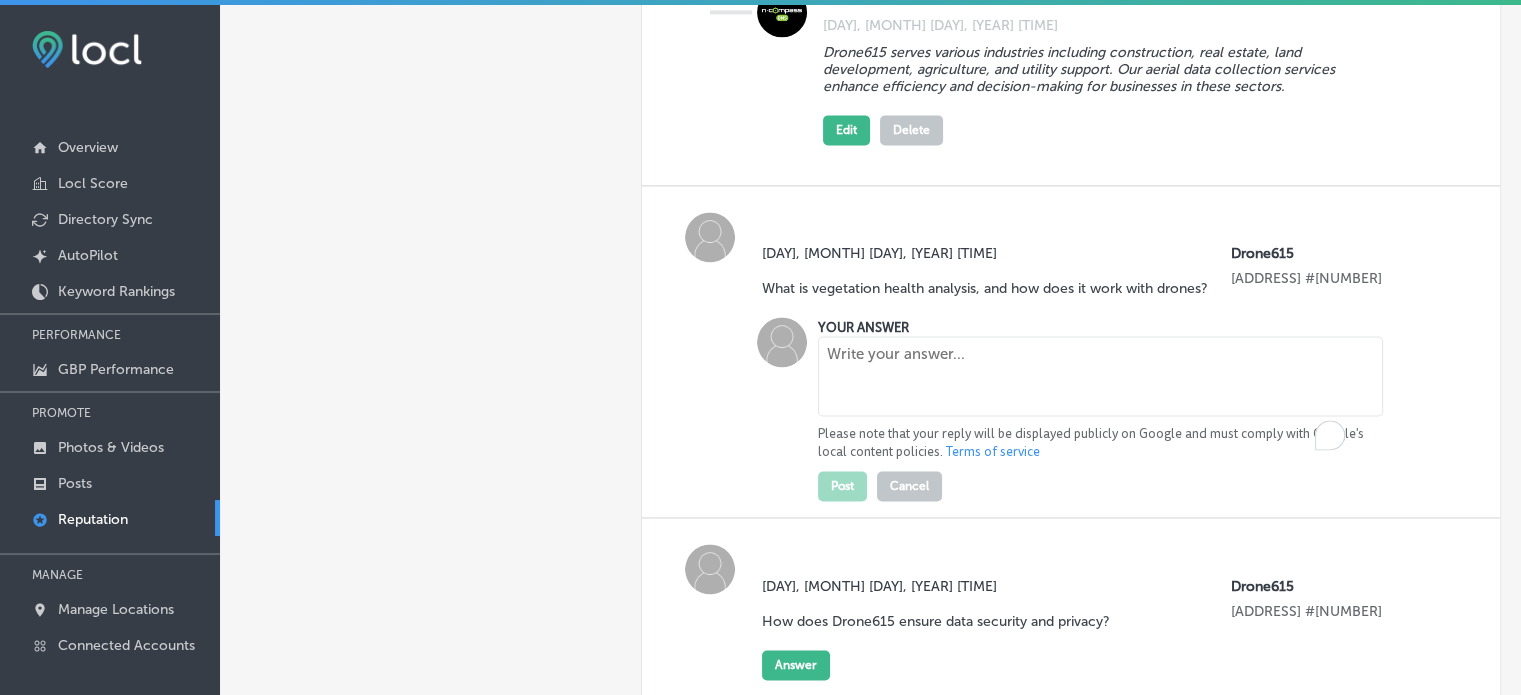 click at bounding box center [1100, 376] 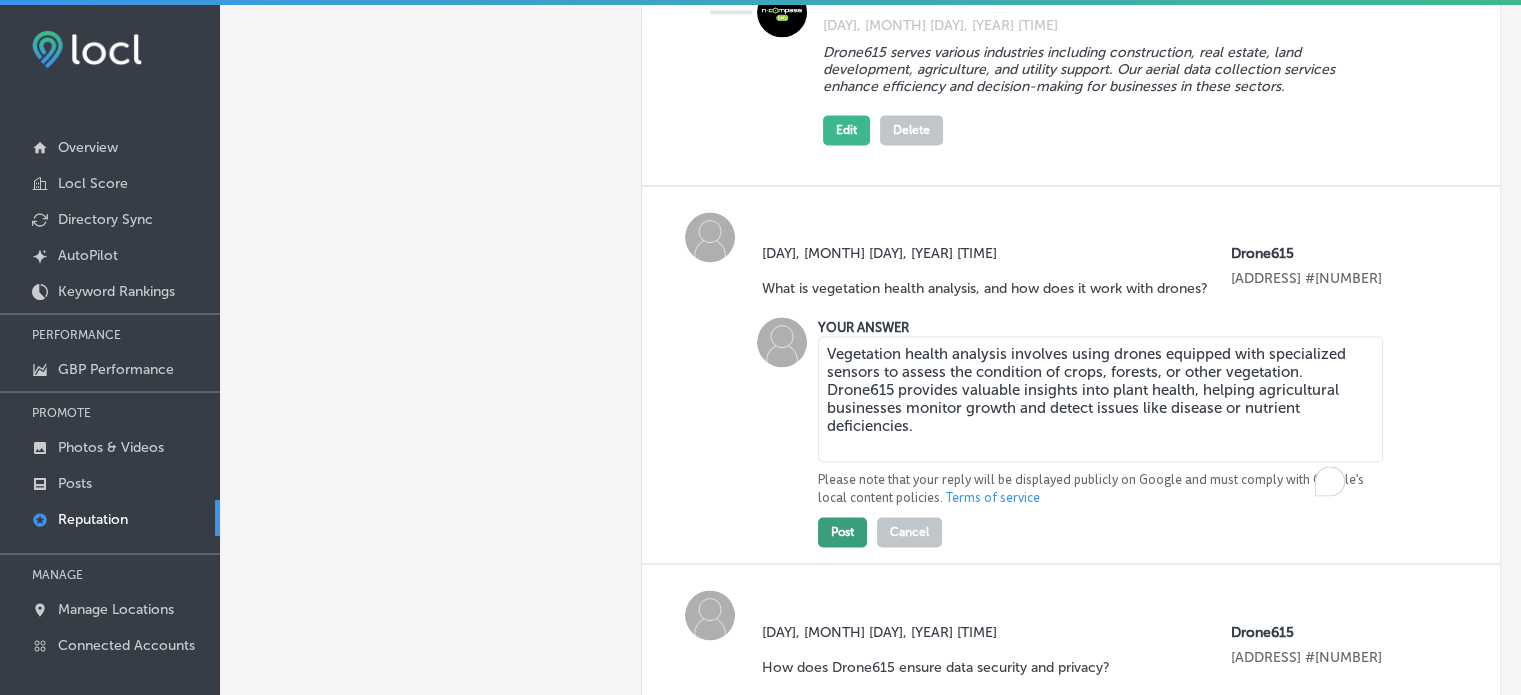type on "Vegetation health analysis involves using drones equipped with specialized sensors to assess the condition of crops, forests, or other vegetation. Drone615 provides valuable insights into plant health, helping agricultural businesses monitor growth and detect issues like disease or nutrient deficiencies." 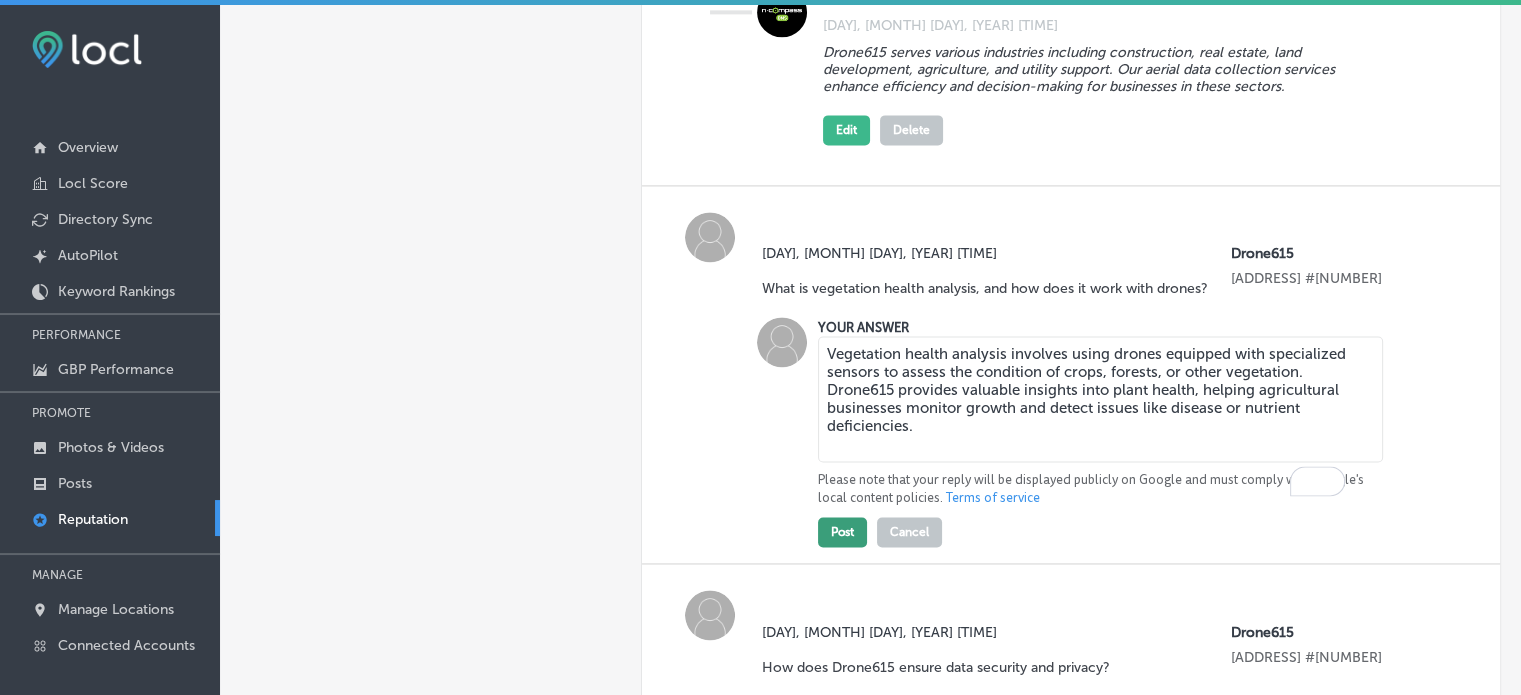click on "Post" at bounding box center (842, 532) 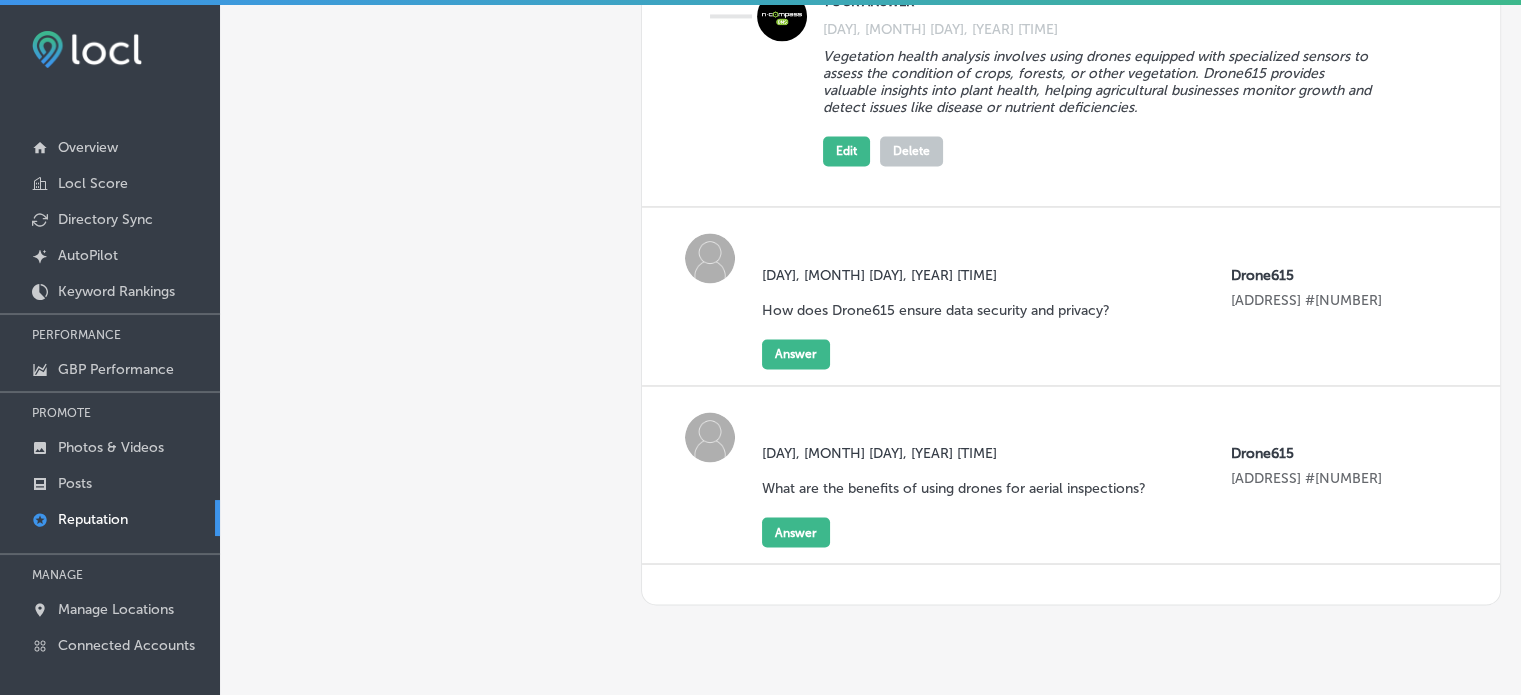 scroll, scrollTop: 3403, scrollLeft: 0, axis: vertical 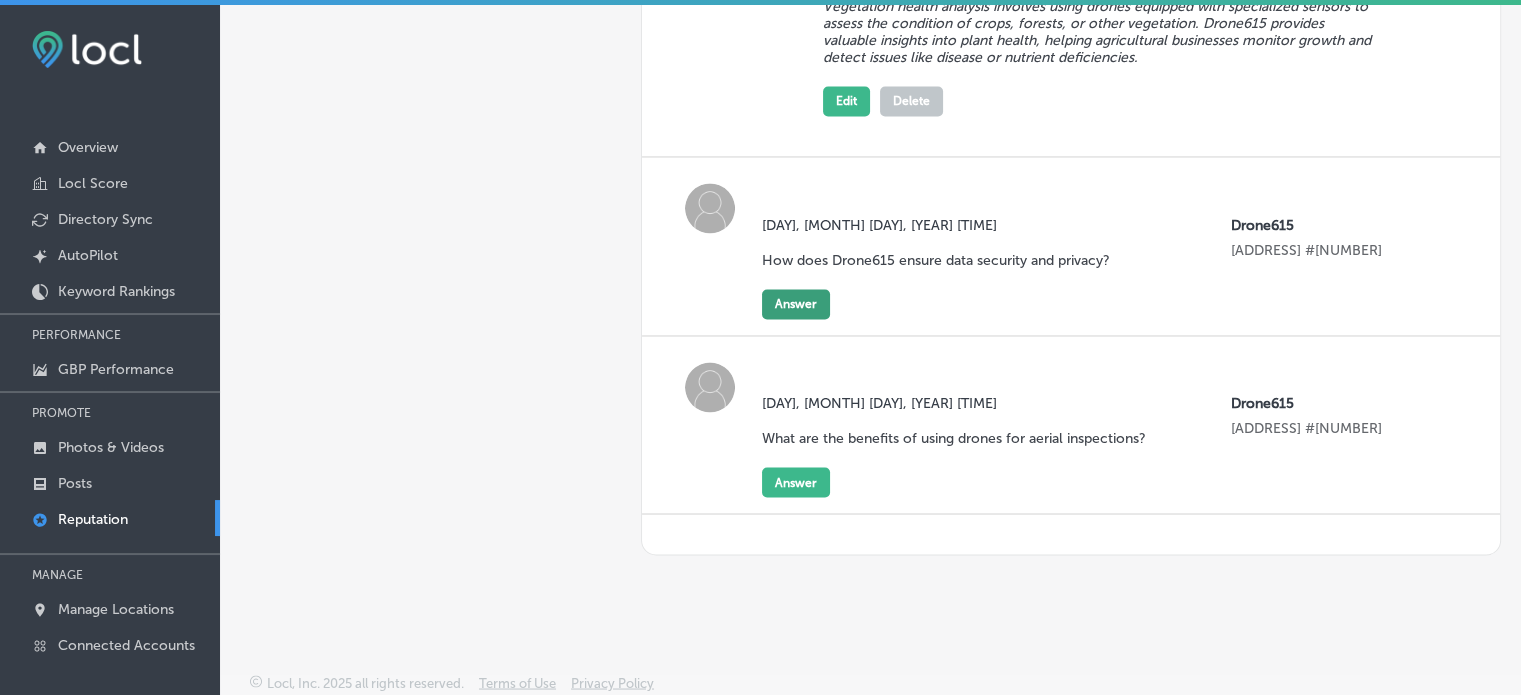 click on "Answer" 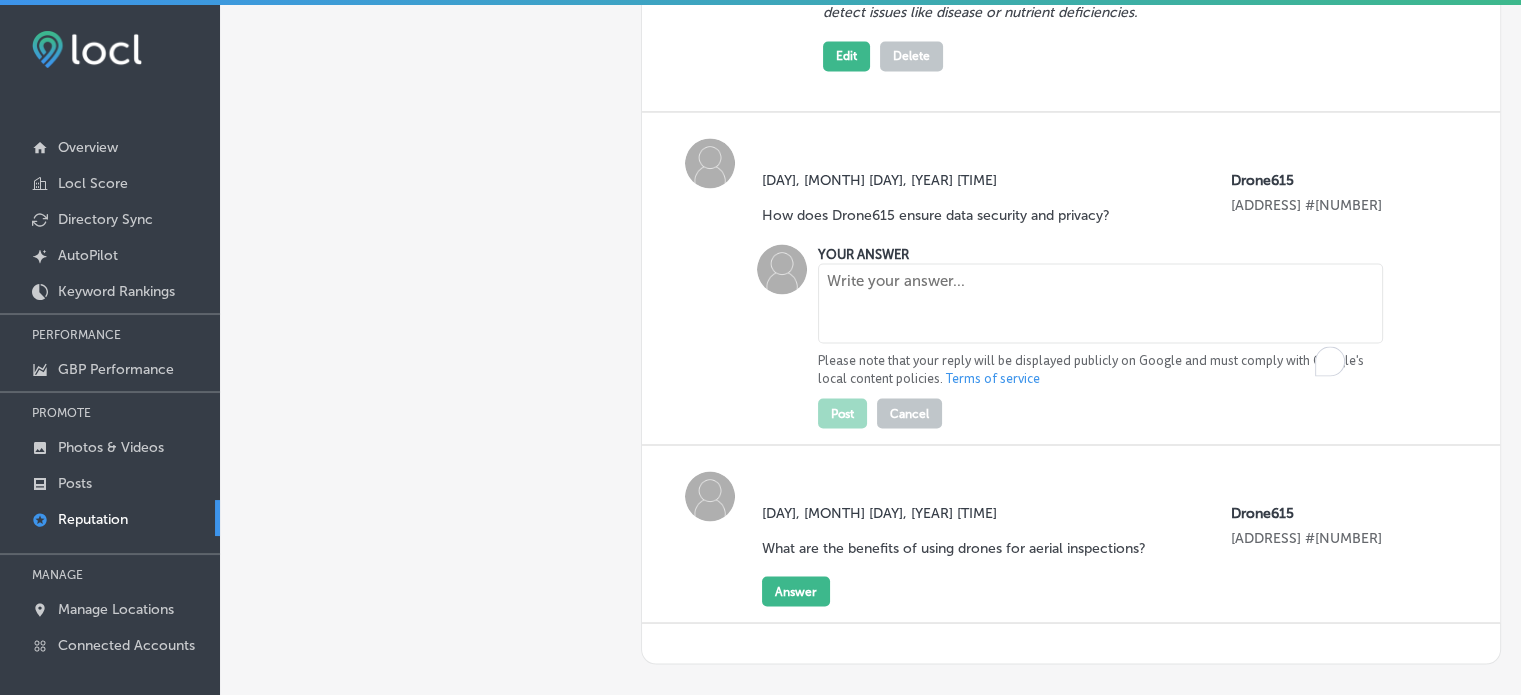 click at bounding box center (1100, 303) 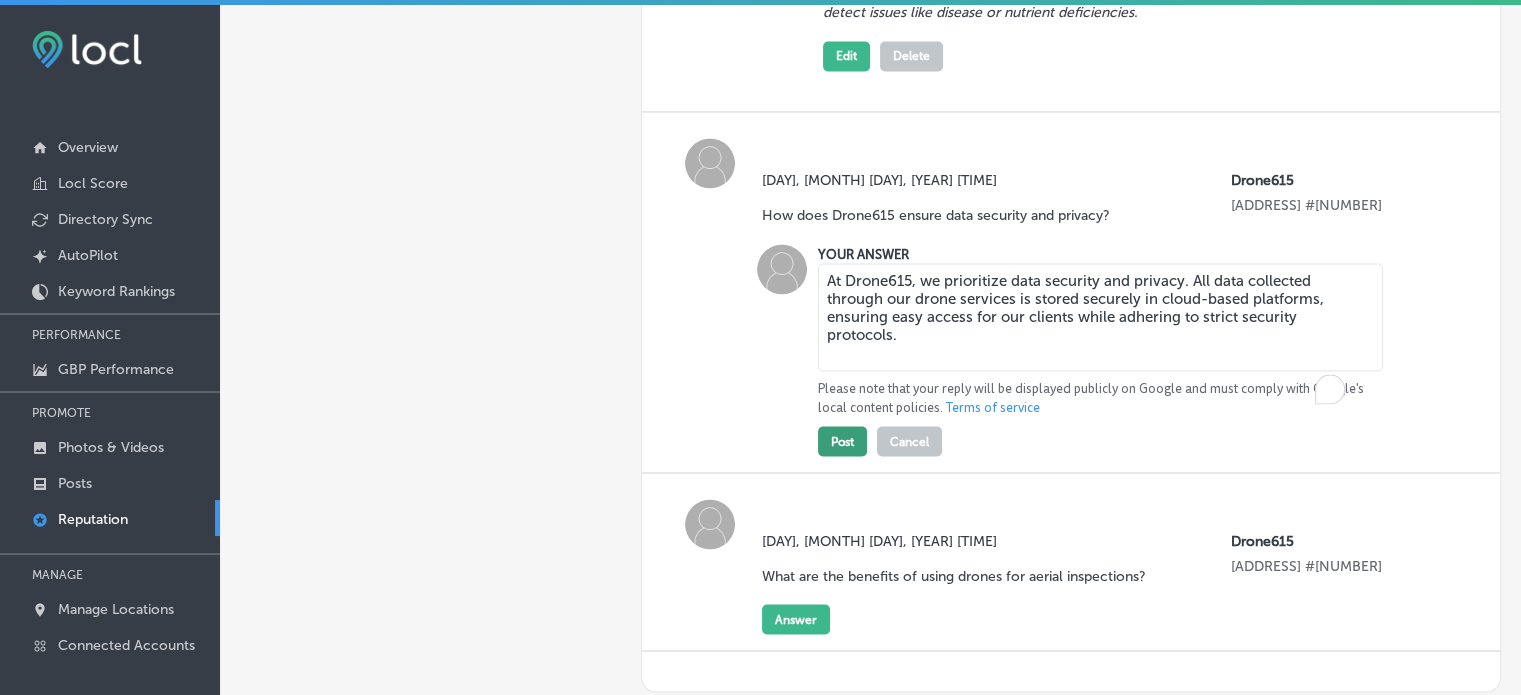 type on "At Drone615, we prioritize data security and privacy. All data collected through our drone services is stored securely in cloud-based platforms, ensuring easy access for our clients while adhering to strict security protocols." 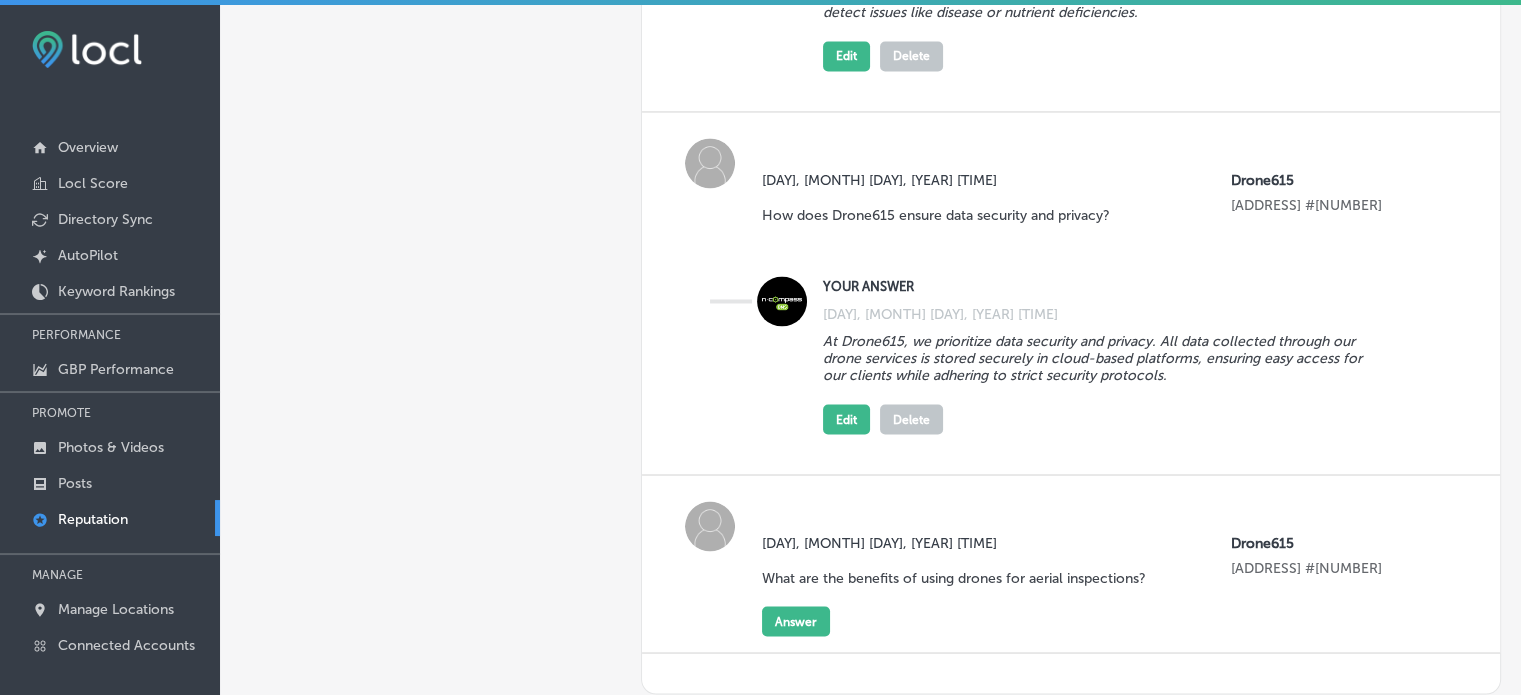 scroll, scrollTop: 3587, scrollLeft: 0, axis: vertical 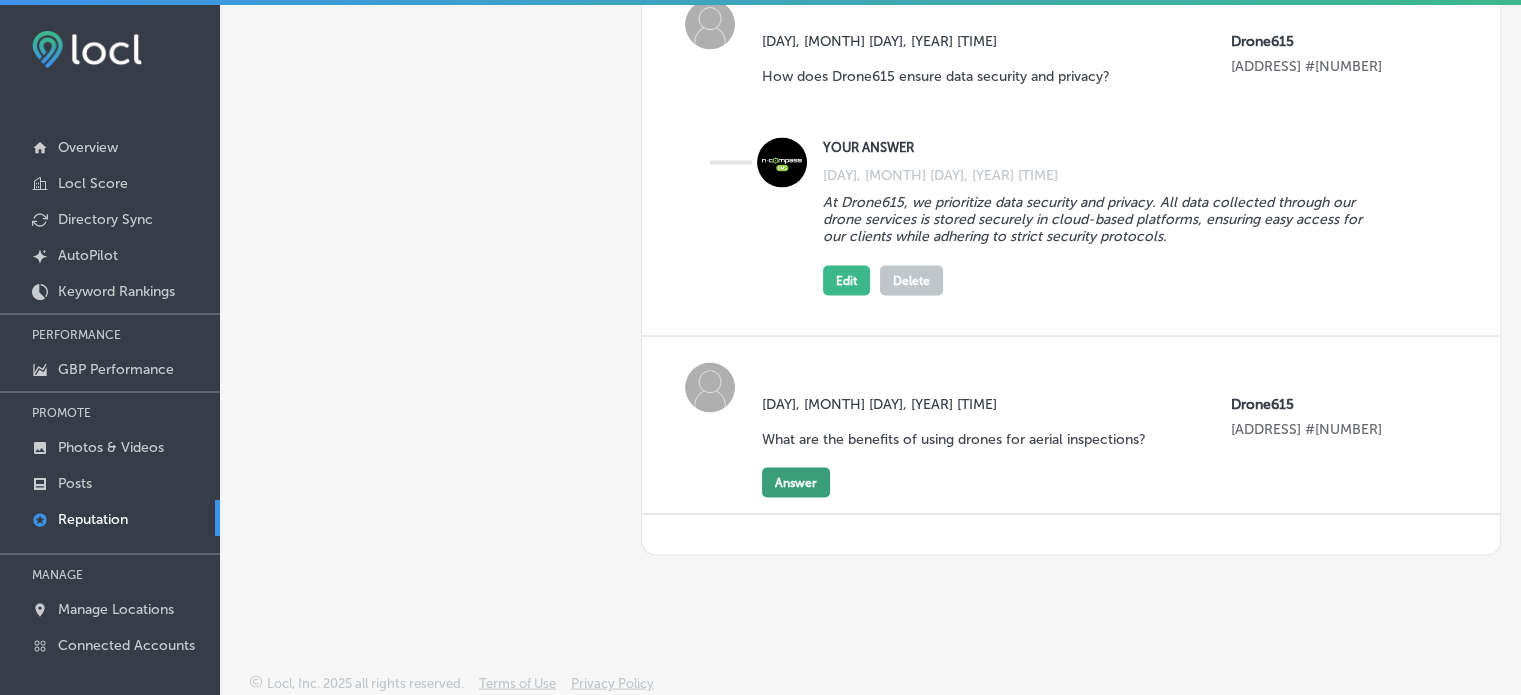 click on "Answer" 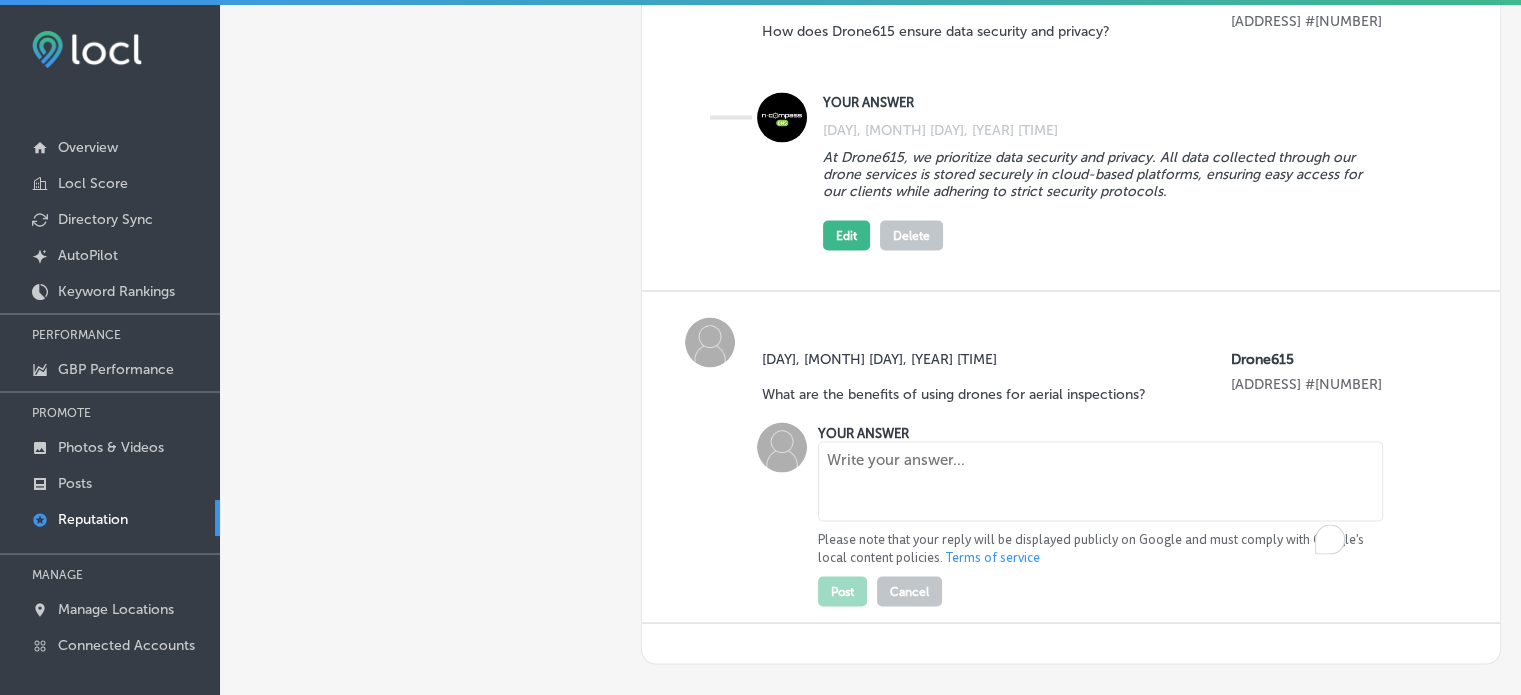 click at bounding box center (1100, 481) 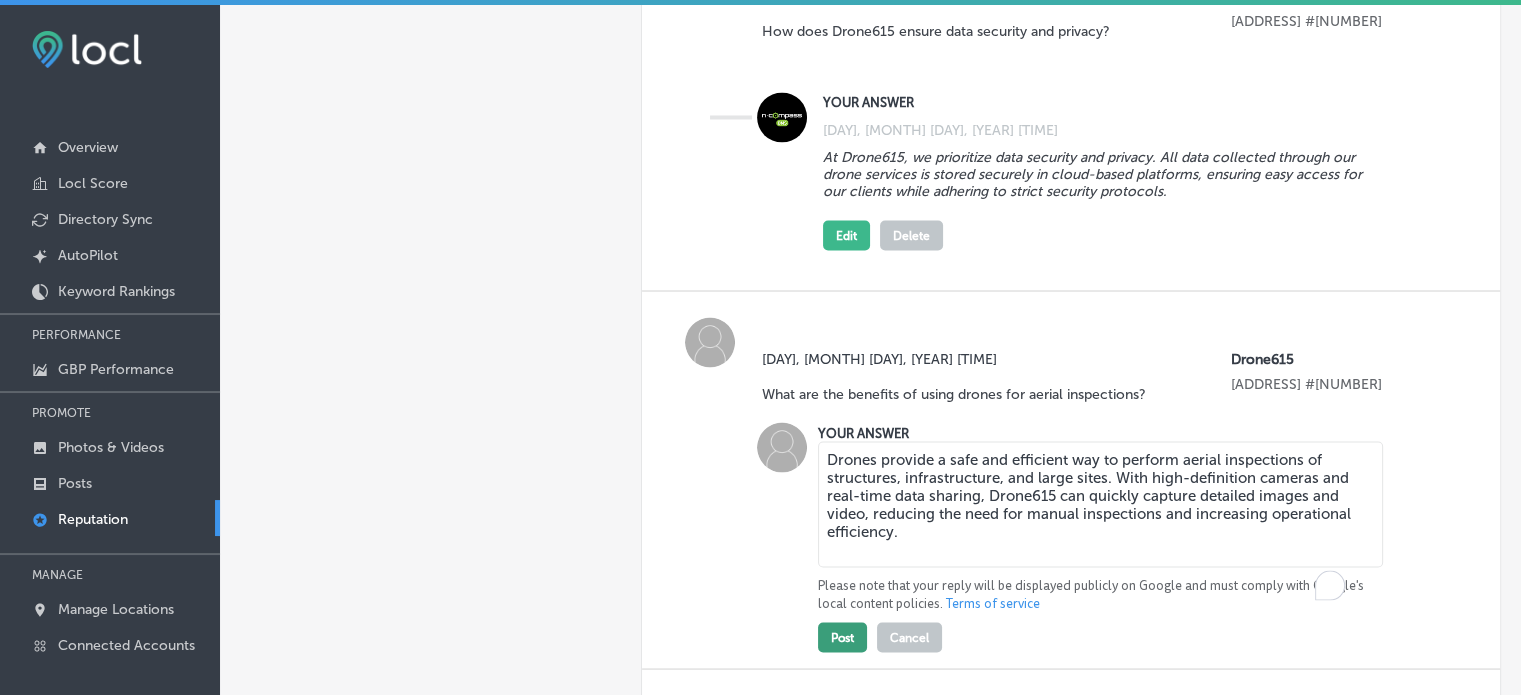 type on "Drones provide a safe and efficient way to perform aerial inspections of structures, infrastructure, and large sites. With high-definition cameras and real-time data sharing, Drone615 can quickly capture detailed images and video, reducing the need for manual inspections and increasing operational efficiency." 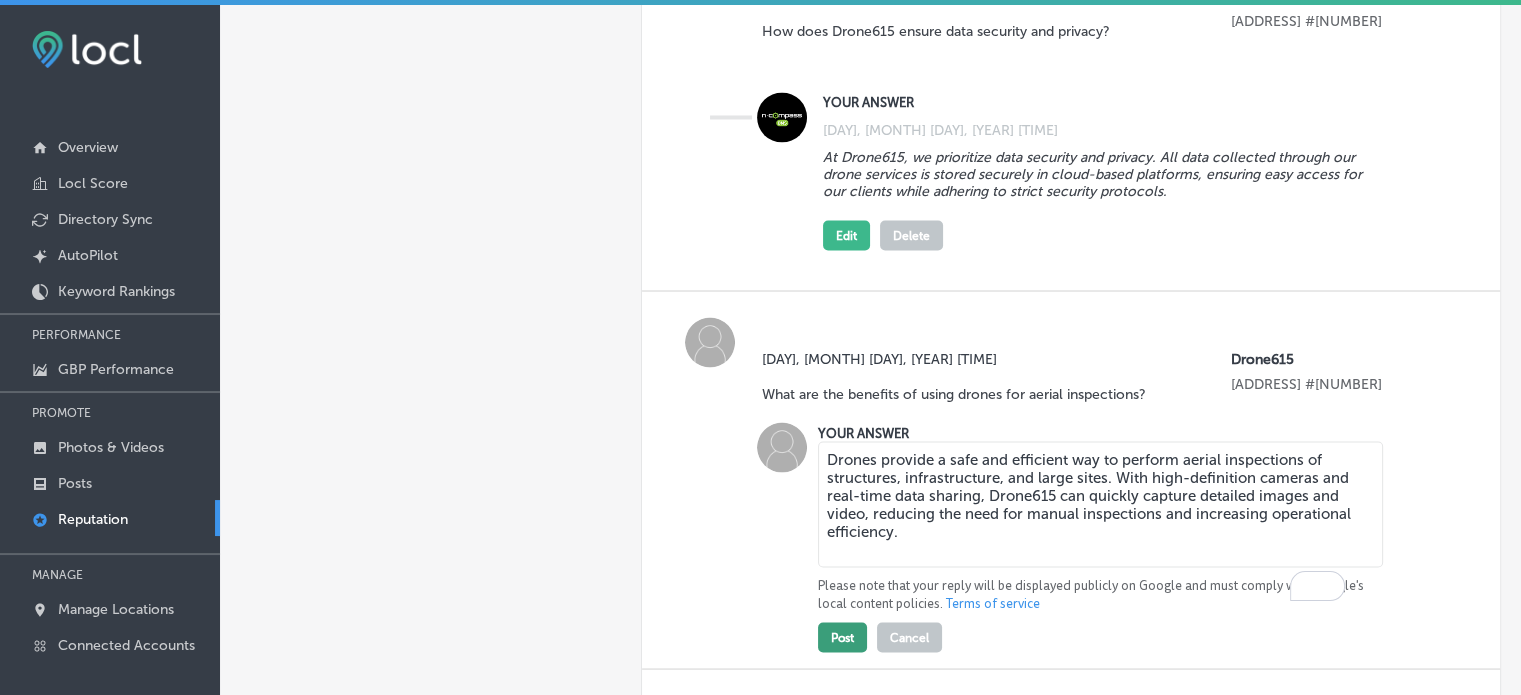 click on "Post" at bounding box center [842, 637] 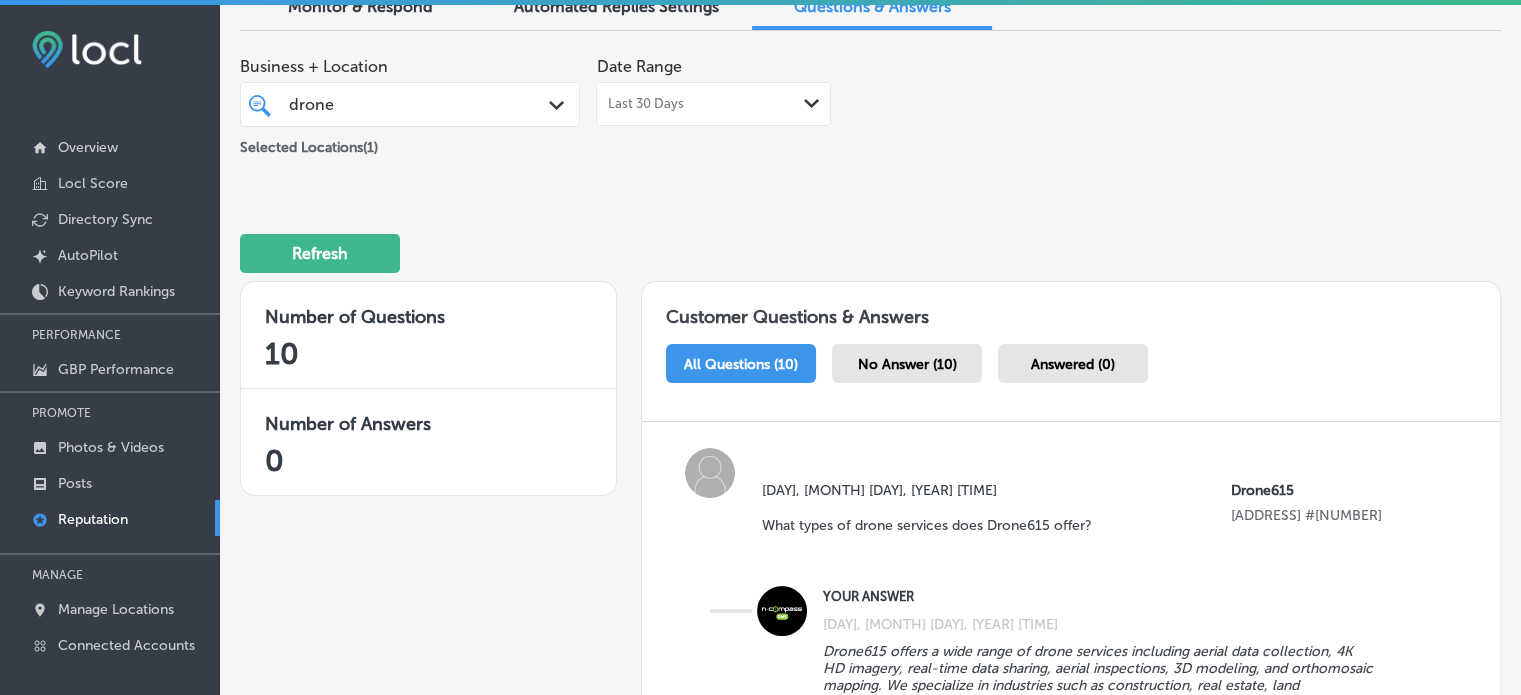 scroll, scrollTop: 0, scrollLeft: 0, axis: both 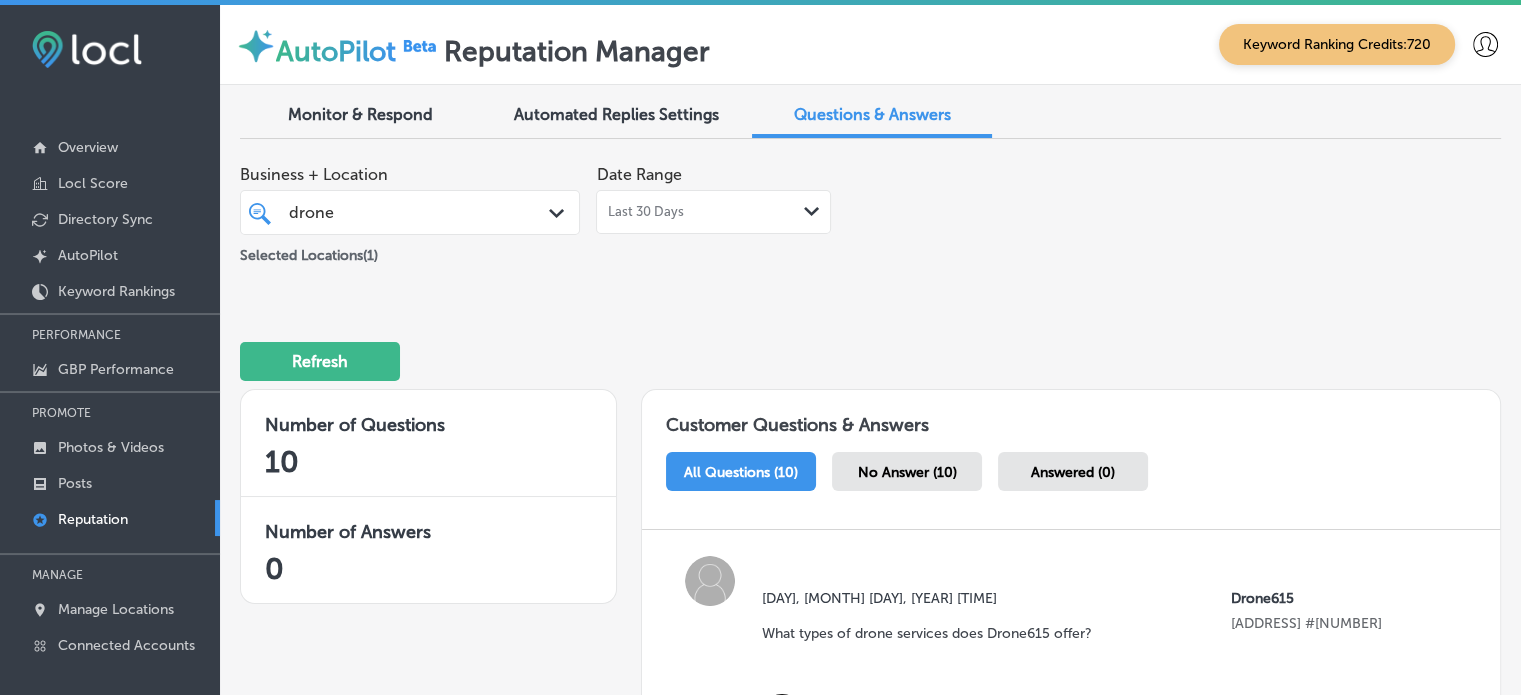 click on "No Answer (10)" at bounding box center [906, 472] 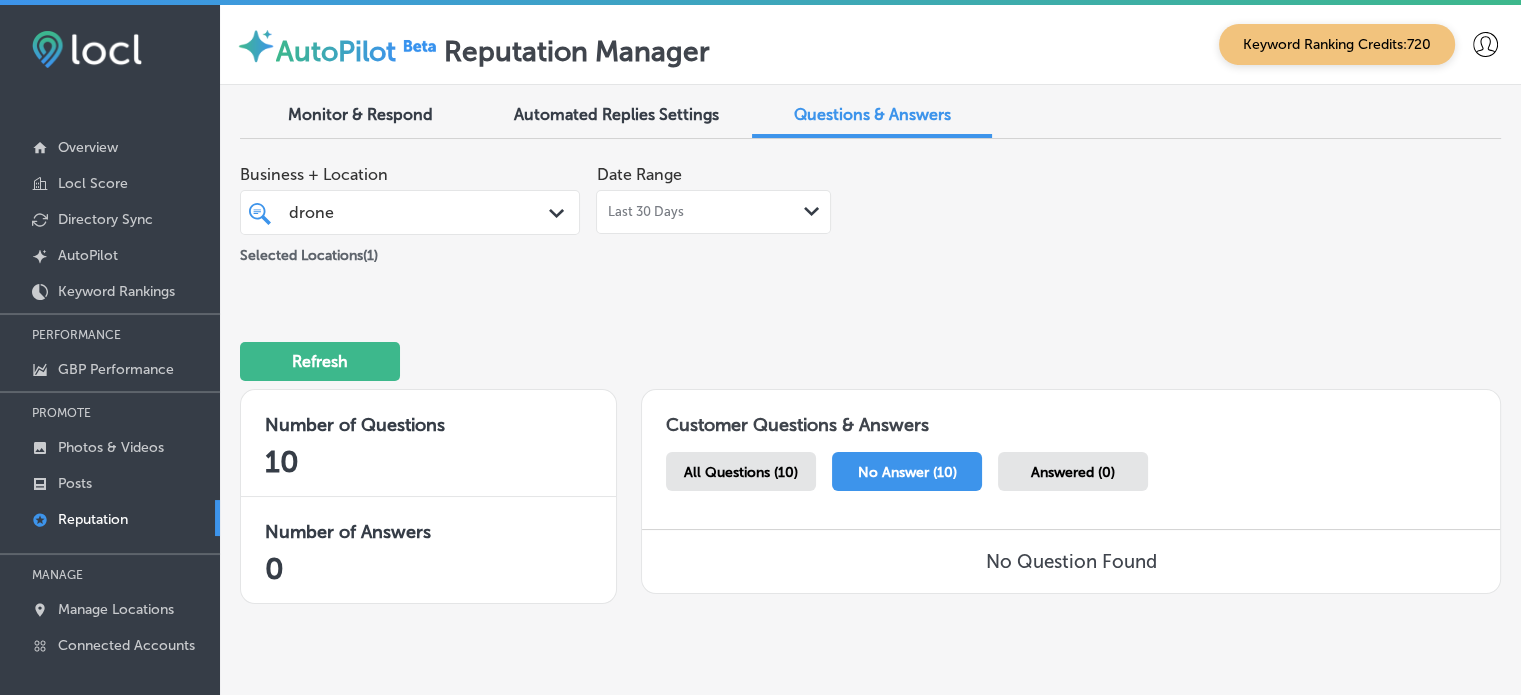 scroll, scrollTop: 48, scrollLeft: 0, axis: vertical 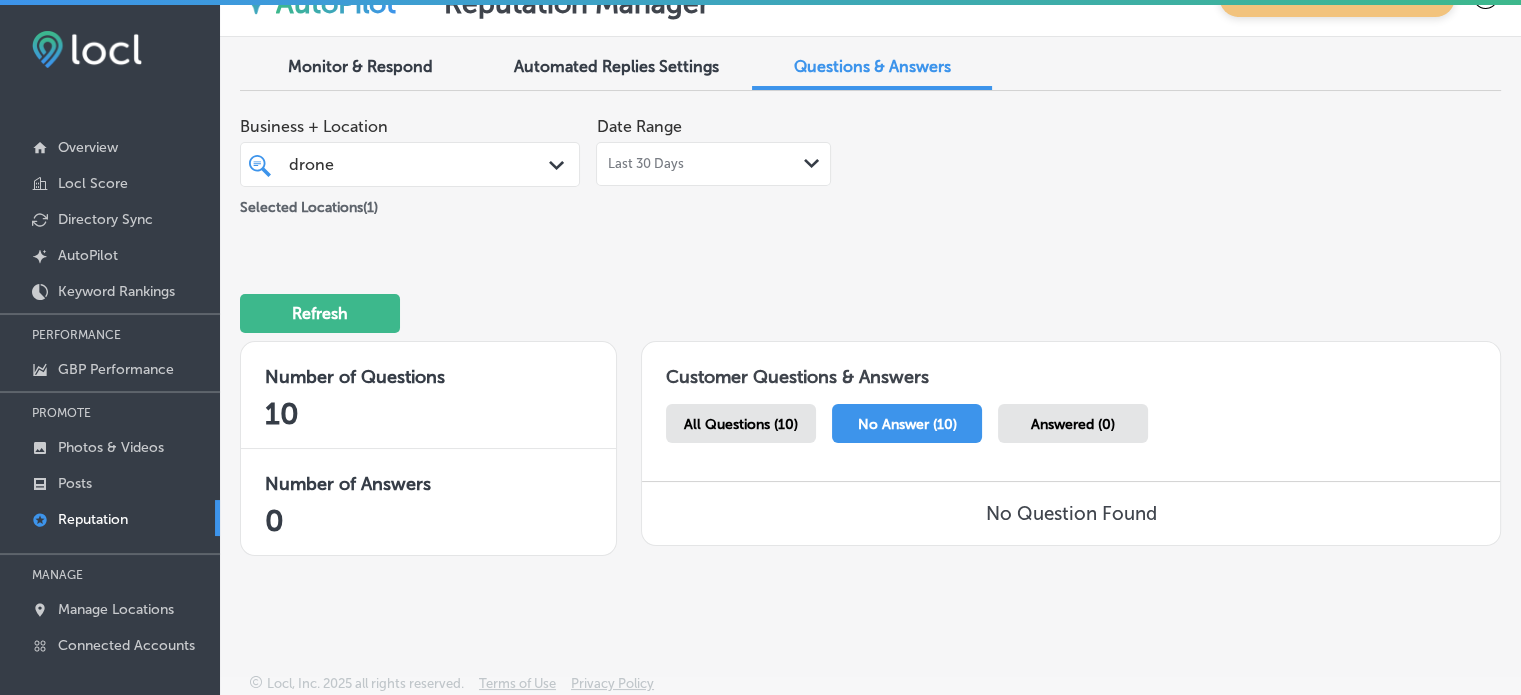 click on "All Questions (10)" at bounding box center (741, 423) 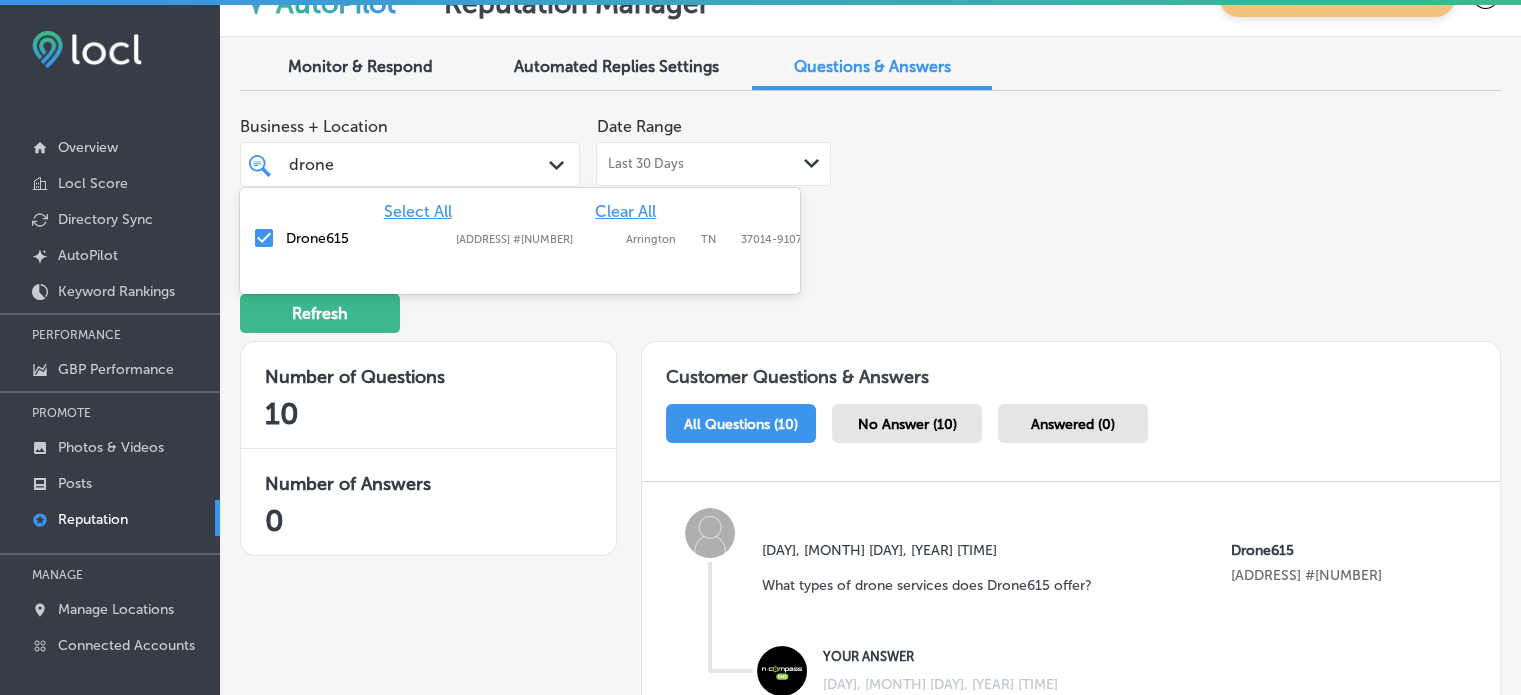 click on "Path
Created with Sketch." at bounding box center [560, 166] 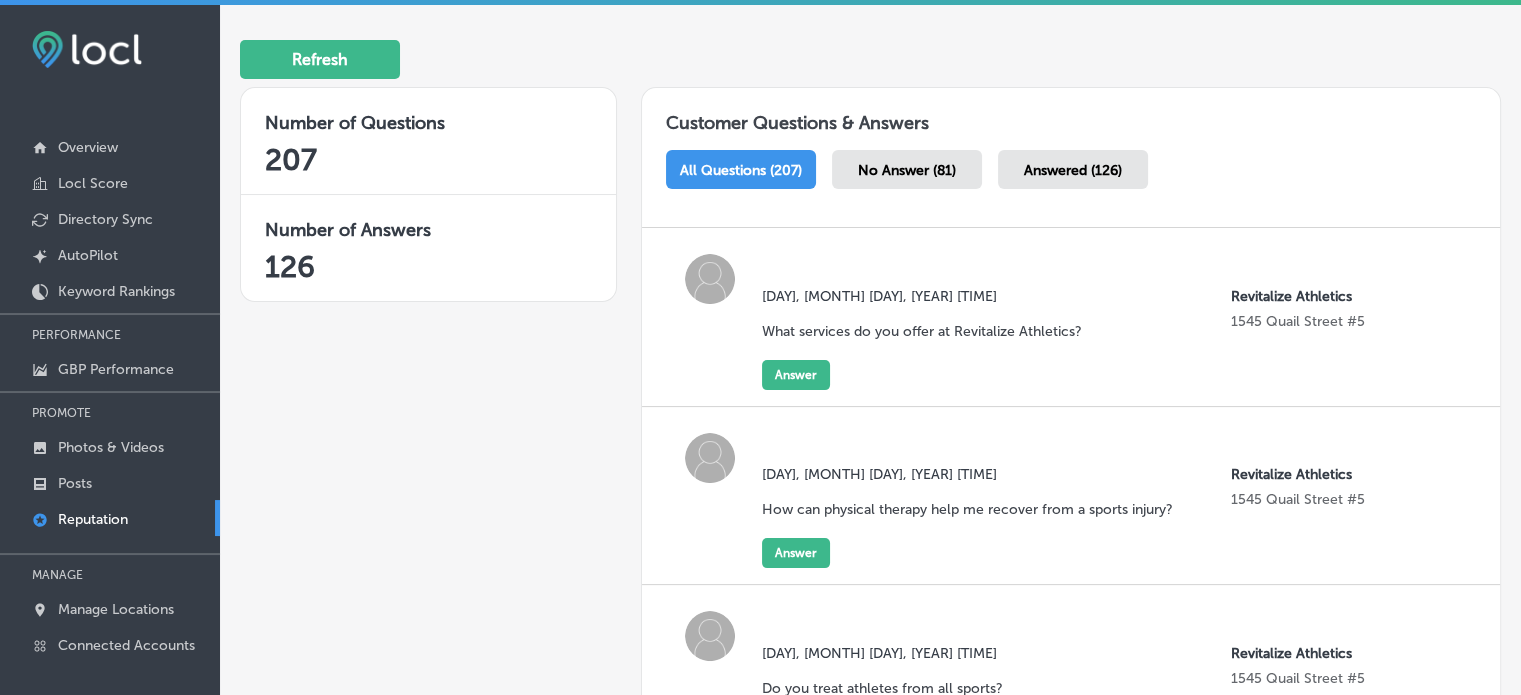 scroll, scrollTop: 282, scrollLeft: 0, axis: vertical 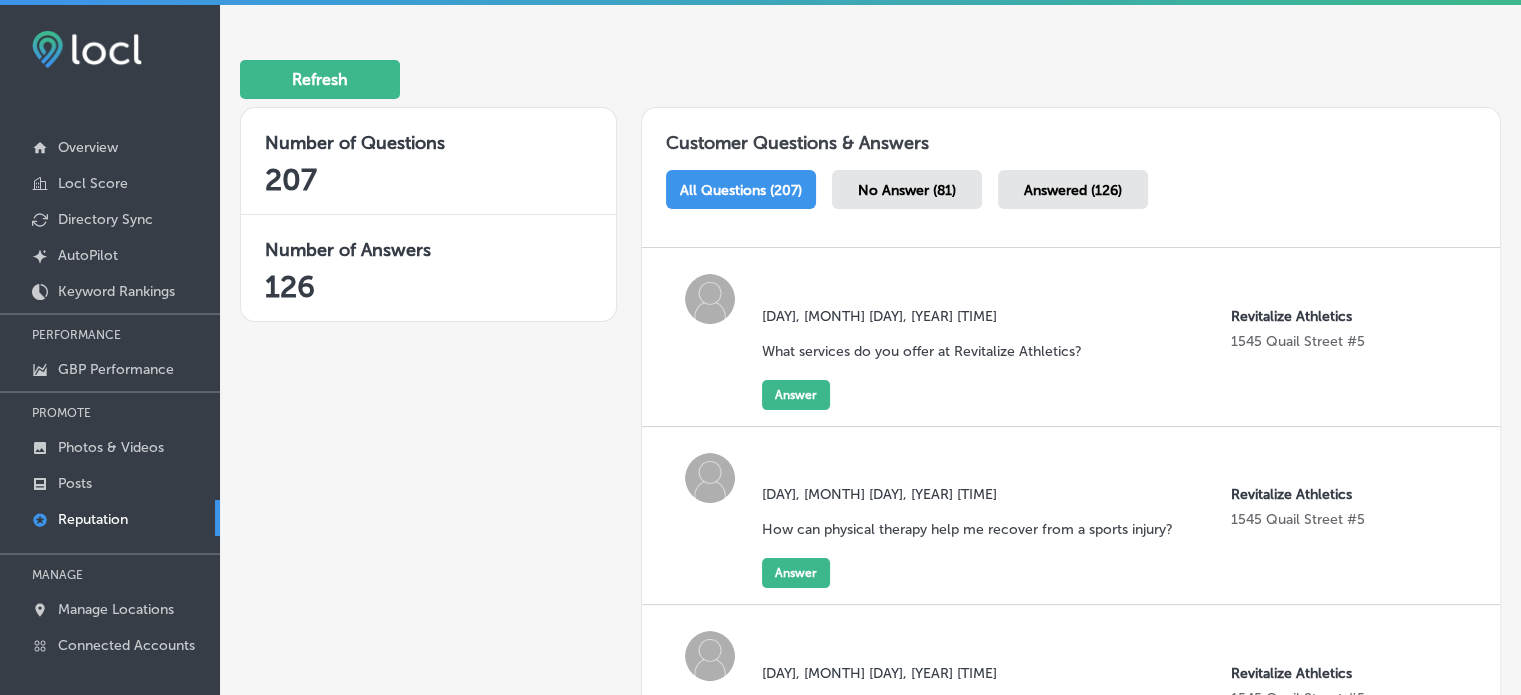 click at bounding box center [87, 49] 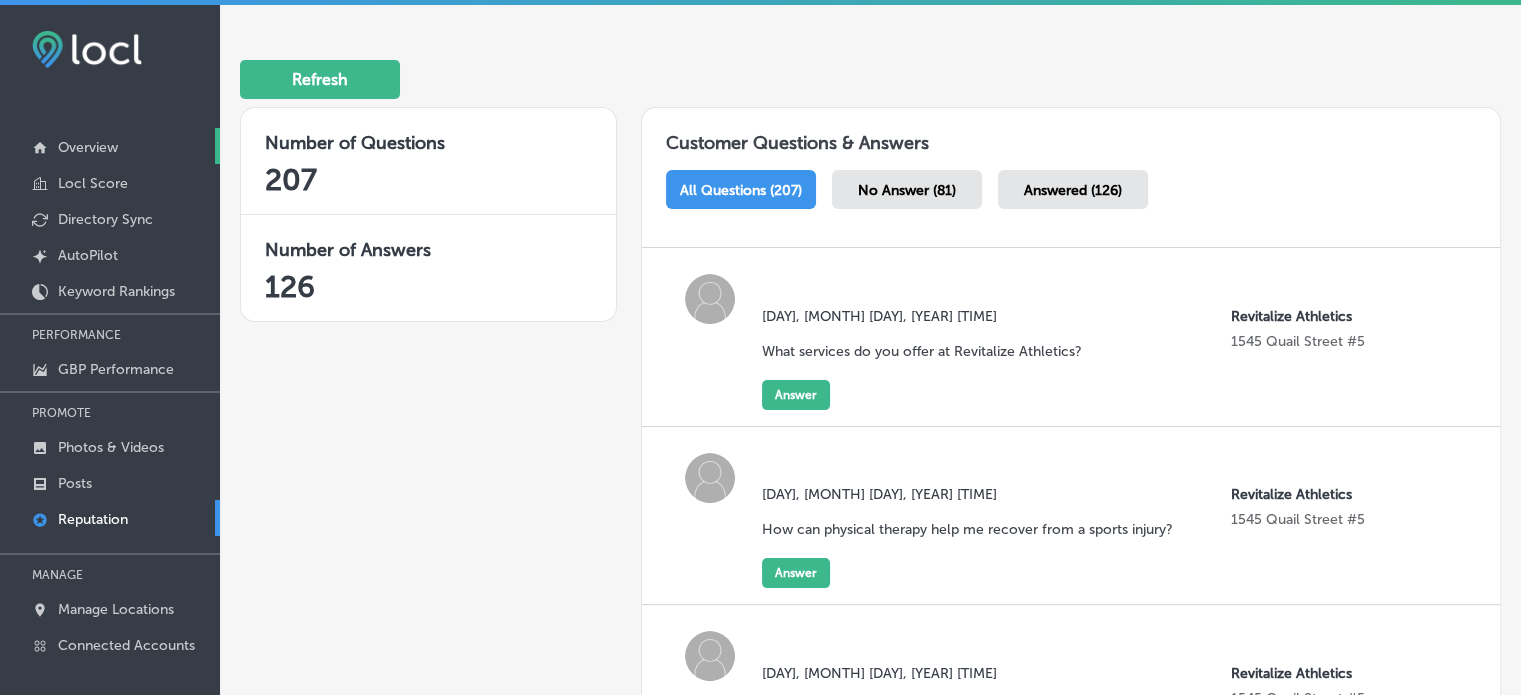 click on "Overview" at bounding box center [88, 147] 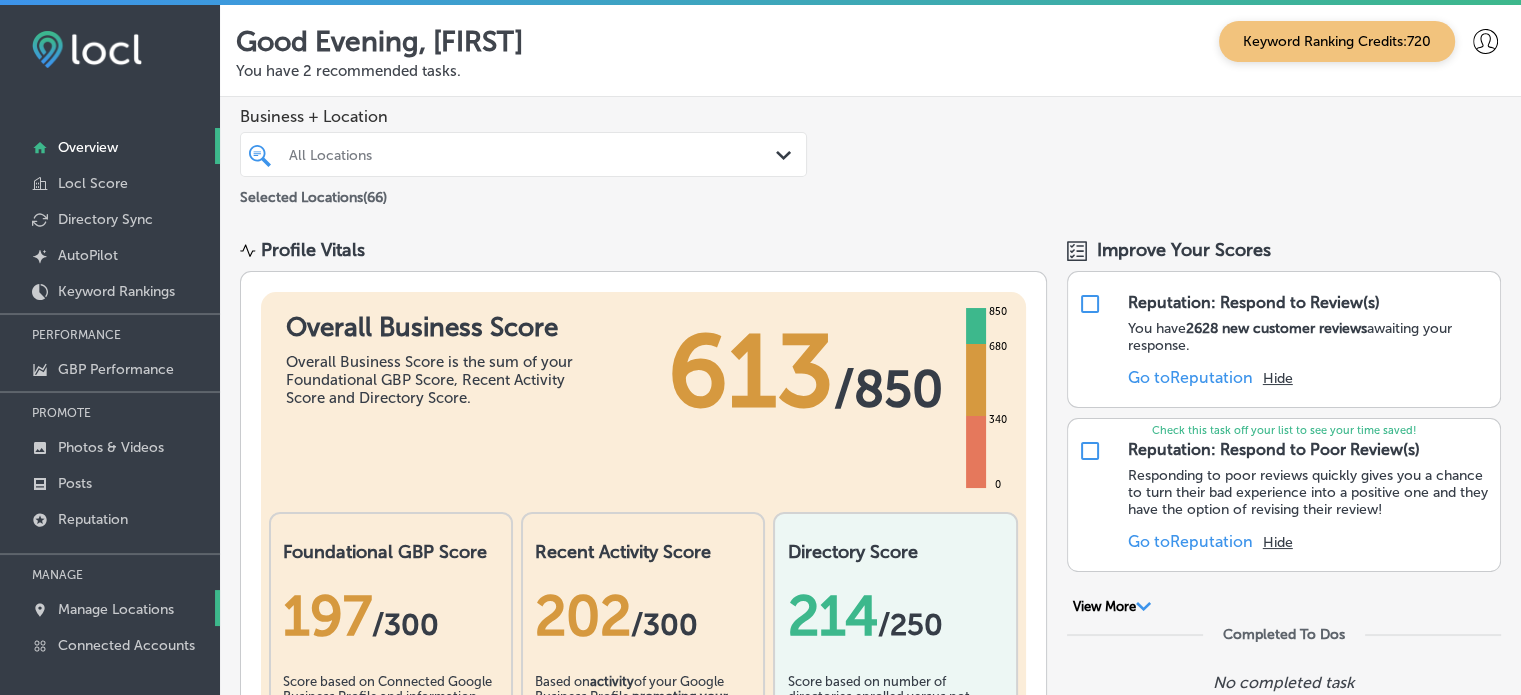 click on "Manage Locations" at bounding box center (116, 609) 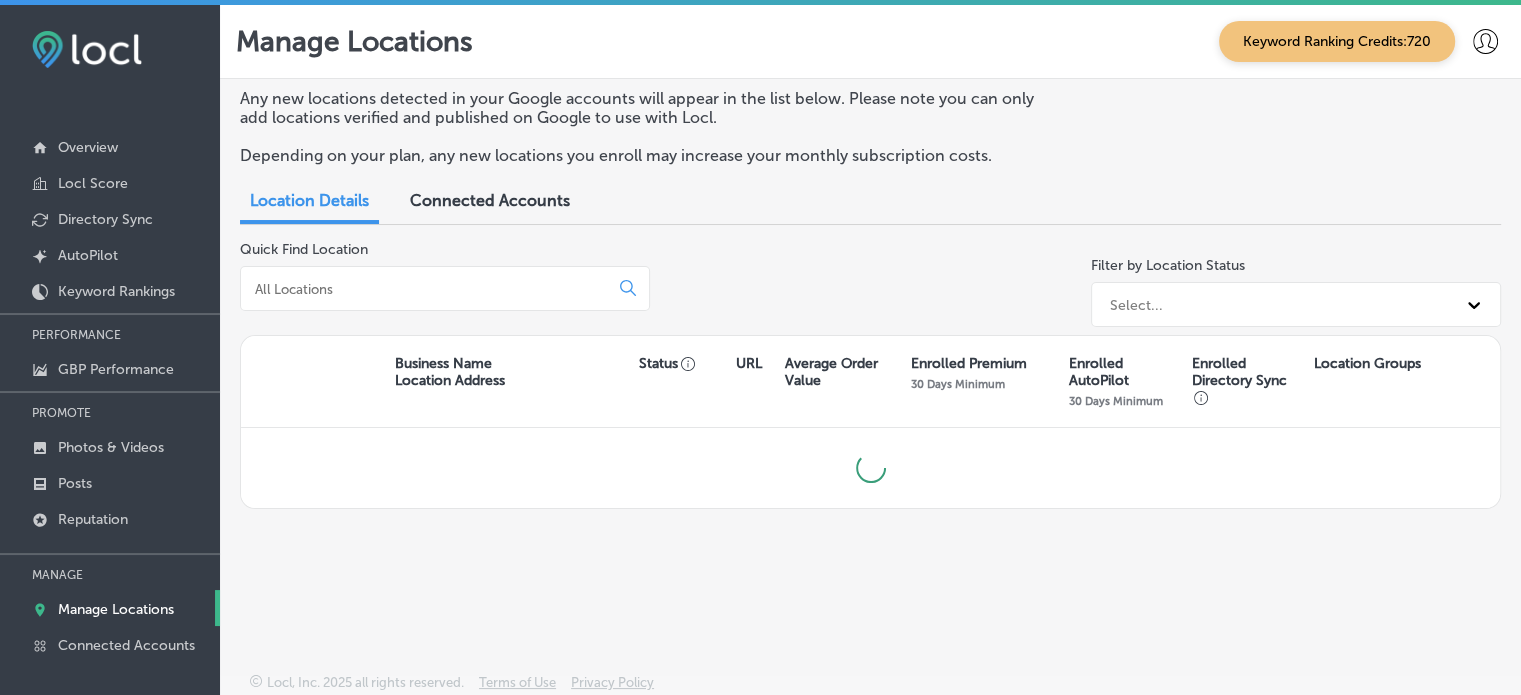 click at bounding box center (428, 289) 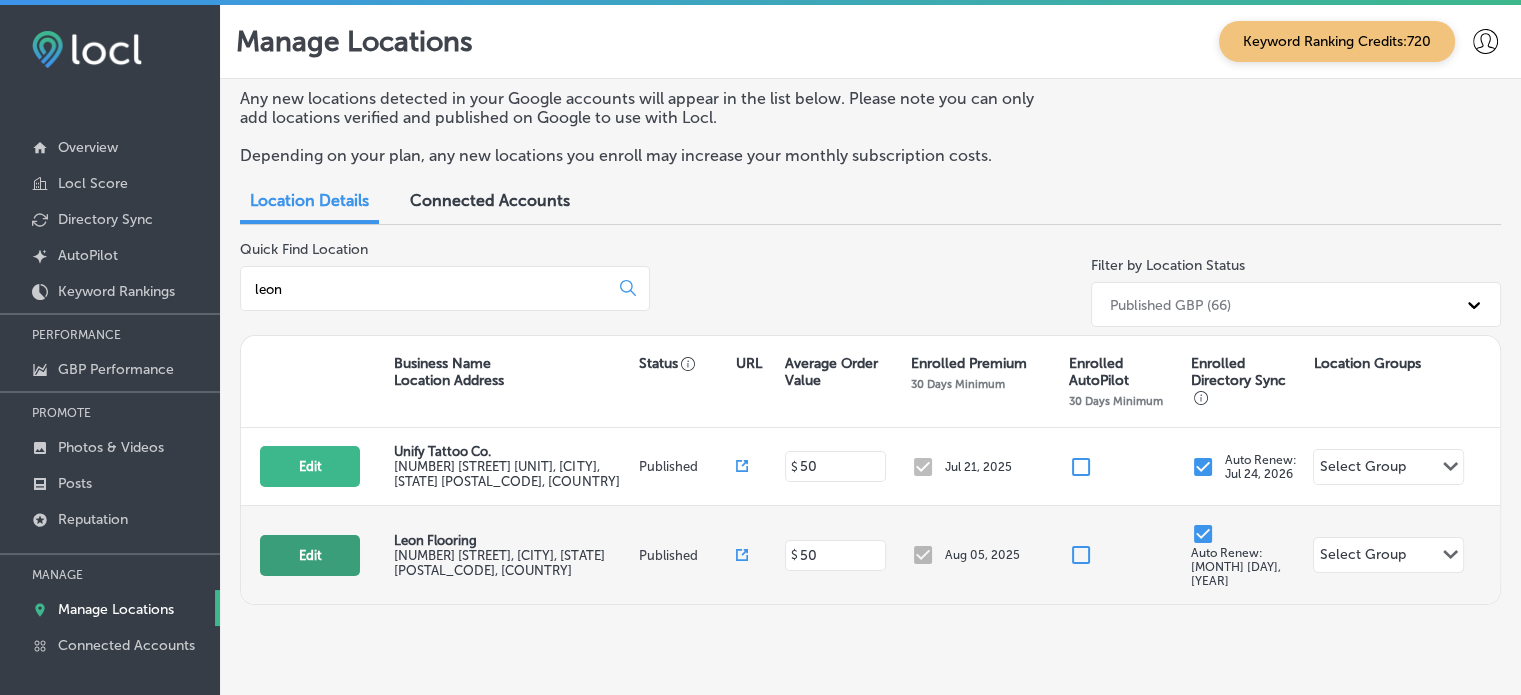 type on "leon" 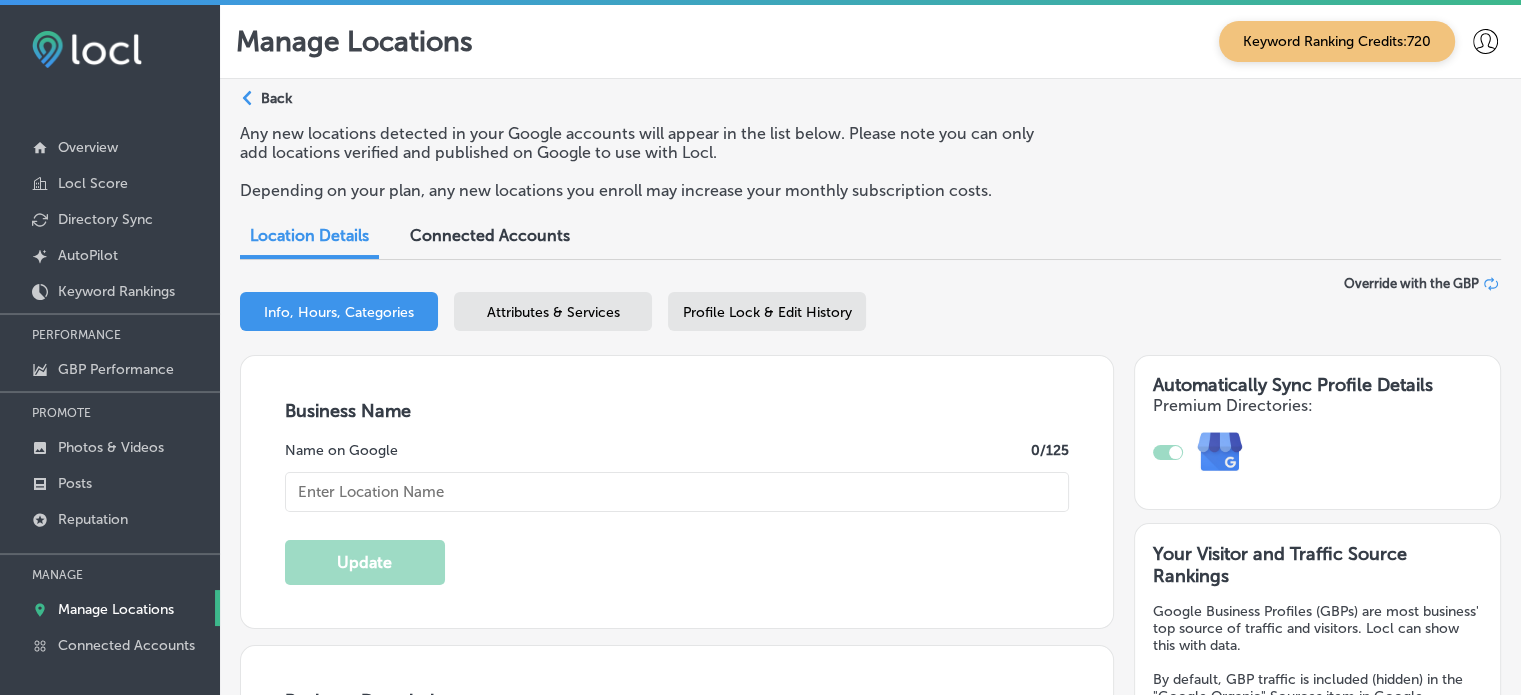 type on "Leon Flooring" 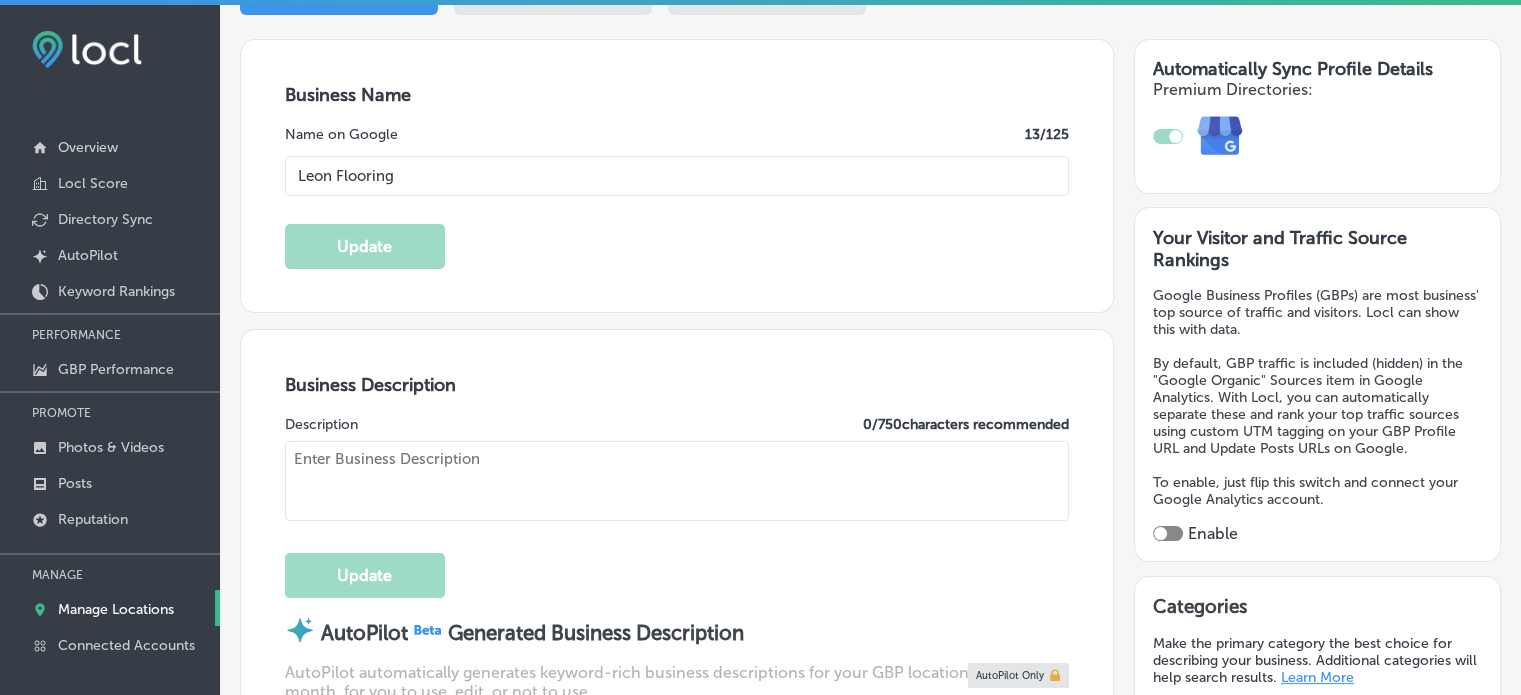 type on "[NUMBER] [STREET]" 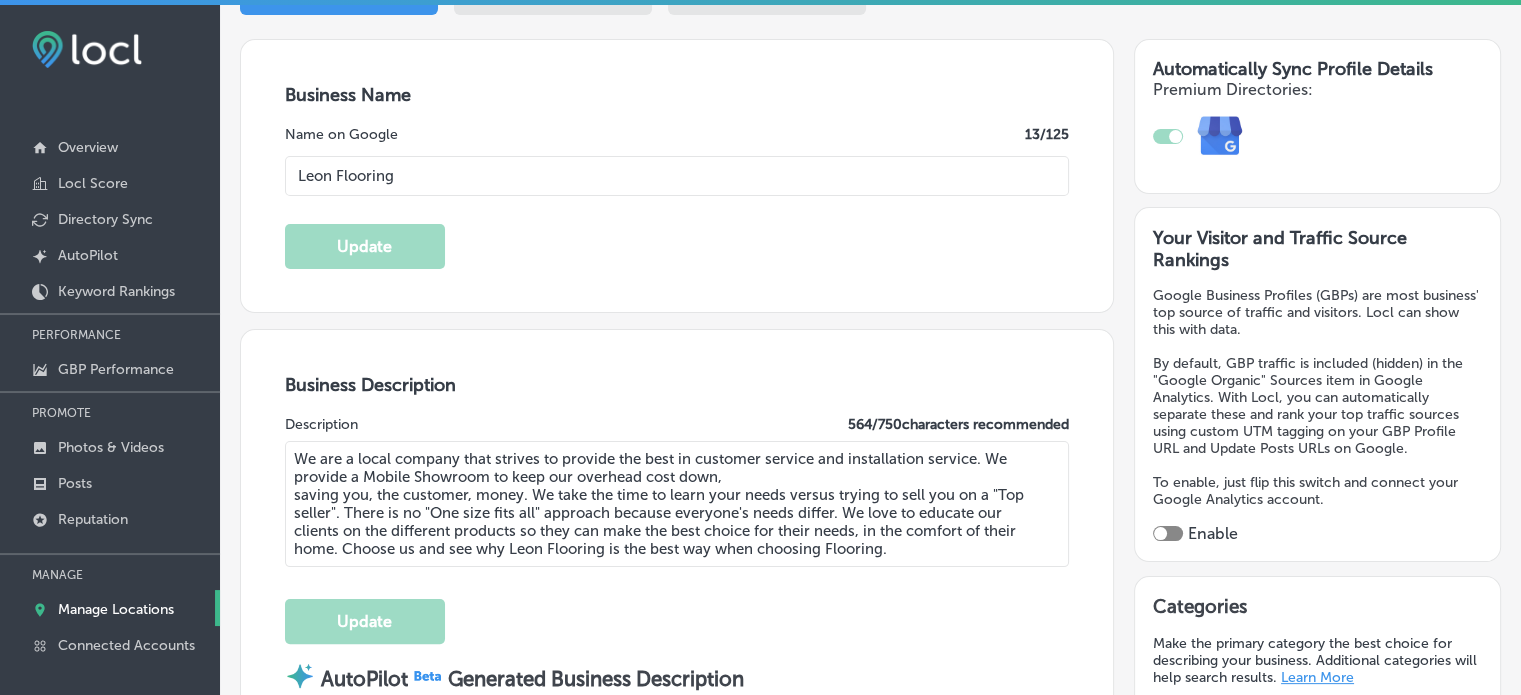 type on "We are a local company that strives to provide the best in customer service and installation service. We provide a Mobile Showroom to keep our overhead cost down,
saving you, the customer, money. We take the time to learn your needs versus trying to sell you on a "Top seller". There is no "One size fits all" approach because everyone's needs differ. We love to educate our clients on the different products so they can make the best choice for their needs, in the comfort of their home. Choose us and see why Leon Flooring is the best way when choosing Flooring." 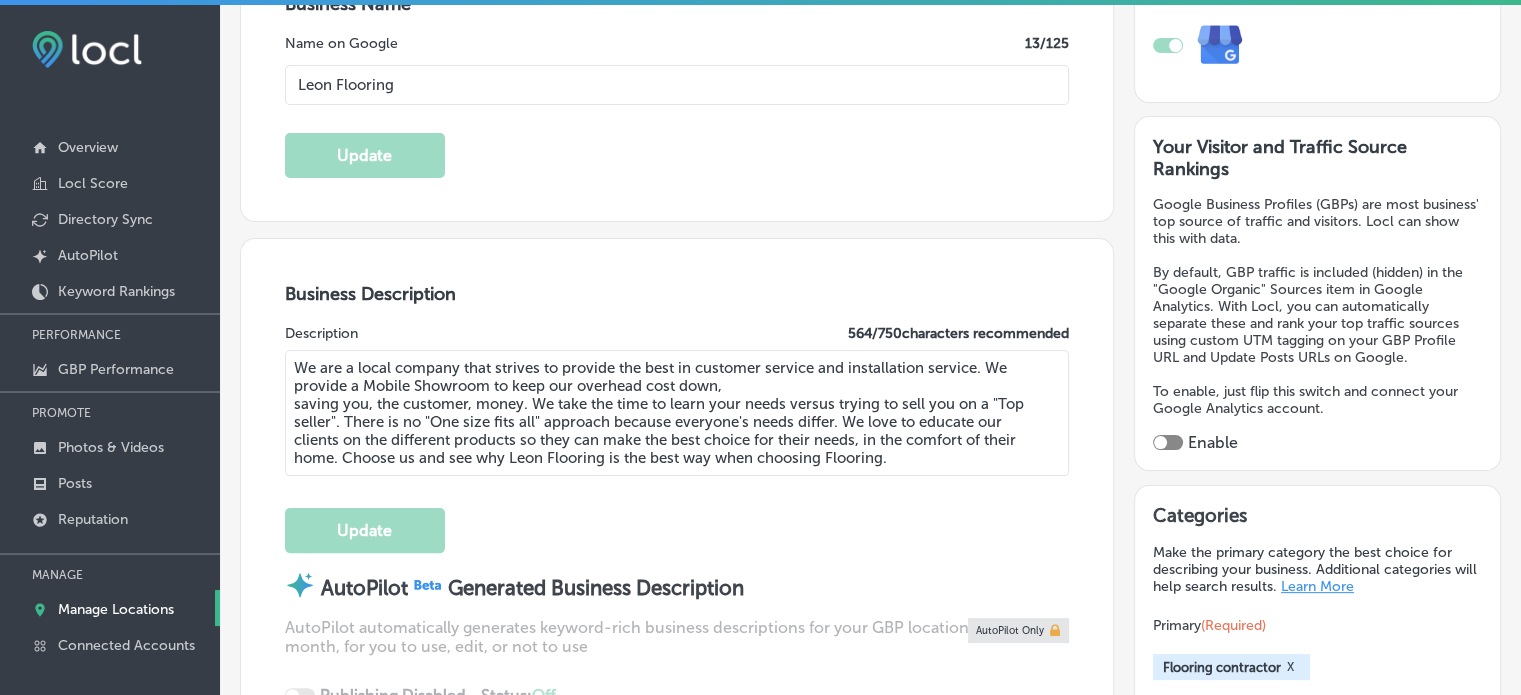 scroll, scrollTop: 408, scrollLeft: 0, axis: vertical 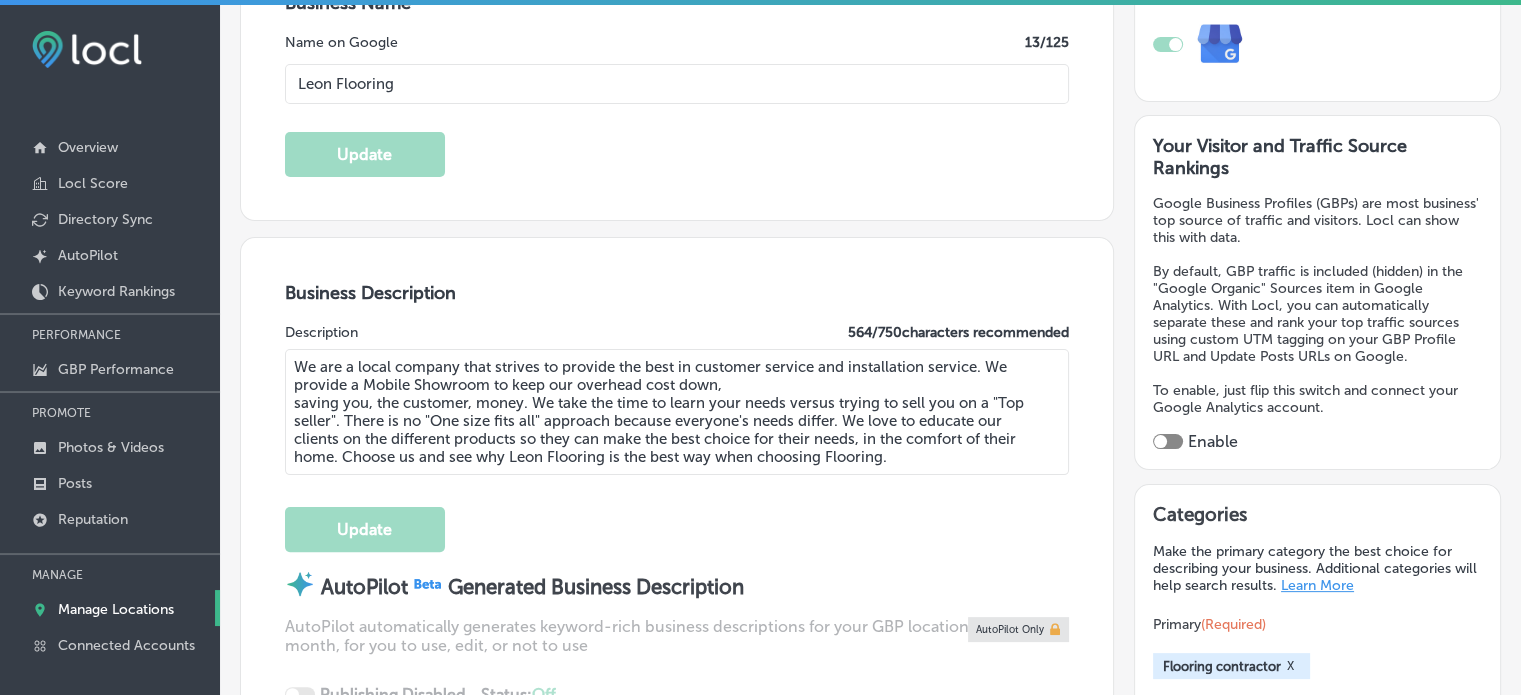 type on "+1 913 732 8032" 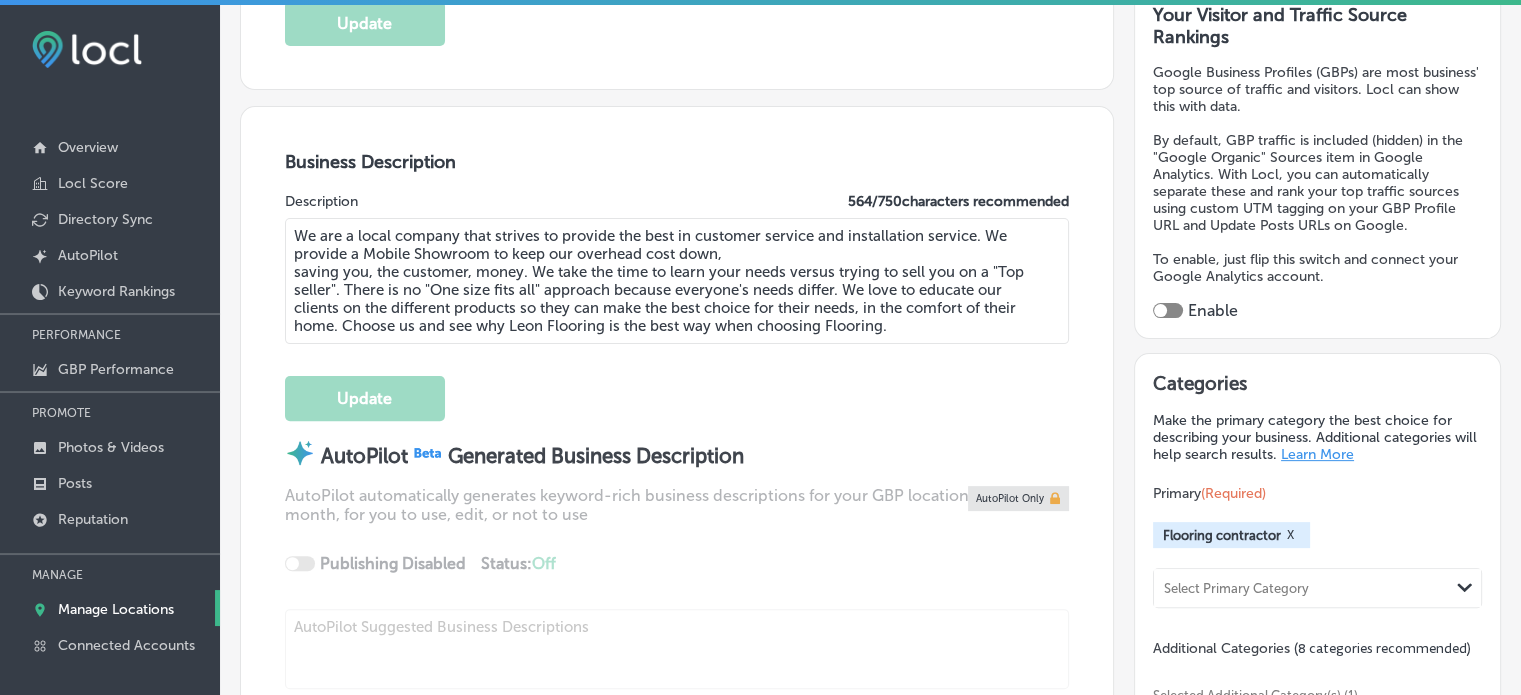 scroll, scrollTop: 540, scrollLeft: 0, axis: vertical 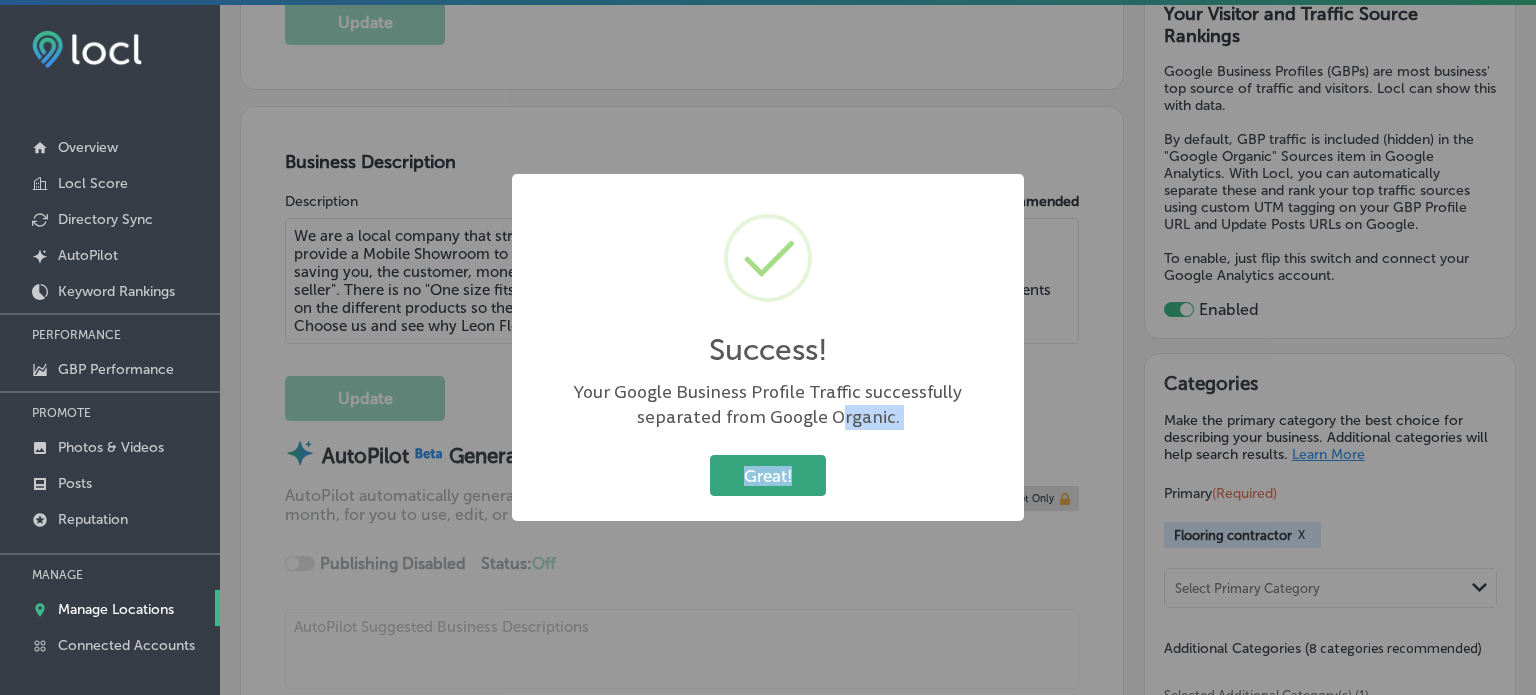 drag, startPoint x: 796, startPoint y: 436, endPoint x: 803, endPoint y: 470, distance: 34.713108 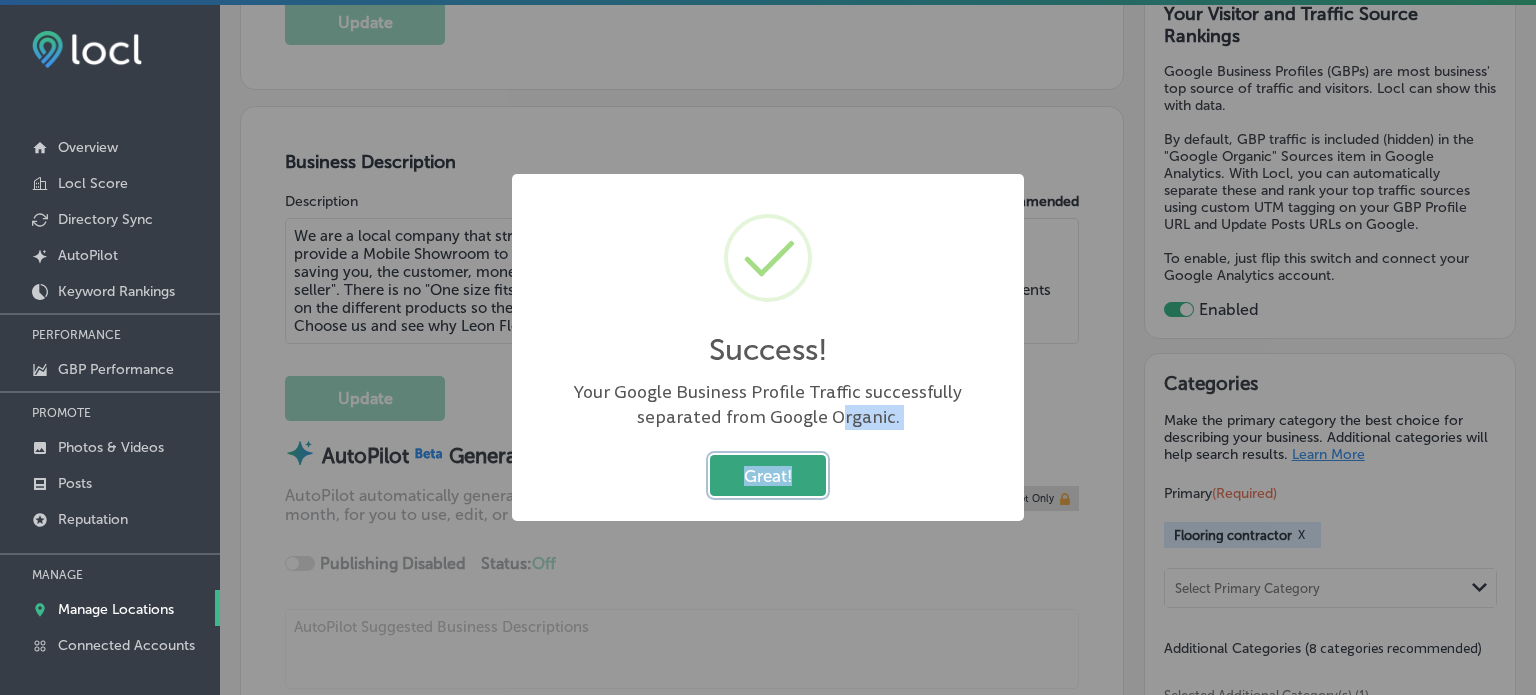 click on "Great!" at bounding box center [768, 475] 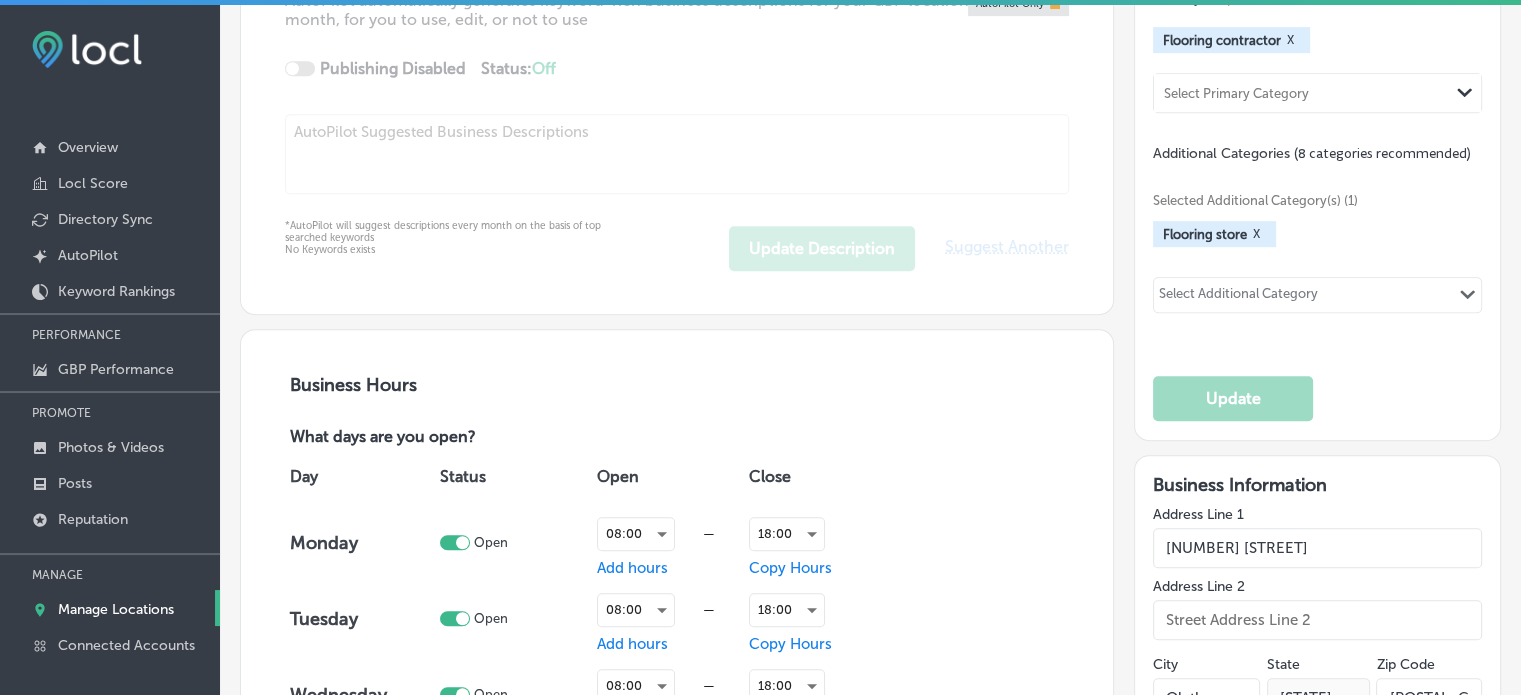 scroll, scrollTop: 978, scrollLeft: 0, axis: vertical 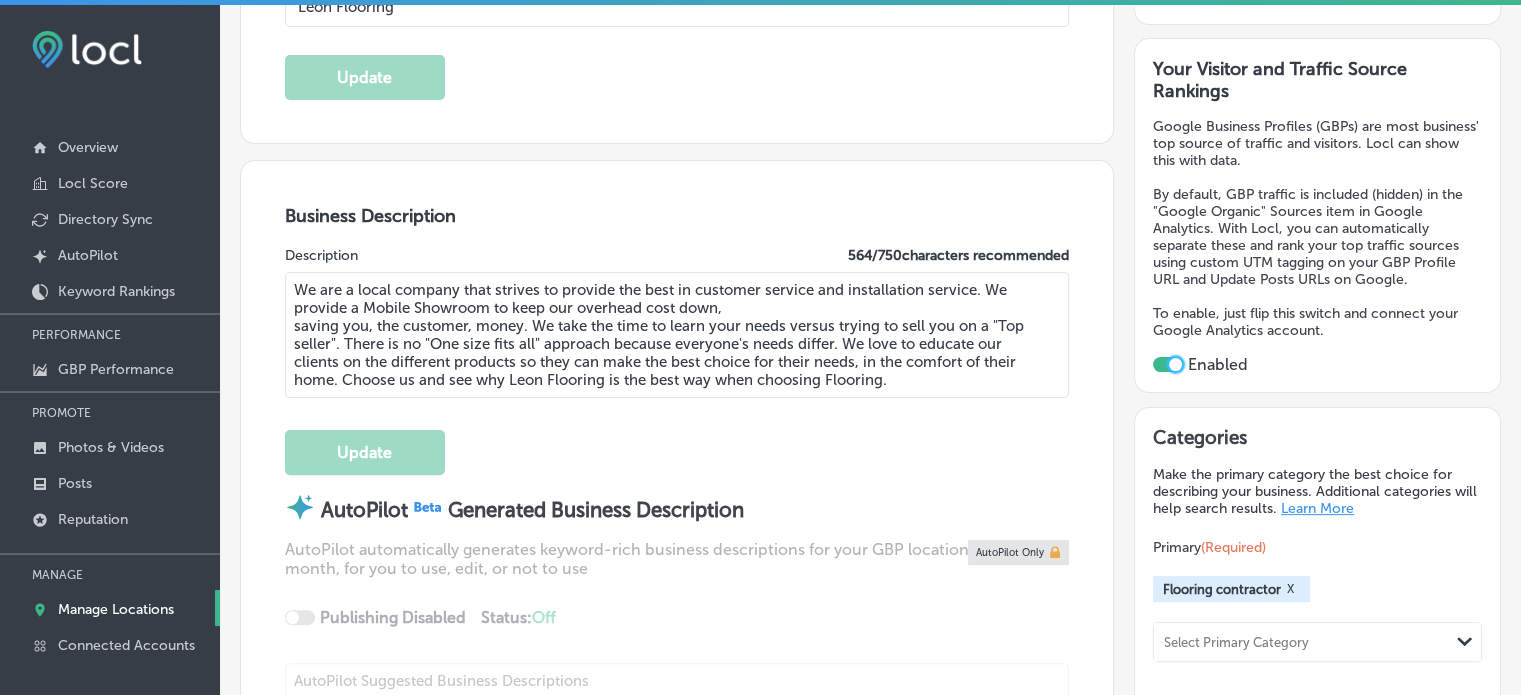 click at bounding box center [1168, 364] 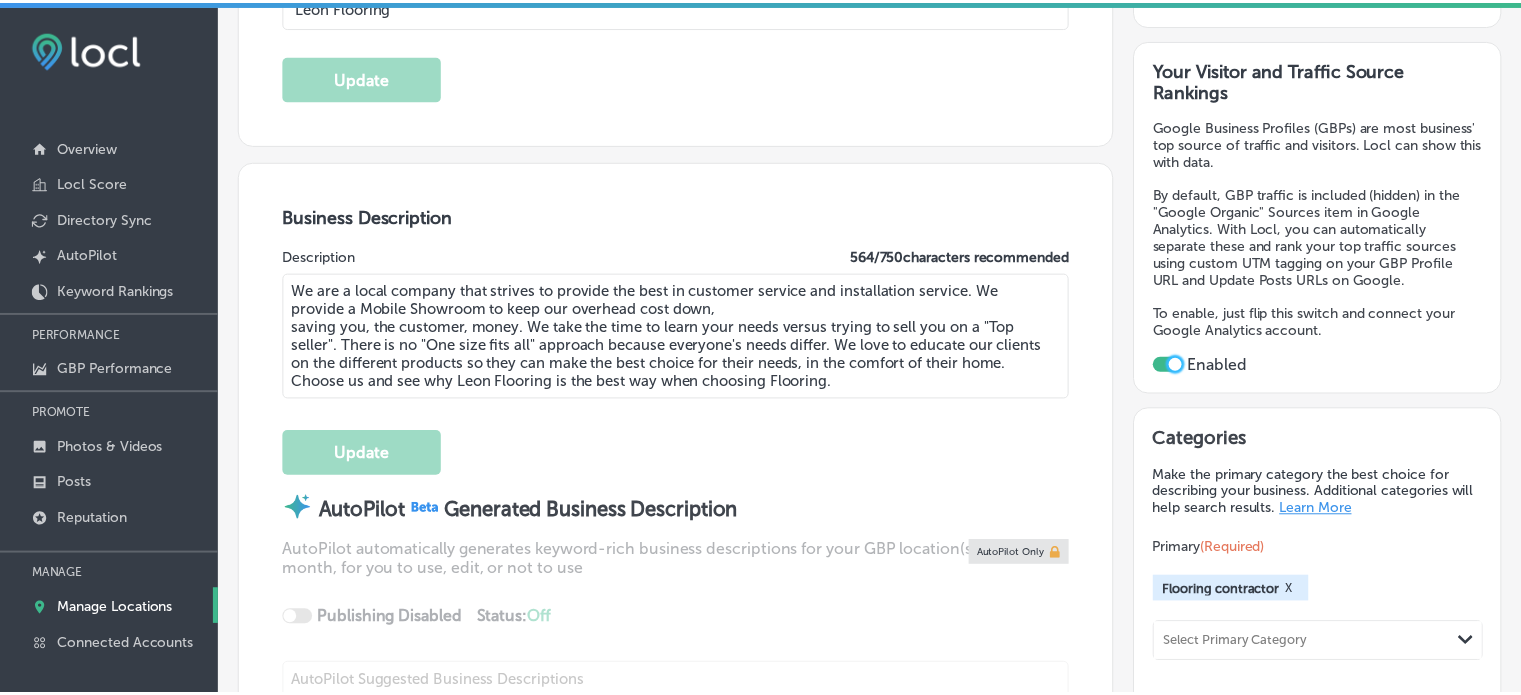 scroll, scrollTop: 486, scrollLeft: 0, axis: vertical 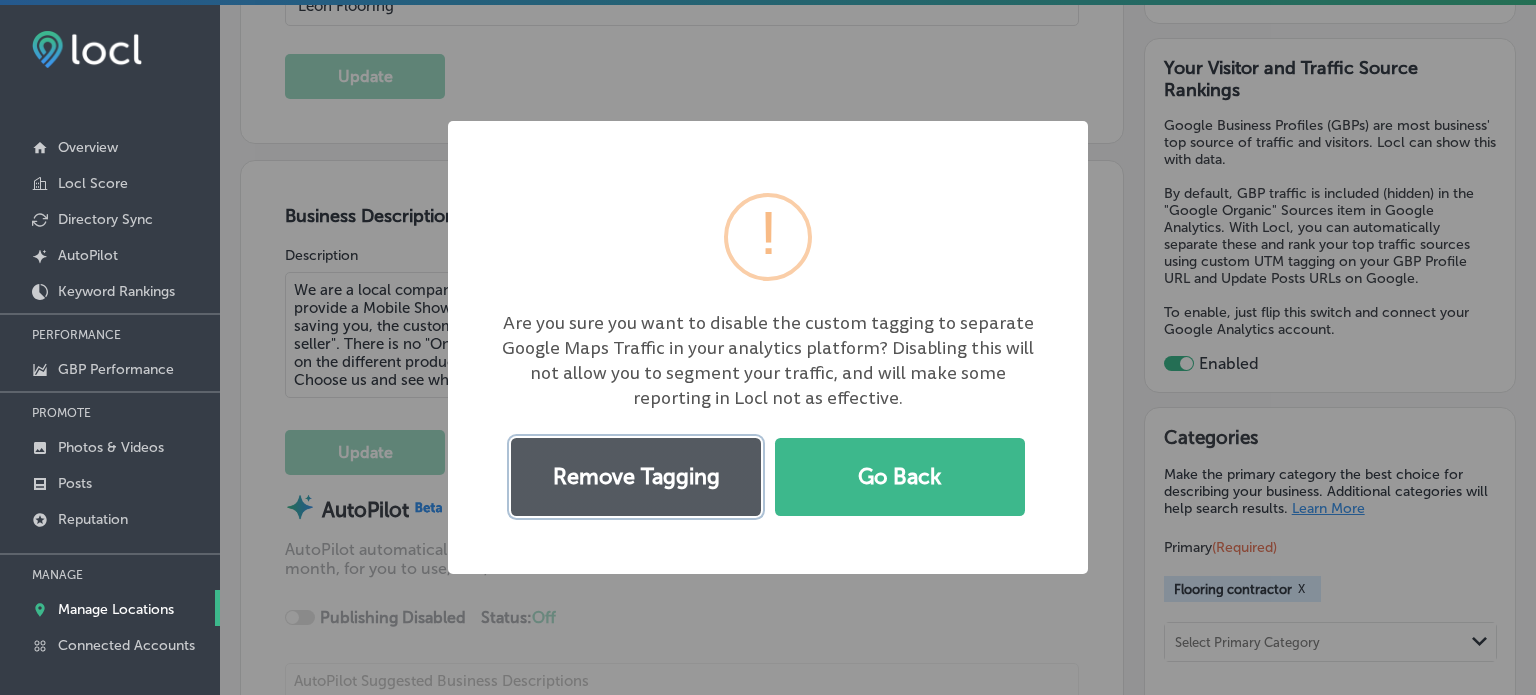 click on "Remove Tagging" at bounding box center [636, 477] 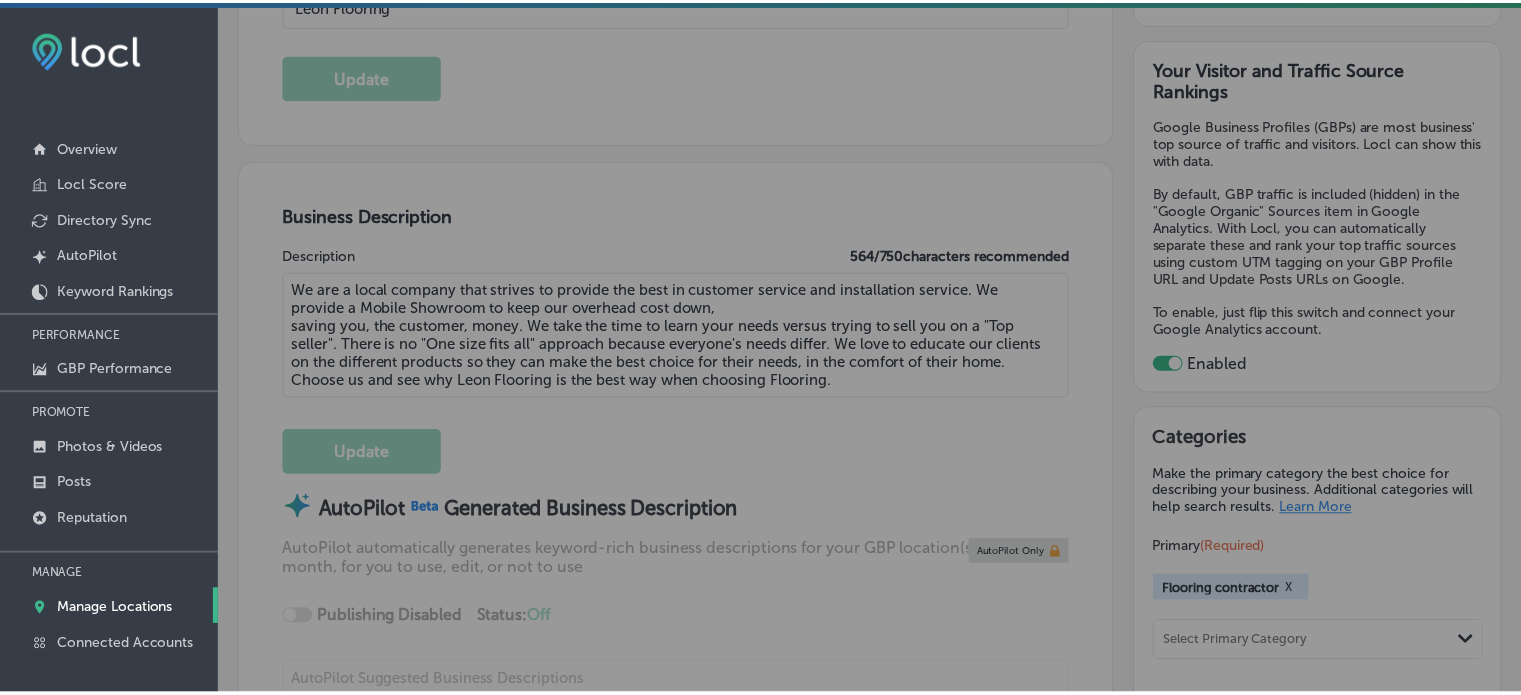 scroll, scrollTop: 485, scrollLeft: 0, axis: vertical 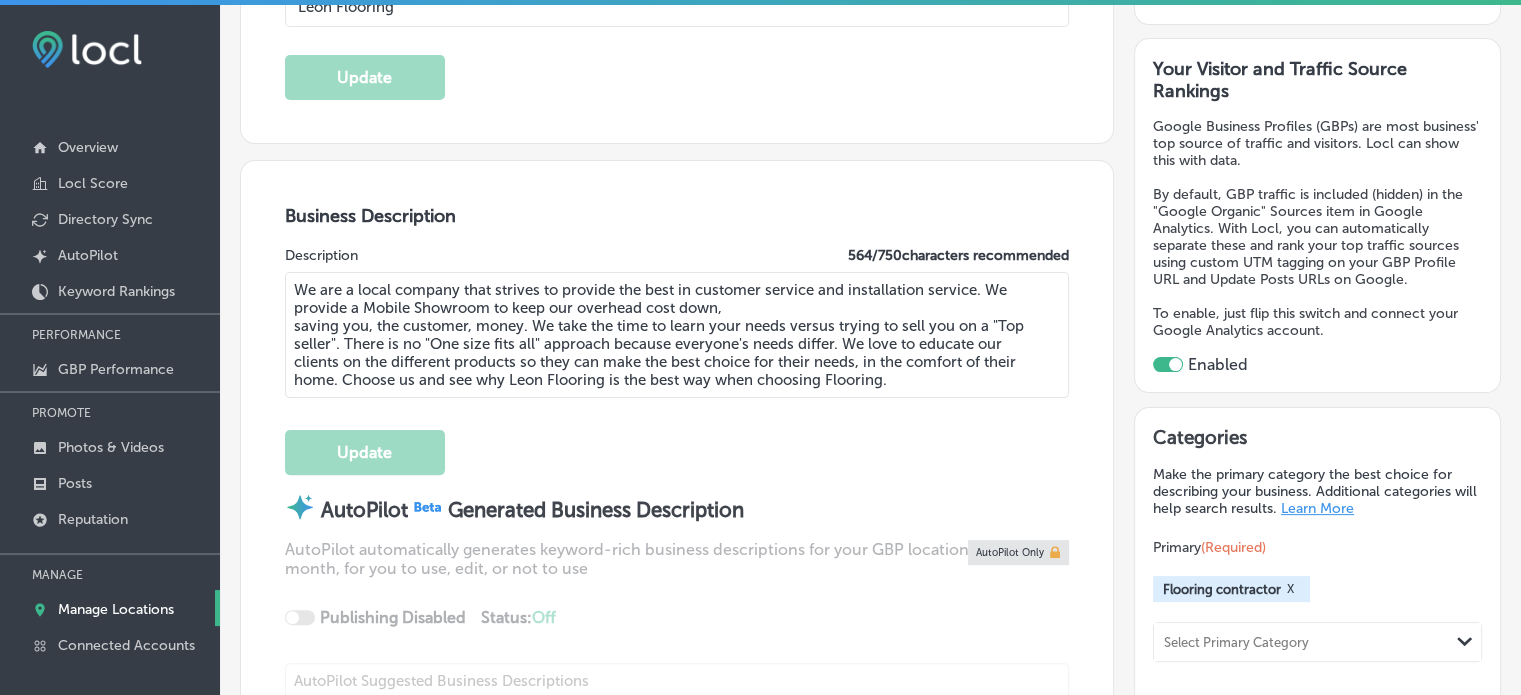 click on "To enable, just flip this switch and connect your Google Analytics account." at bounding box center (1317, 322) 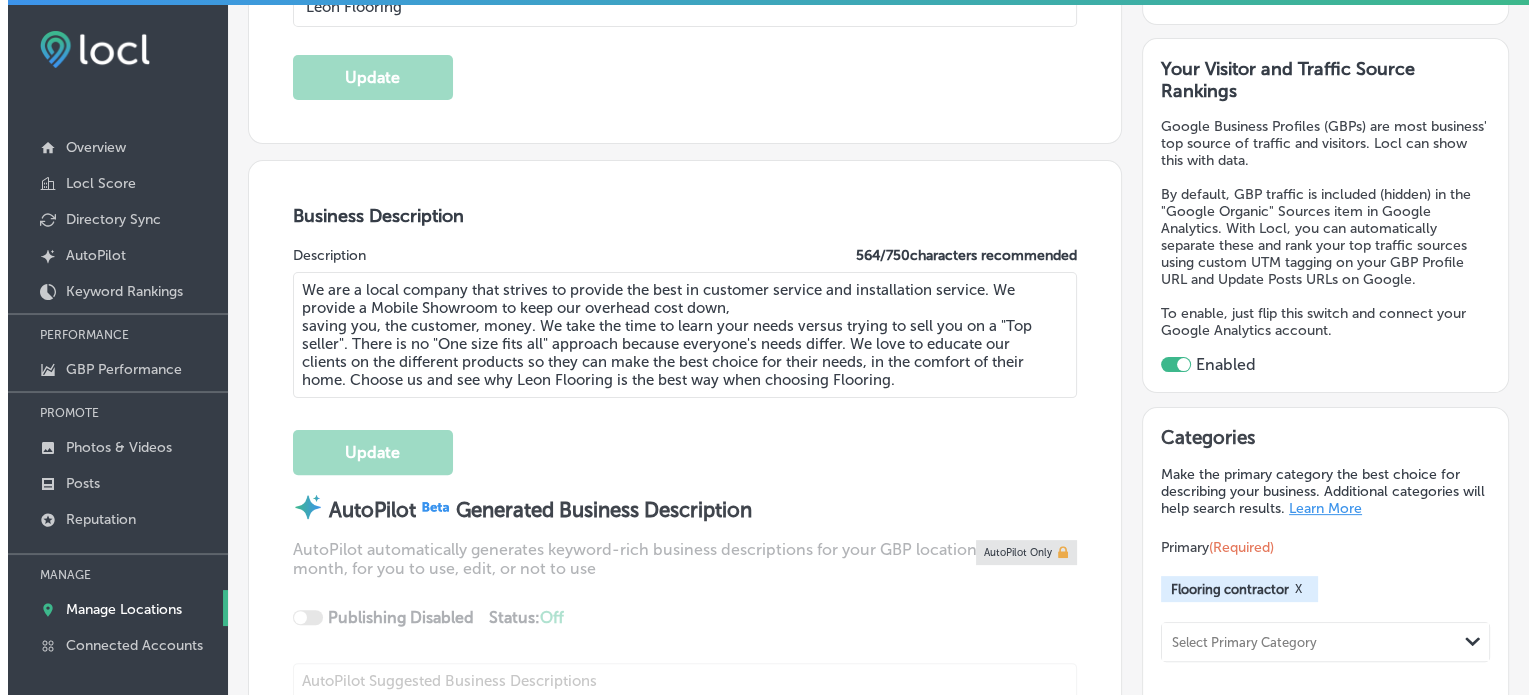 scroll, scrollTop: 421, scrollLeft: 0, axis: vertical 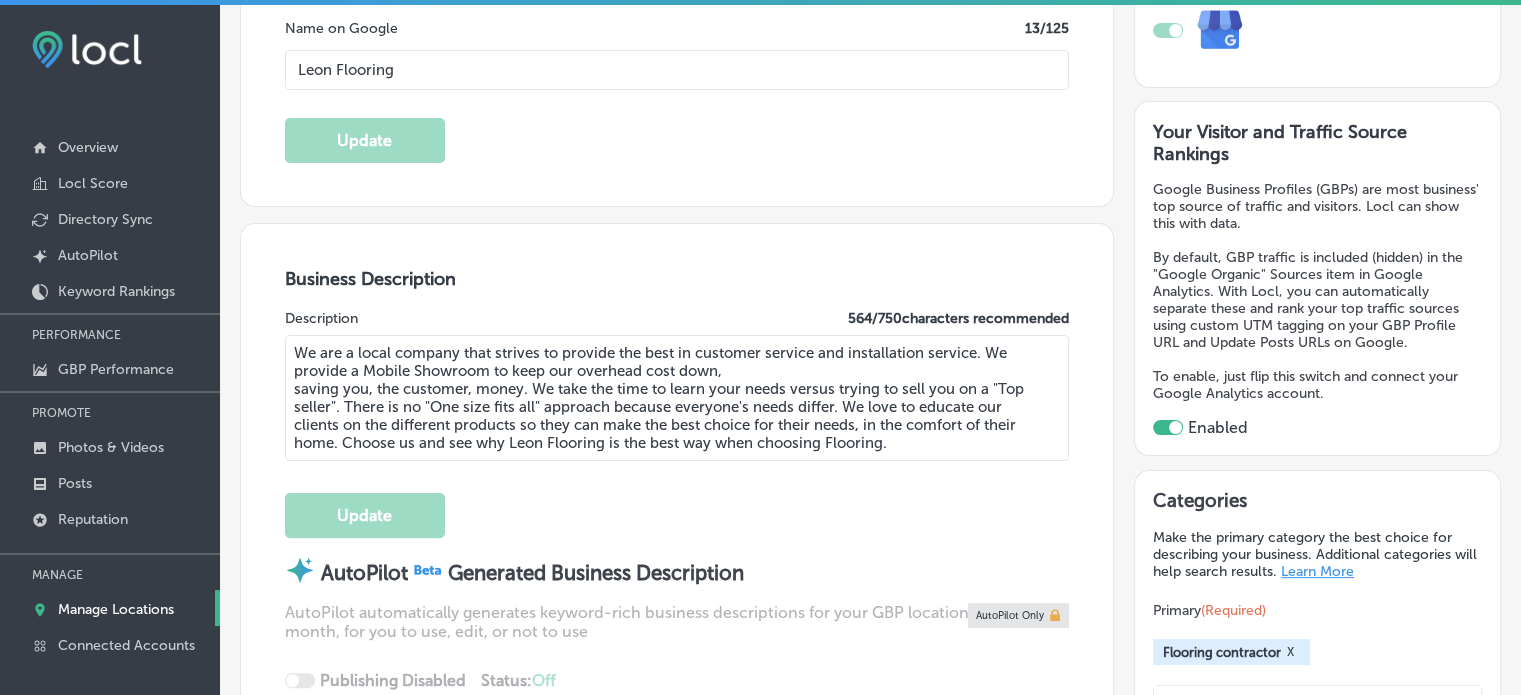 checkbox on "false" 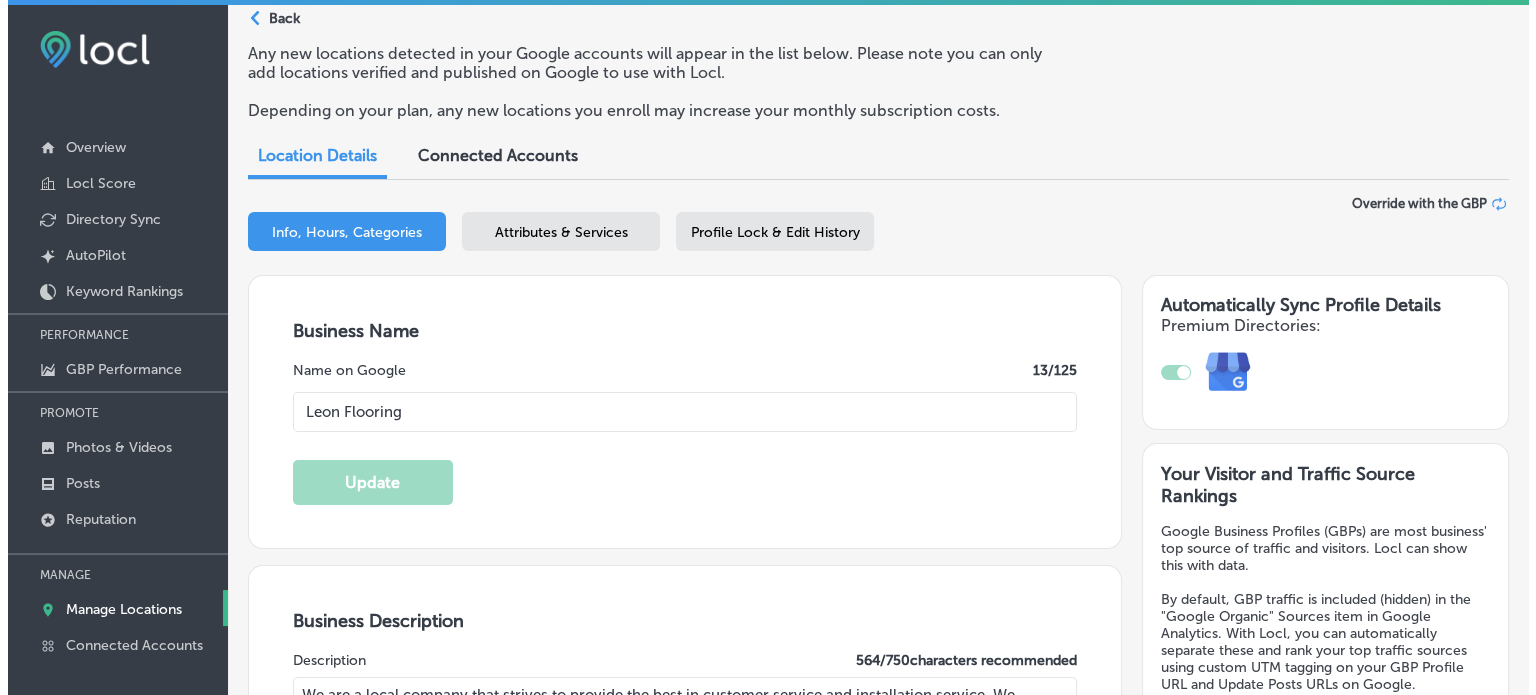 scroll, scrollTop: 0, scrollLeft: 0, axis: both 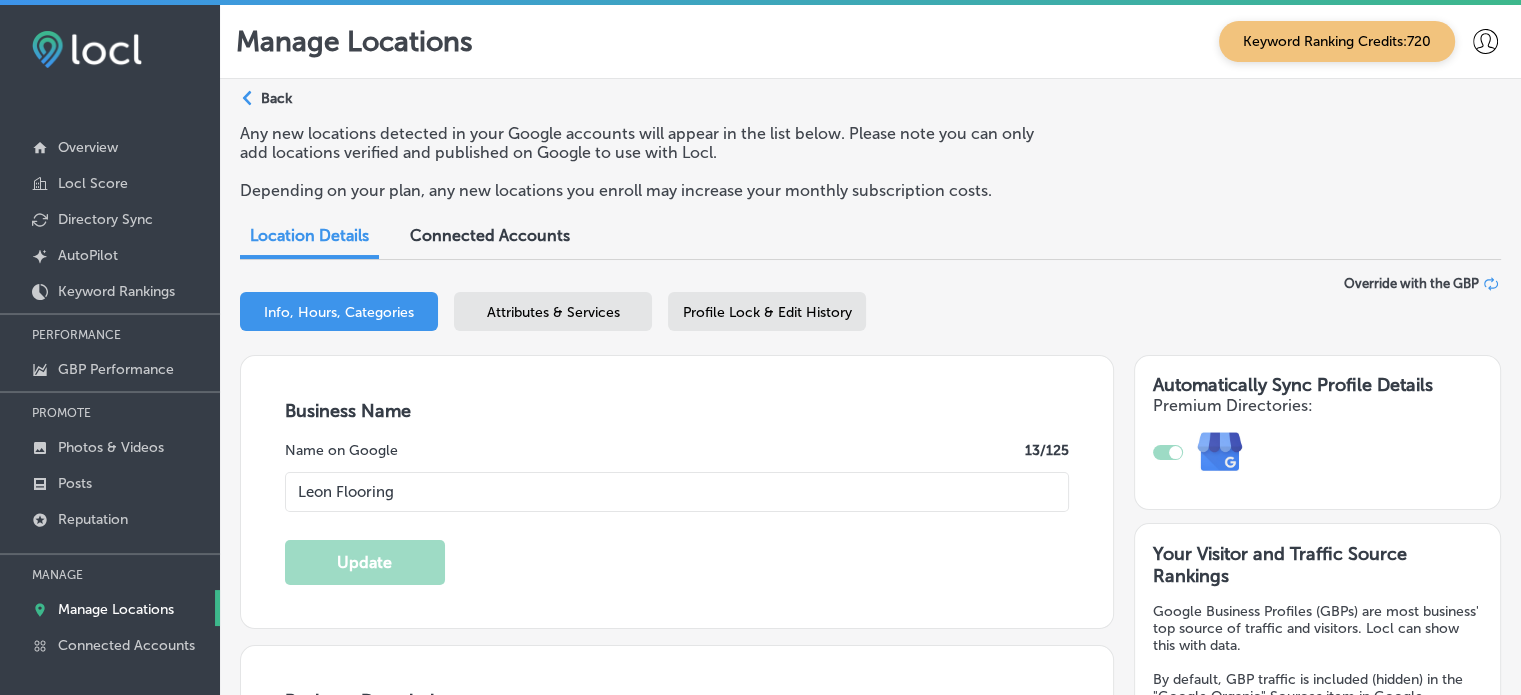 click on "Attributes & Services" at bounding box center [553, 312] 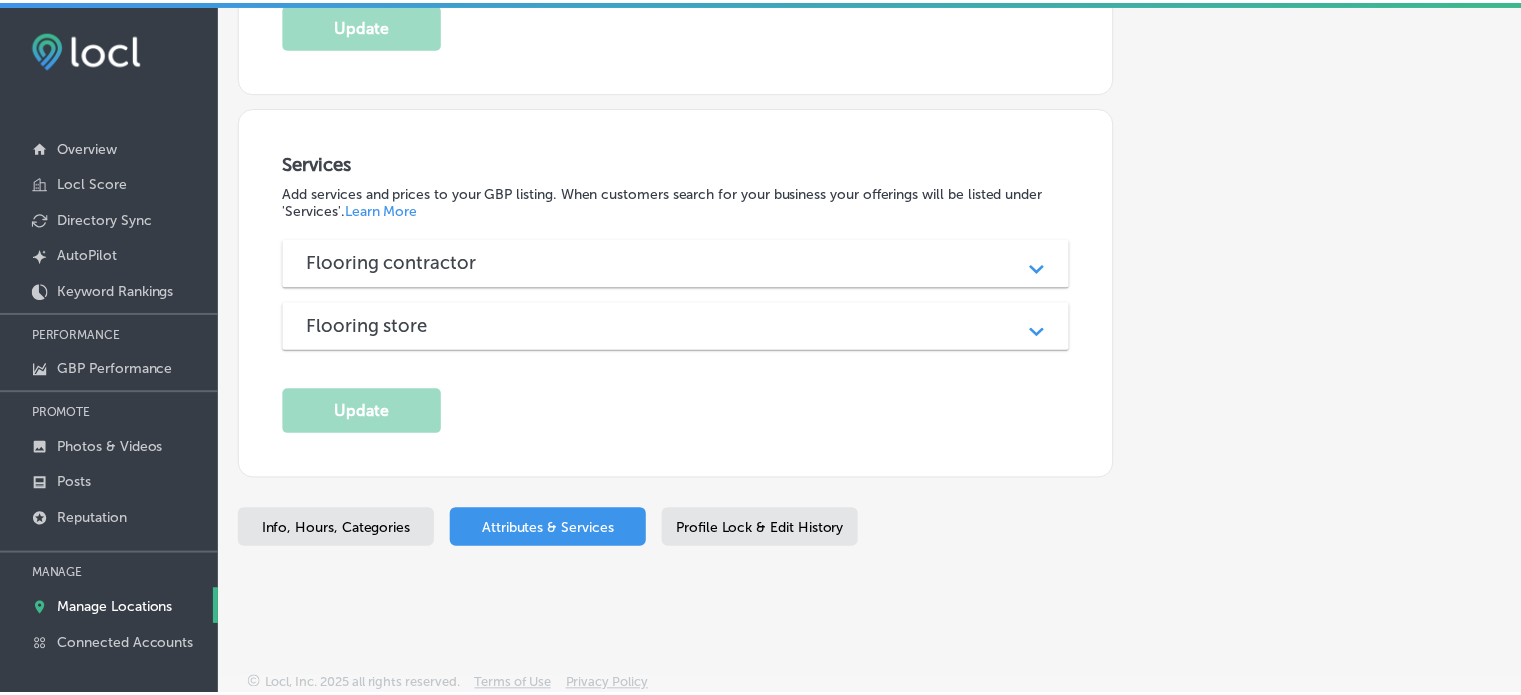 scroll, scrollTop: 0, scrollLeft: 0, axis: both 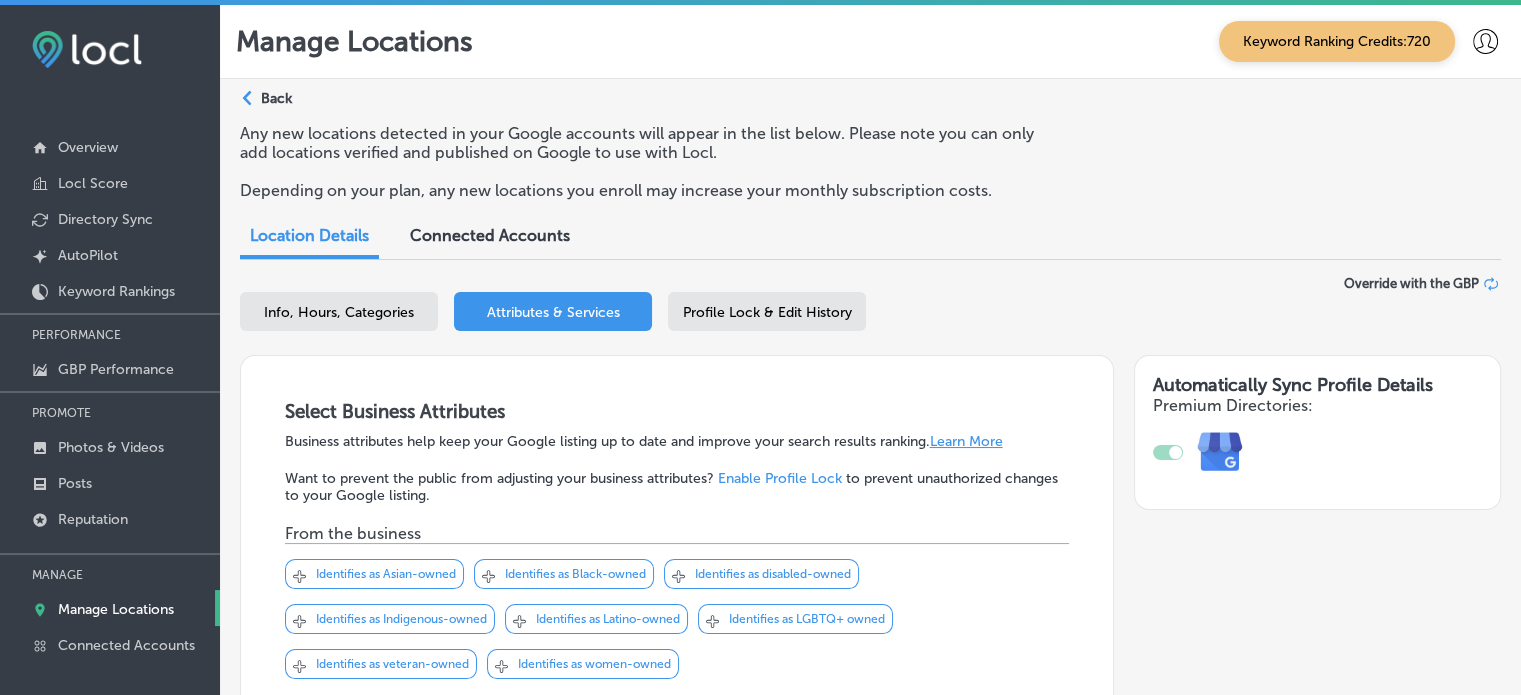 click on "Profile Lock & Edit History" at bounding box center (767, 312) 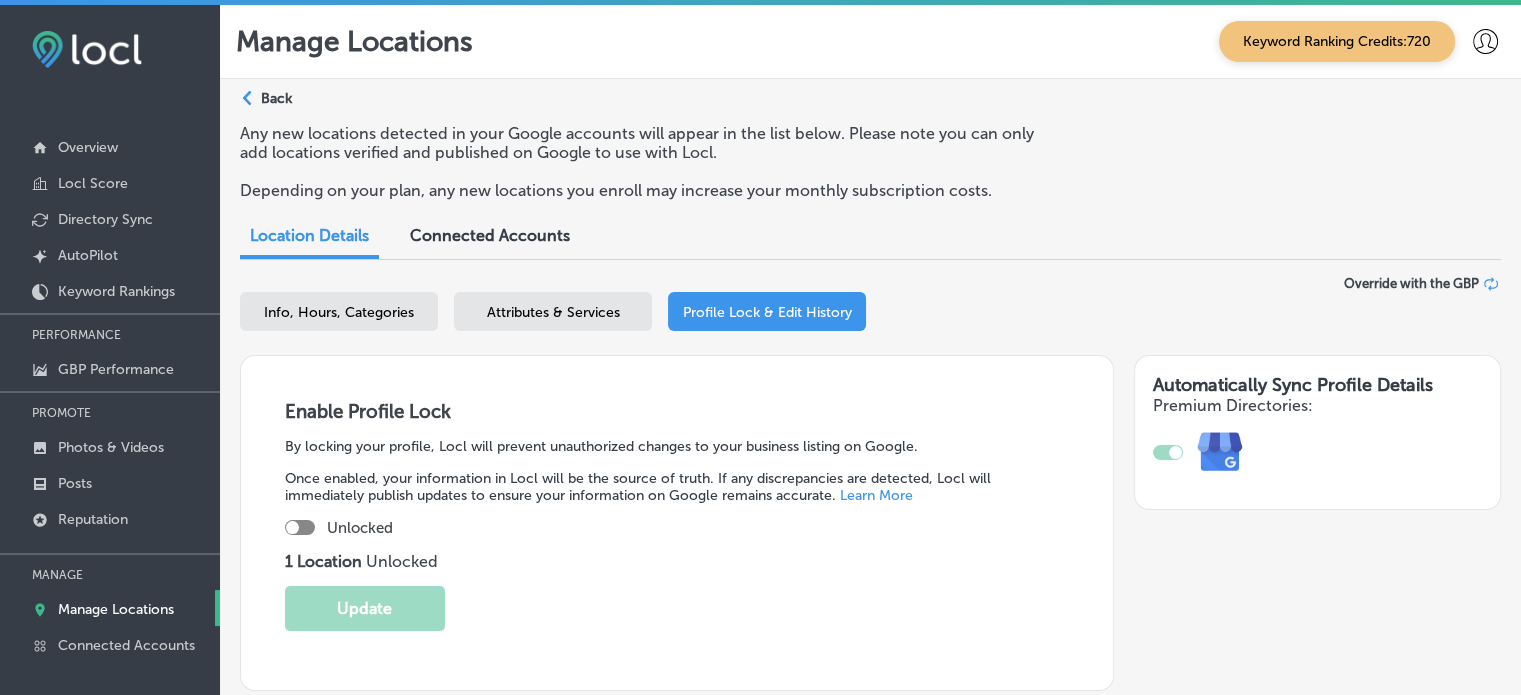 select on "US" 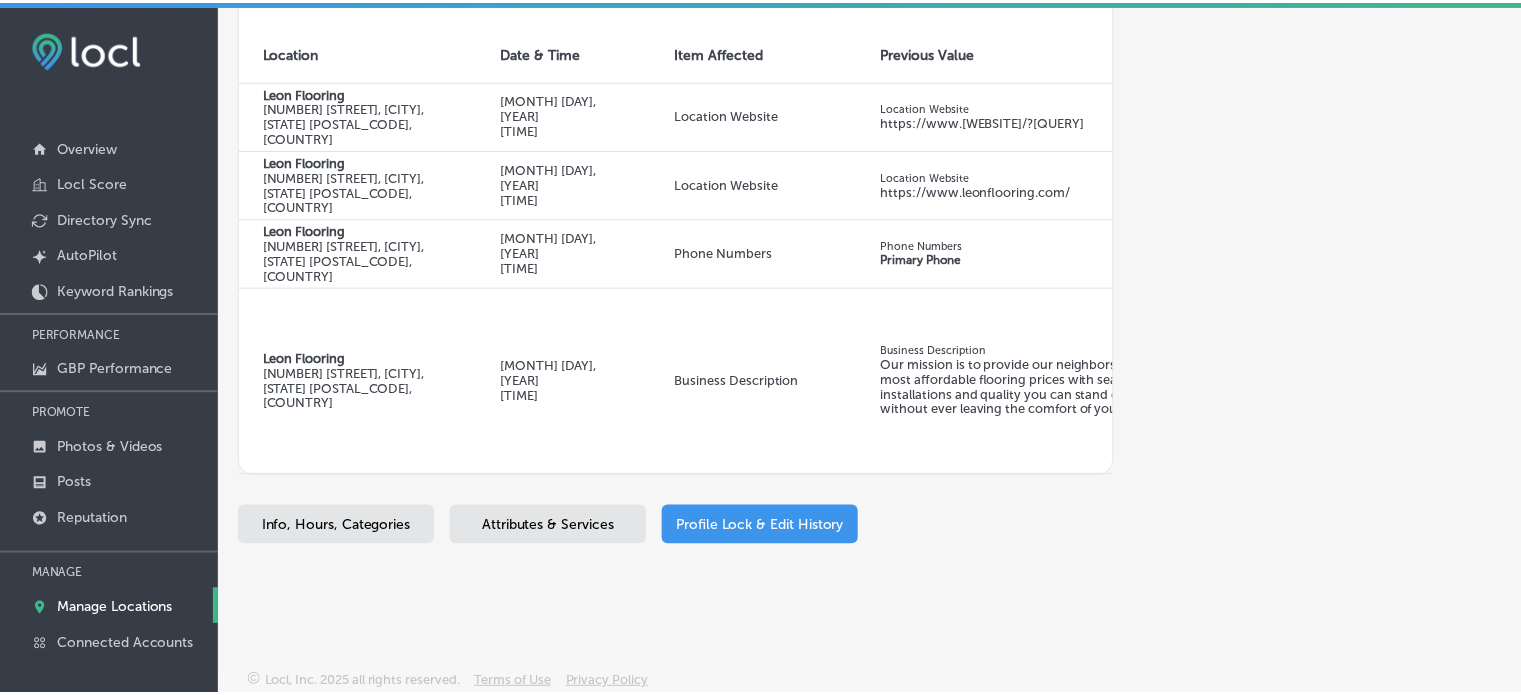 scroll, scrollTop: 0, scrollLeft: 0, axis: both 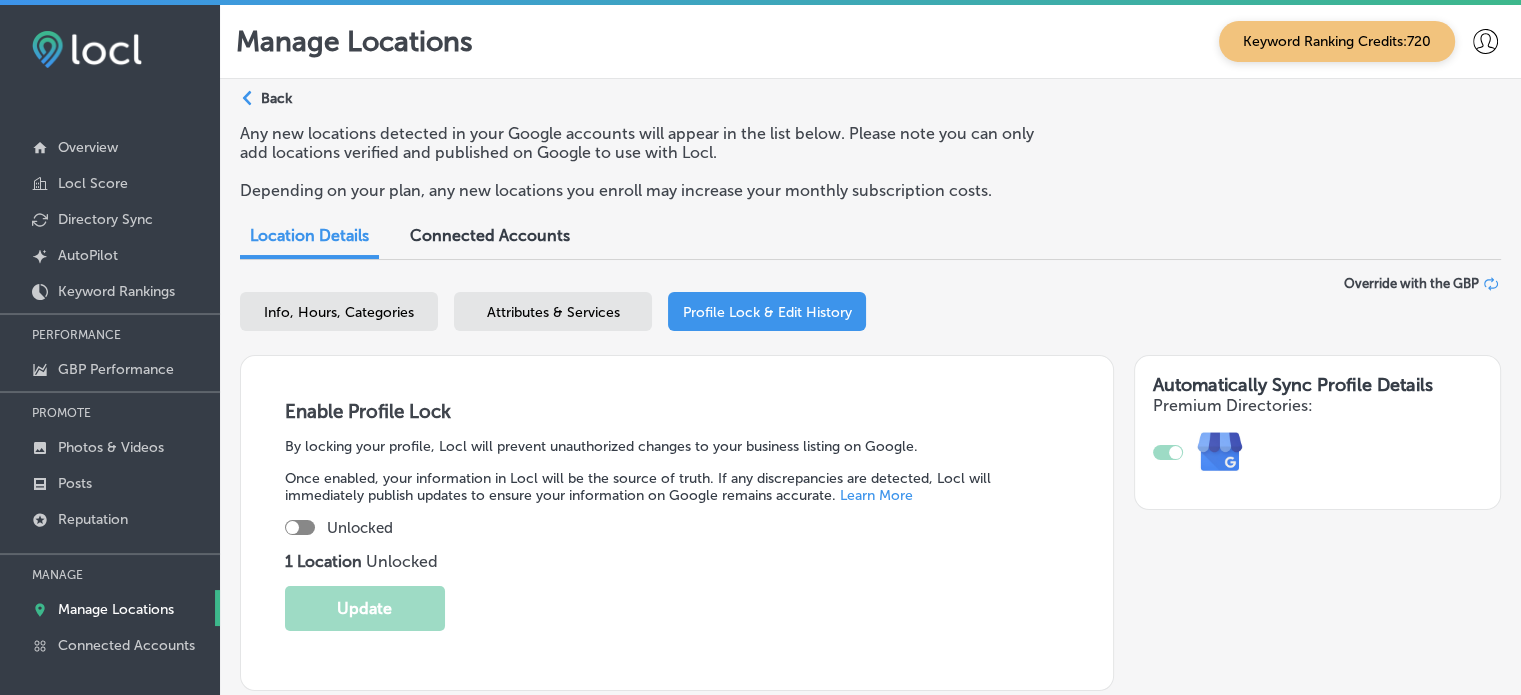 click at bounding box center (300, 527) 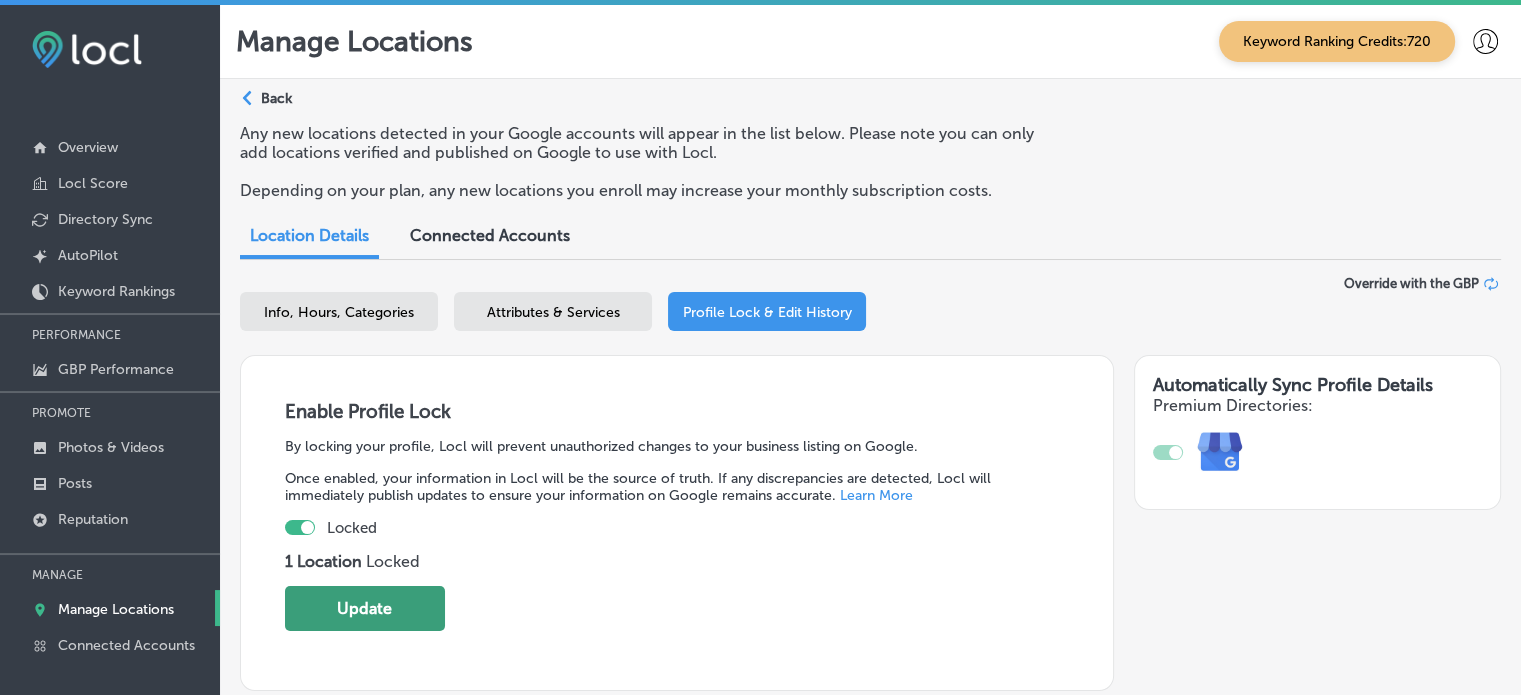 click on "Update" at bounding box center (365, 608) 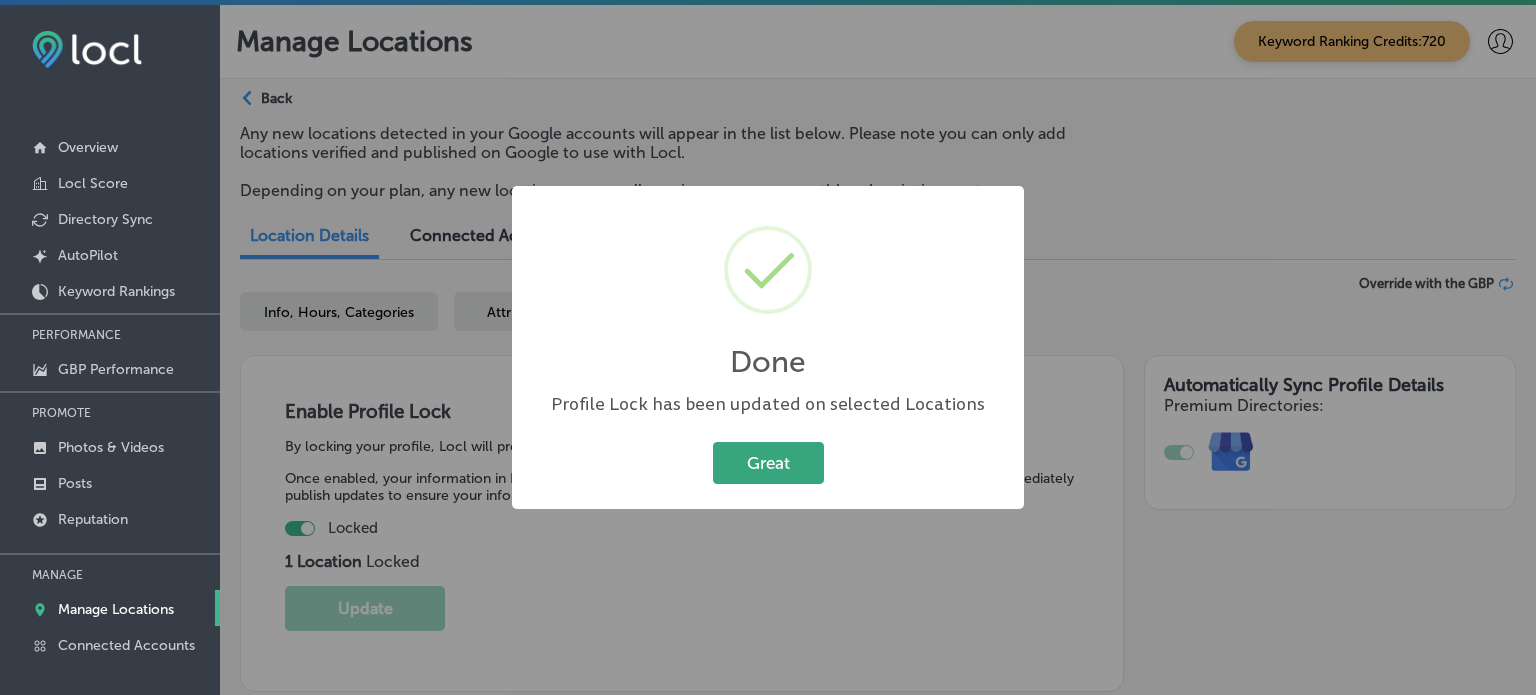 click on "Great" at bounding box center (768, 462) 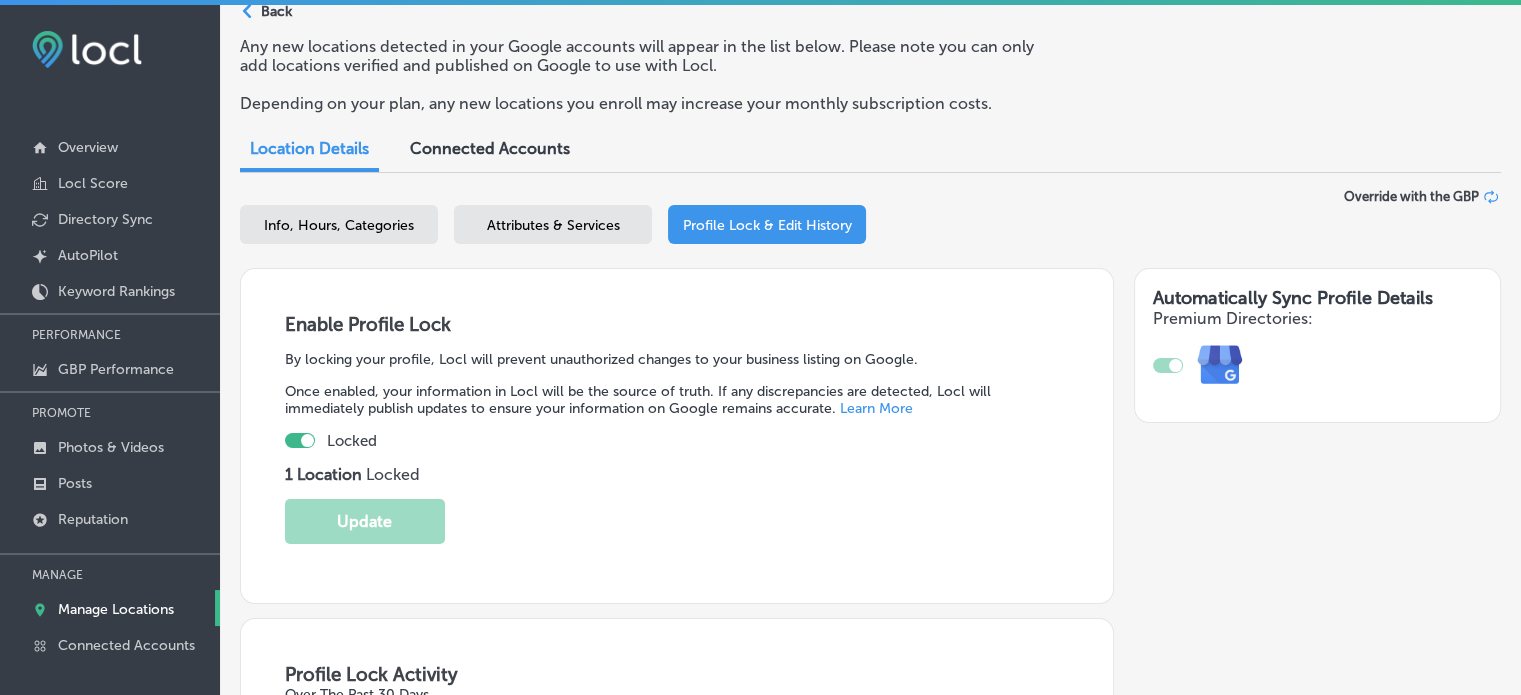 scroll, scrollTop: 0, scrollLeft: 0, axis: both 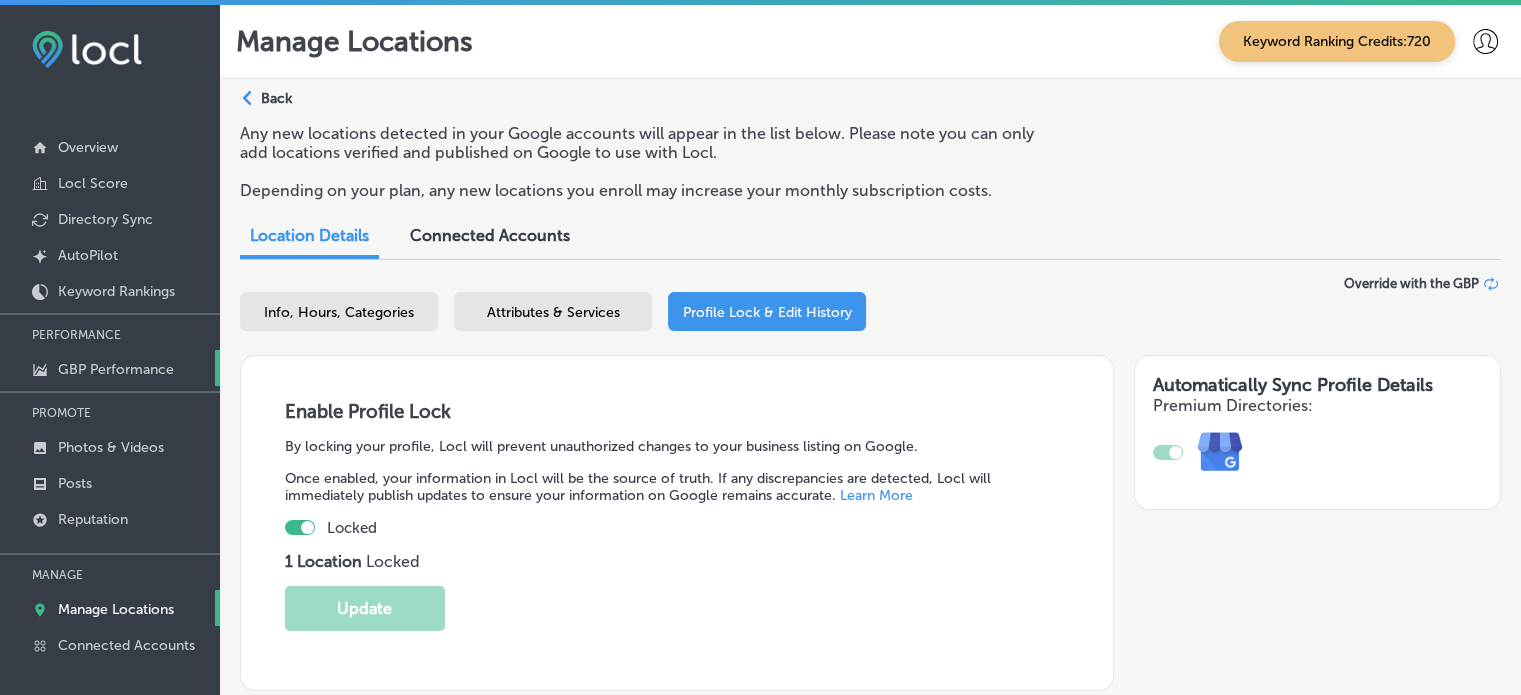 click on "GBP Performance" at bounding box center (116, 369) 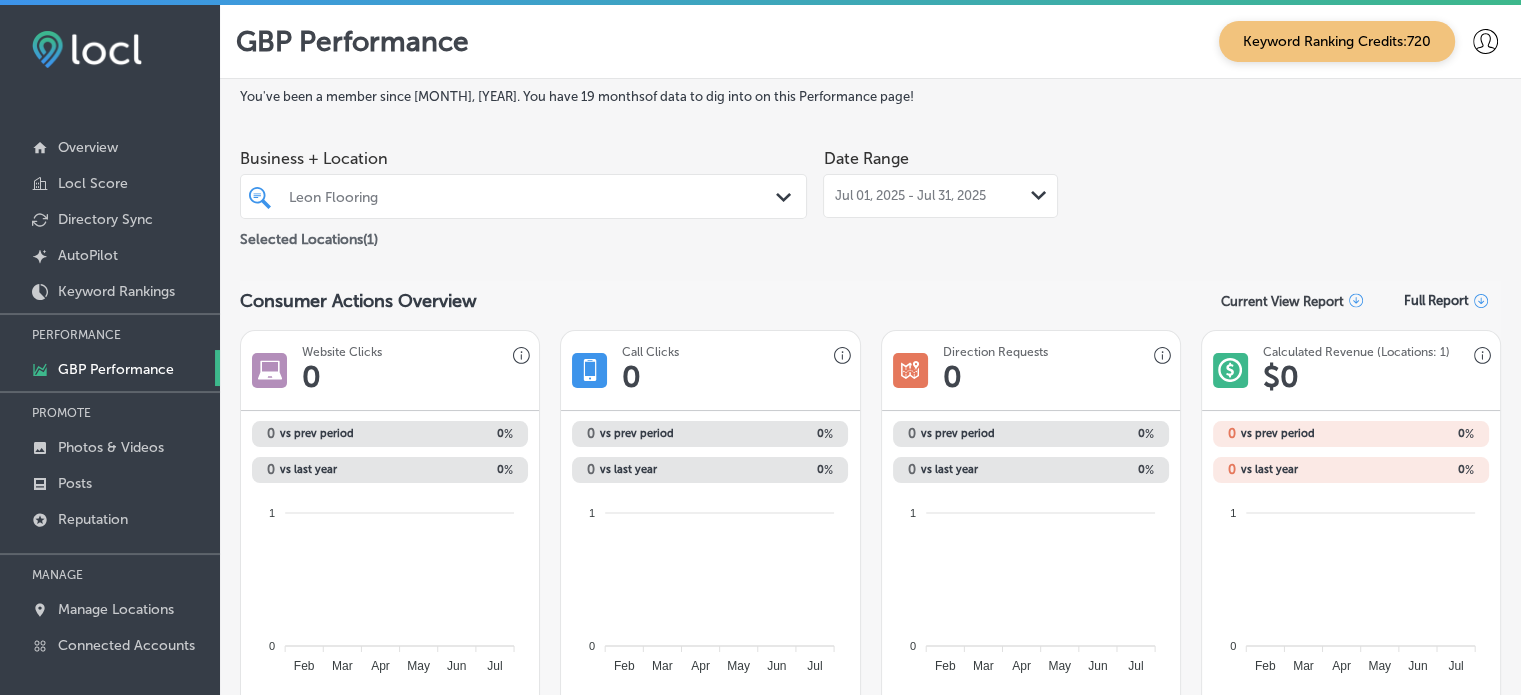 scroll, scrollTop: 43, scrollLeft: 0, axis: vertical 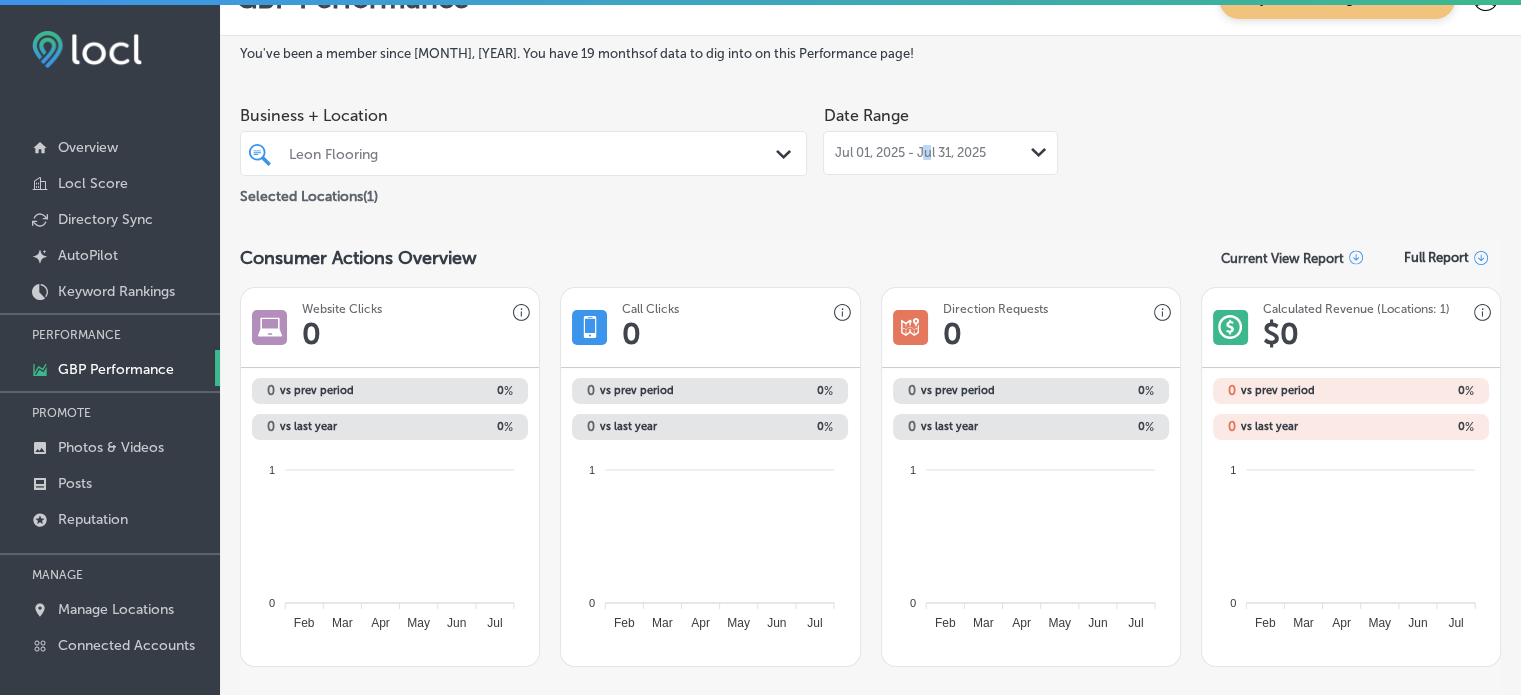 drag, startPoint x: 928, startPoint y: 177, endPoint x: 919, endPoint y: 157, distance: 21.931713 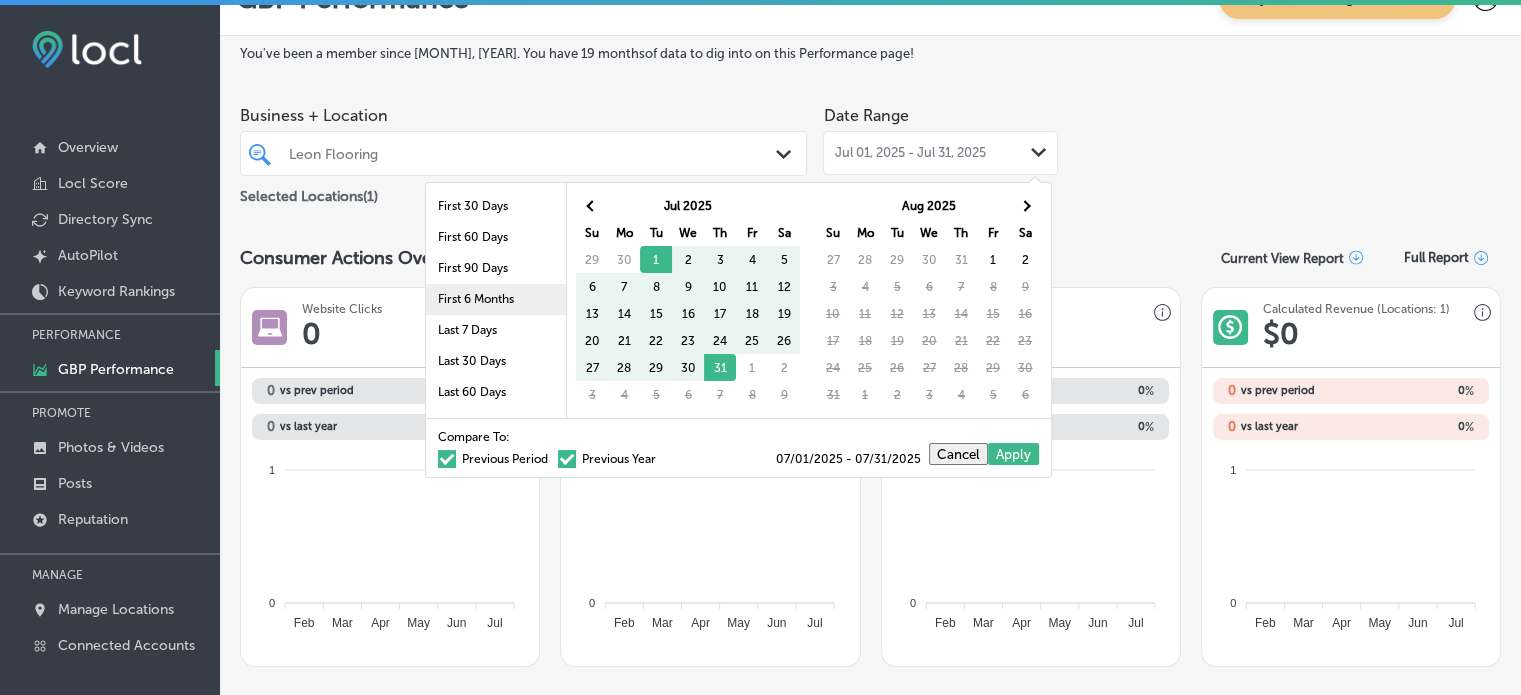 scroll, scrollTop: 116, scrollLeft: 0, axis: vertical 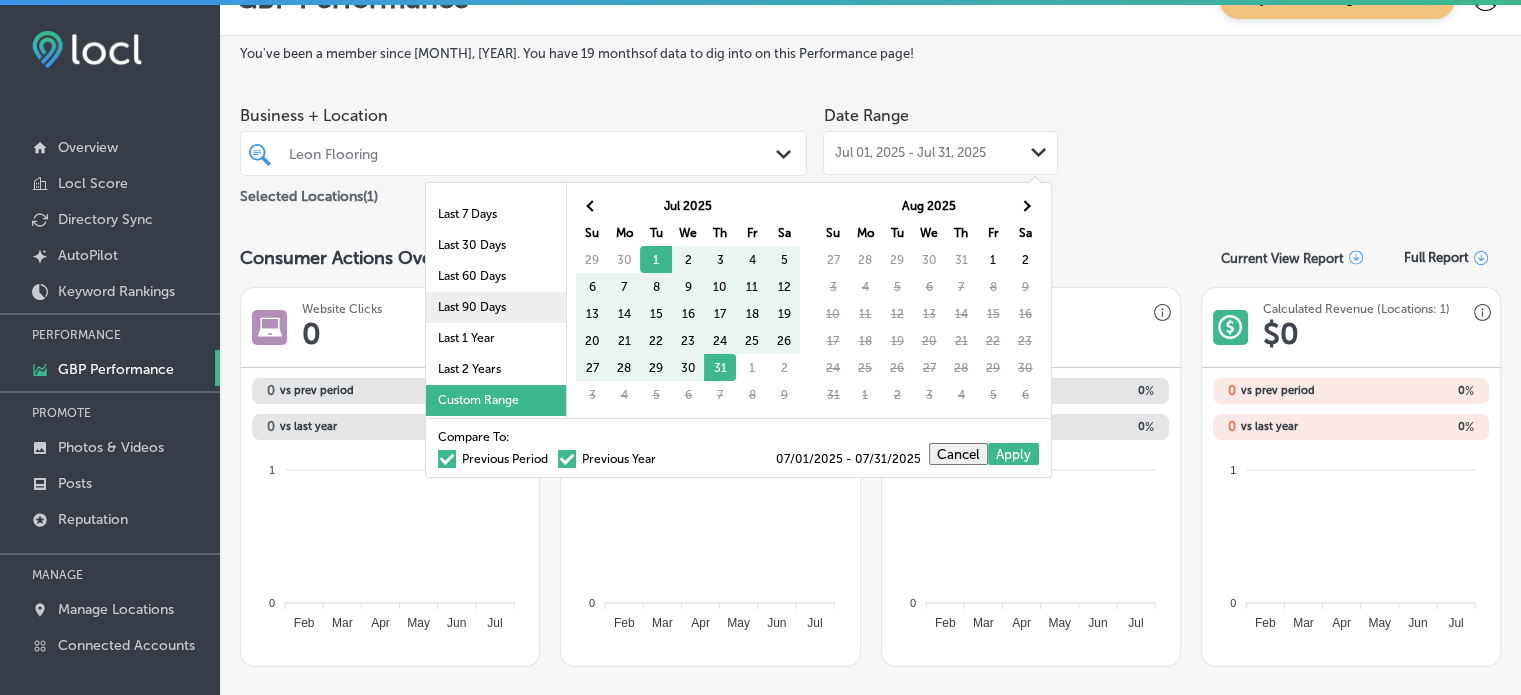 click on "Last 90 Days" at bounding box center (496, 307) 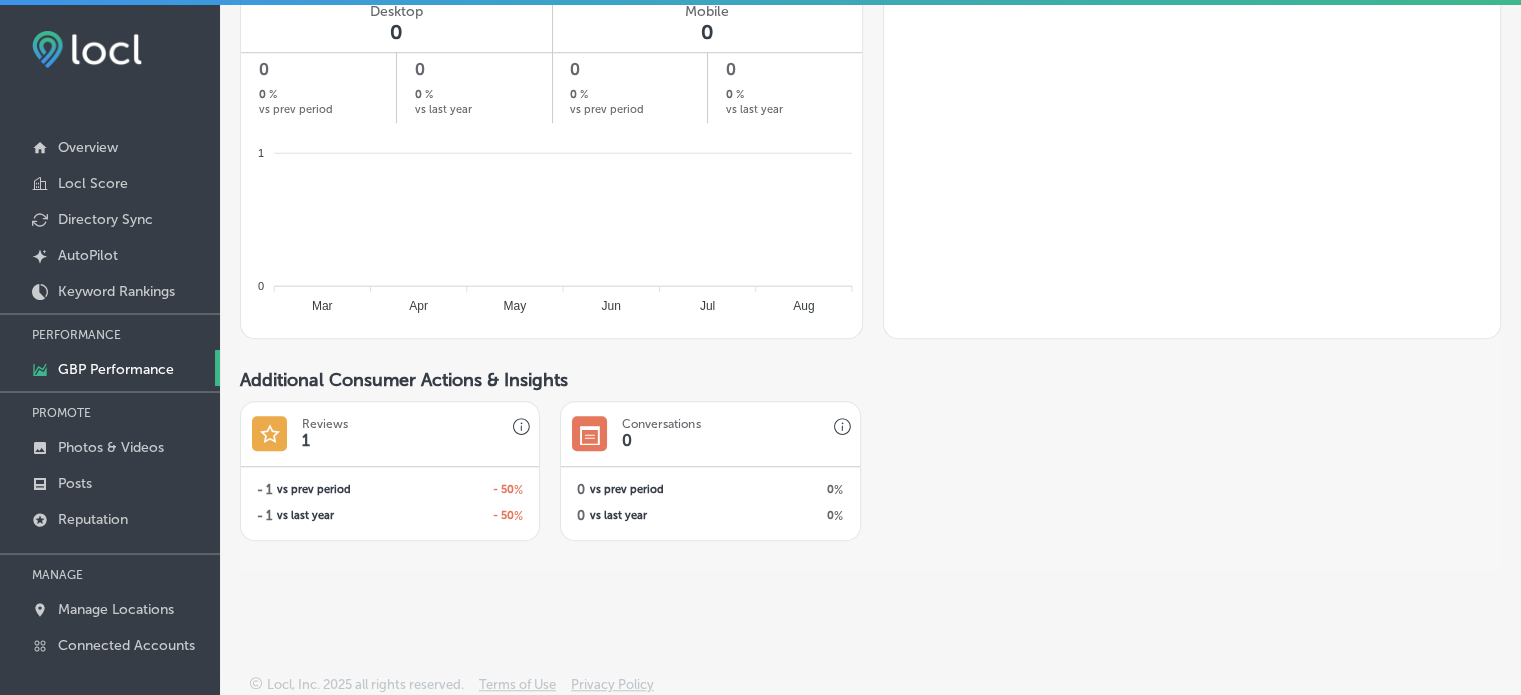 scroll, scrollTop: 0, scrollLeft: 0, axis: both 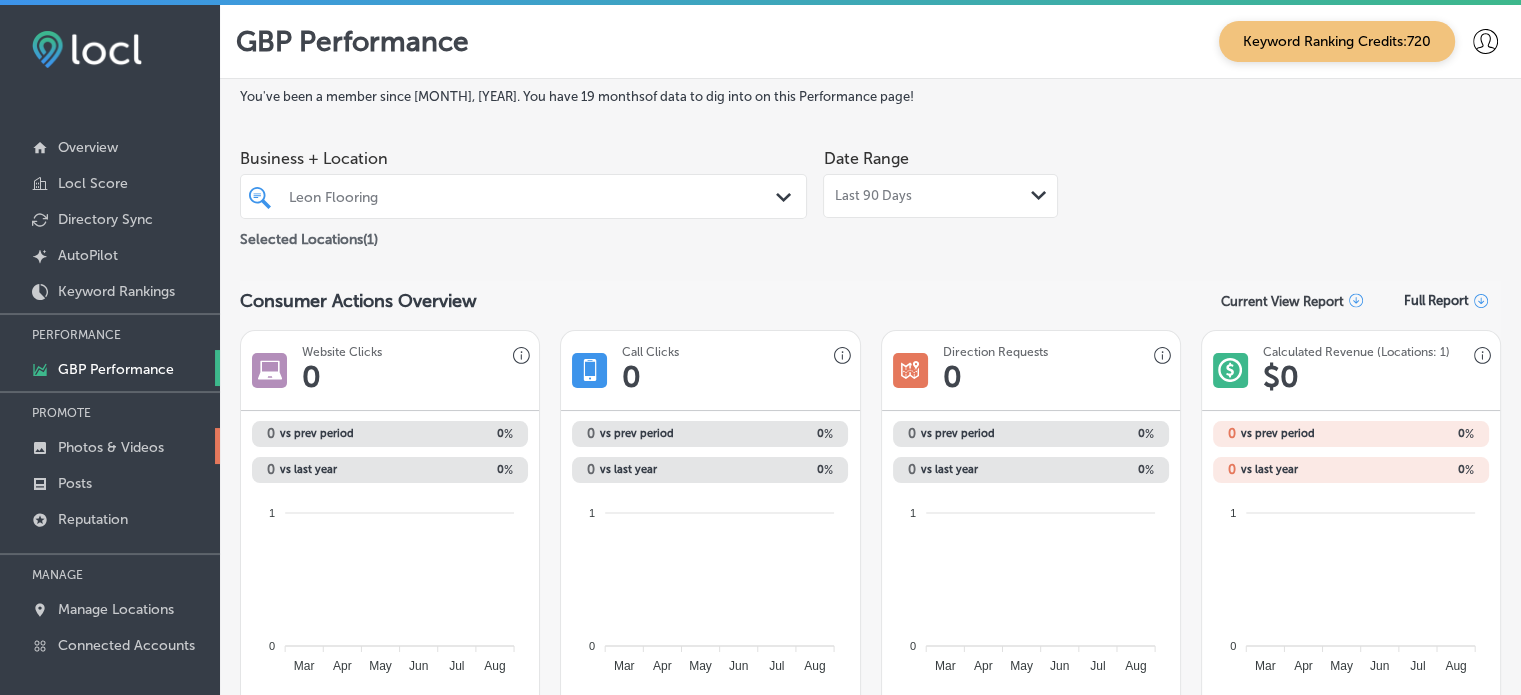 click on "Photos & Videos" at bounding box center [111, 447] 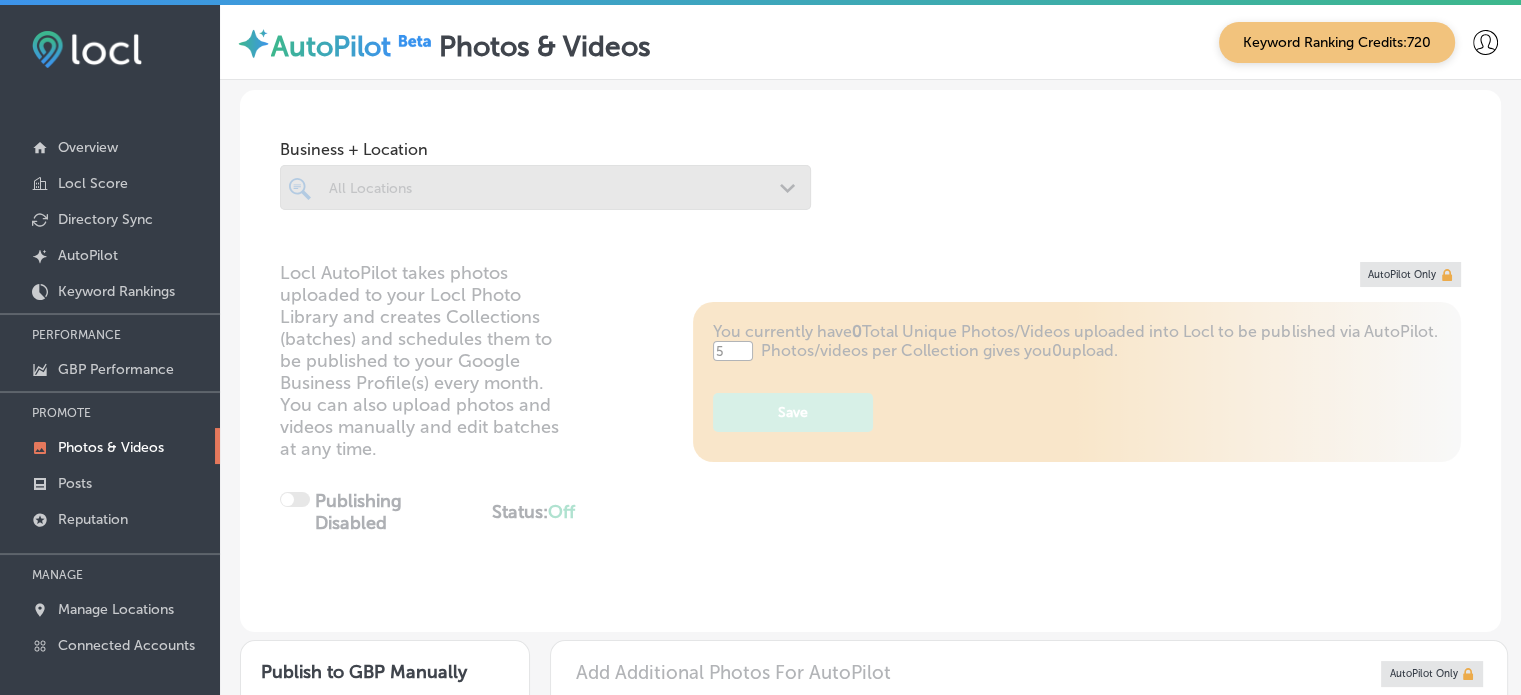type on "0" 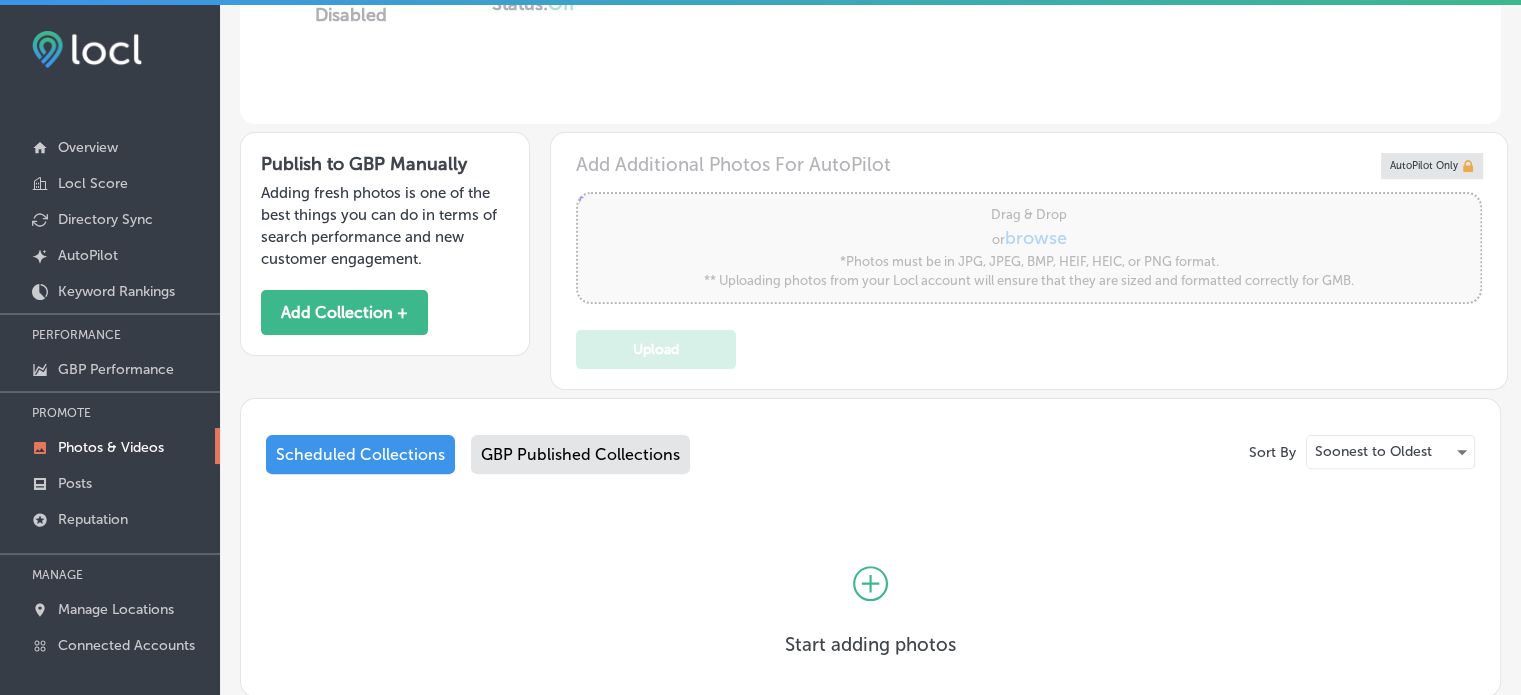 scroll, scrollTop: 628, scrollLeft: 0, axis: vertical 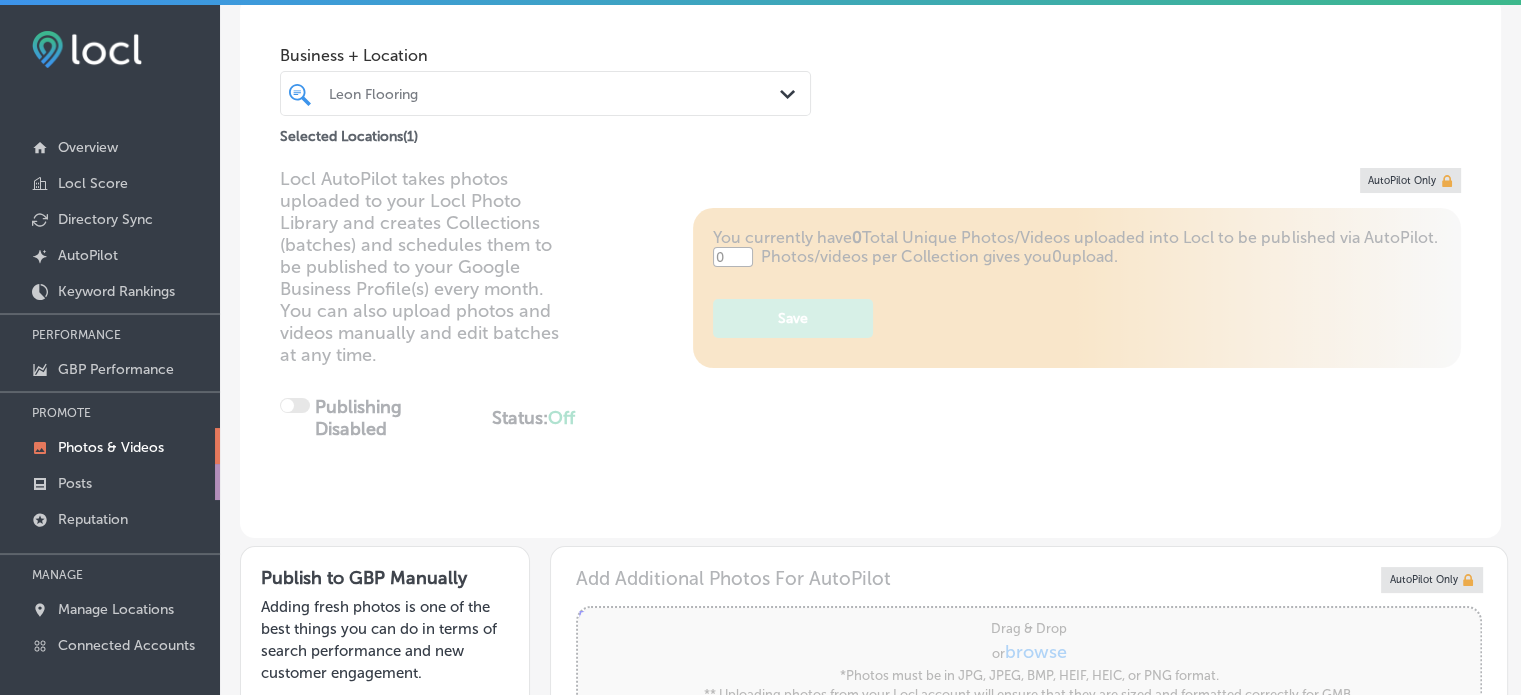 click on "Posts" at bounding box center (110, 482) 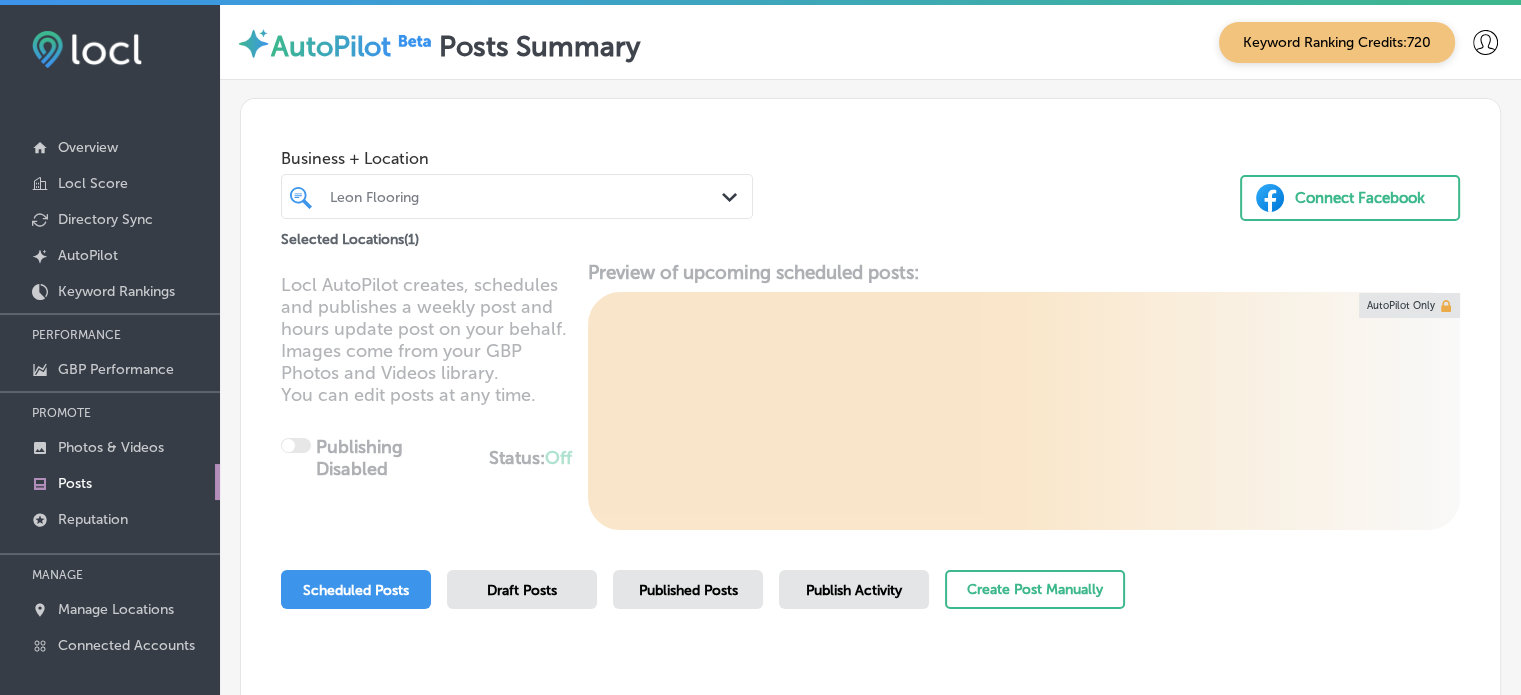 click on "Locl AutoPilot creates, schedules and publishes a weekly post and hours update post on your behalf. Images come from your GBP Photos and Videos library. You can edit posts at any time. Publishing Disabled Status:  Off 0 / 0  Location(s) Publishing Preview of upcoming scheduled posts: AutoPilot Only" at bounding box center (870, 395) 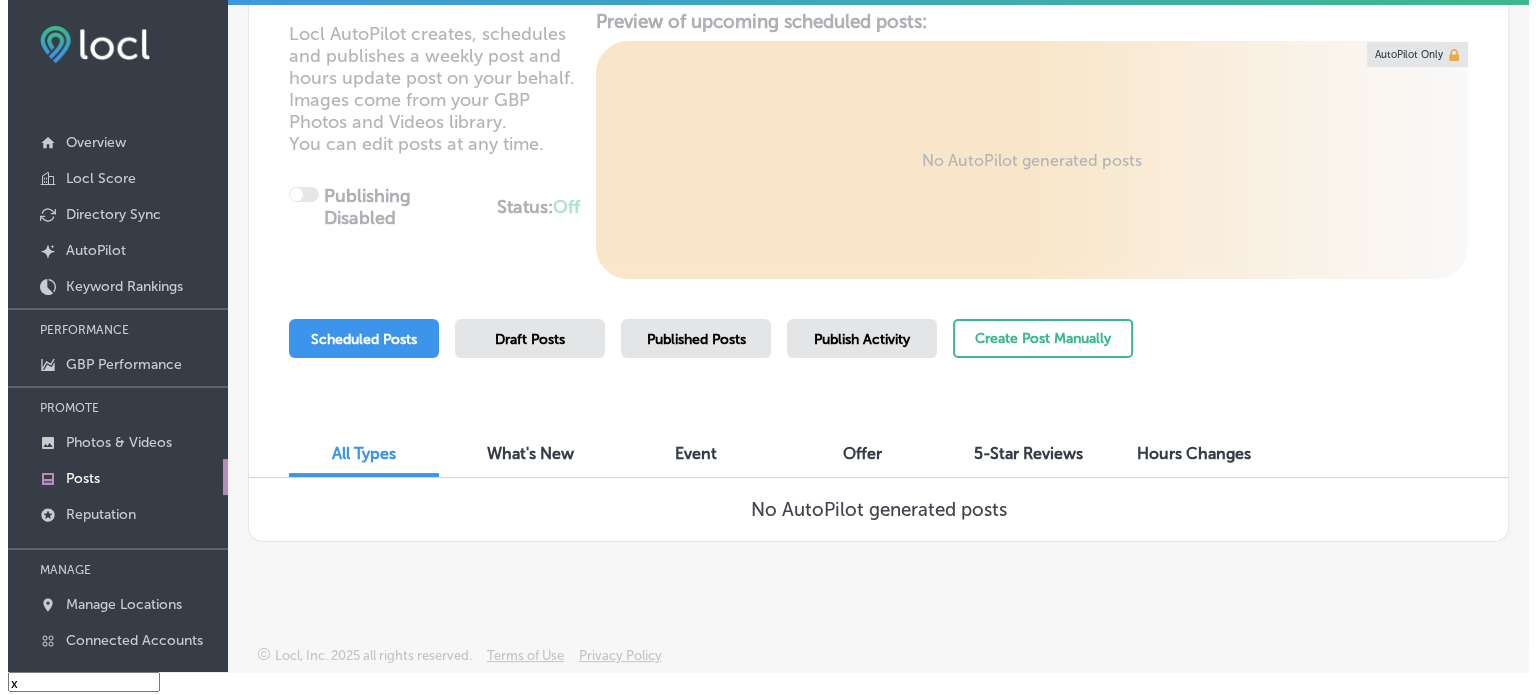 scroll, scrollTop: 0, scrollLeft: 0, axis: both 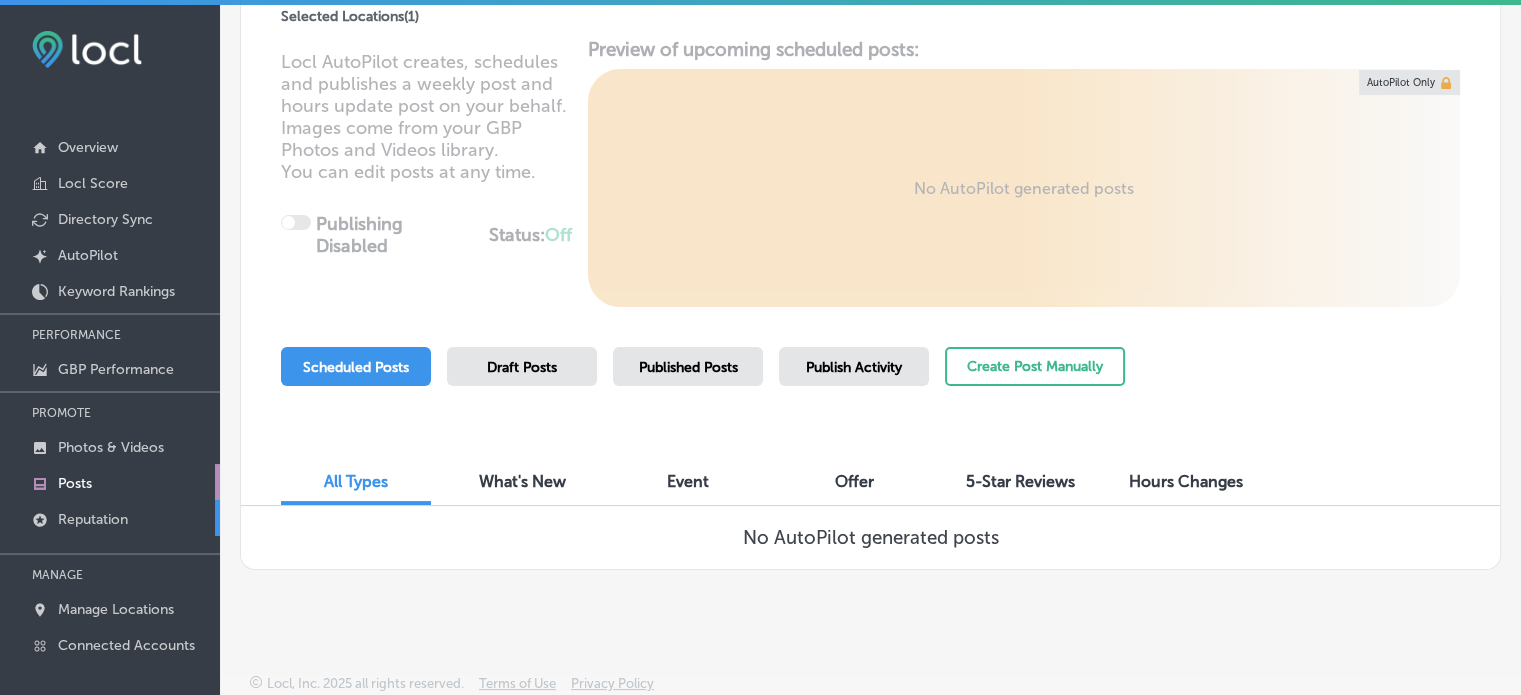click on "Reputation" at bounding box center [93, 519] 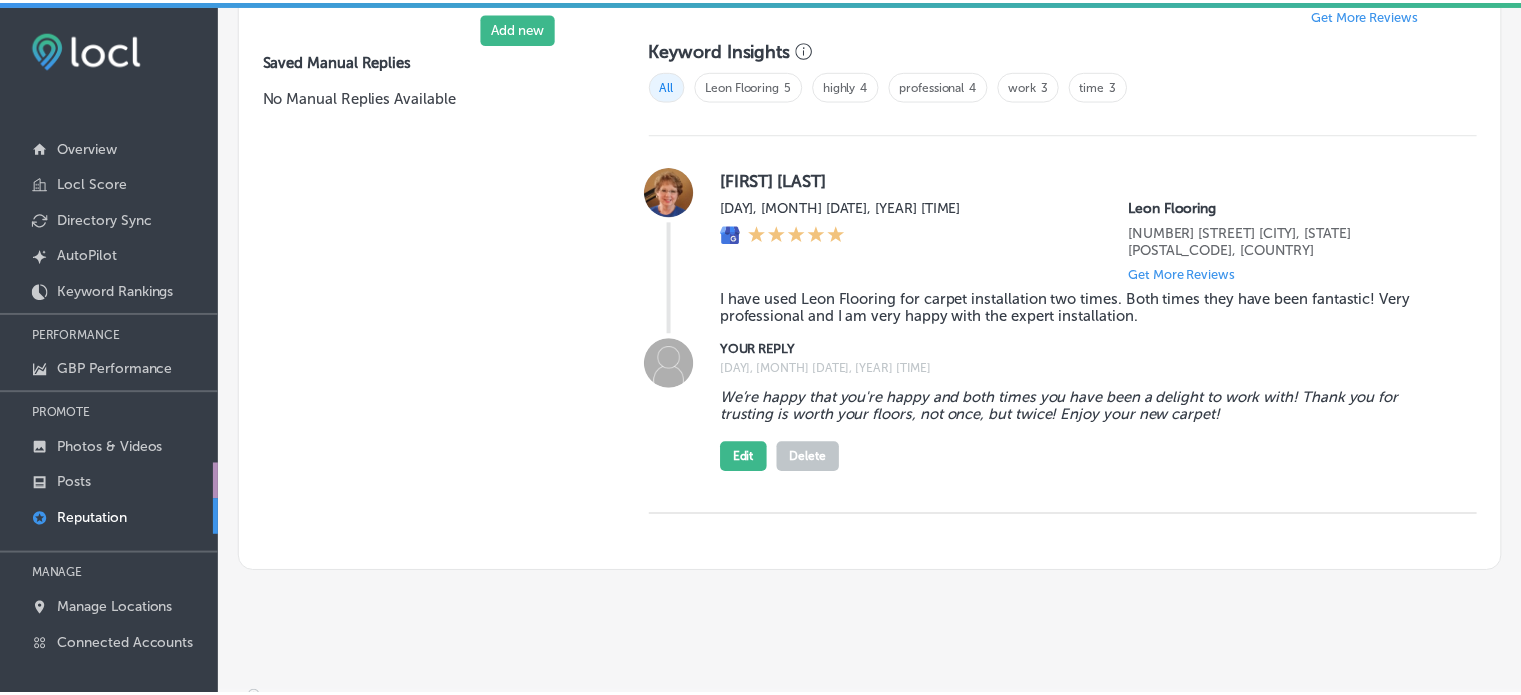 scroll, scrollTop: 0, scrollLeft: 0, axis: both 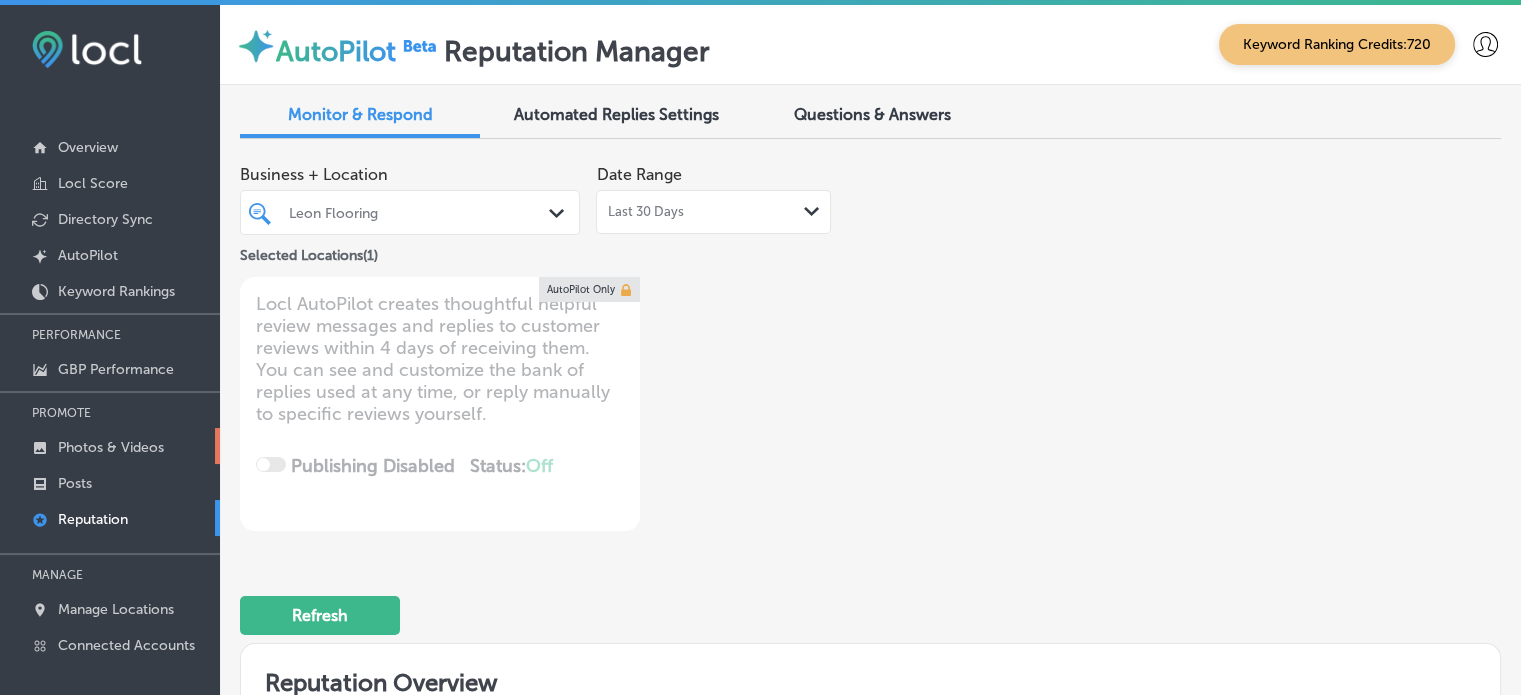 click on "Photos & Videos" at bounding box center [111, 447] 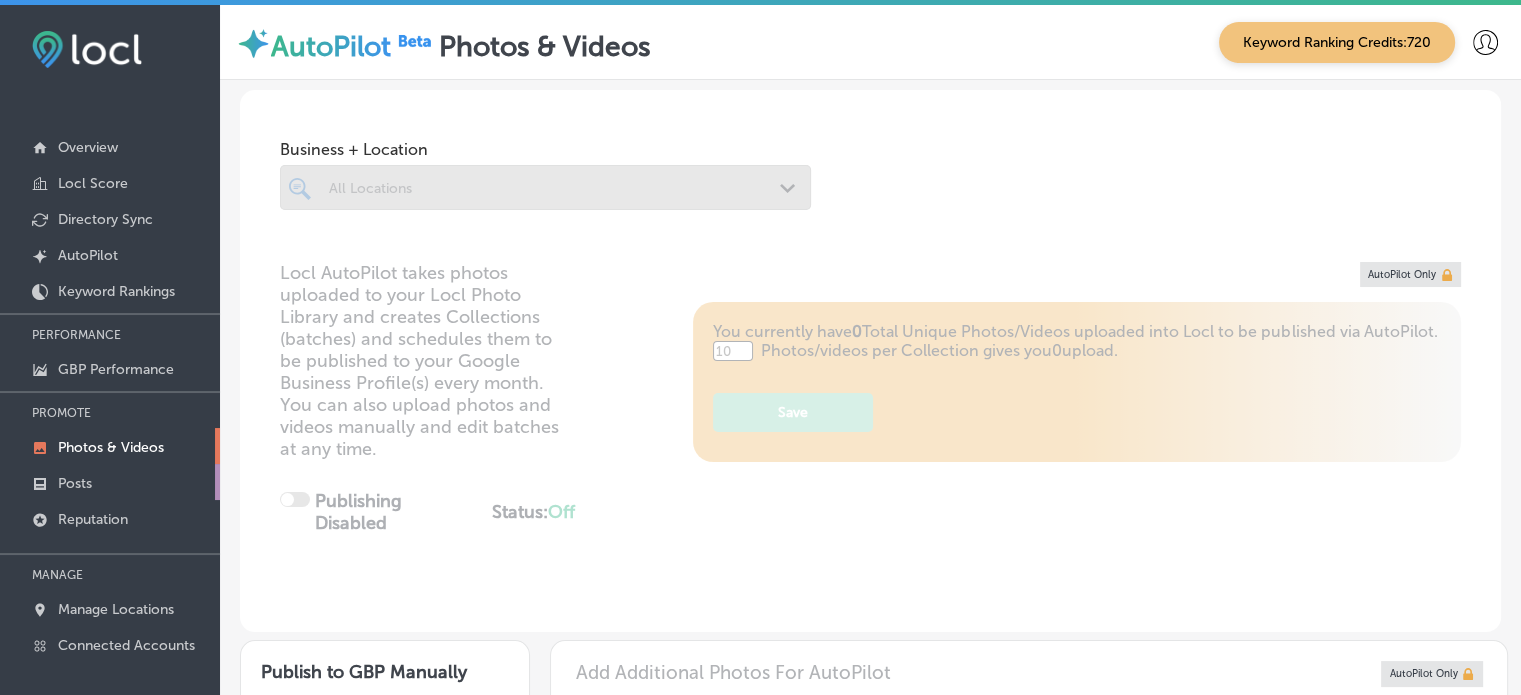 click on "Posts" at bounding box center [110, 482] 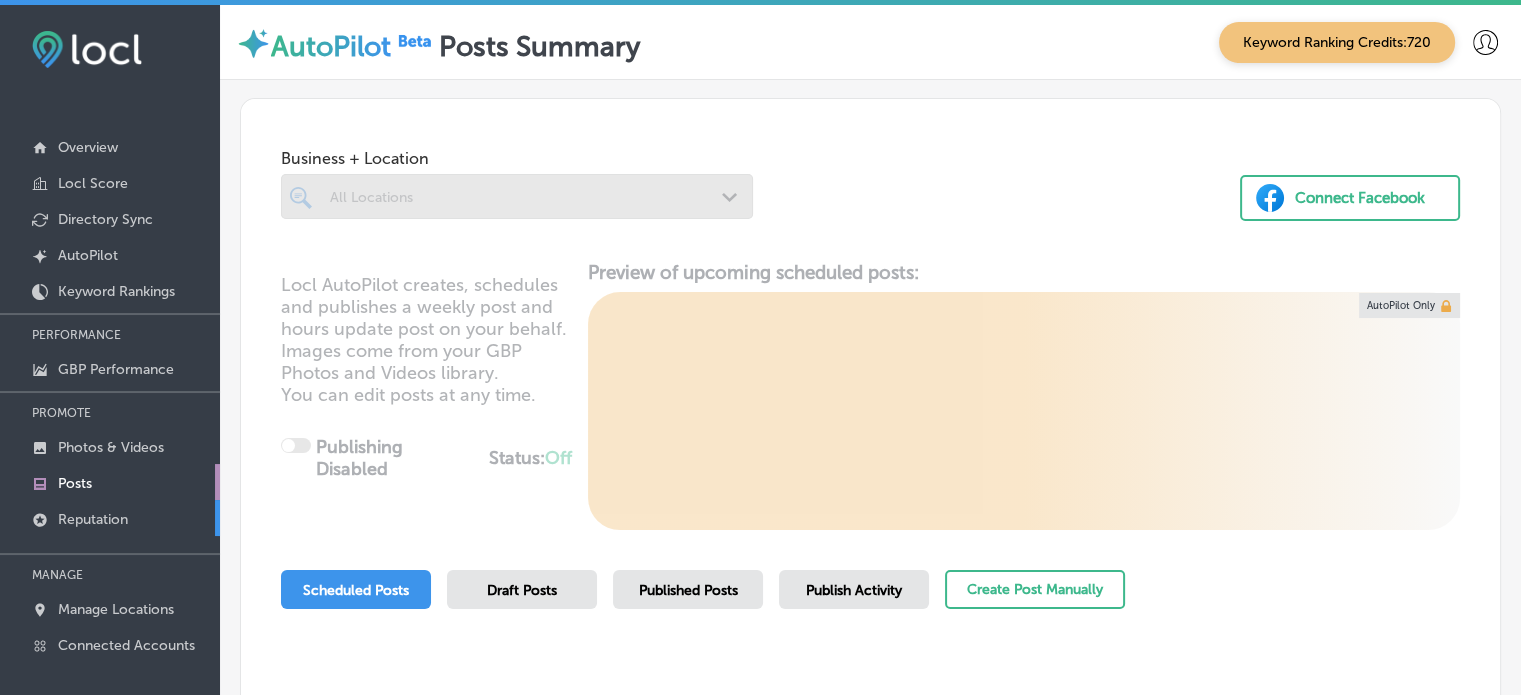 click on "Reputation" at bounding box center [110, 518] 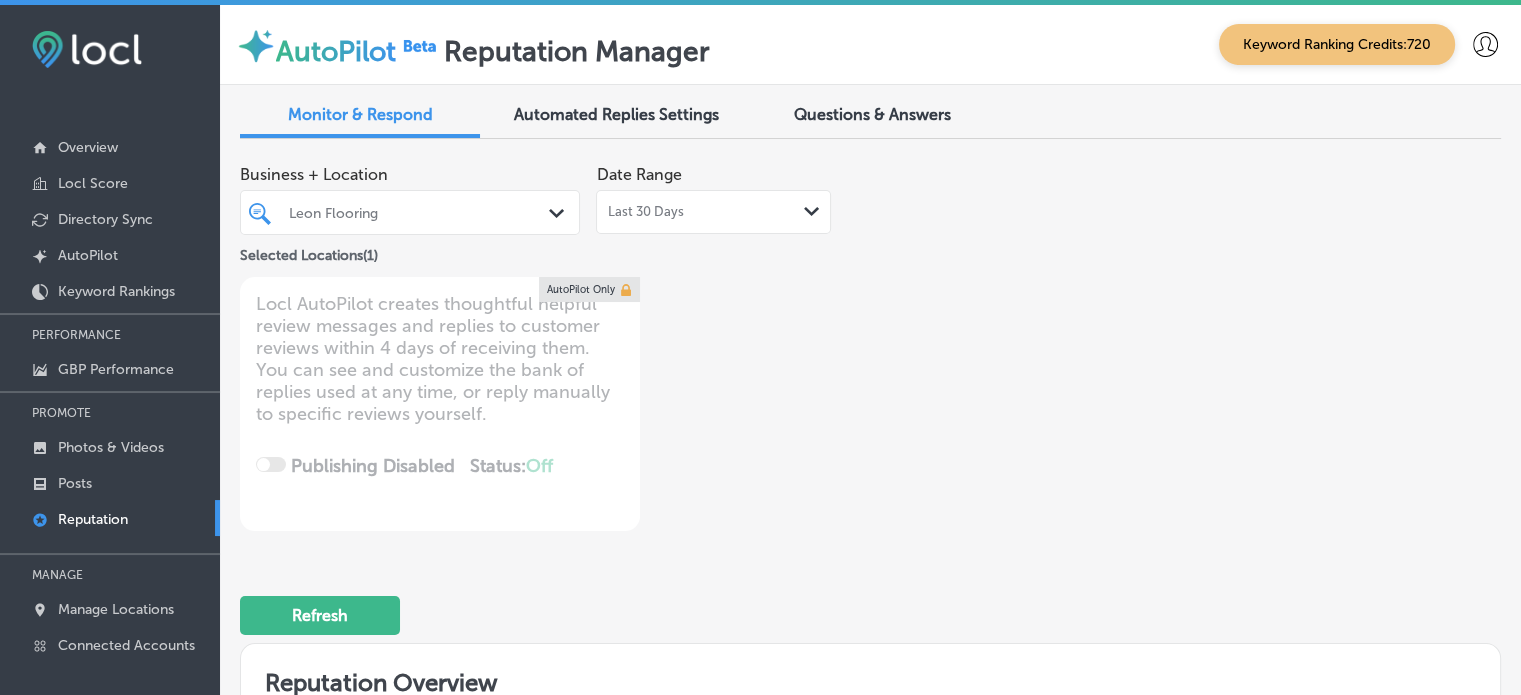 click on "Last 30 Days
Path
Created with Sketch." at bounding box center (713, 212) 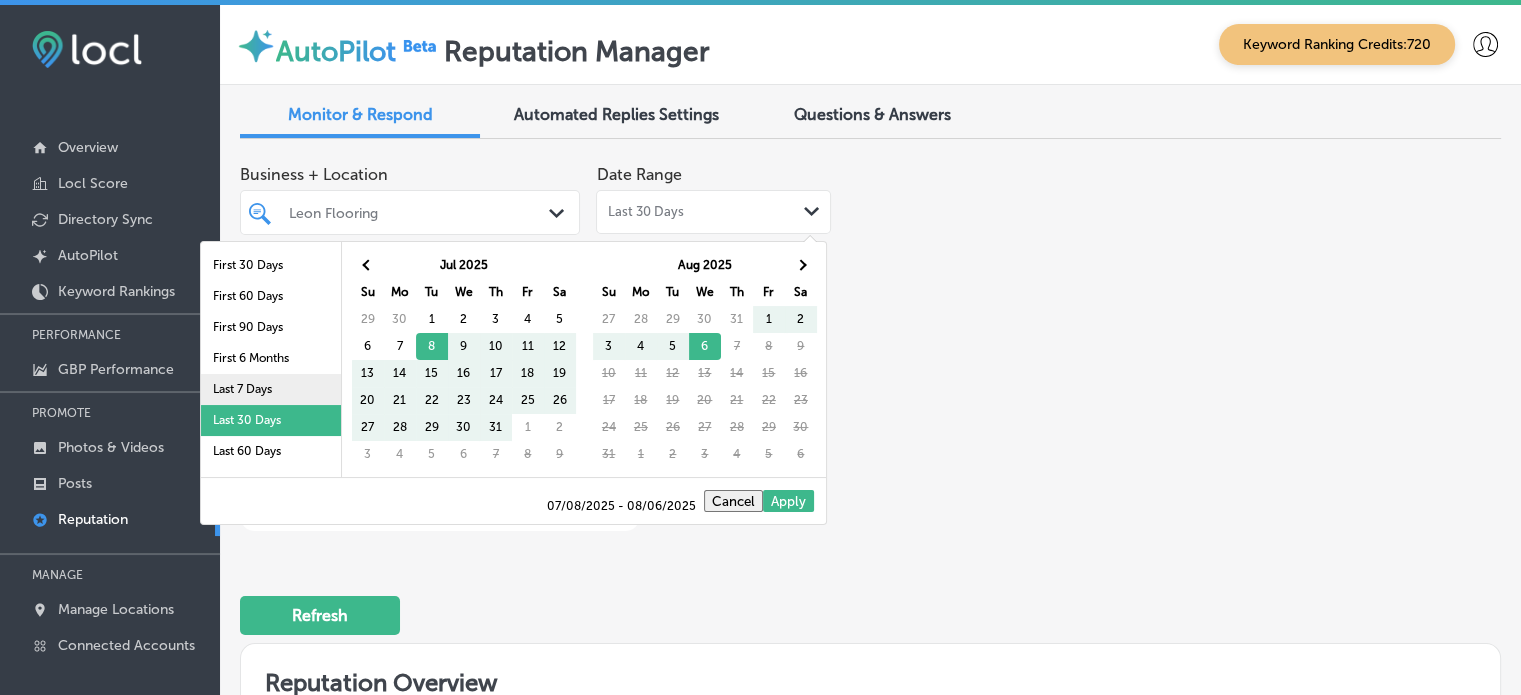 scroll, scrollTop: 116, scrollLeft: 0, axis: vertical 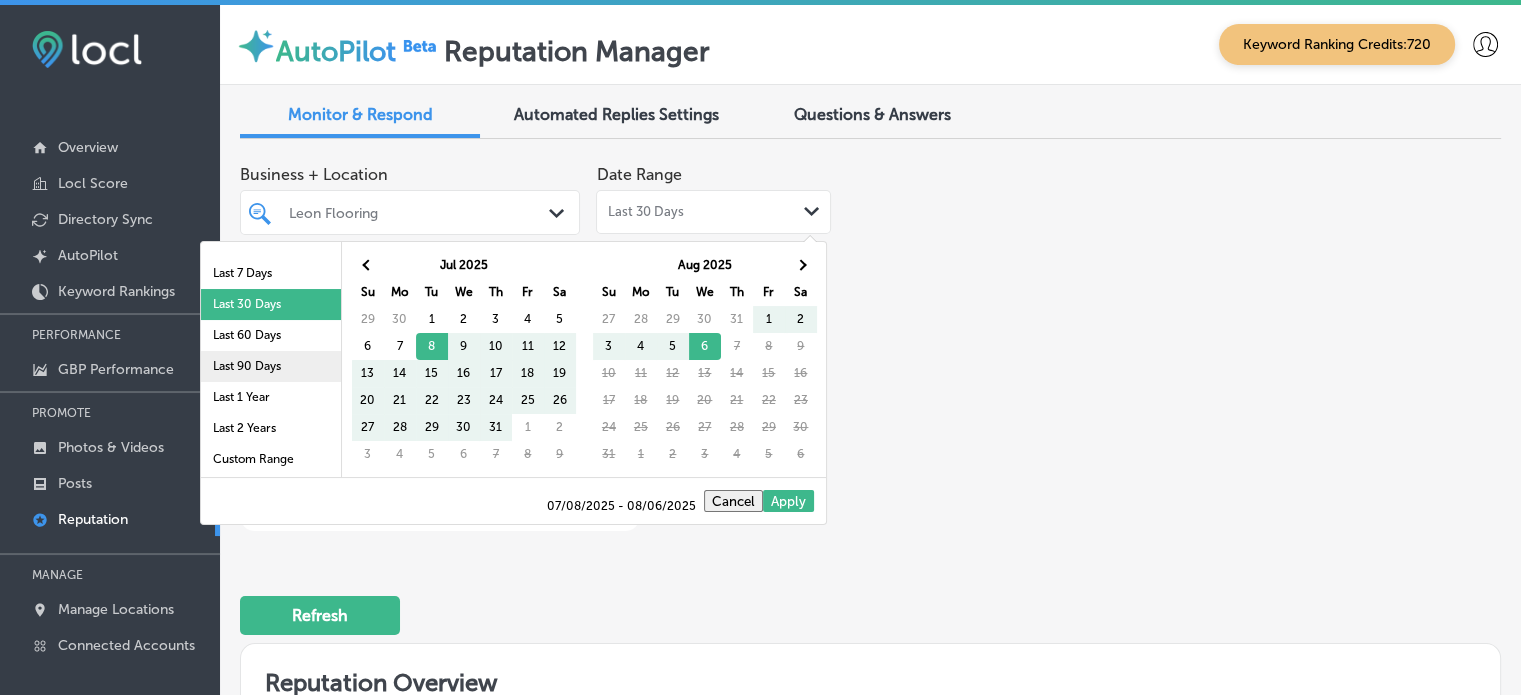 click on "Last 90 Days" at bounding box center (271, 366) 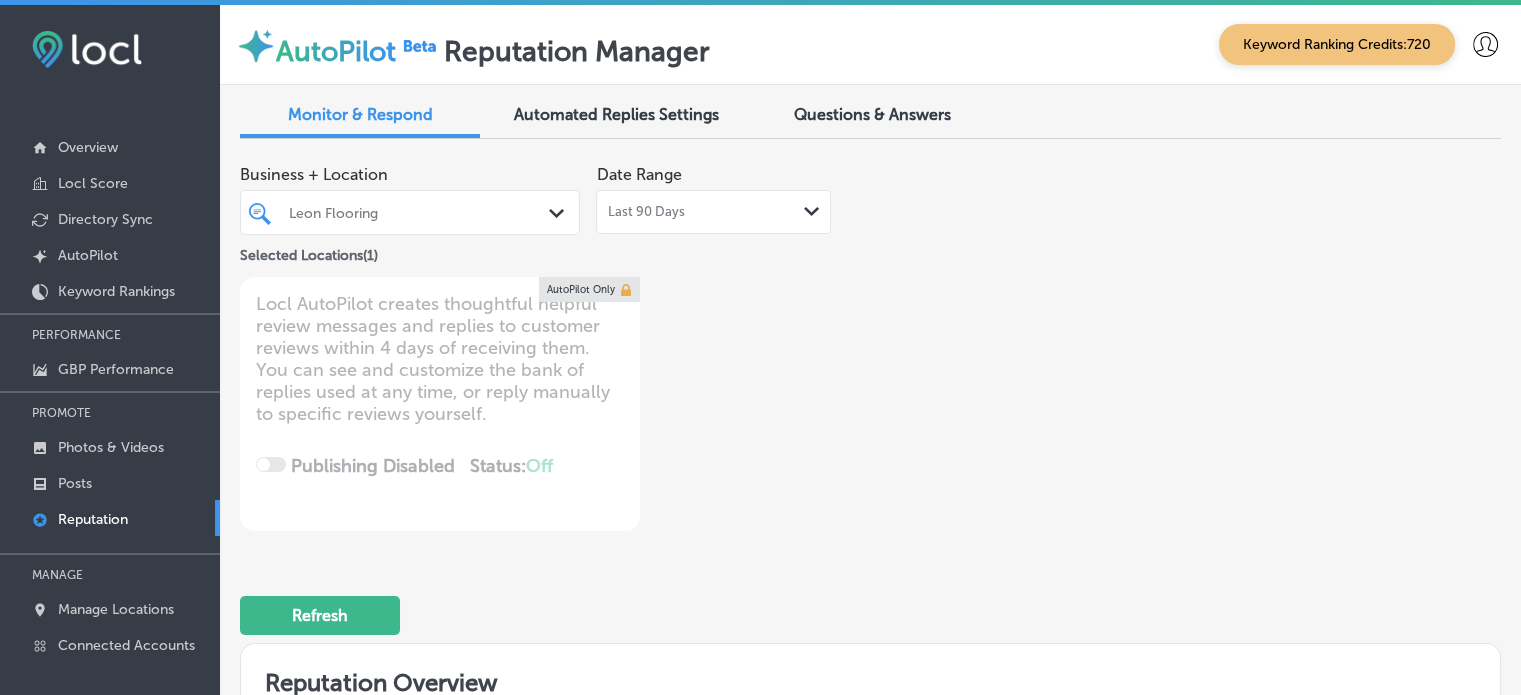 type on "x" 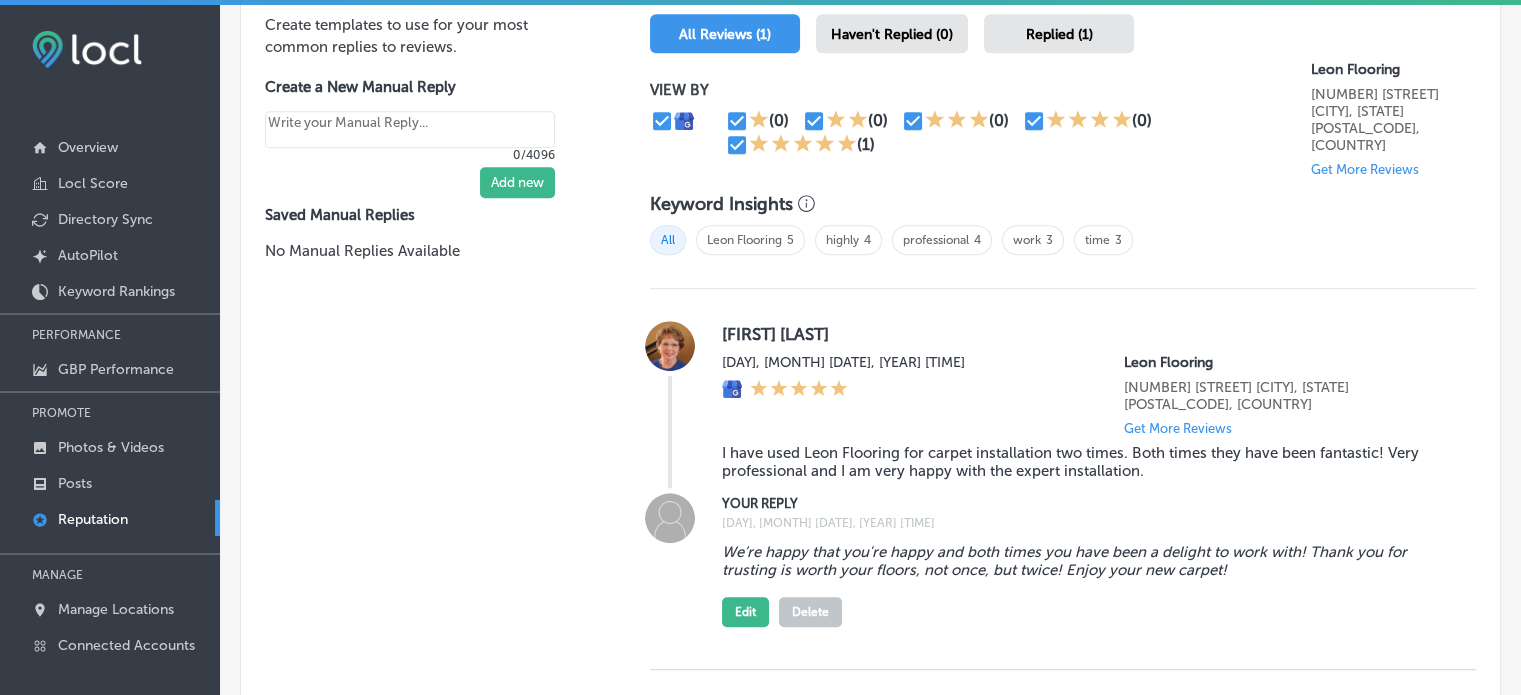 scroll, scrollTop: 1384, scrollLeft: 0, axis: vertical 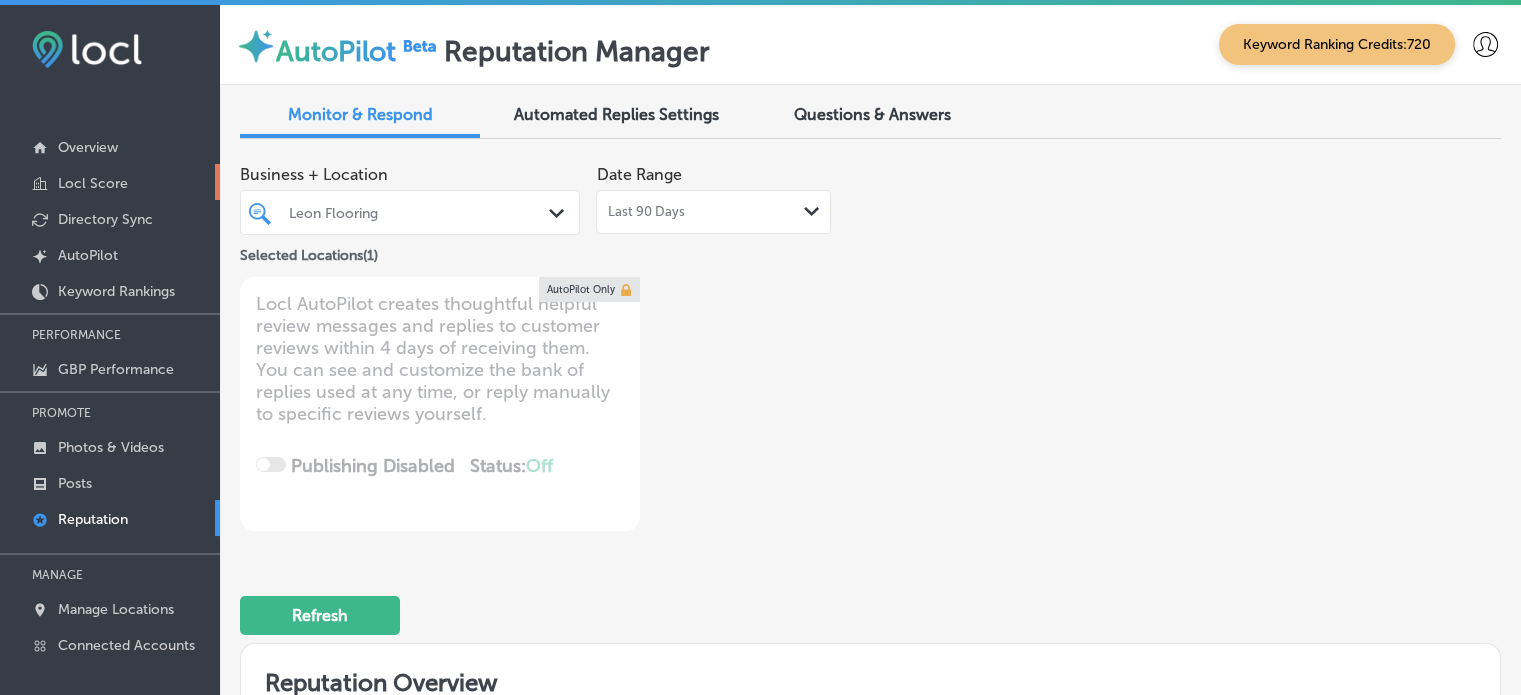click on "Locl Score" at bounding box center (110, 182) 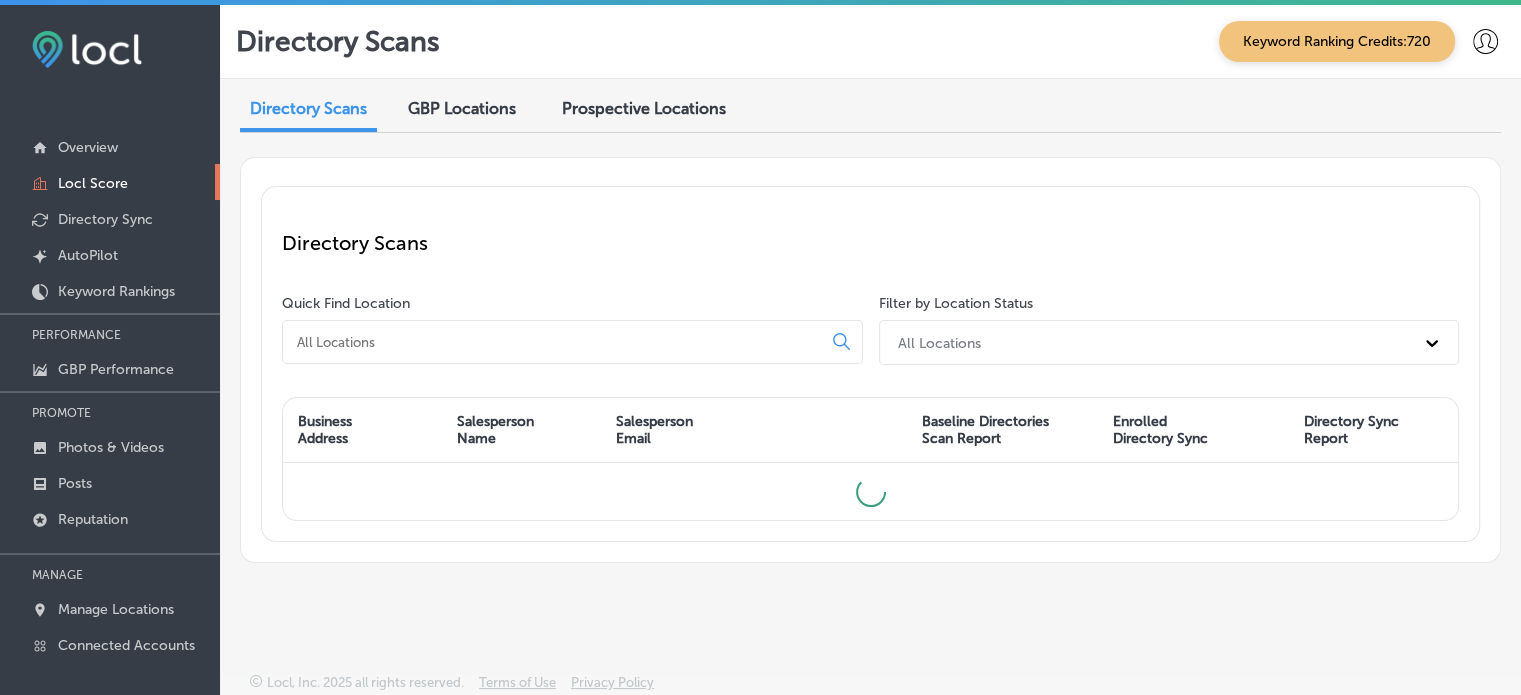 click at bounding box center [556, 342] 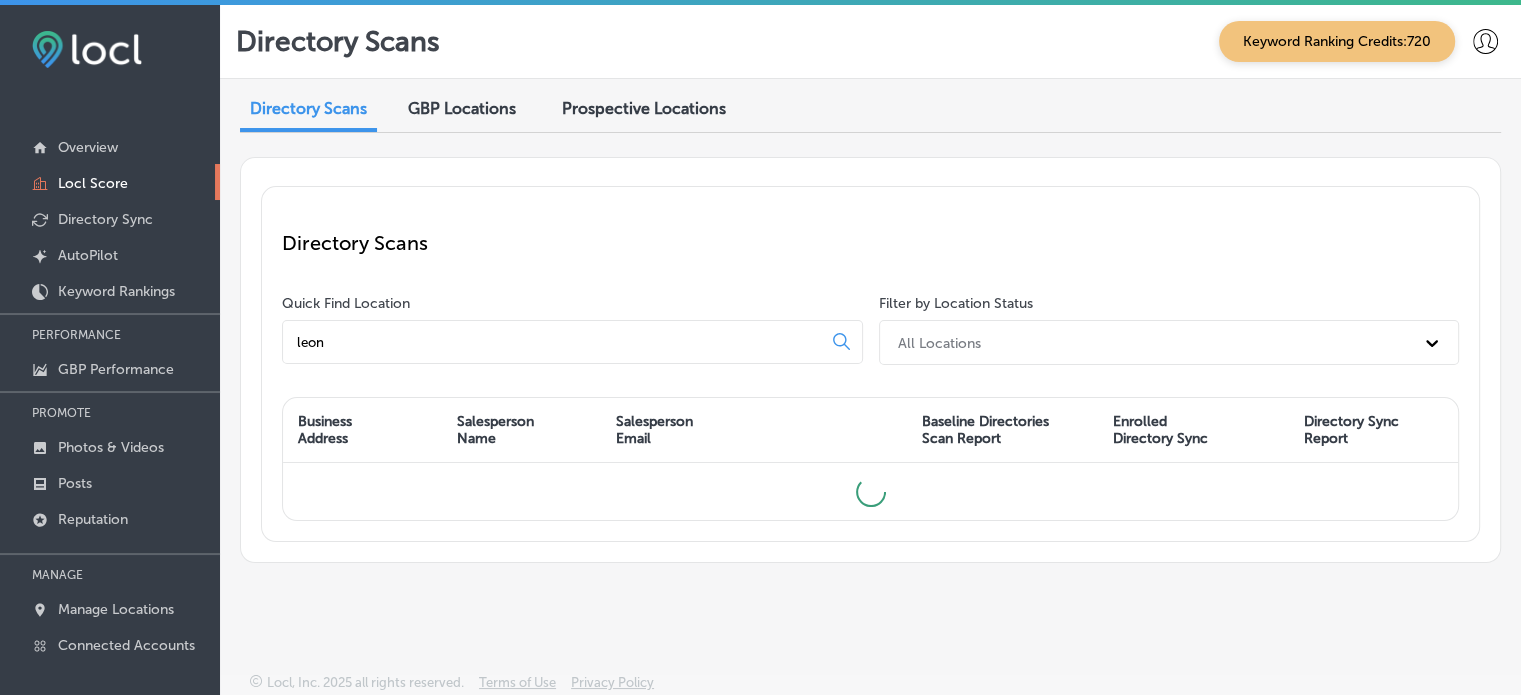 scroll, scrollTop: 4, scrollLeft: 0, axis: vertical 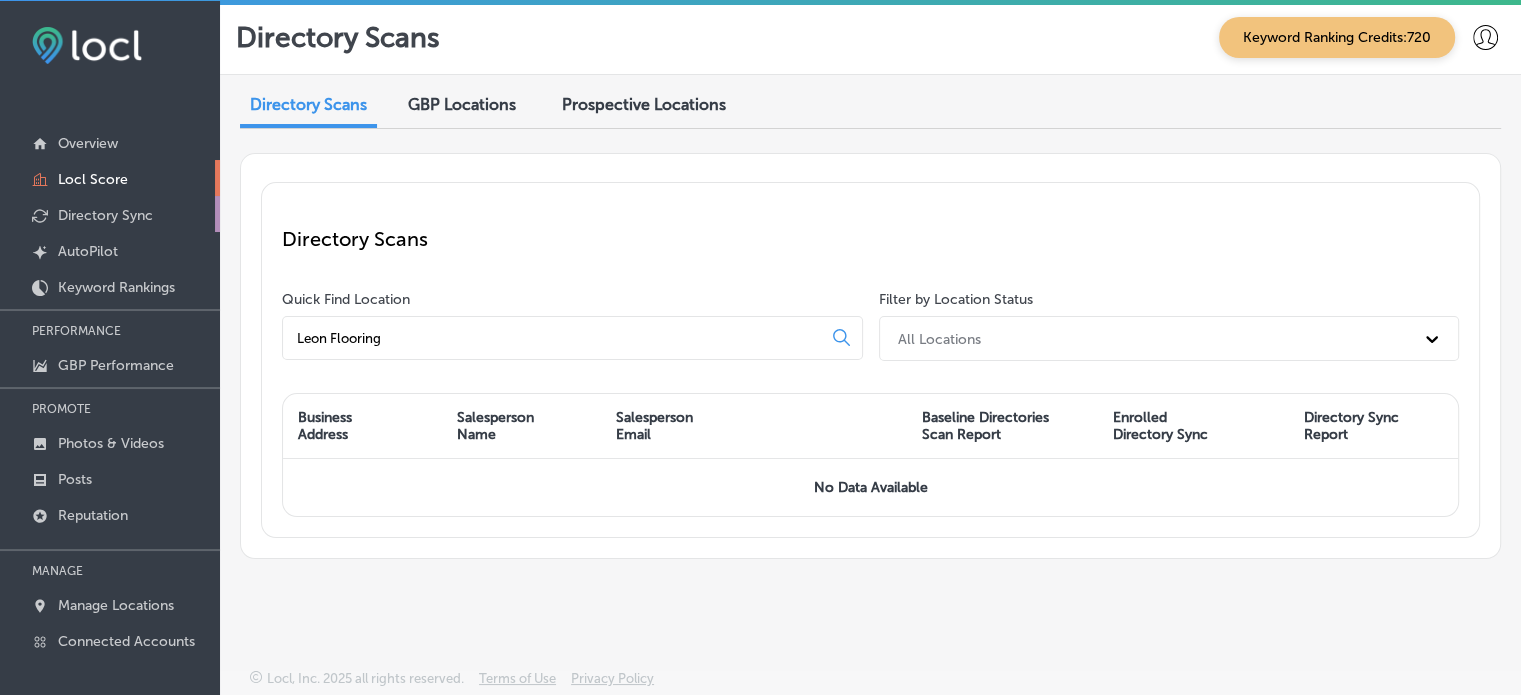 type on "Leon Flooring" 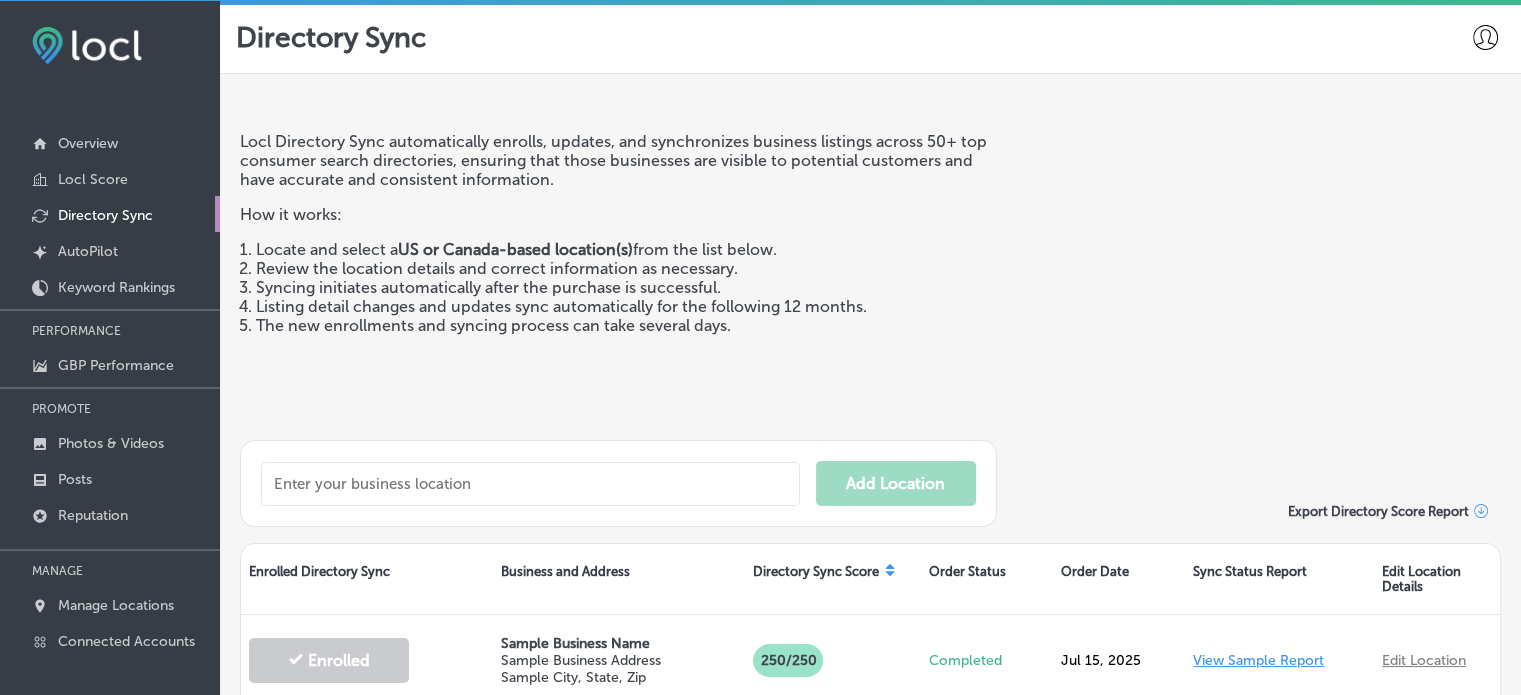 click at bounding box center [530, 484] 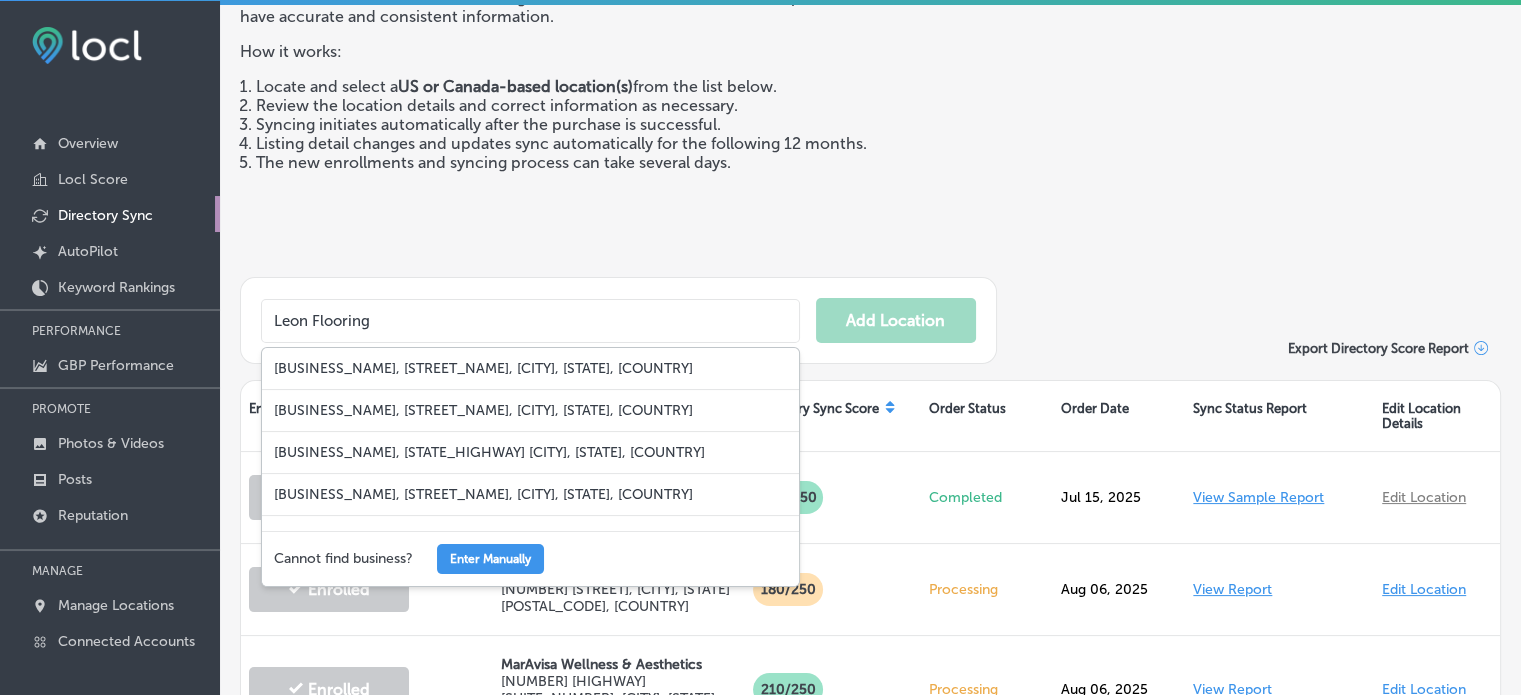 scroll, scrollTop: 188, scrollLeft: 0, axis: vertical 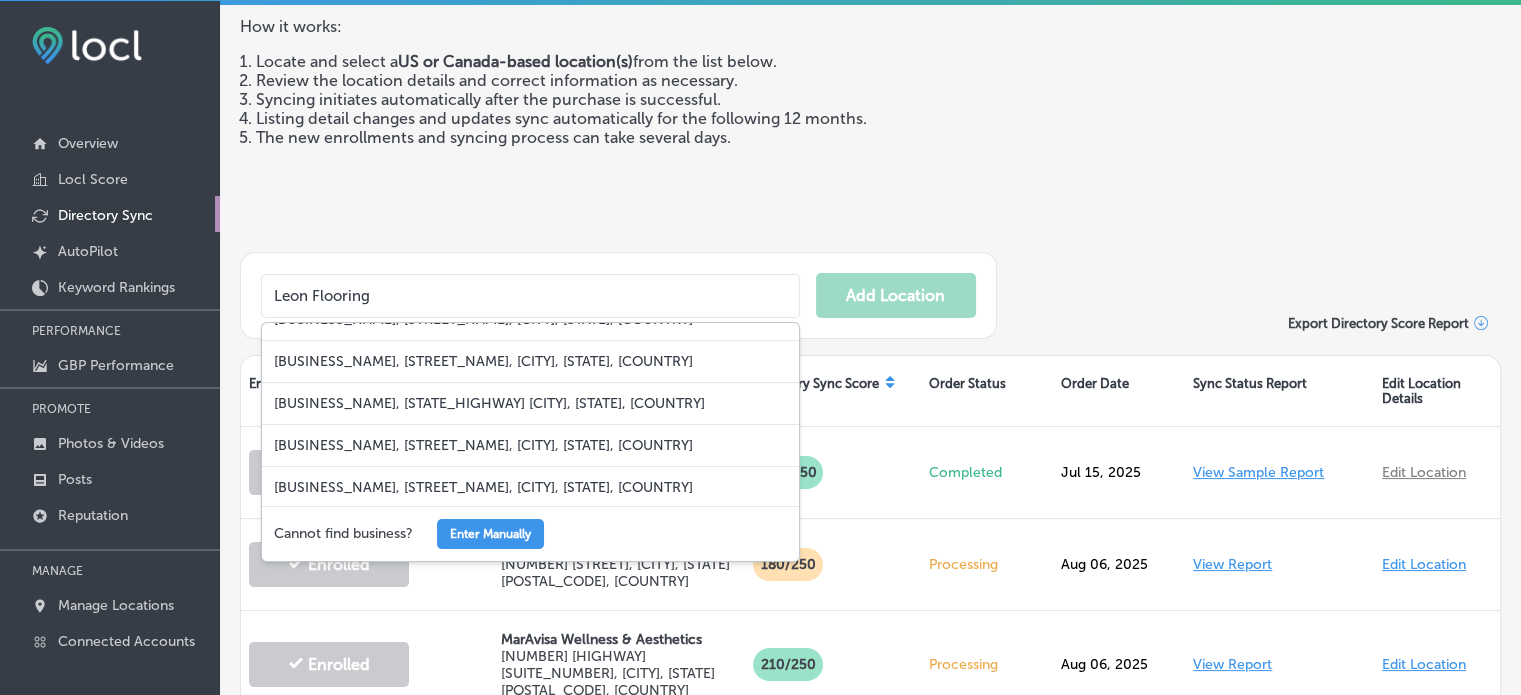 type on "Leon Flooring" 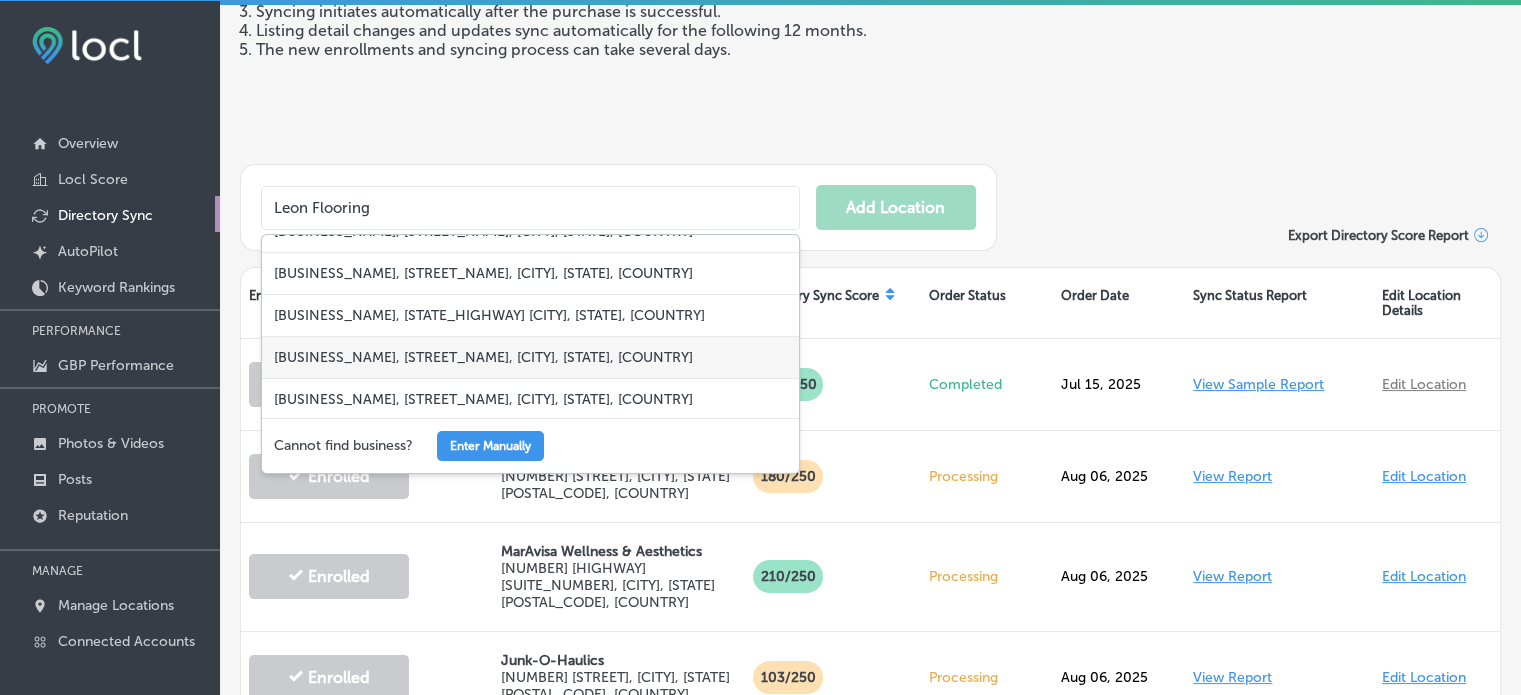 scroll, scrollTop: 232, scrollLeft: 0, axis: vertical 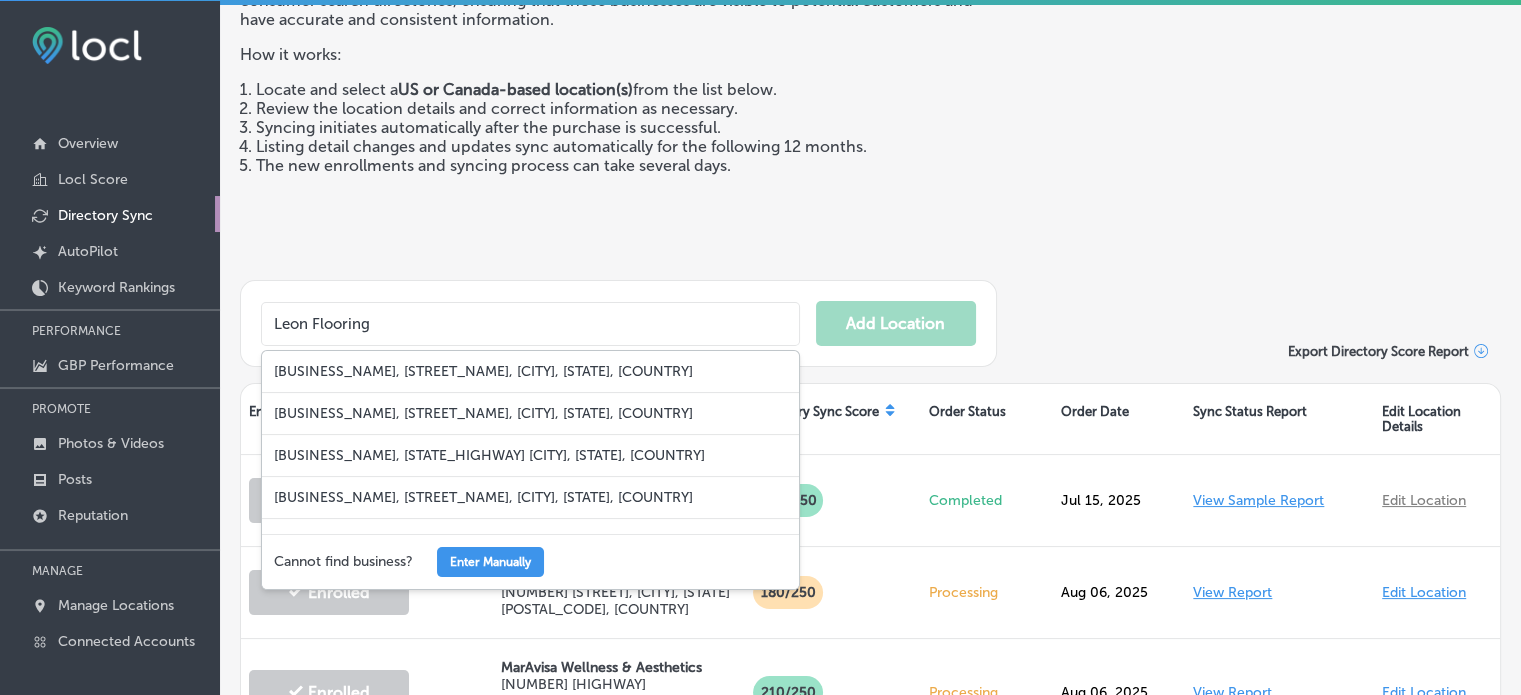 click on "Locl Directory Sync automatically enrolls, updates, and synchronizes business listings across 50+ top consumer search directories, ensuring that those businesses are visible to potential customers and have accurate and consistent information. How it works: Locate and select a  US or Canada-based location(s)  from the list below. Review the location details and correct information as necessary. Syncing initiates automatically after the purchase is successful. Listing detail changes and updates sync automatically for the following 12 months. The new enrollments and syncing process can take several days." at bounding box center (613, 114) 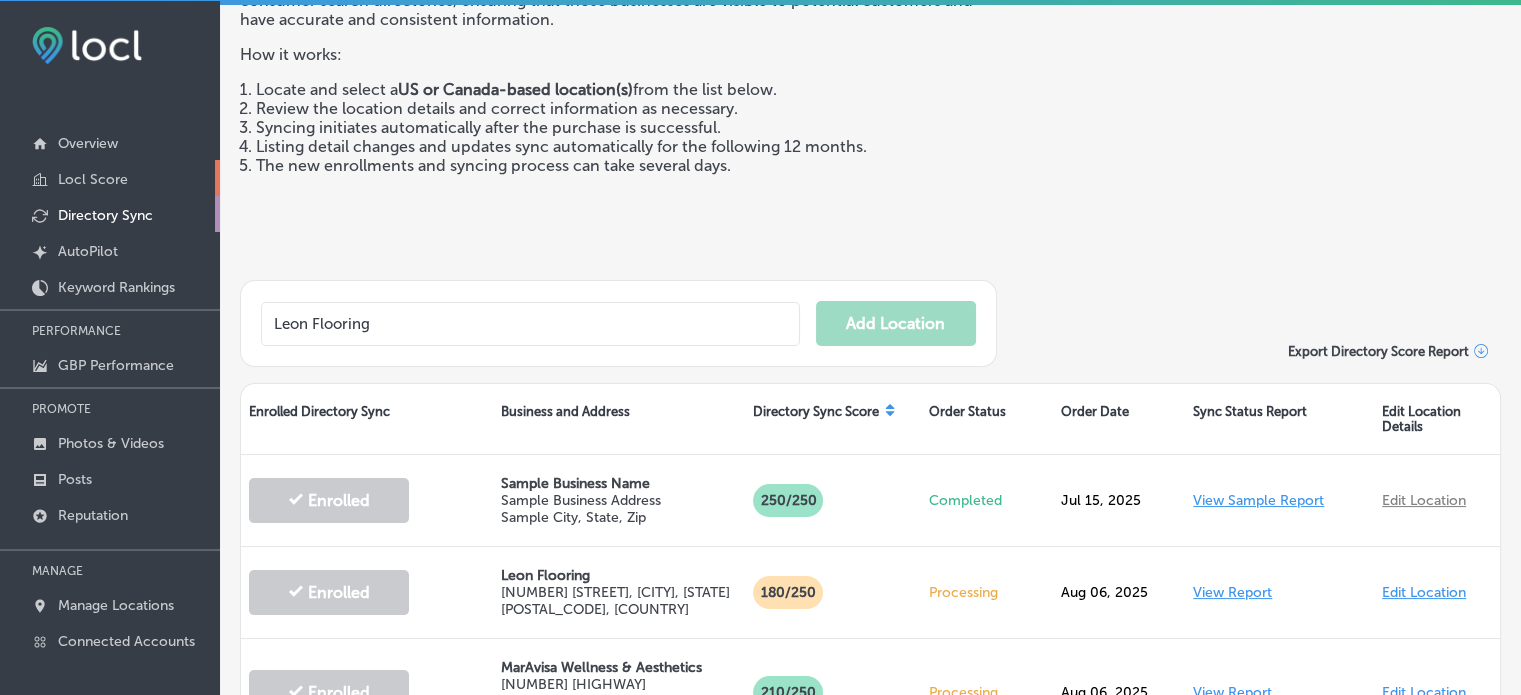 click on "Locl Score" at bounding box center [93, 179] 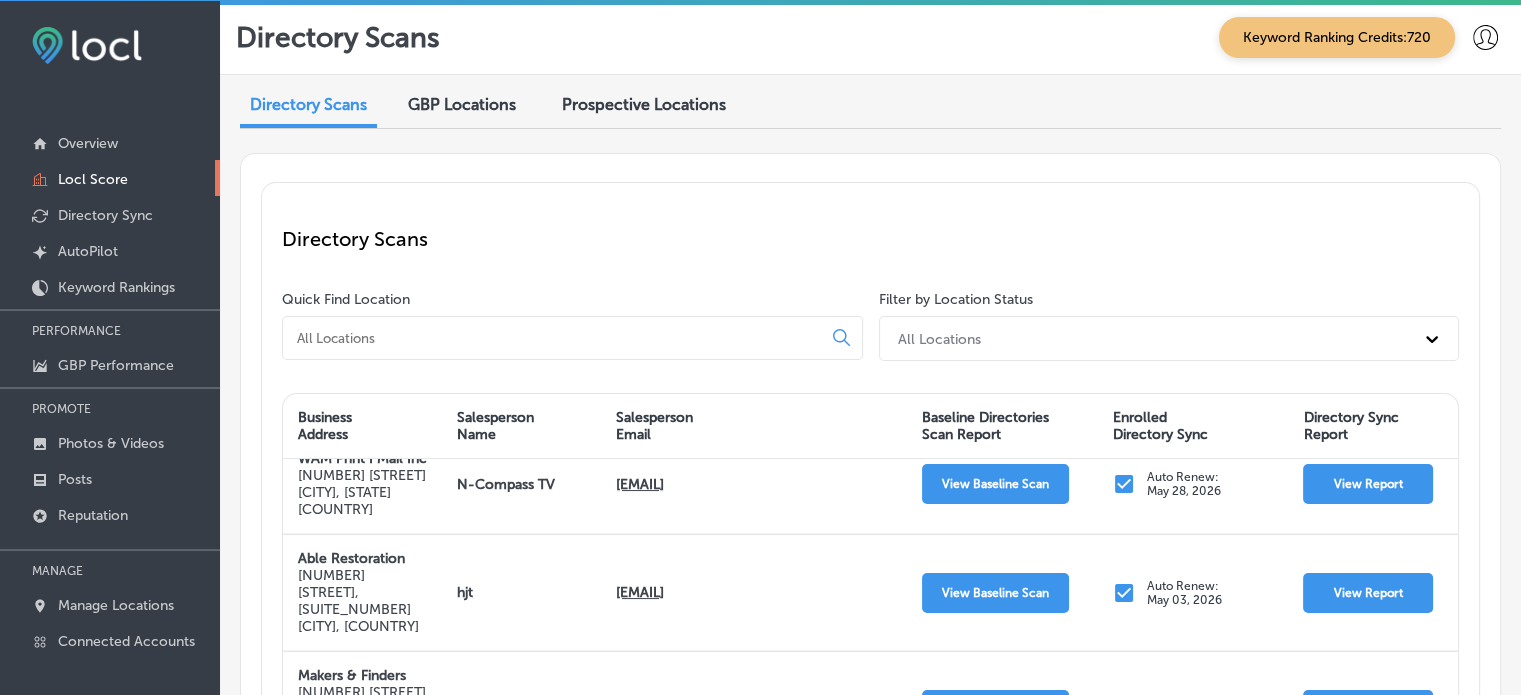 scroll, scrollTop: 0, scrollLeft: 0, axis: both 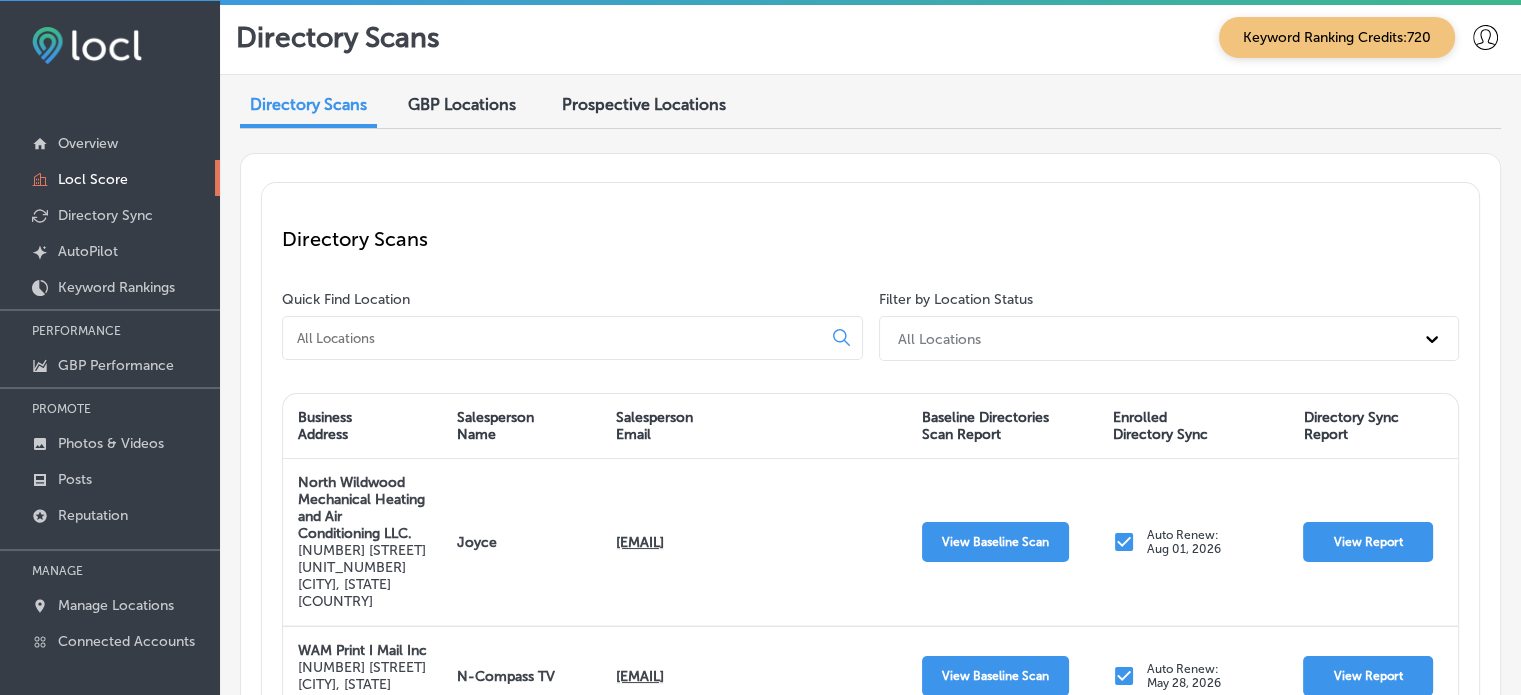 drag, startPoint x: 467, startPoint y: 326, endPoint x: 472, endPoint y: 340, distance: 14.866069 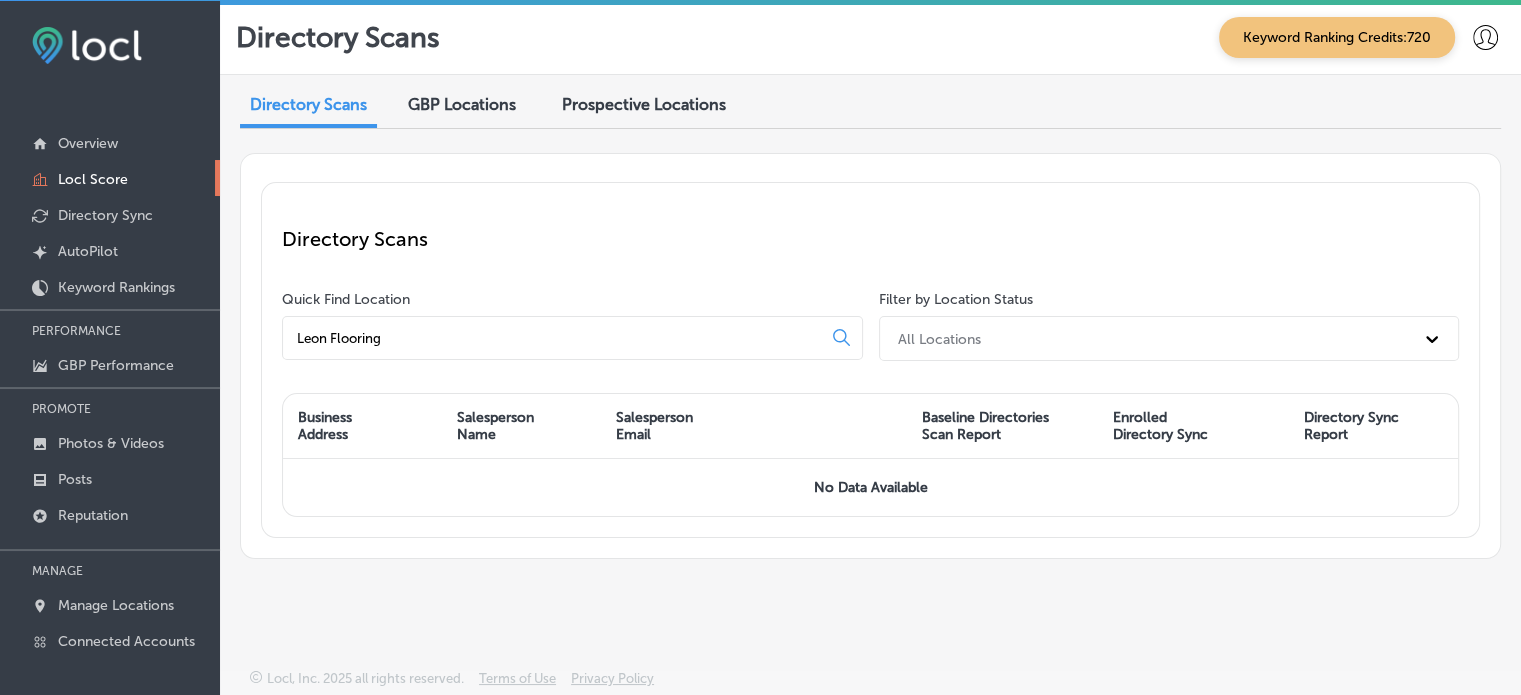 type on "Leon Flooring" 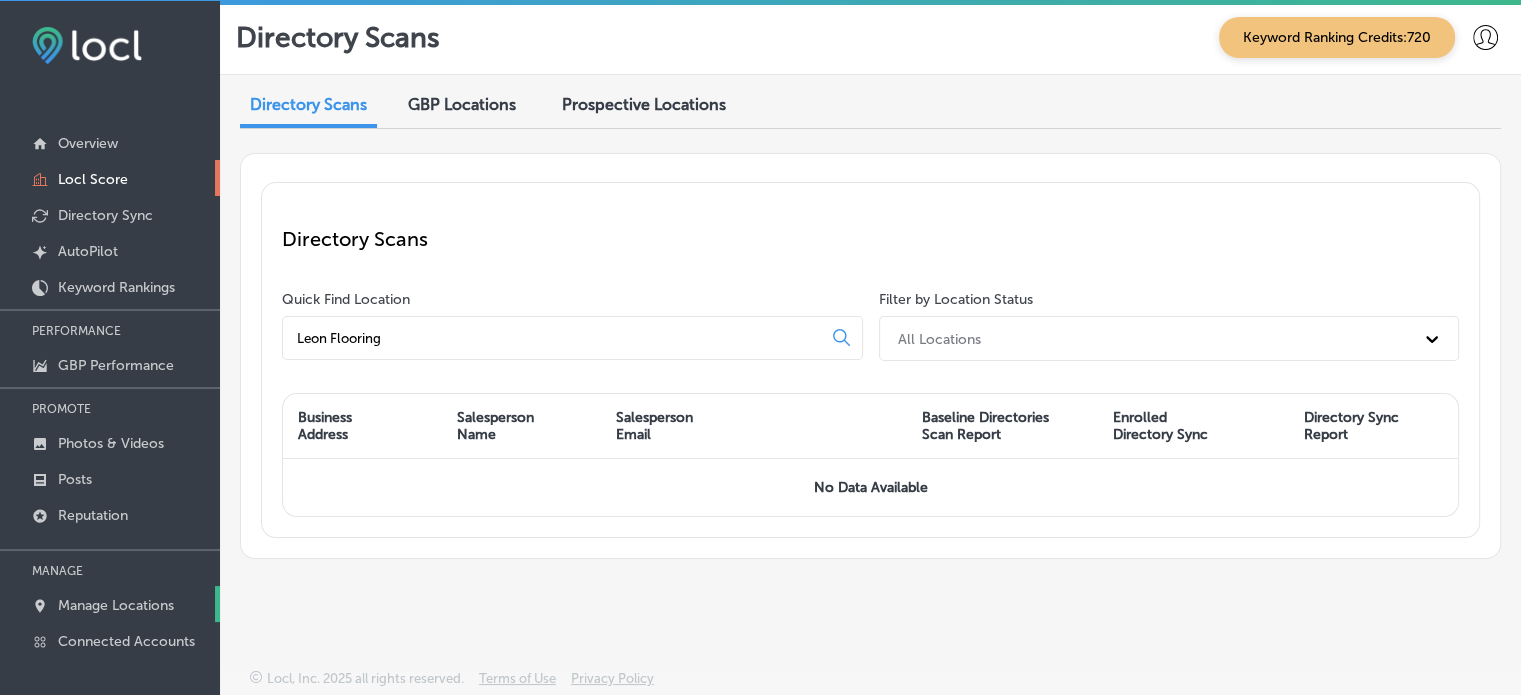 click on "Manage Locations" at bounding box center [110, 604] 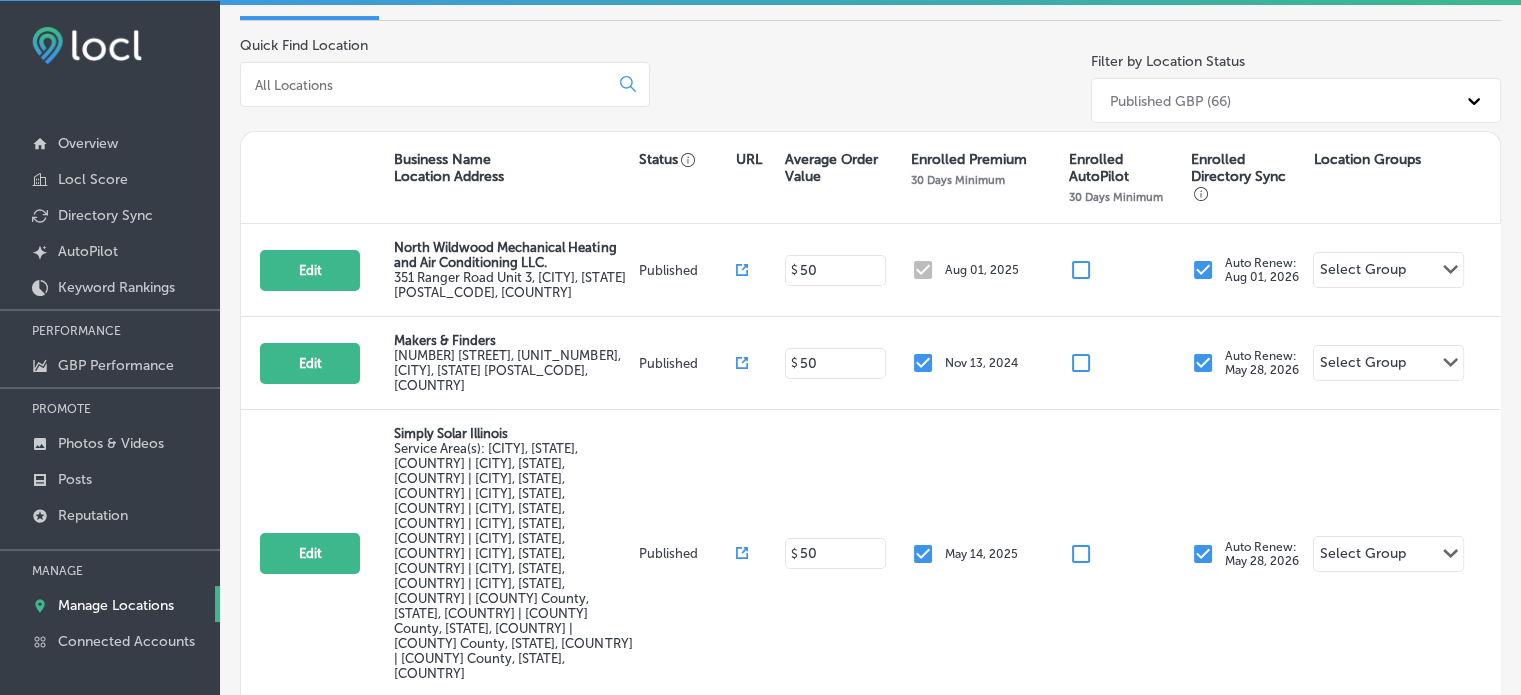scroll, scrollTop: 316, scrollLeft: 0, axis: vertical 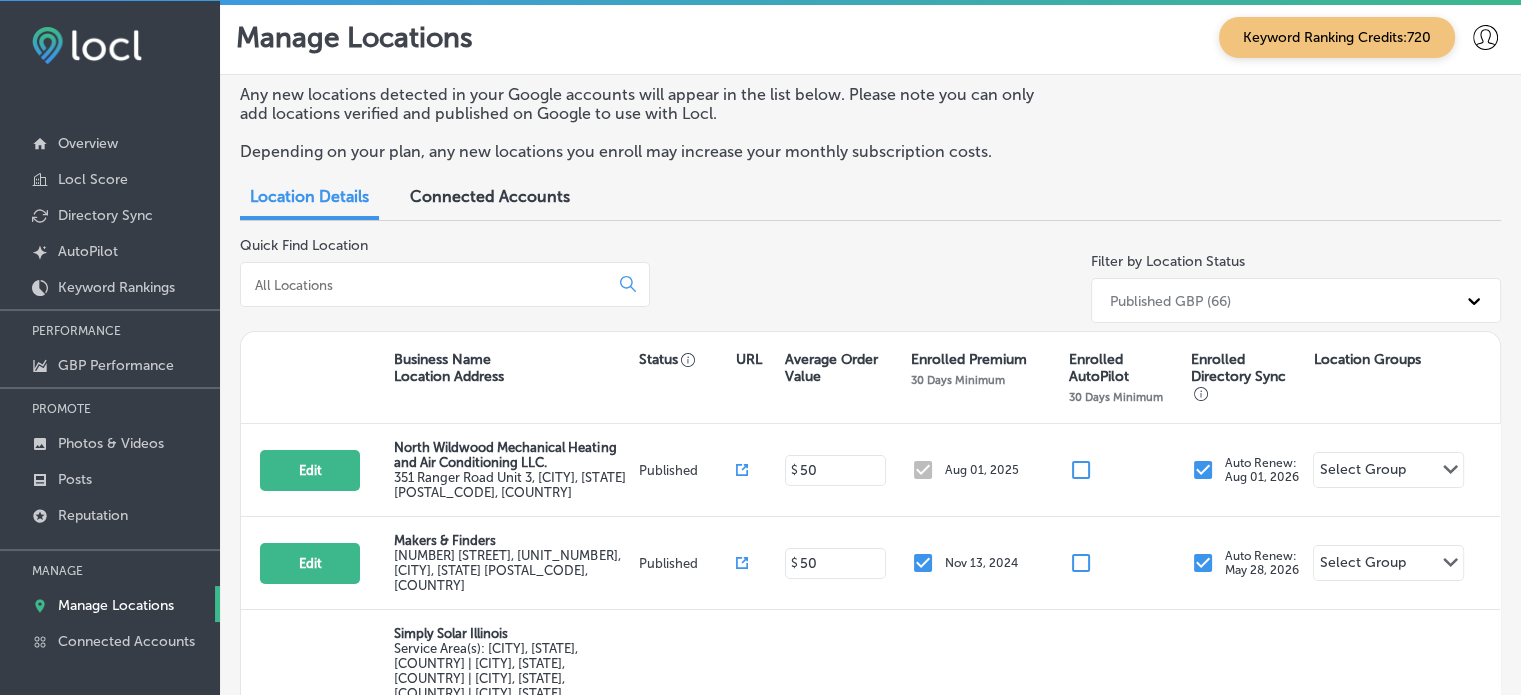 click at bounding box center [428, 285] 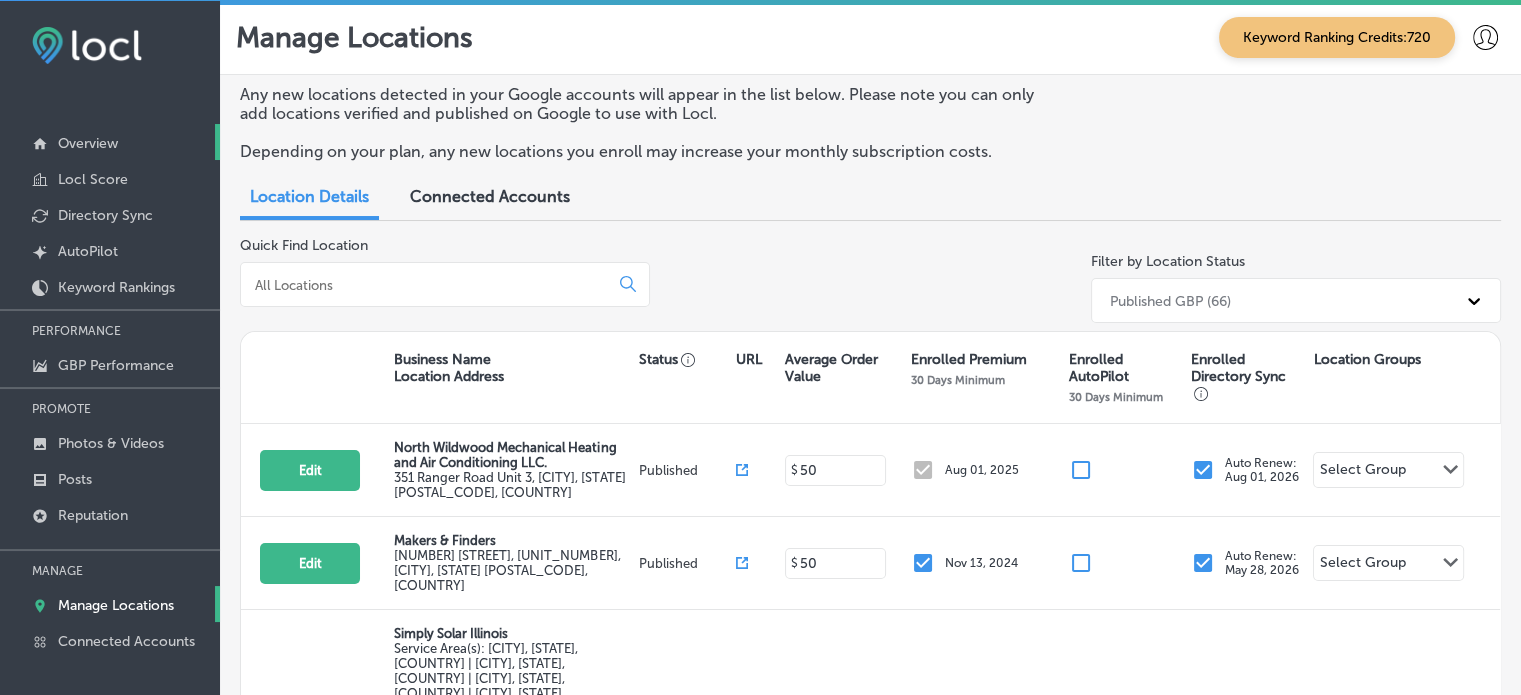 click on "Overview" at bounding box center [110, 142] 